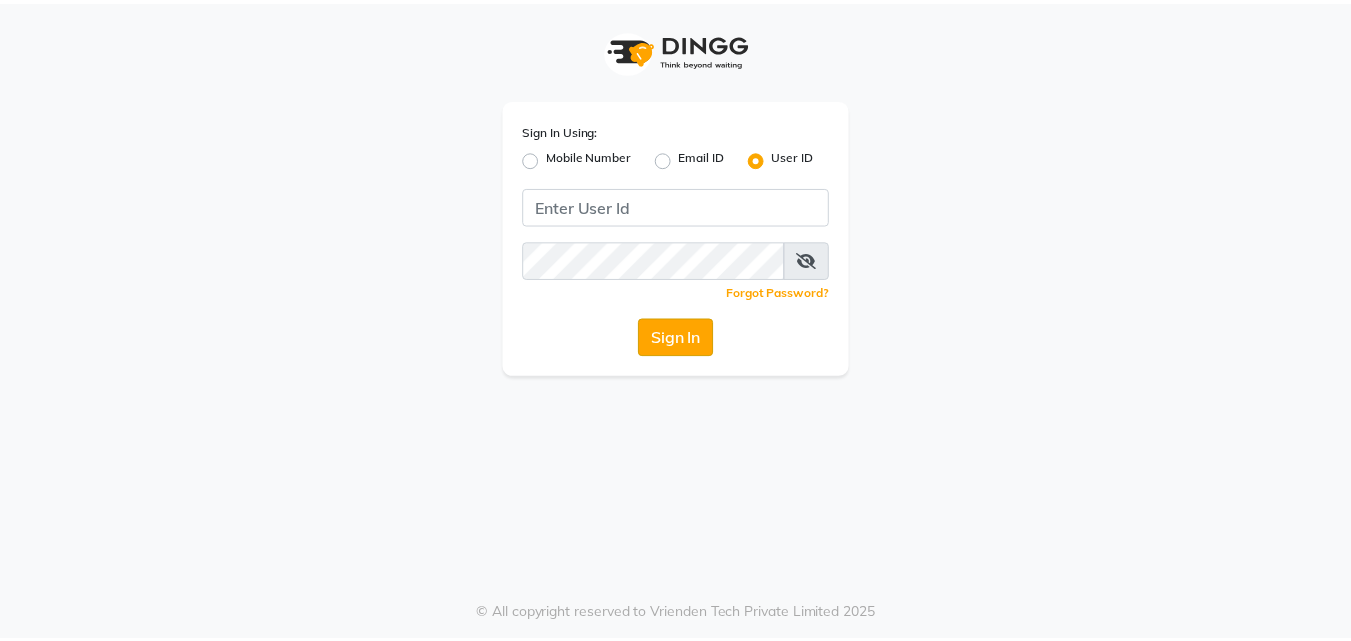 scroll, scrollTop: 0, scrollLeft: 0, axis: both 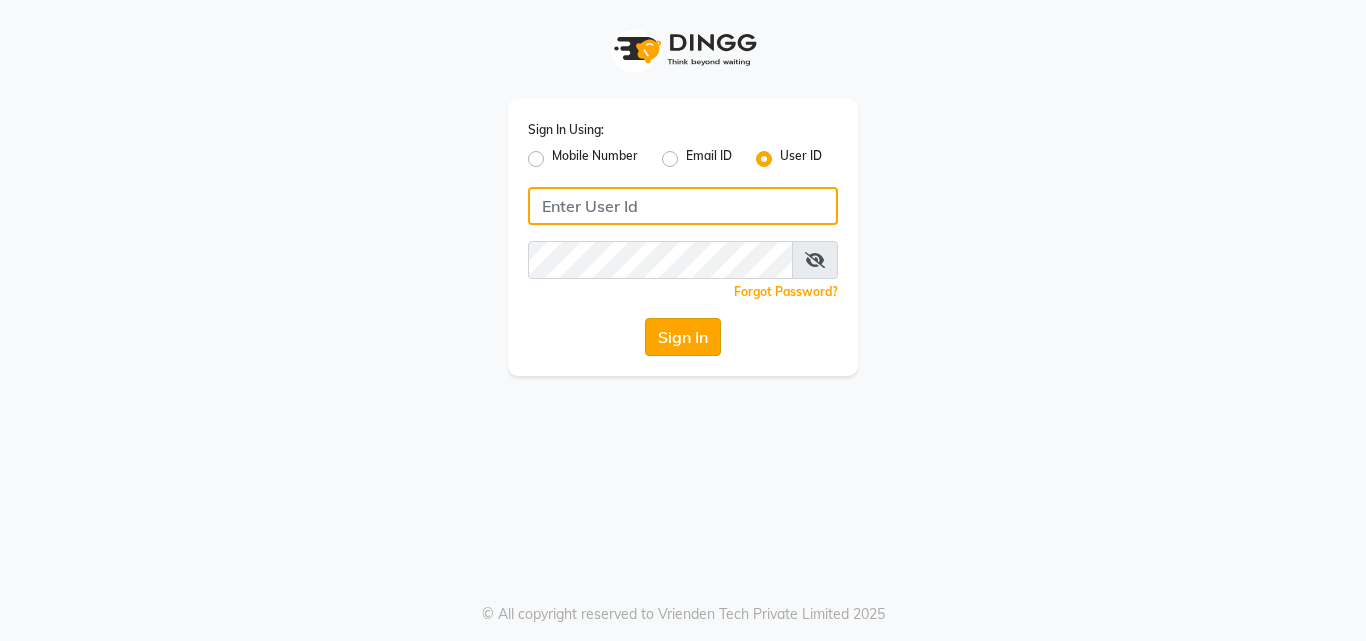 type on "e1948-11" 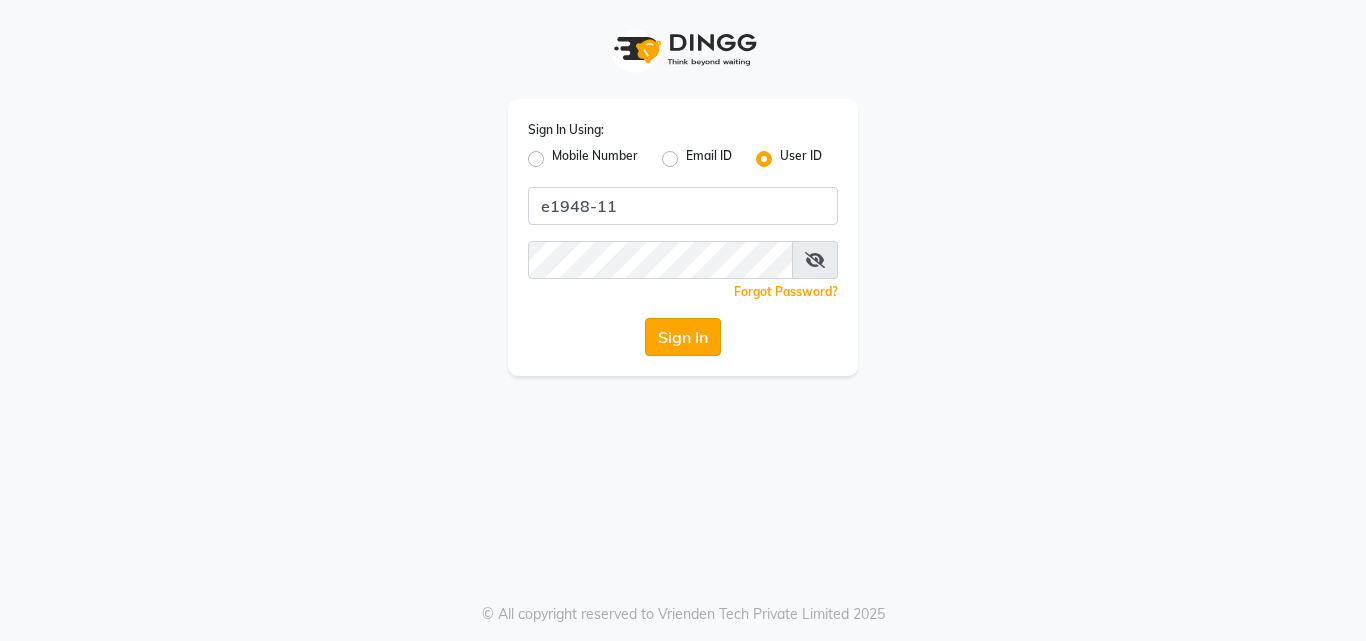 click on "Sign In" 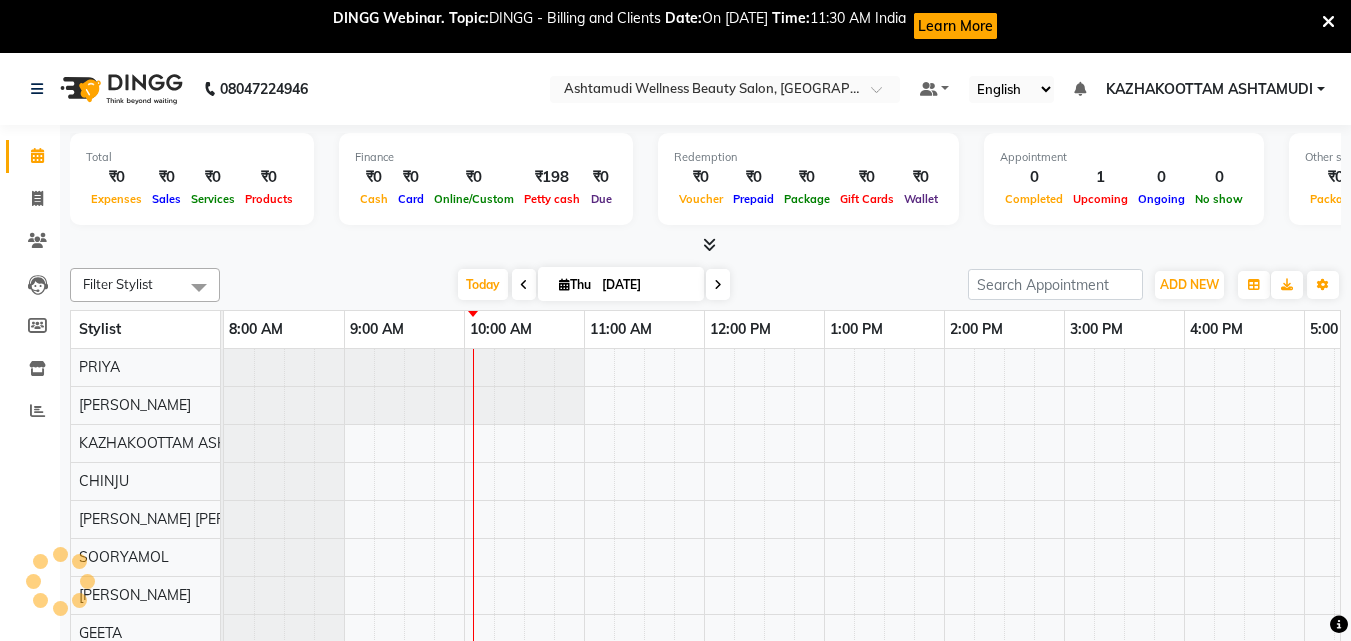 scroll, scrollTop: 0, scrollLeft: 0, axis: both 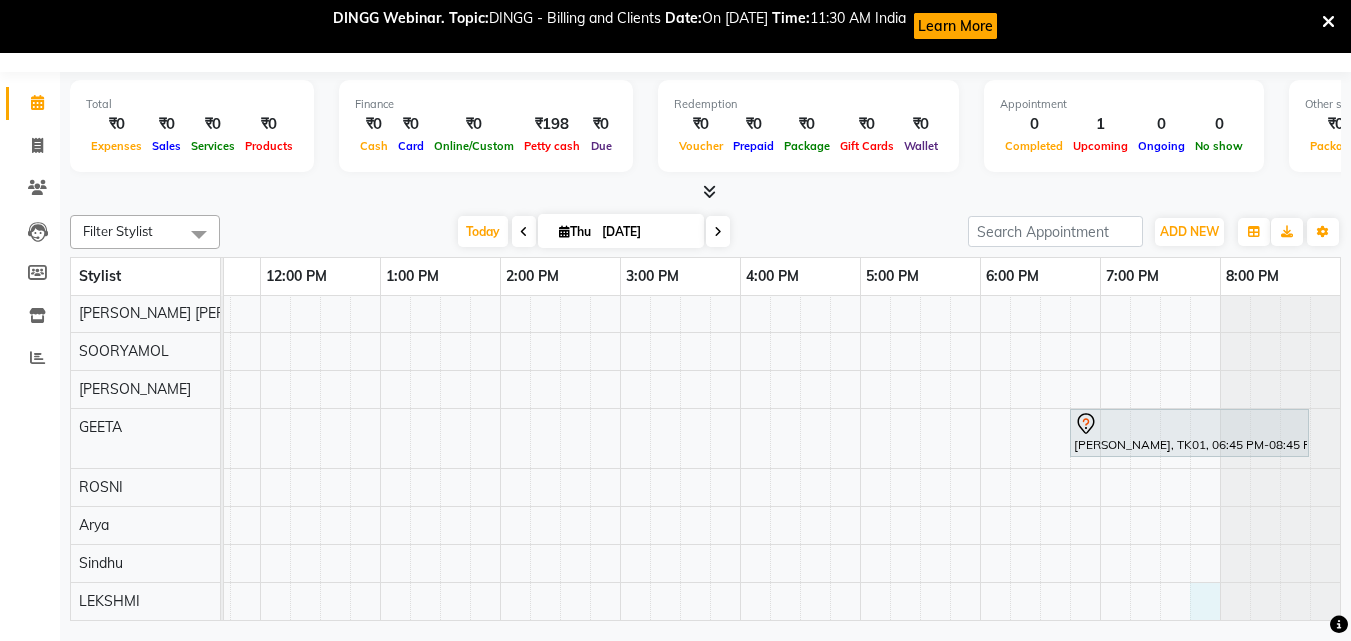 click on "[PERSON_NAME], TK01, 06:45 PM-08:45 PM, NANOPLASTIA OFFER - ELBOW LENGTH" at bounding box center (560, 381) 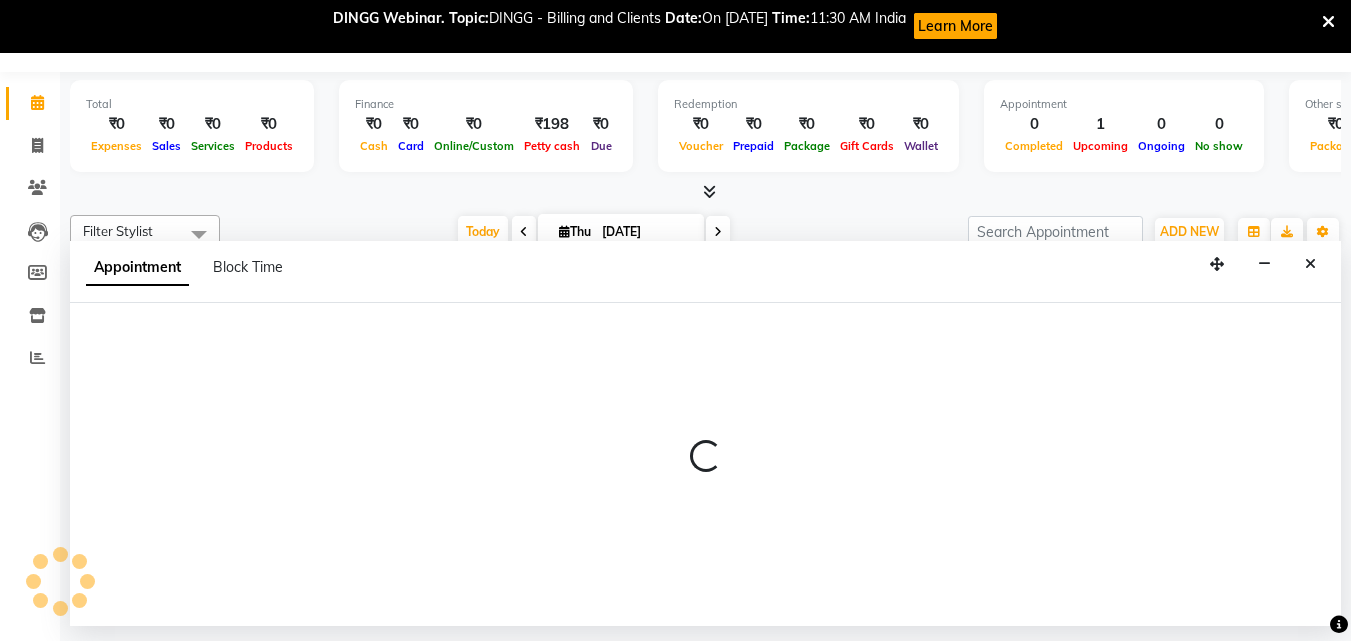 select on "85074" 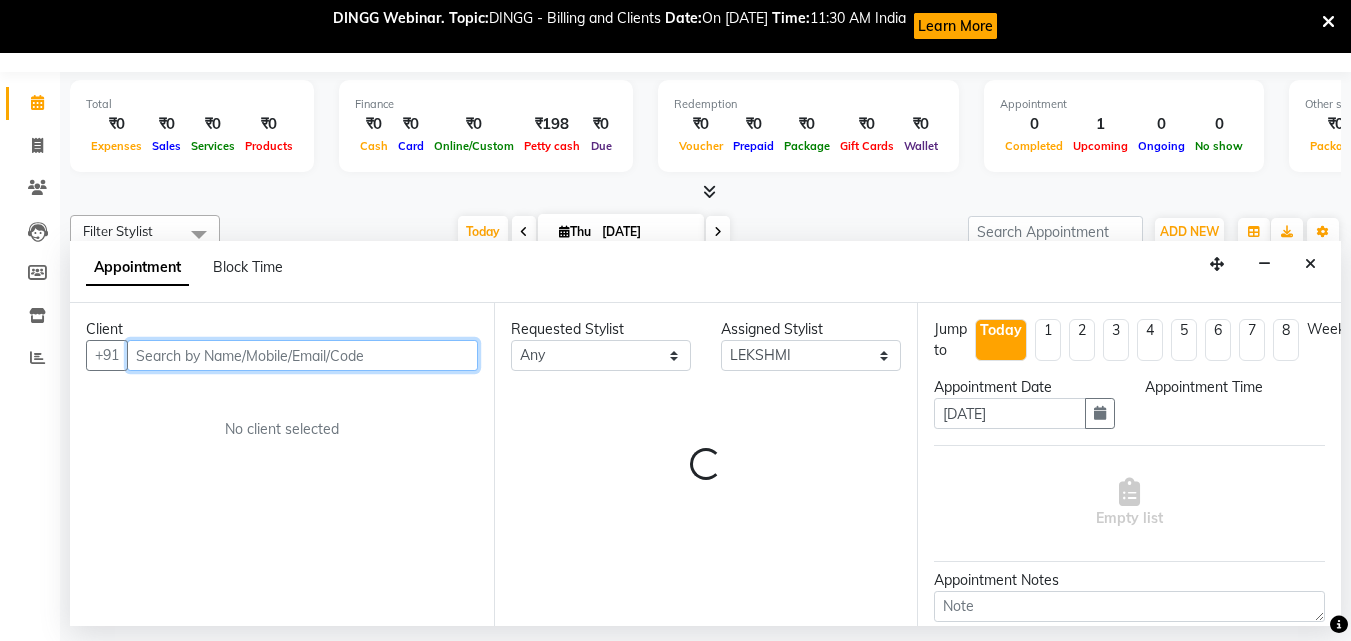 select on "1185" 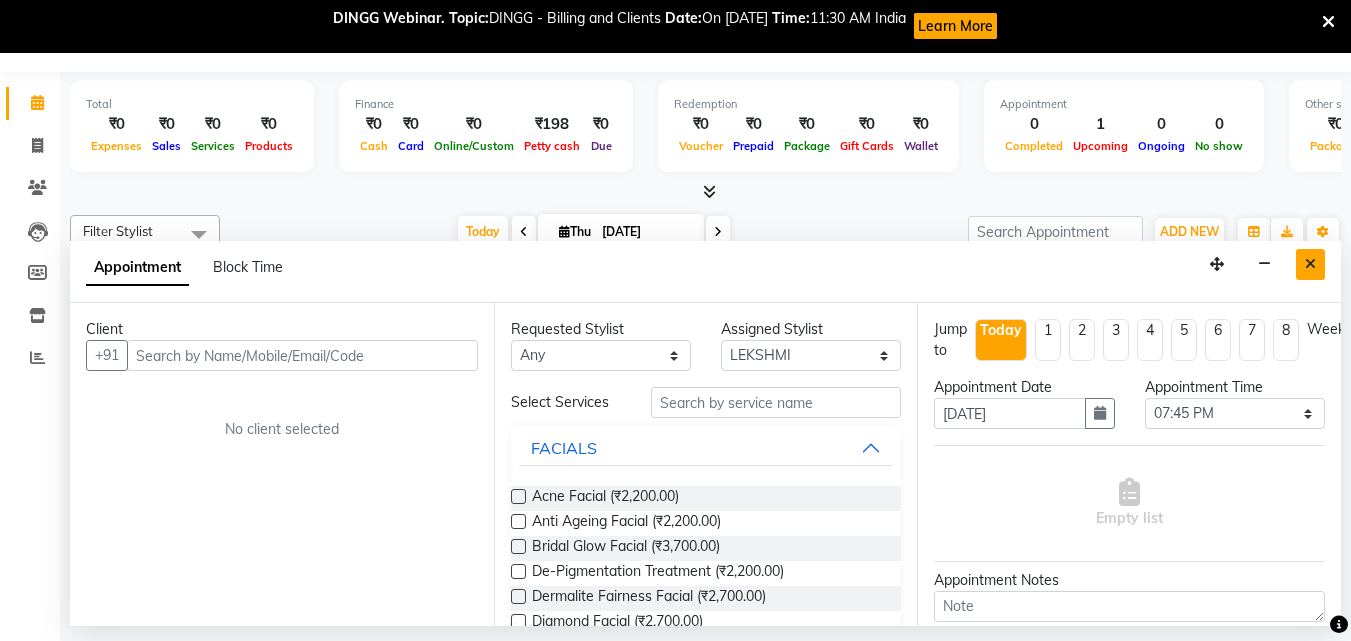 click at bounding box center (1310, 264) 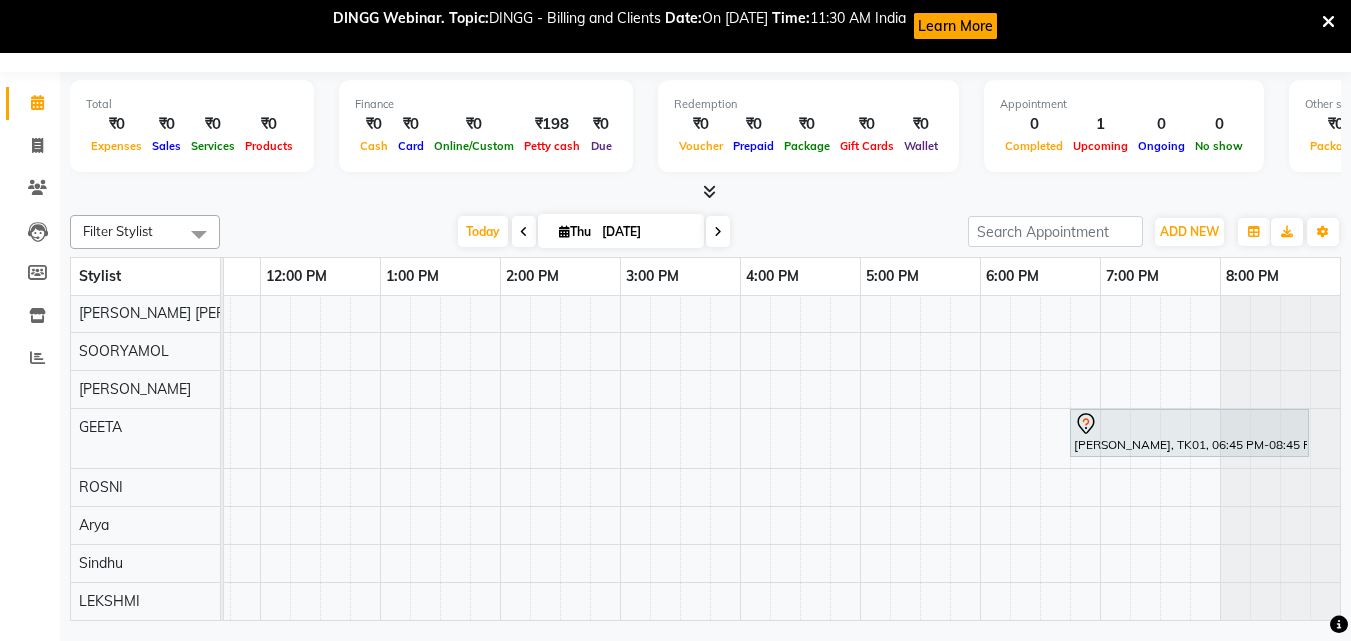 scroll, scrollTop: 168, scrollLeft: 132, axis: both 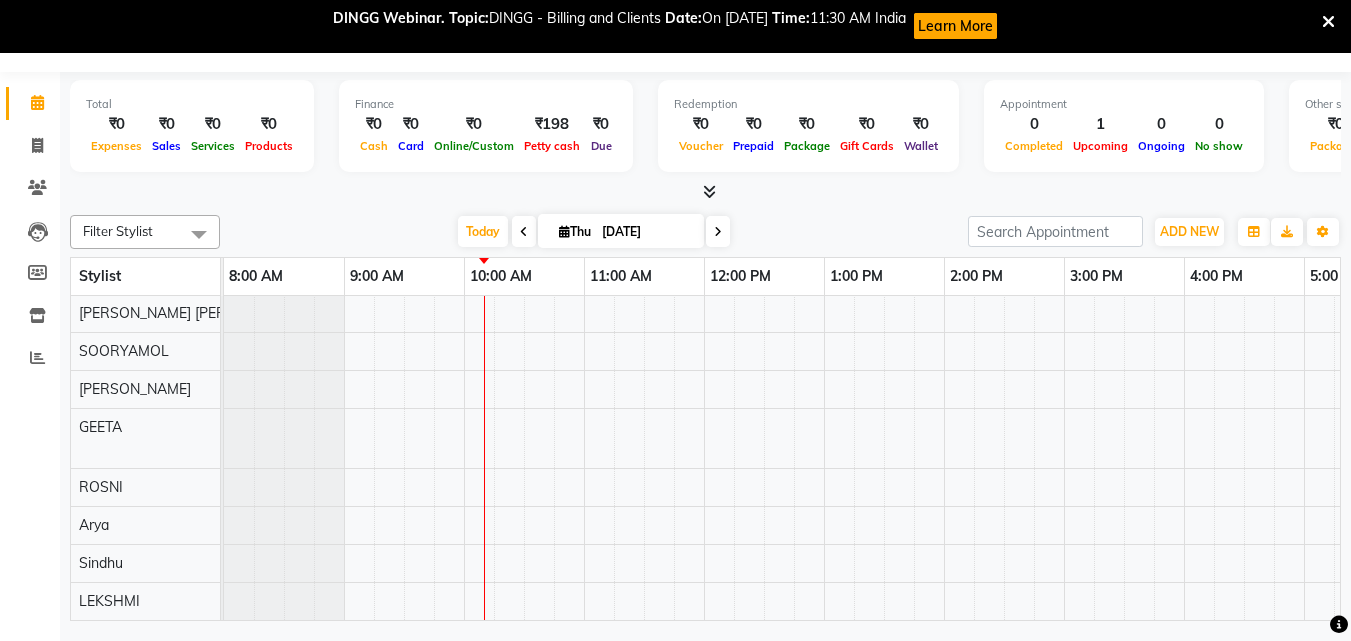 click on "[PERSON_NAME], TK01, 06:45 PM-08:45 PM, NANOPLASTIA OFFER - ELBOW LENGTH" at bounding box center [1004, 381] 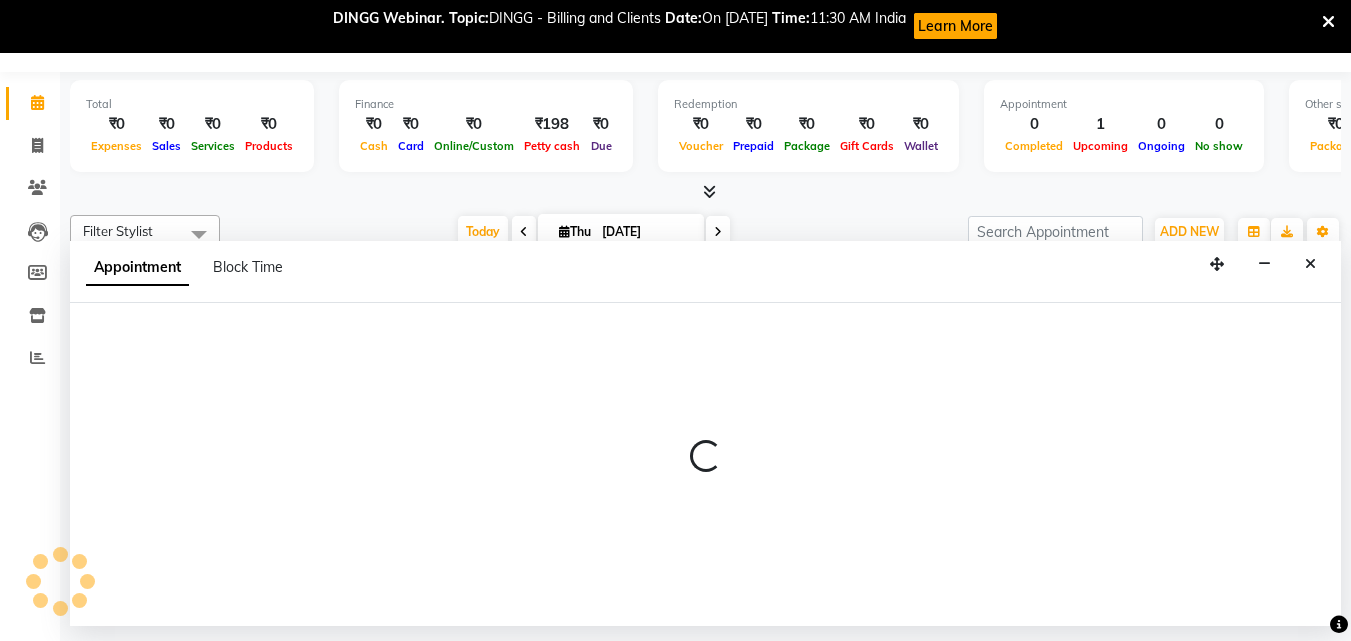 select on "52755" 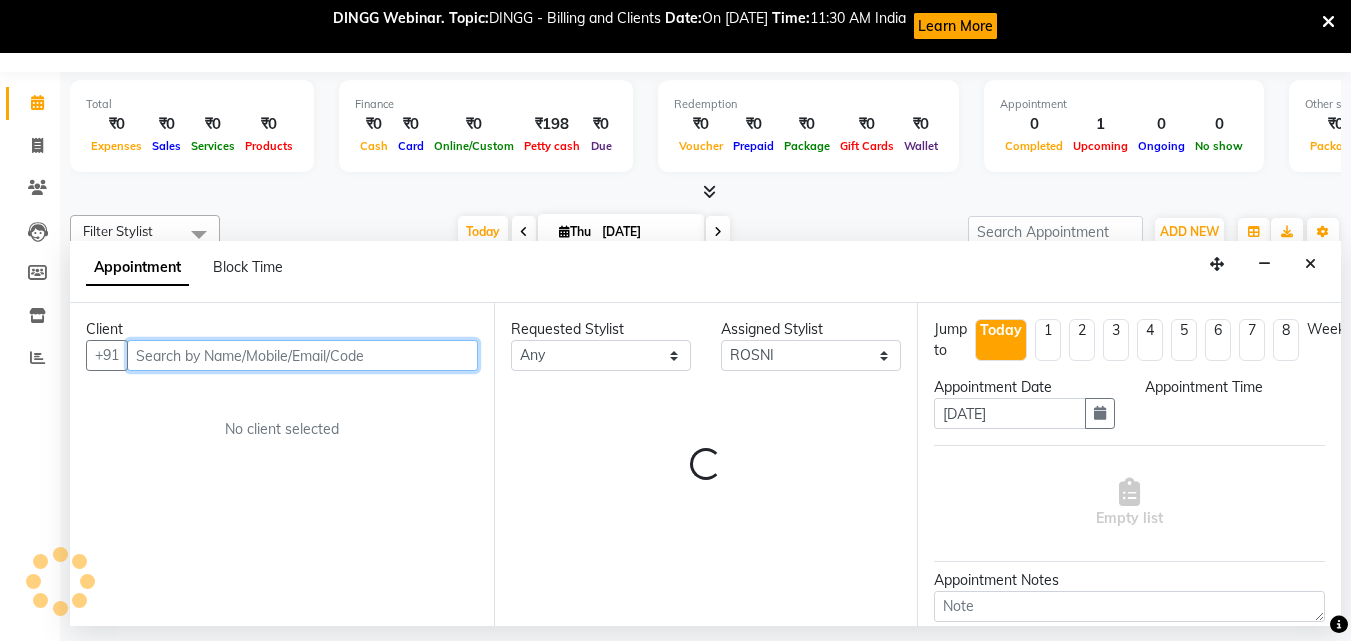 select on "630" 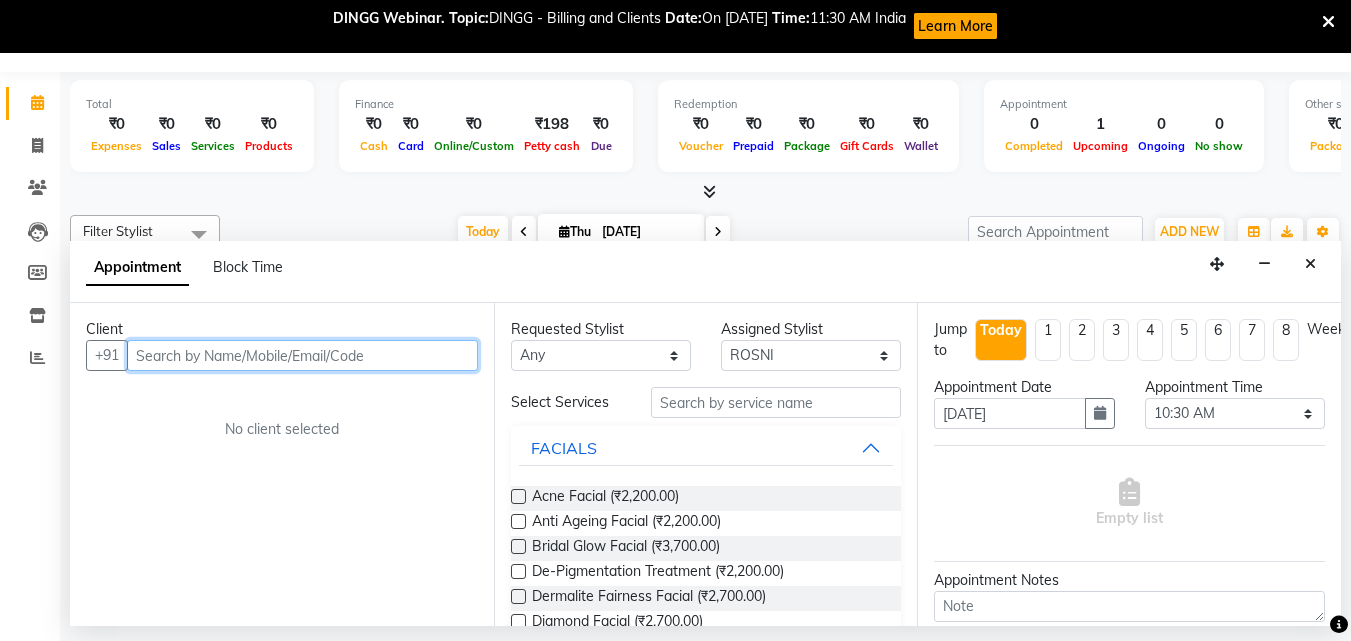 click at bounding box center (302, 355) 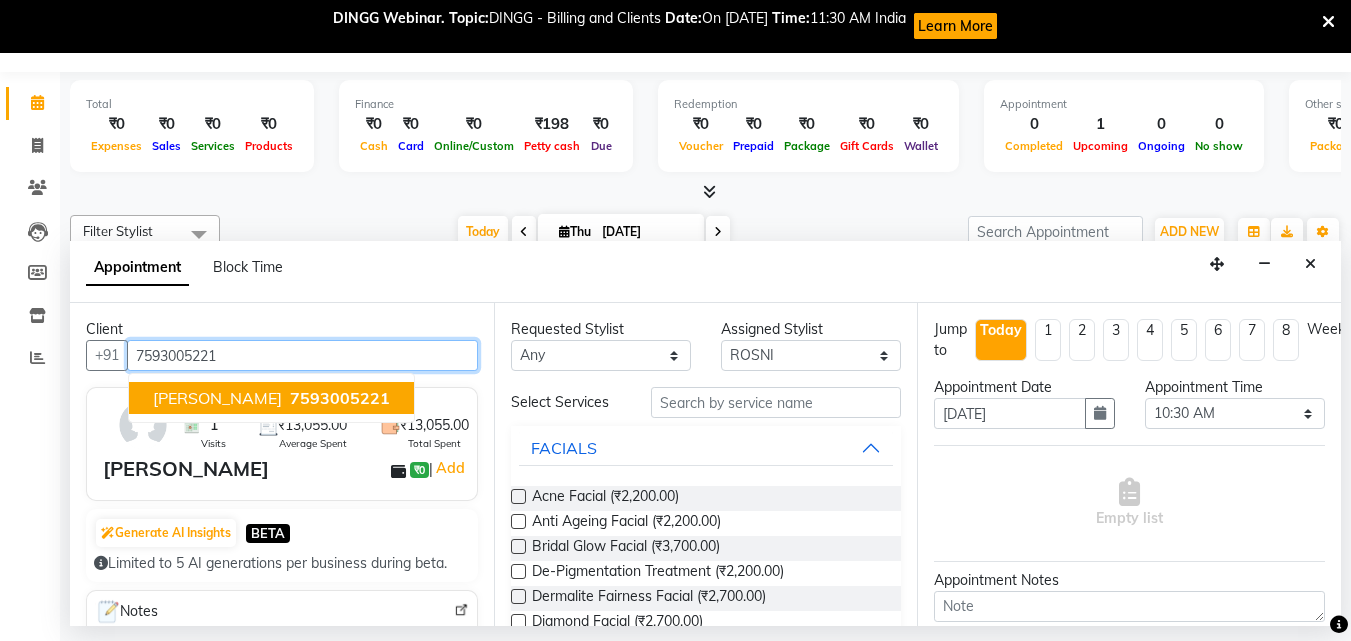 drag, startPoint x: 334, startPoint y: 398, endPoint x: 651, endPoint y: 402, distance: 317.02524 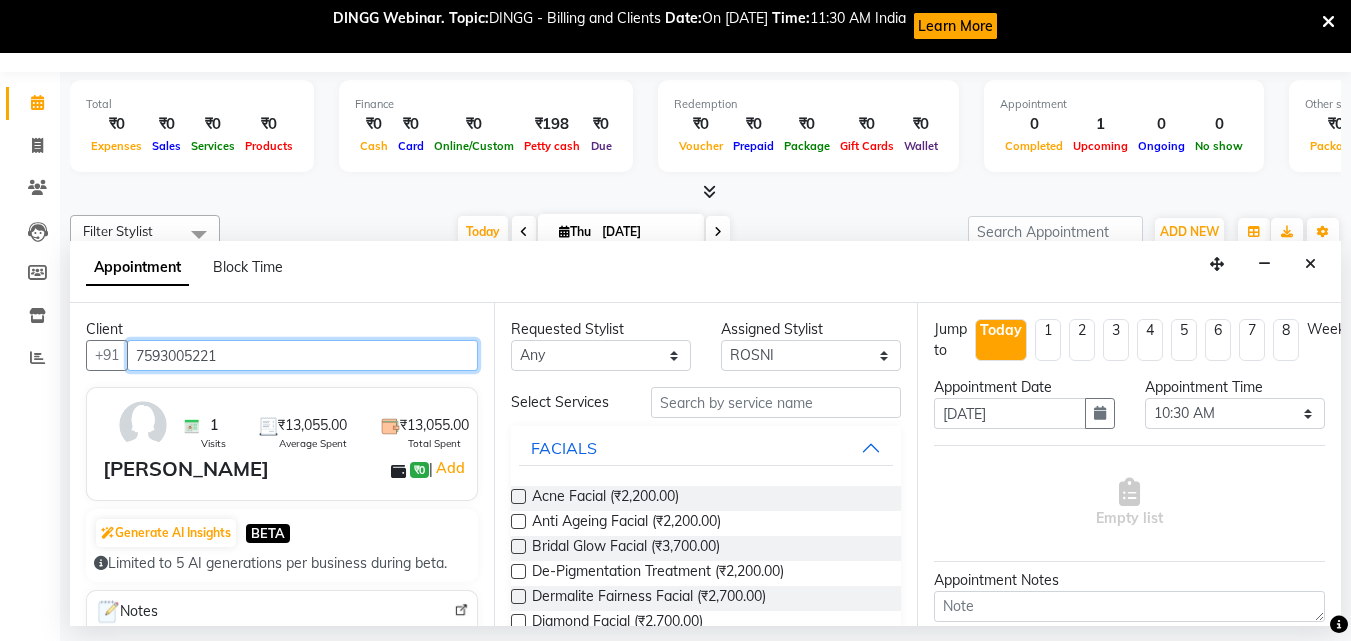 type on "7593005221" 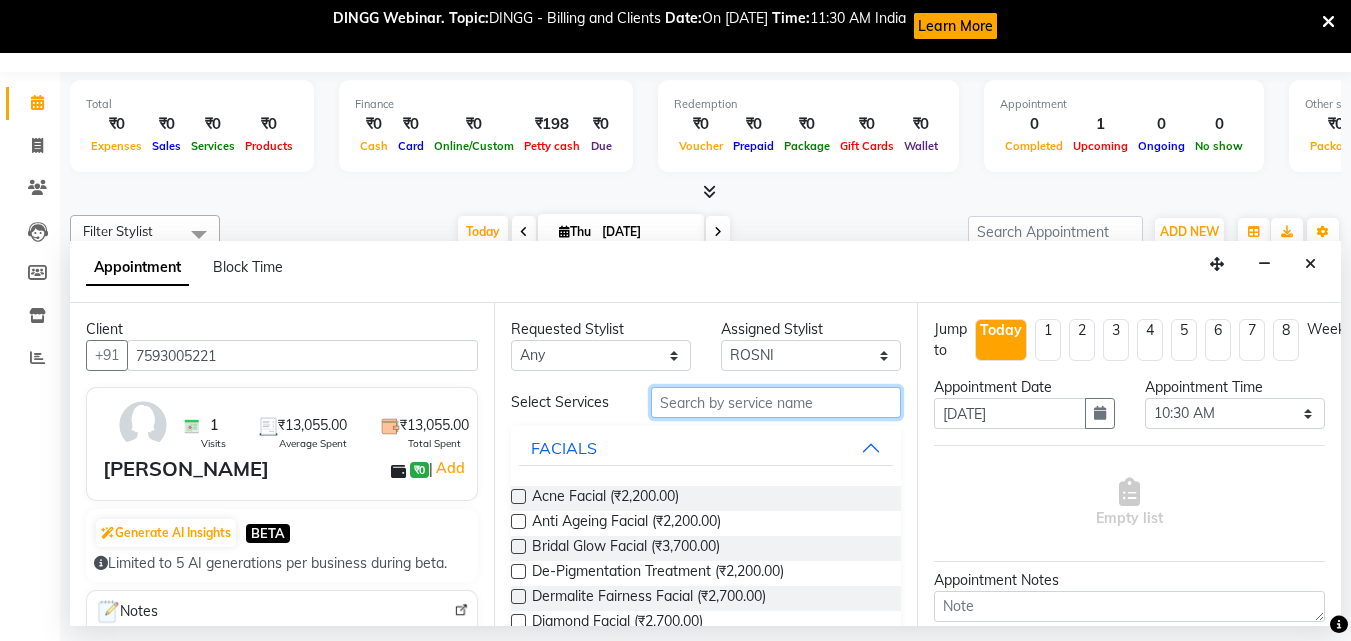 click at bounding box center (776, 402) 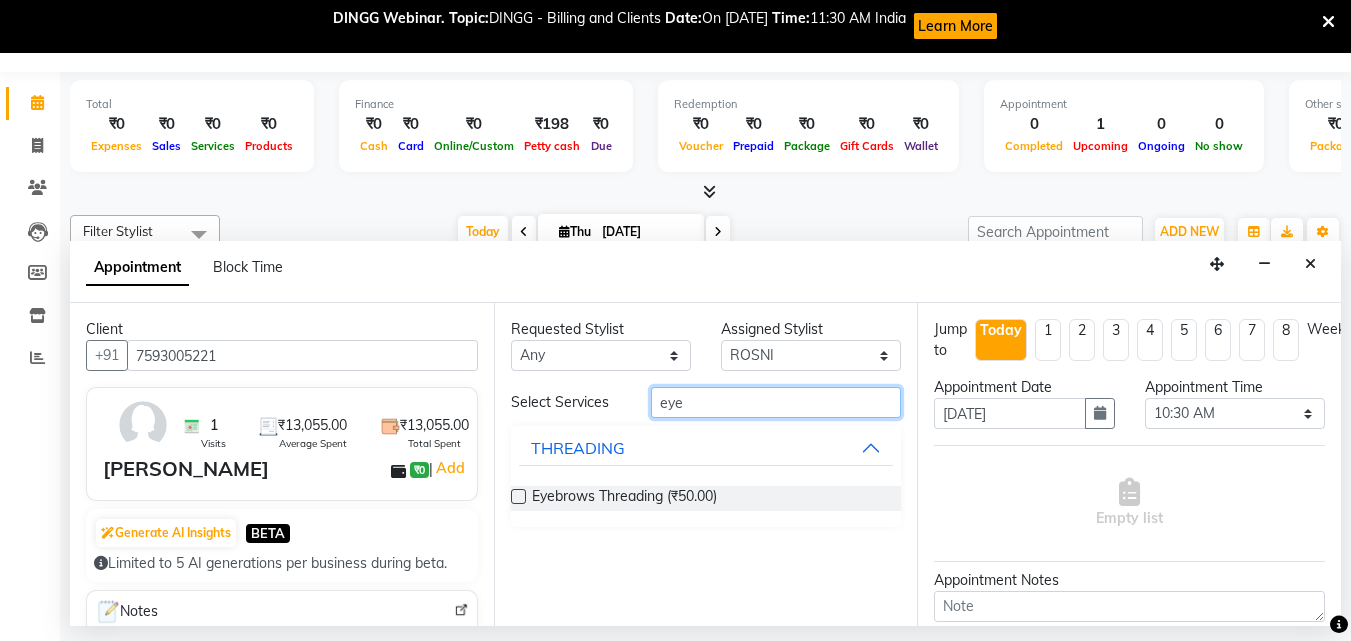 type on "eye" 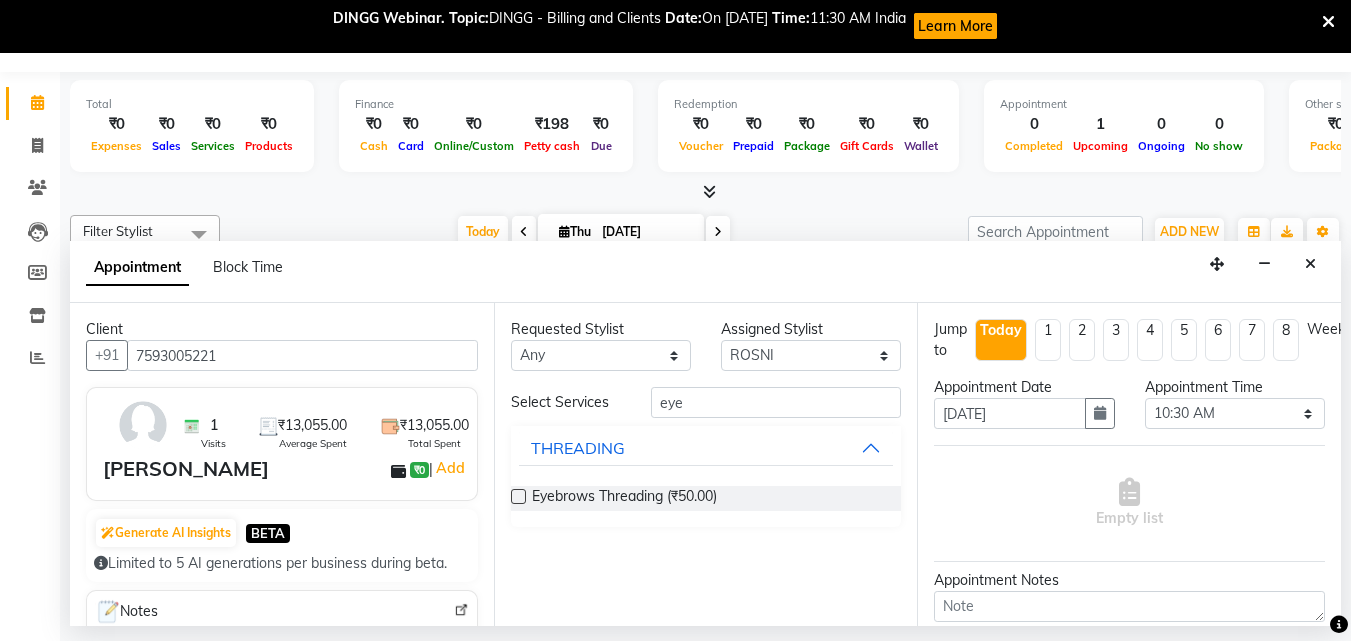 drag, startPoint x: 514, startPoint y: 493, endPoint x: 683, endPoint y: 462, distance: 171.81967 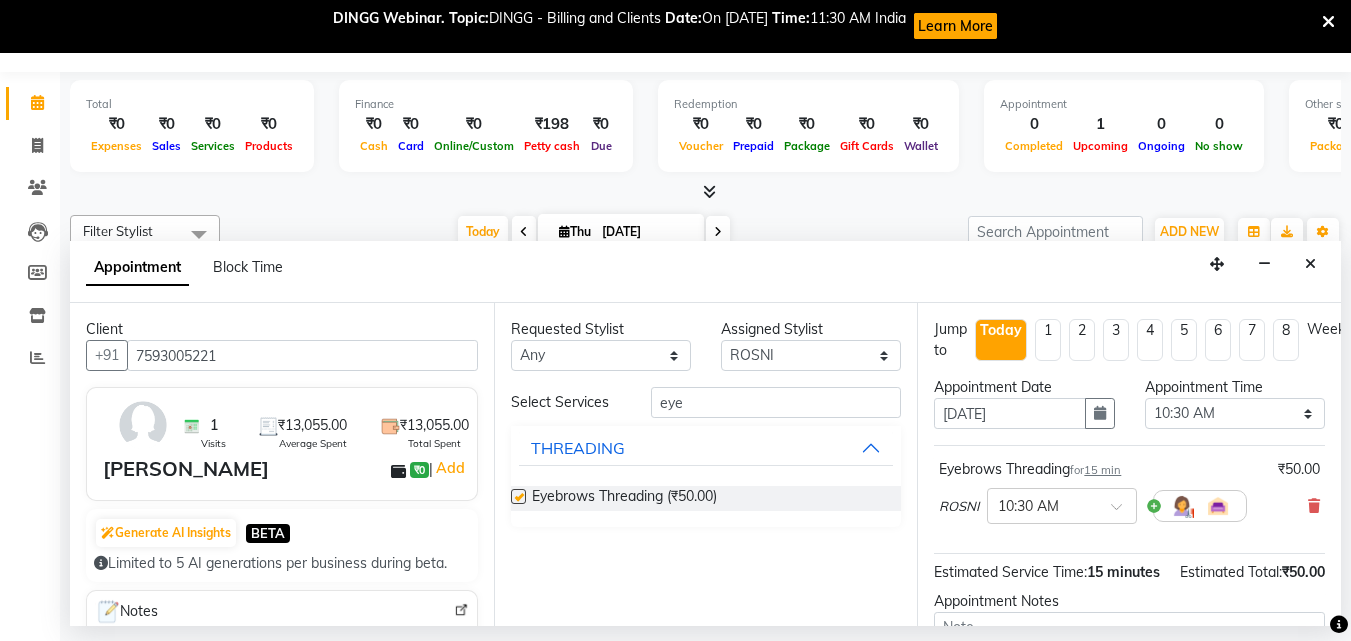 checkbox on "false" 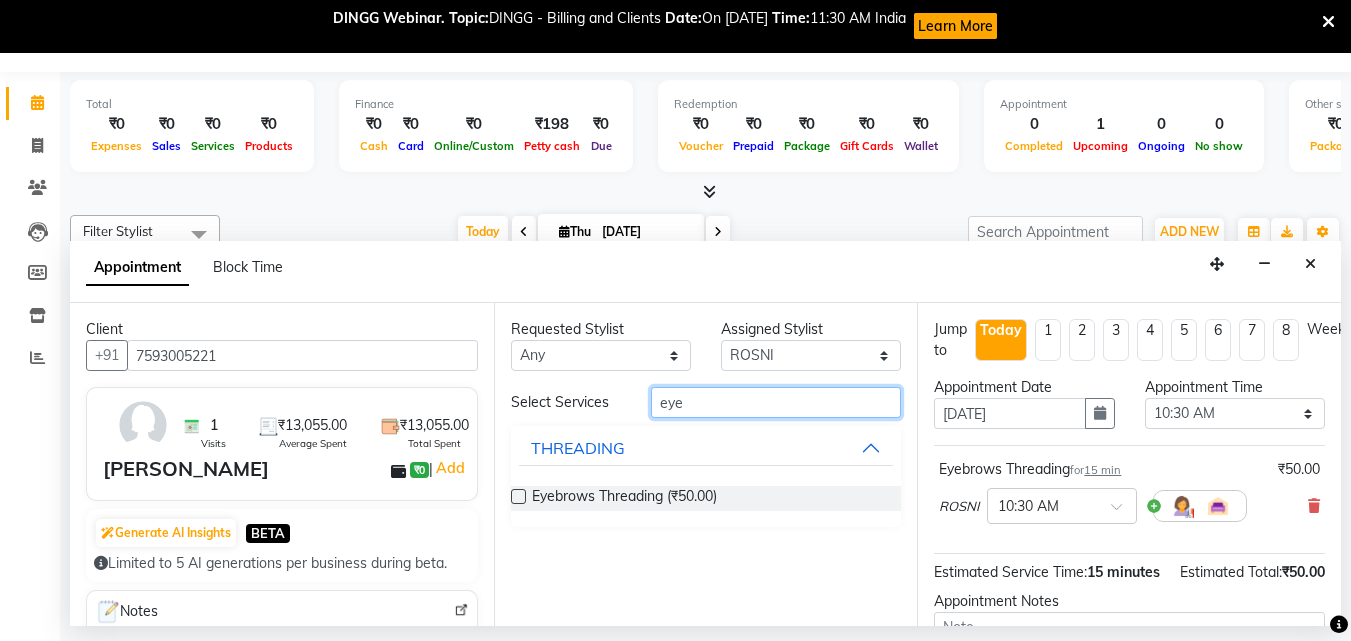 click on "eye" at bounding box center (776, 402) 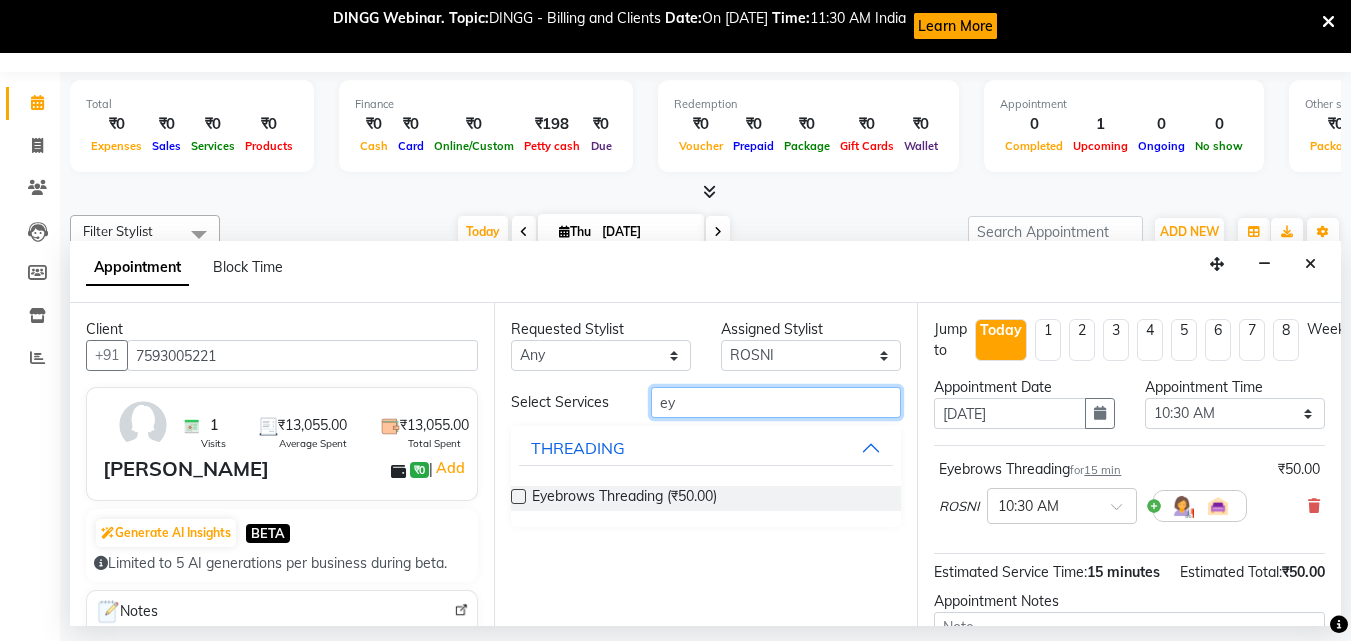 type on "e" 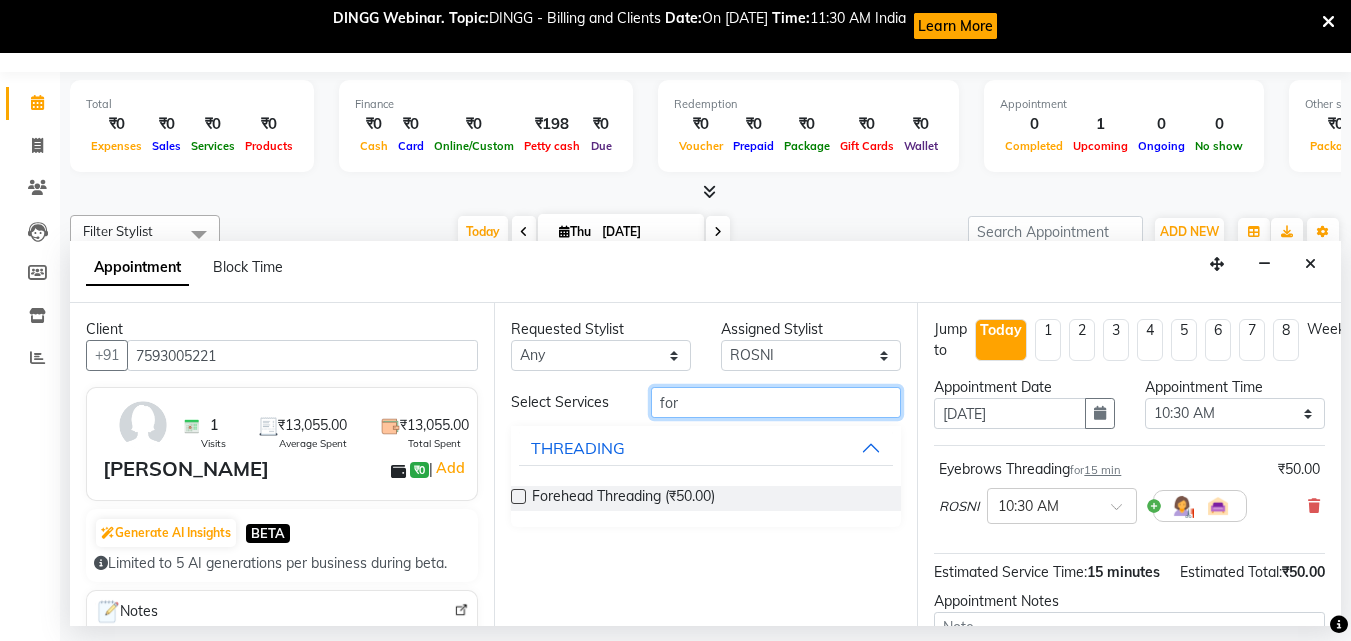 type on "for" 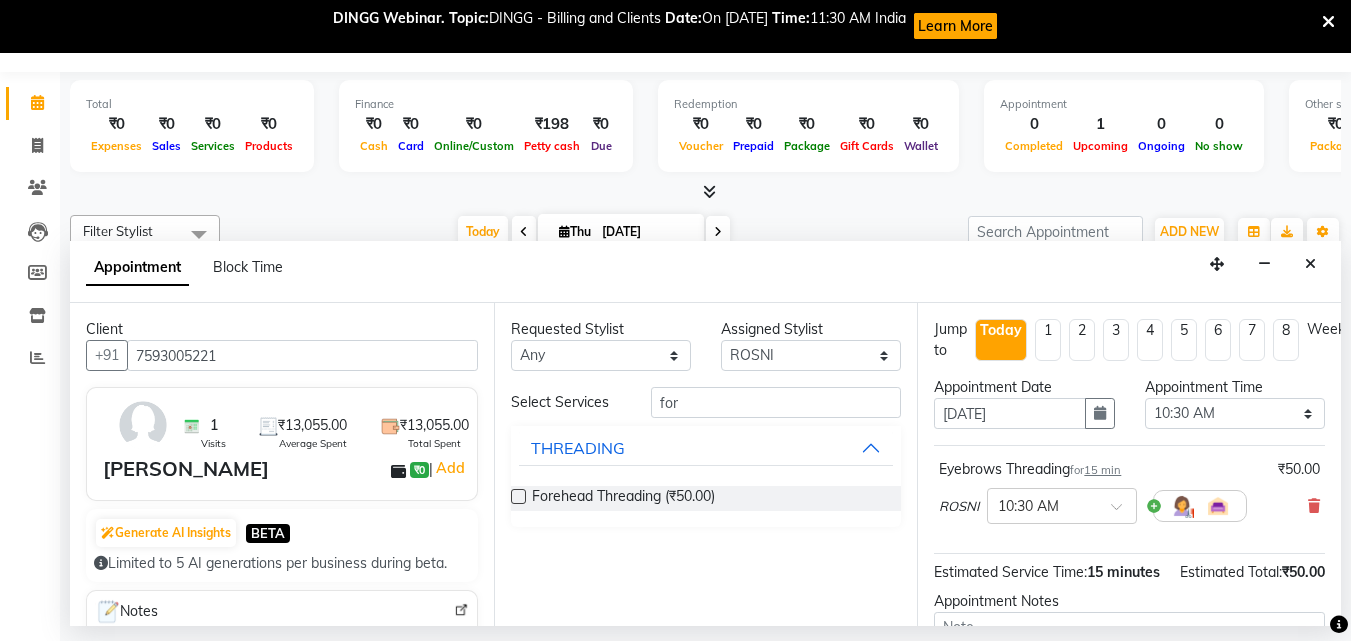 click at bounding box center [518, 496] 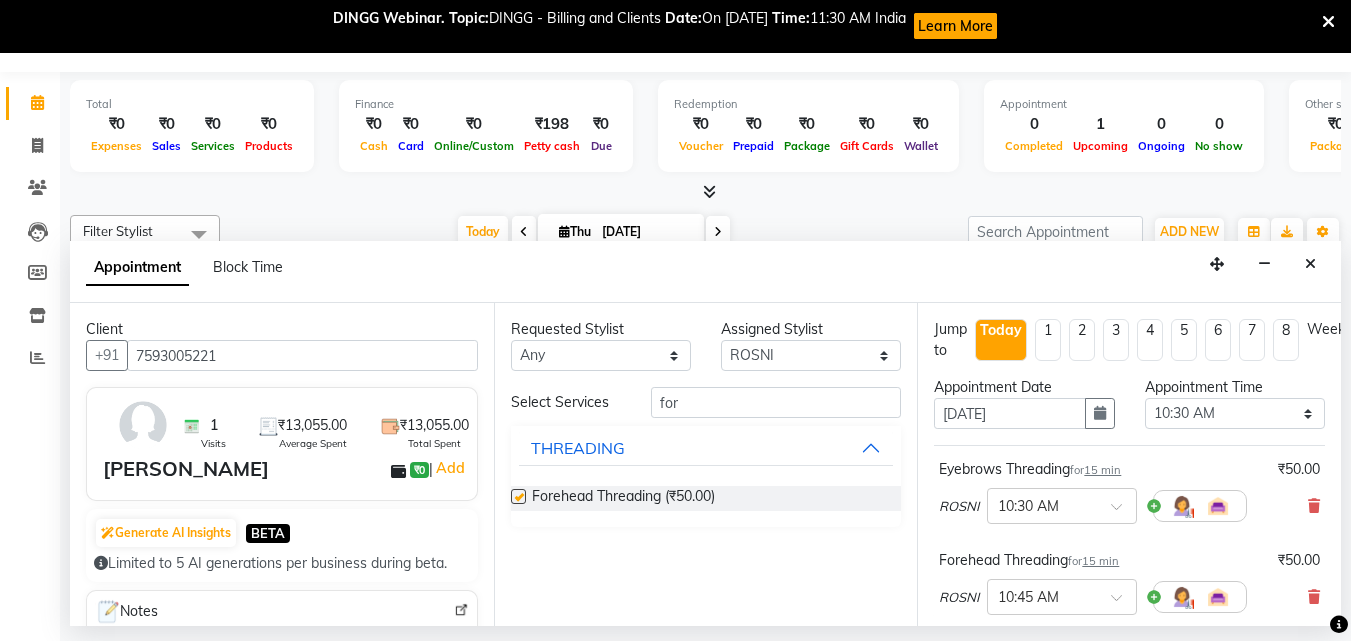 checkbox on "false" 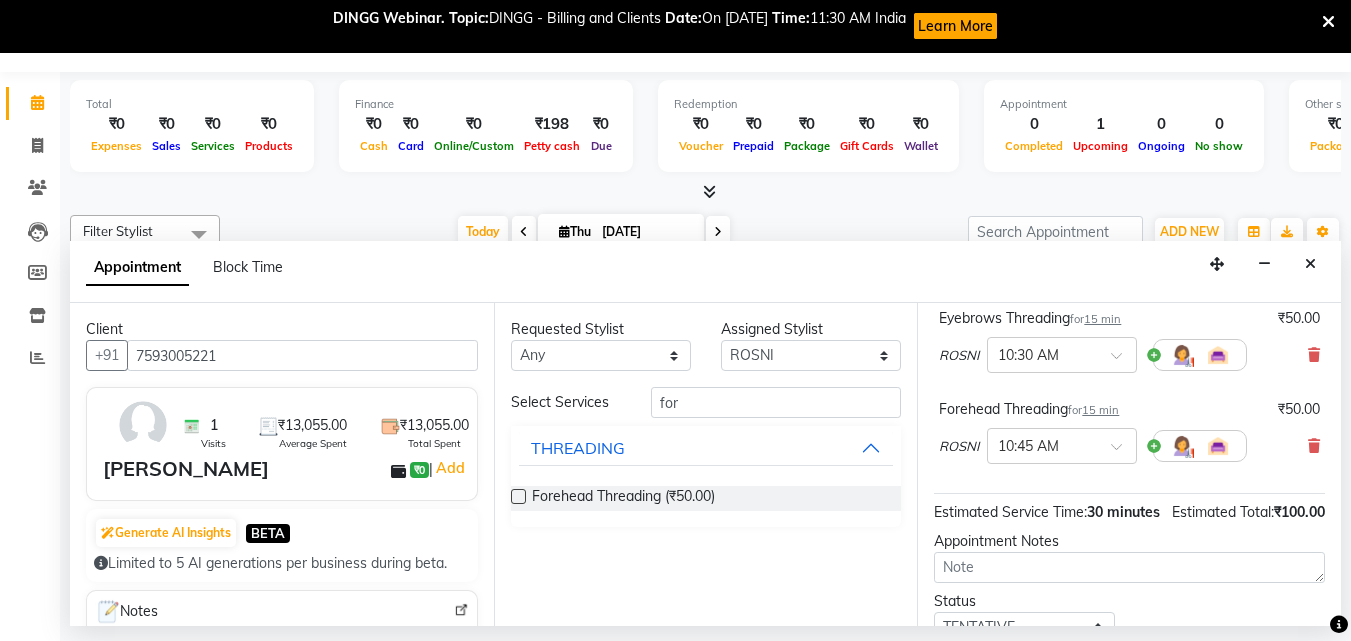 scroll, scrollTop: 330, scrollLeft: 0, axis: vertical 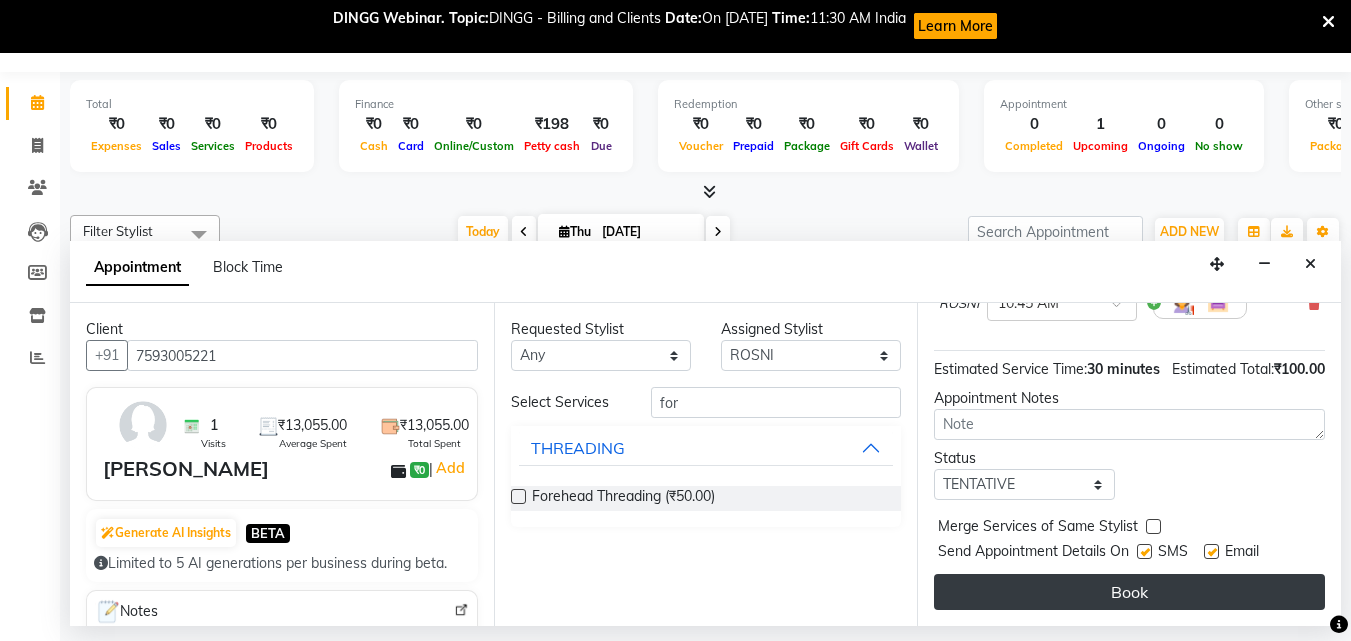 click on "Book" at bounding box center (1129, 592) 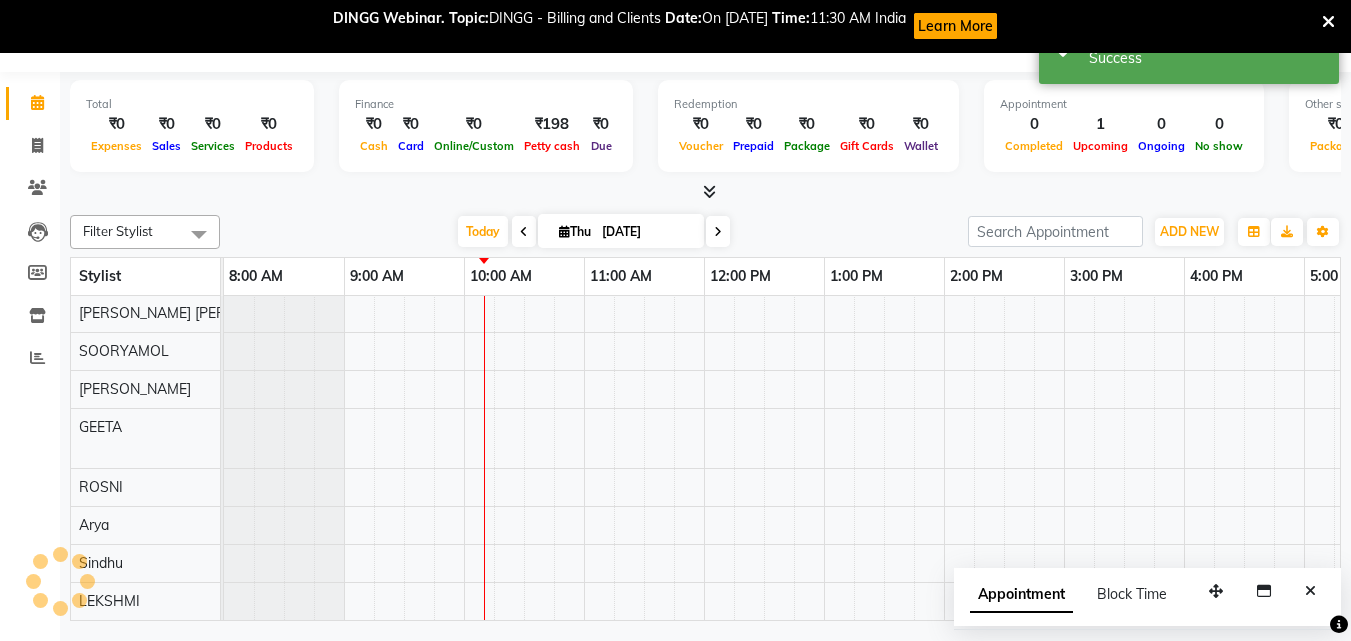 scroll, scrollTop: 0, scrollLeft: 0, axis: both 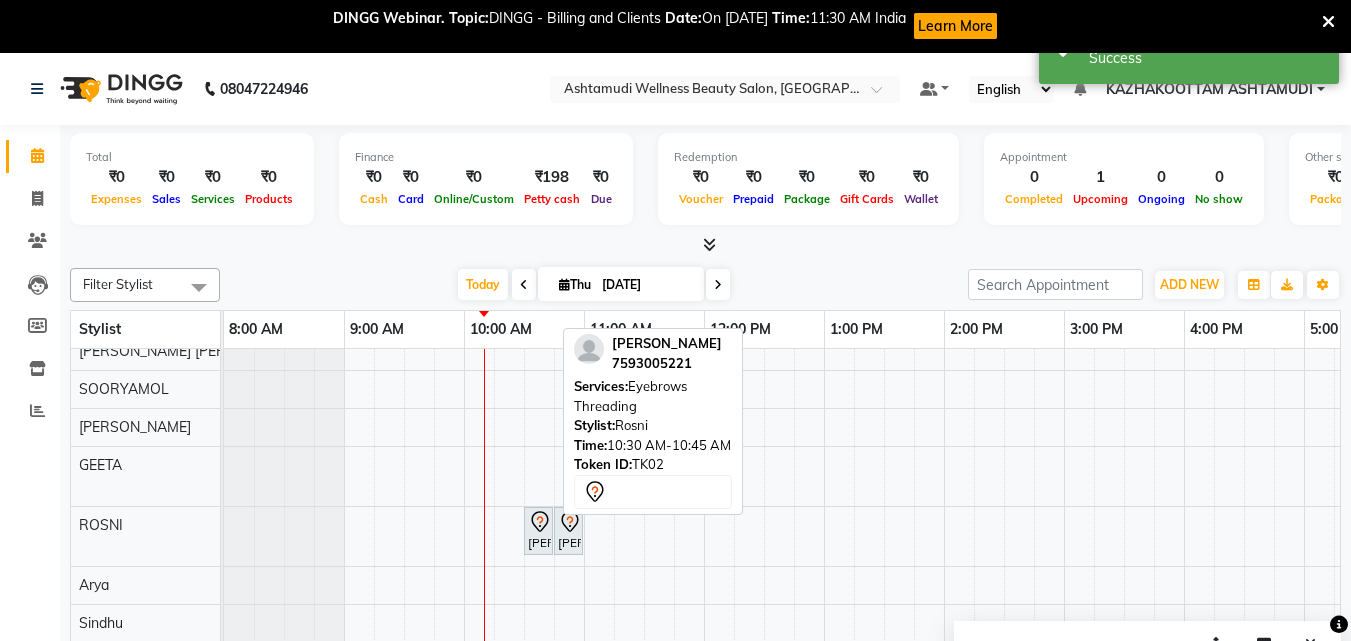 click at bounding box center [552, 531] 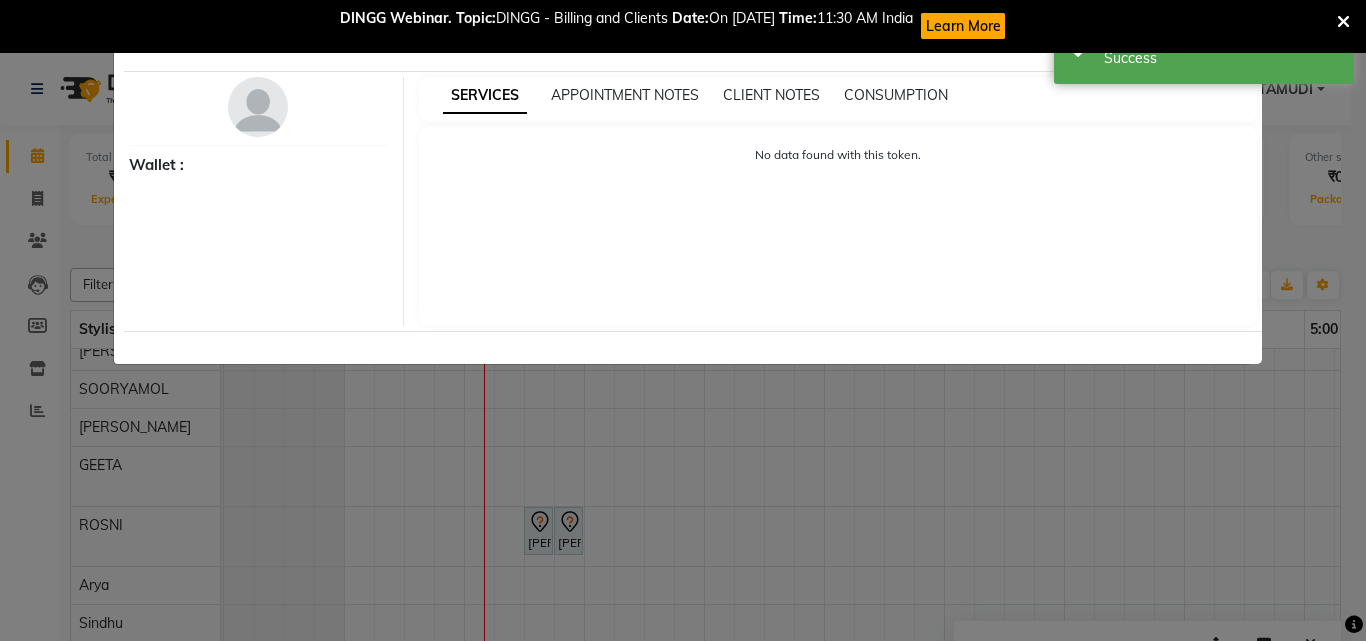 select on "7" 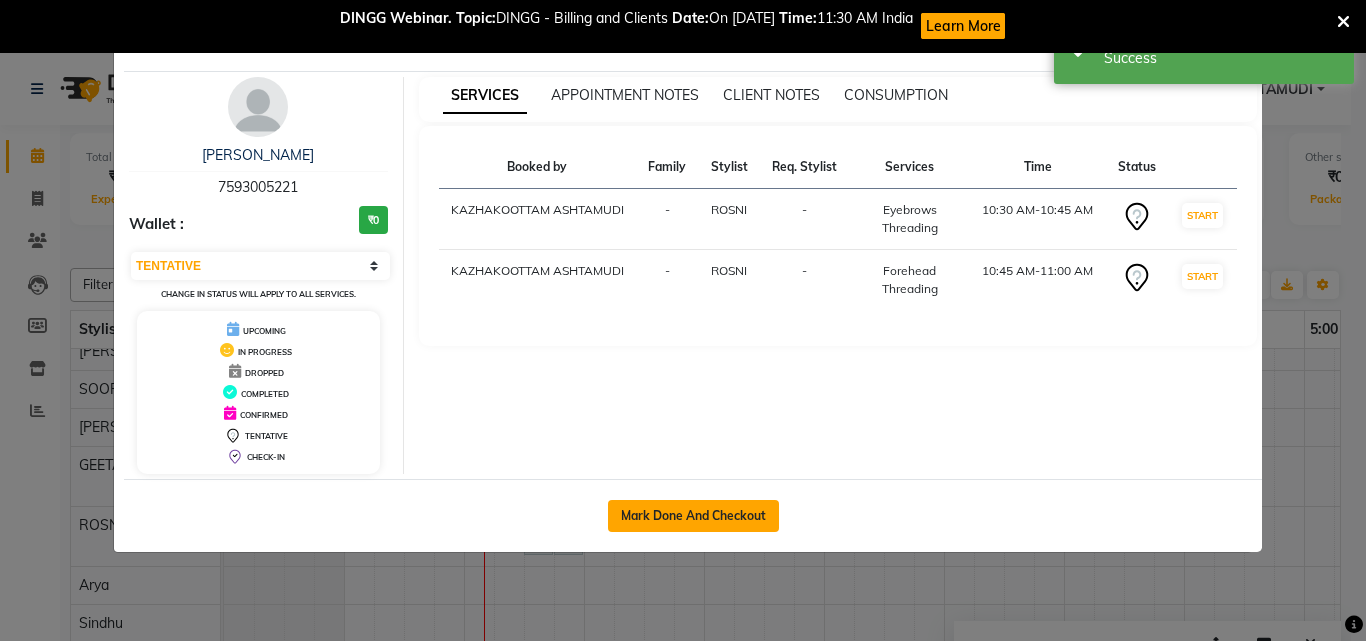 click on "Mark Done And Checkout" 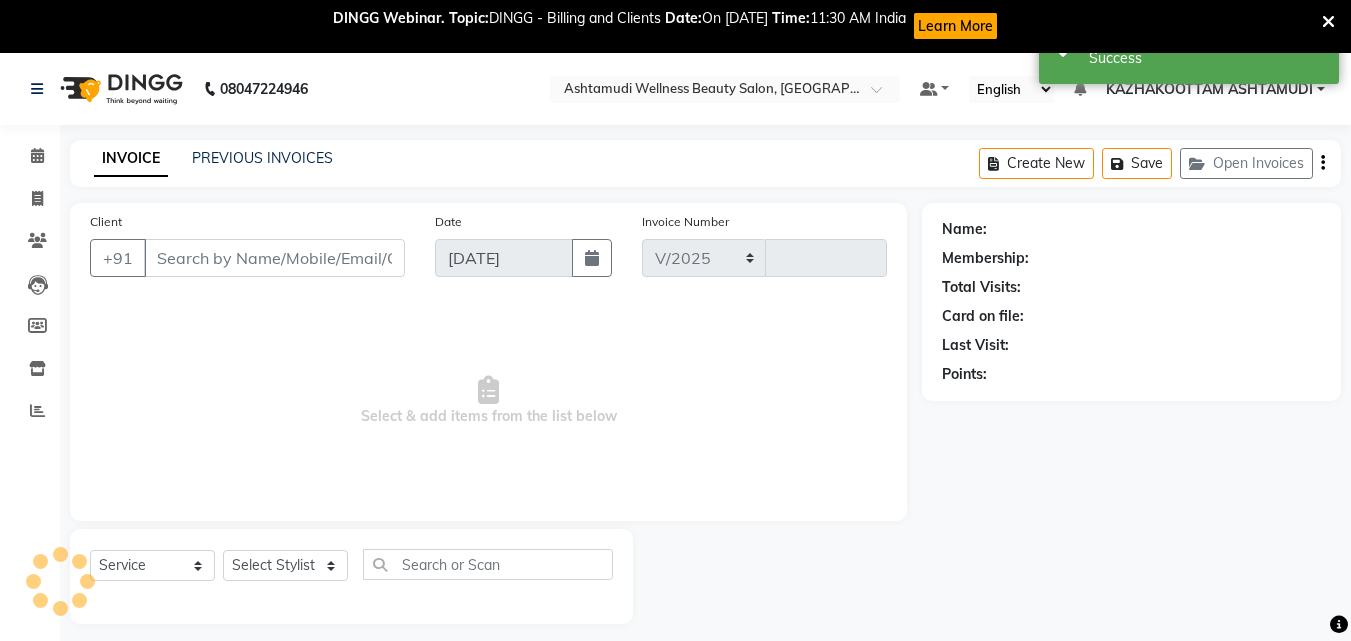 select on "4662" 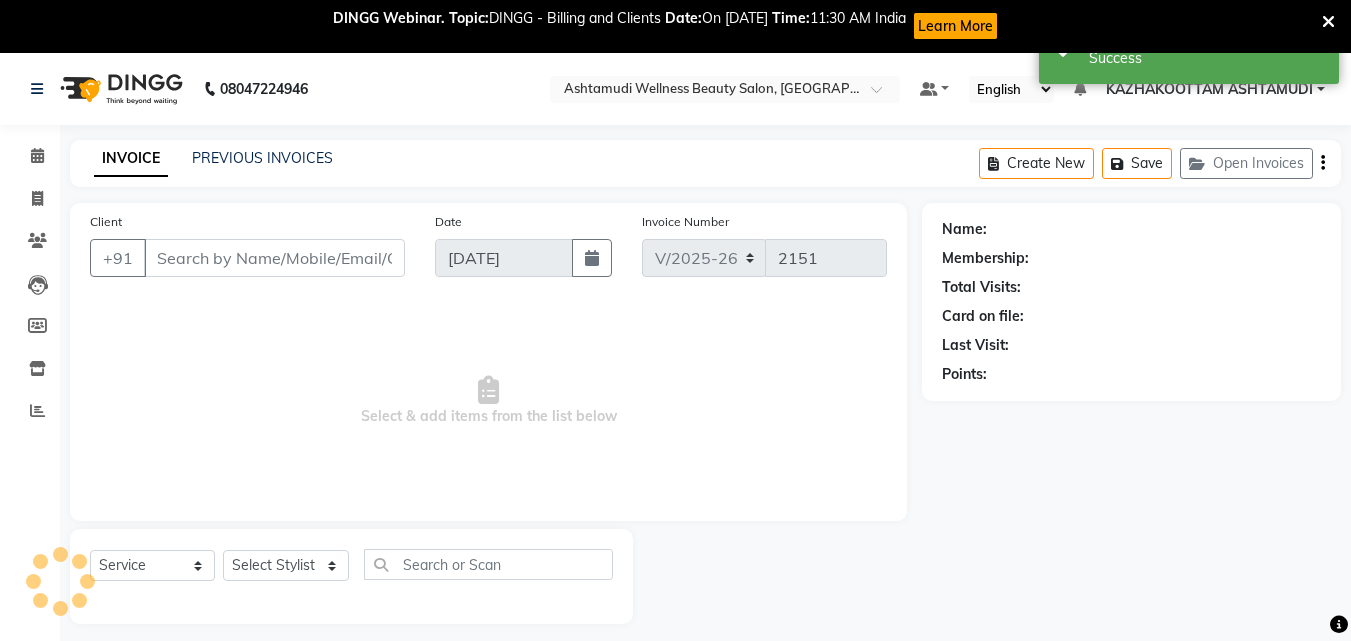type on "7593005221" 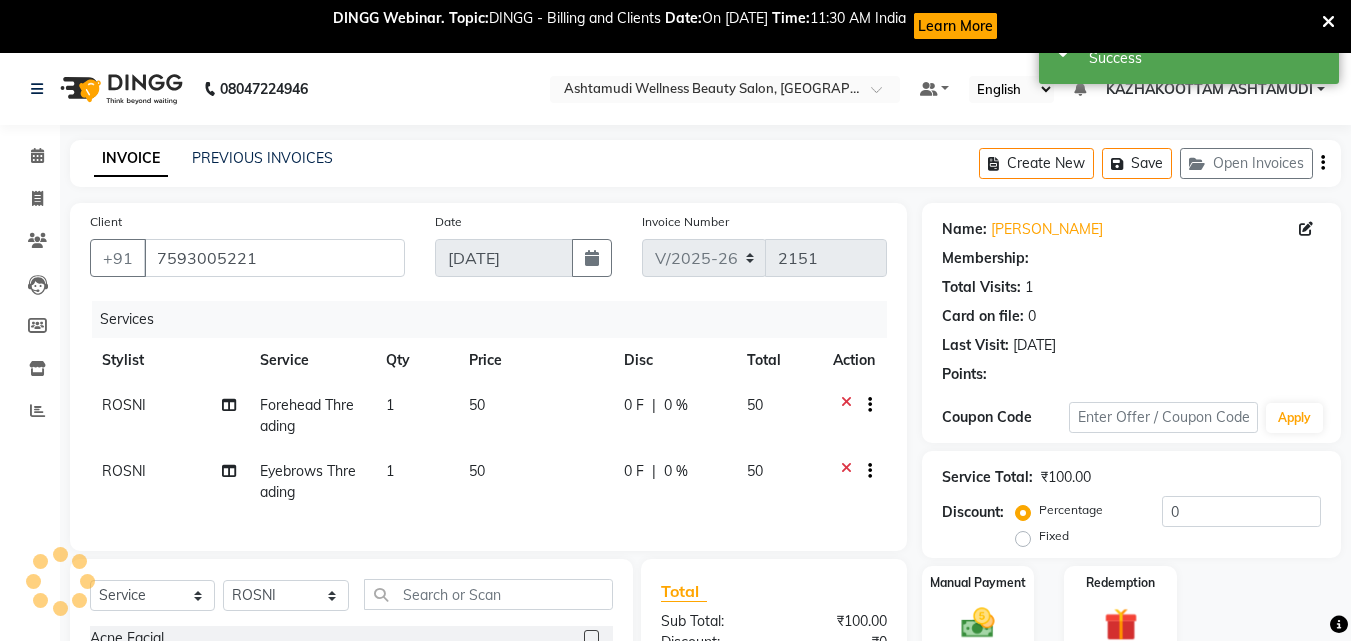 select on "1: Object" 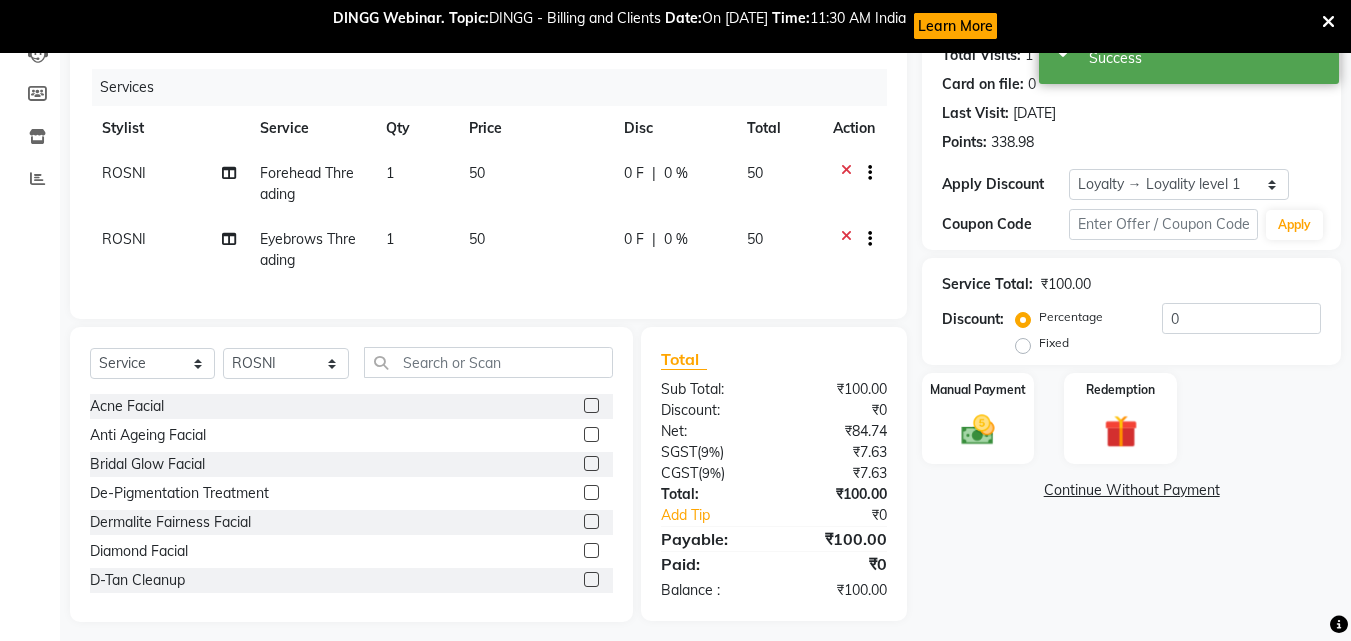 scroll, scrollTop: 258, scrollLeft: 0, axis: vertical 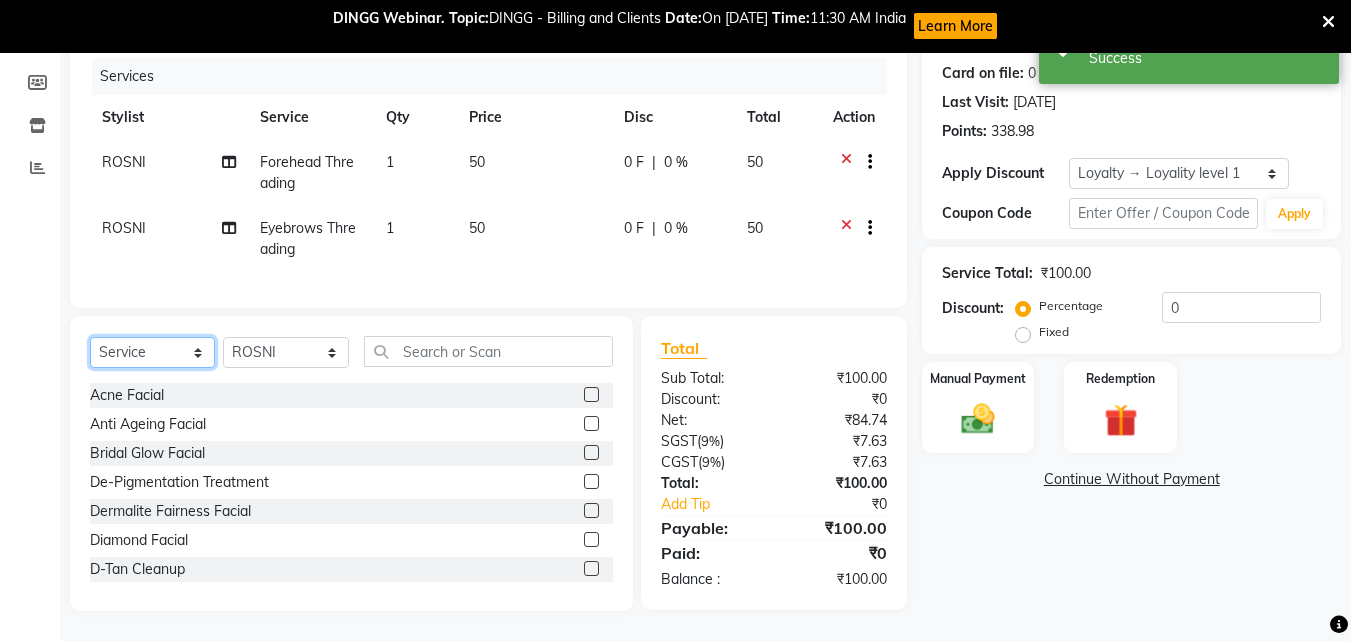click on "Select  Service  Product  Membership  Package Voucher Prepaid Gift Card" 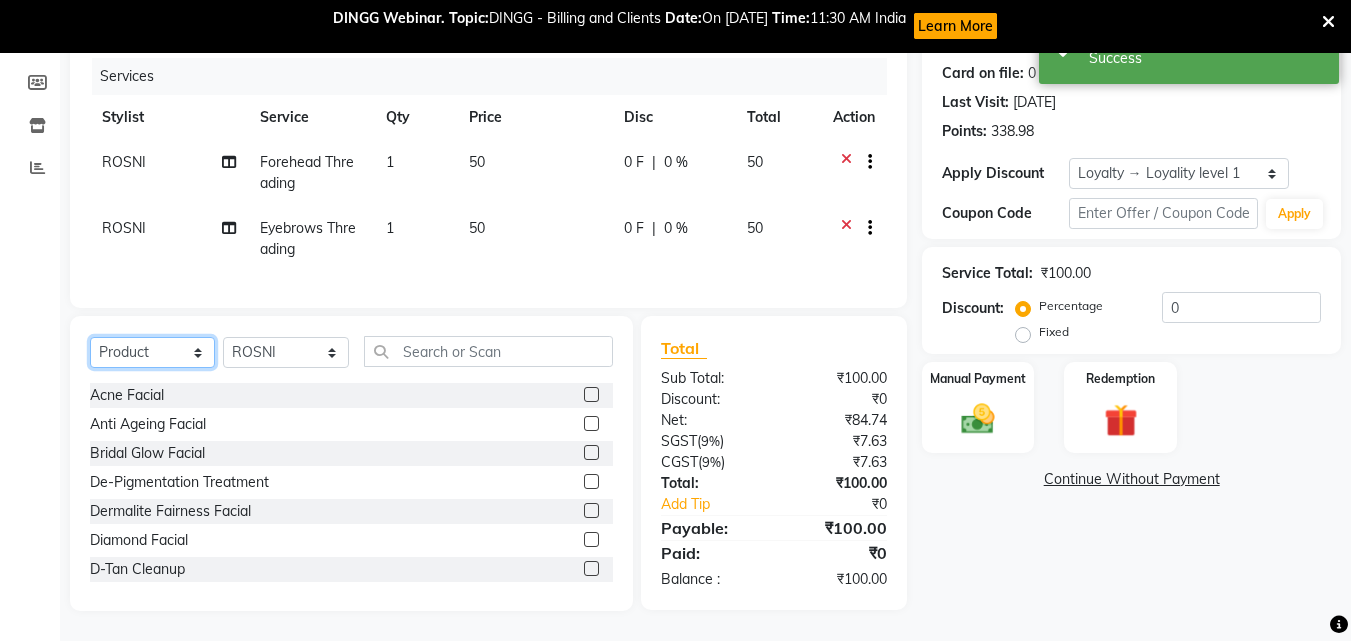 click on "Select  Service  Product  Membership  Package Voucher Prepaid Gift Card" 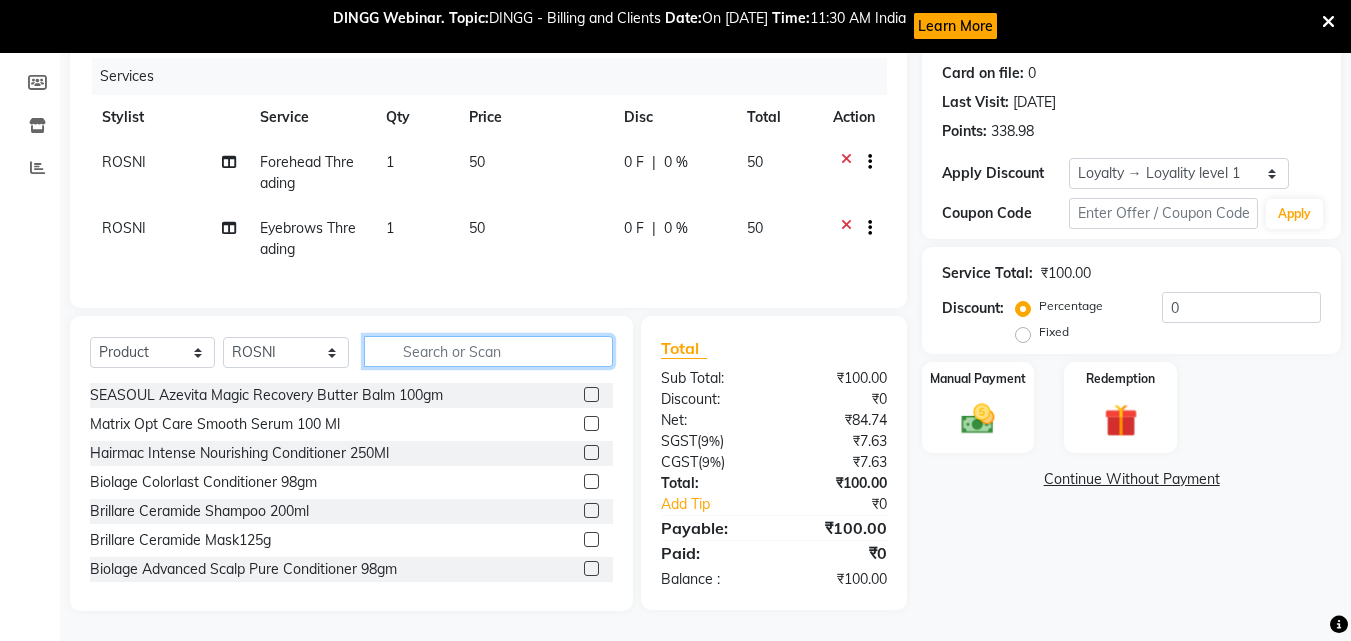 click 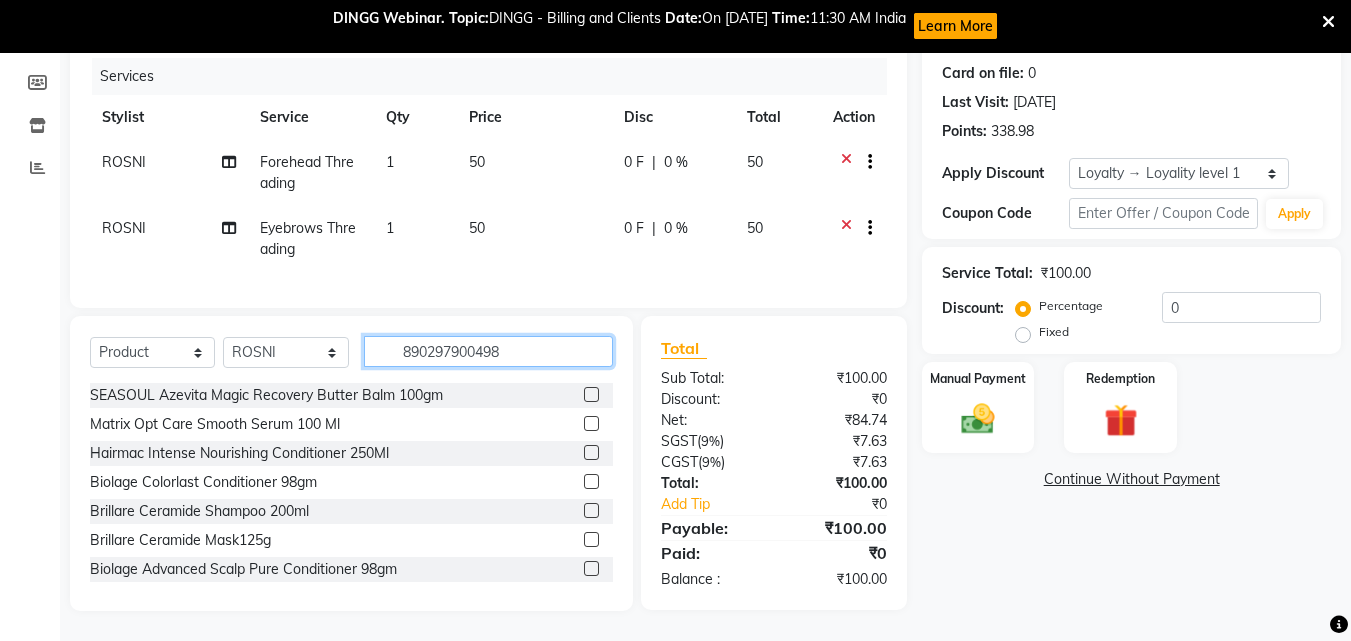 type on "8902979004985" 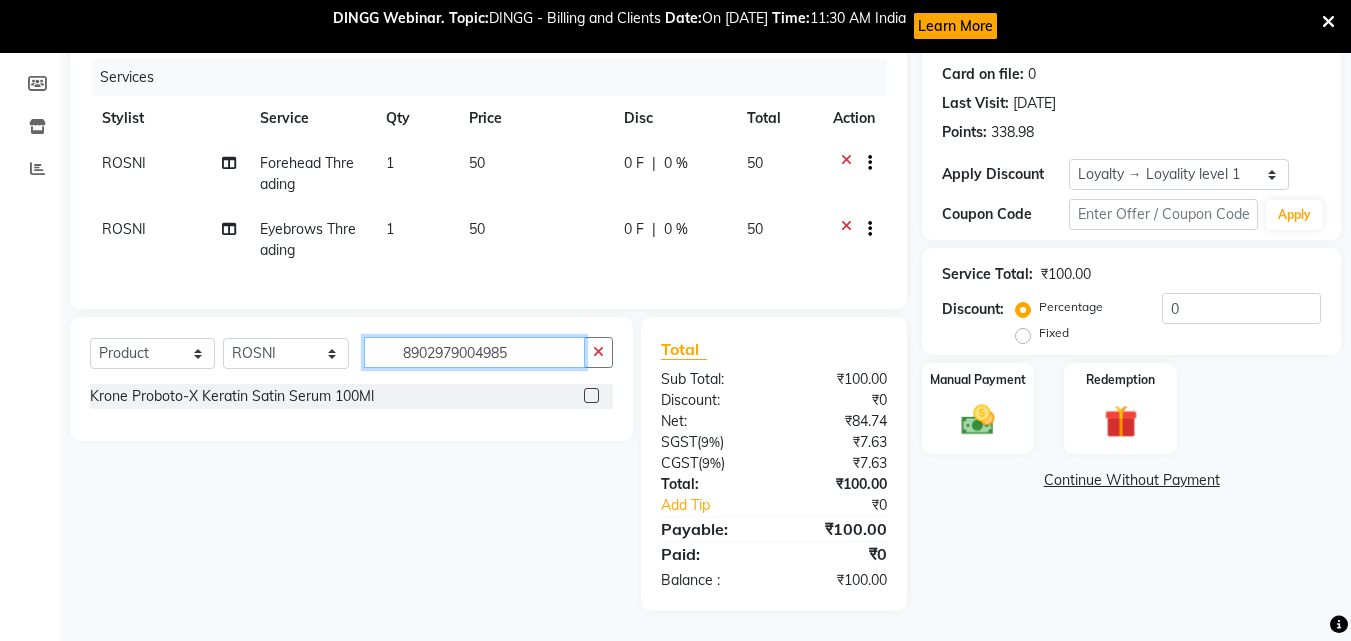 type 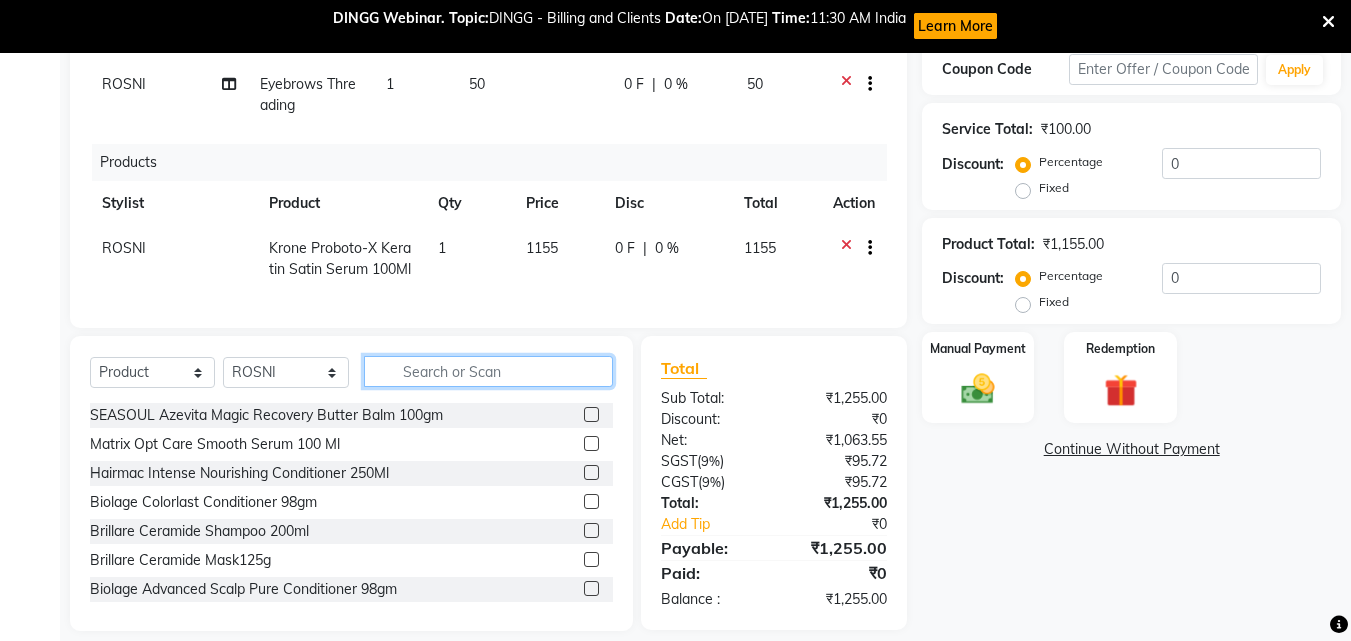 scroll, scrollTop: 422, scrollLeft: 0, axis: vertical 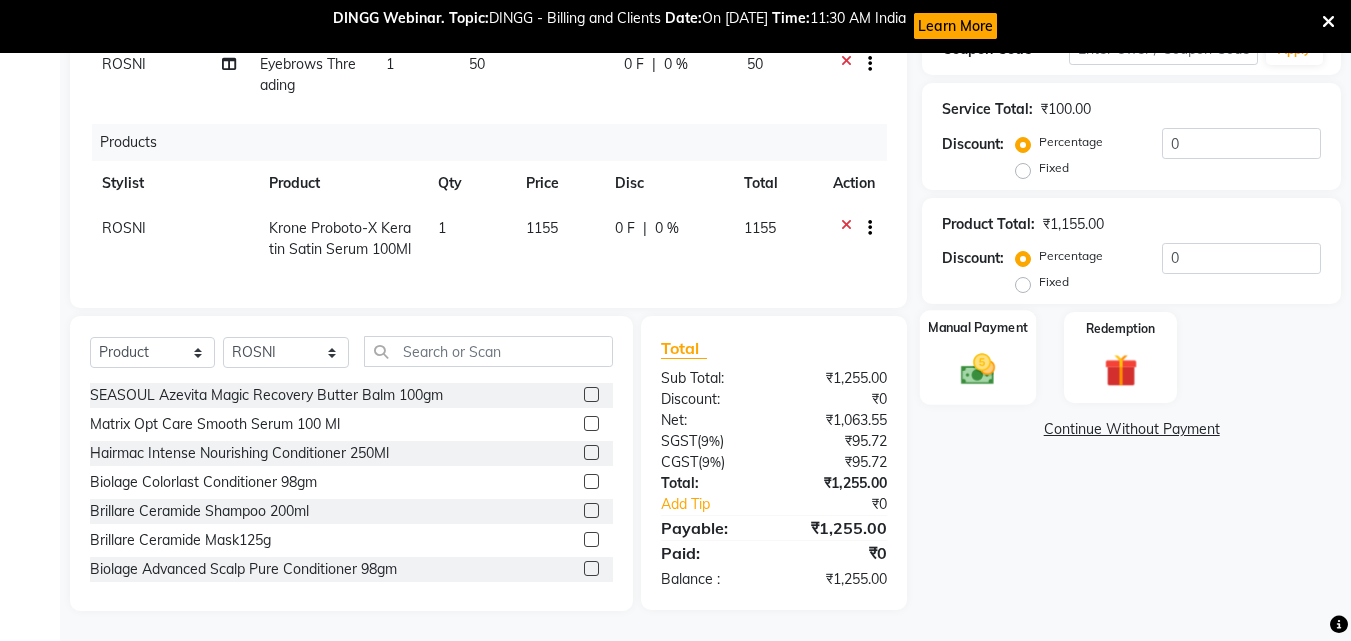 click 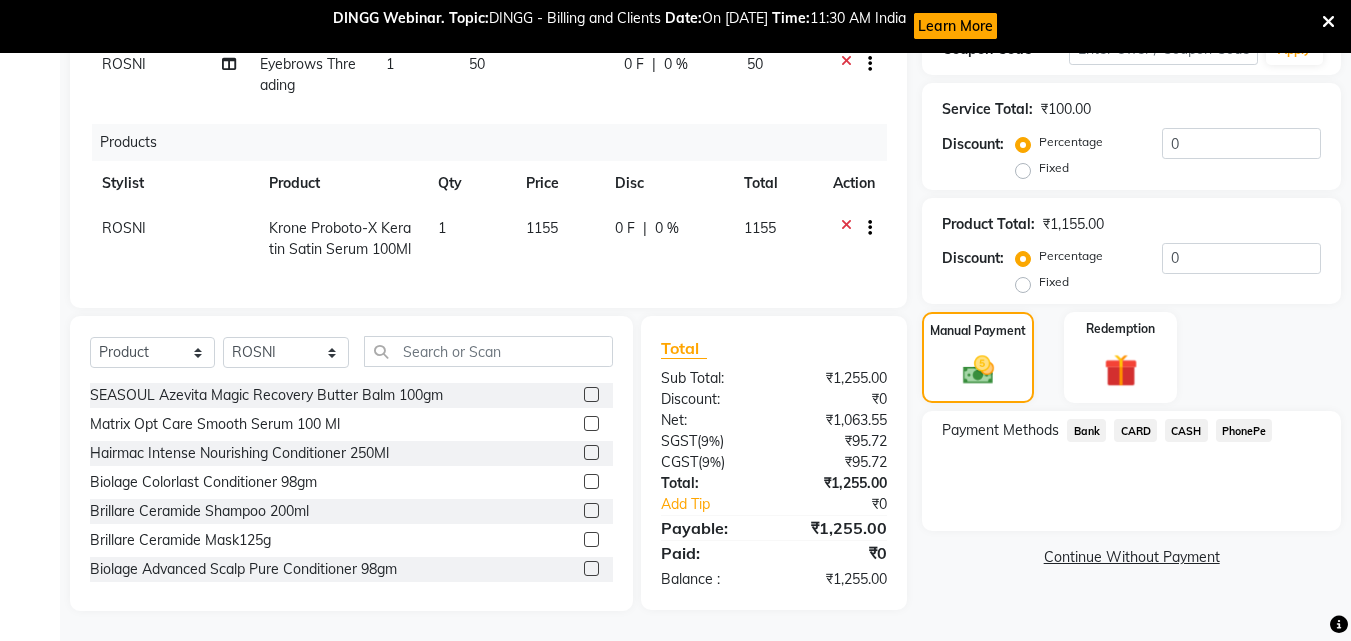 click on "PhonePe" 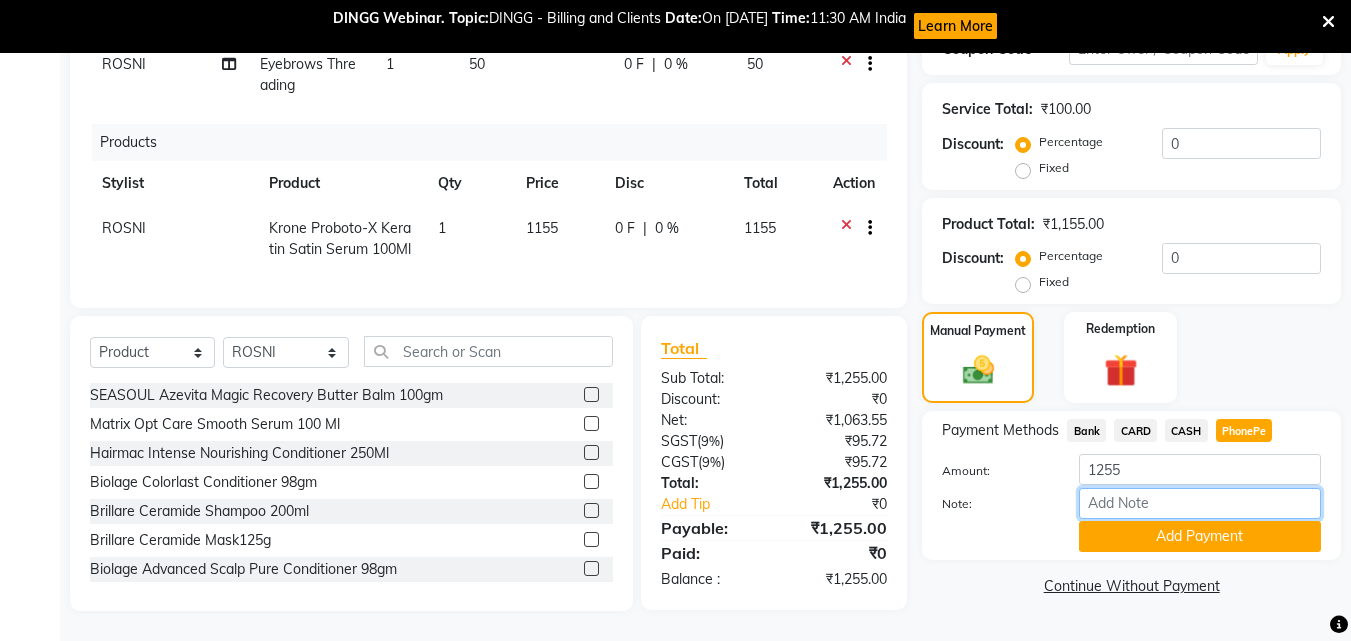 click on "Note:" at bounding box center [1200, 503] 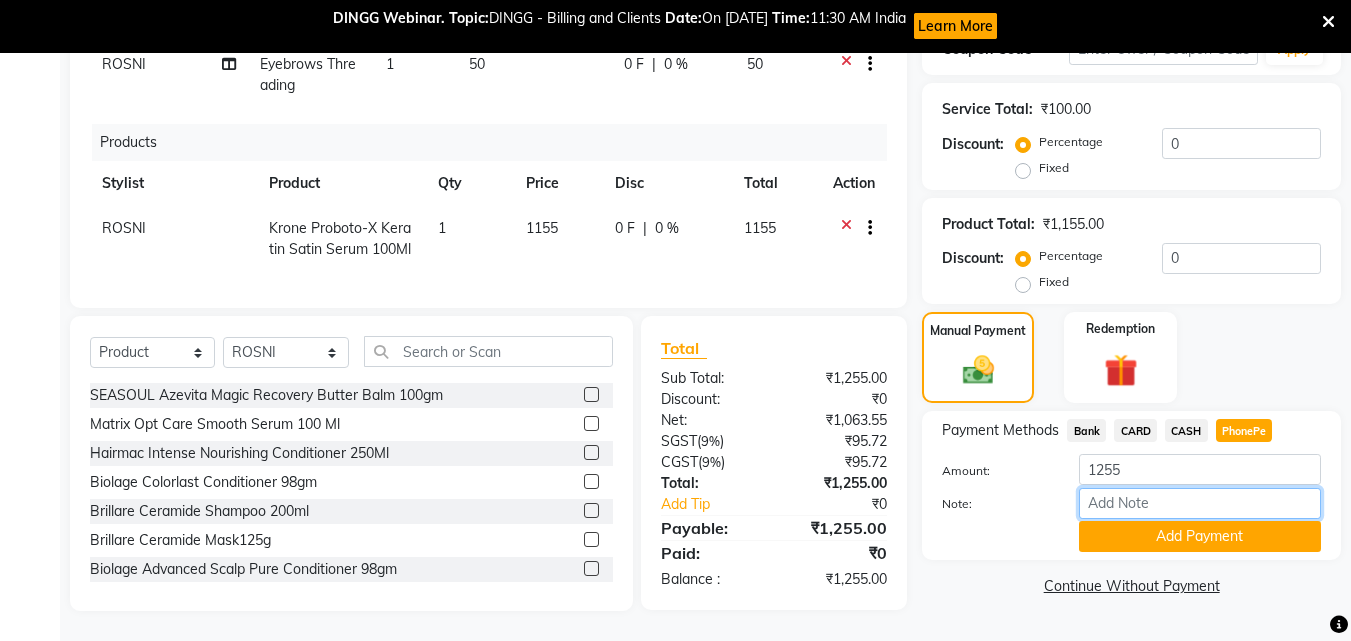 type on "soorya" 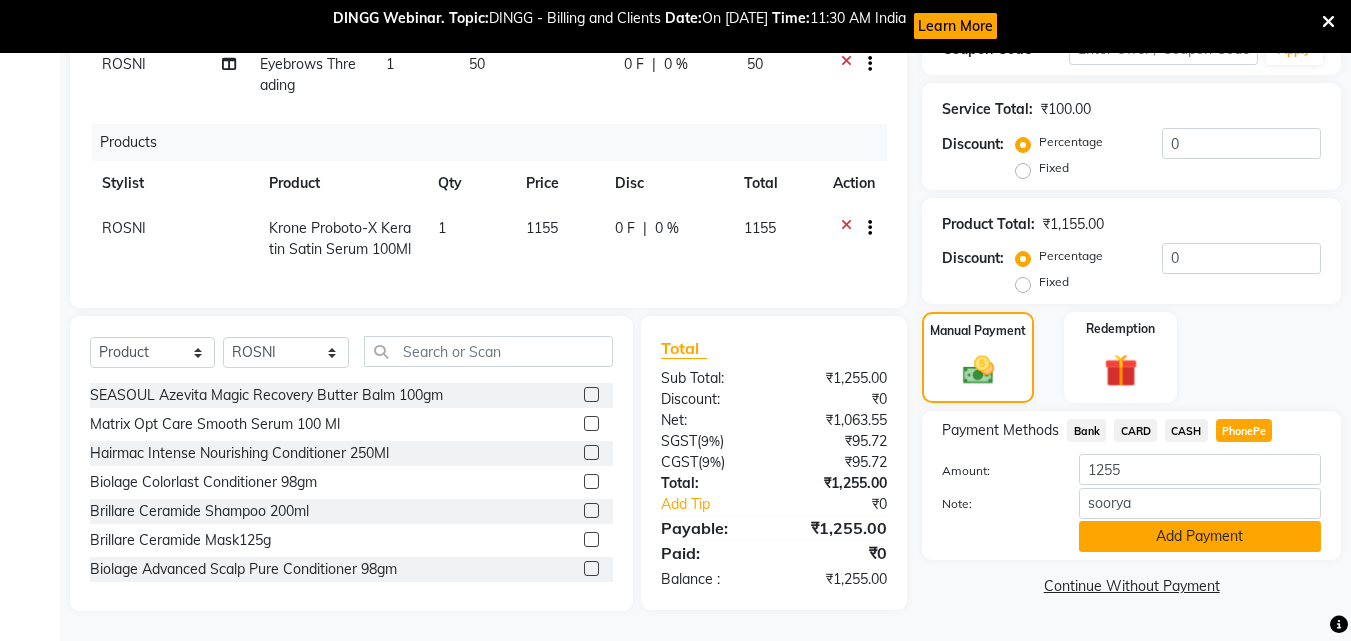 click on "Add Payment" 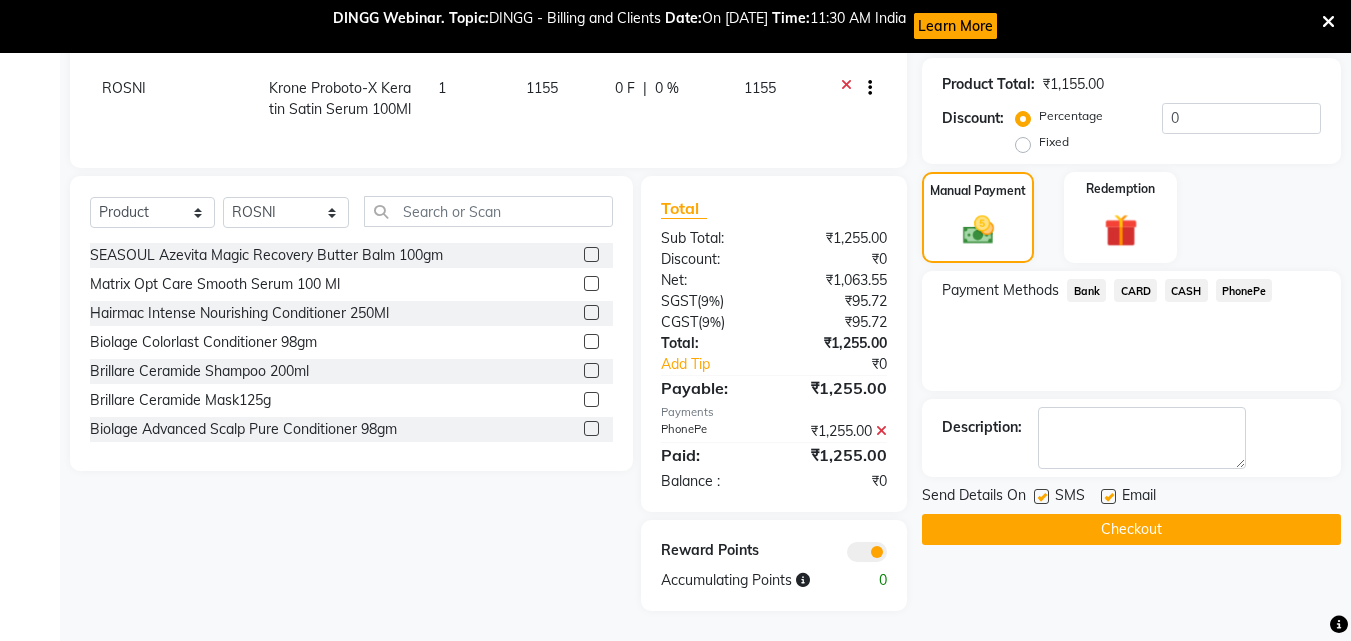 scroll, scrollTop: 562, scrollLeft: 0, axis: vertical 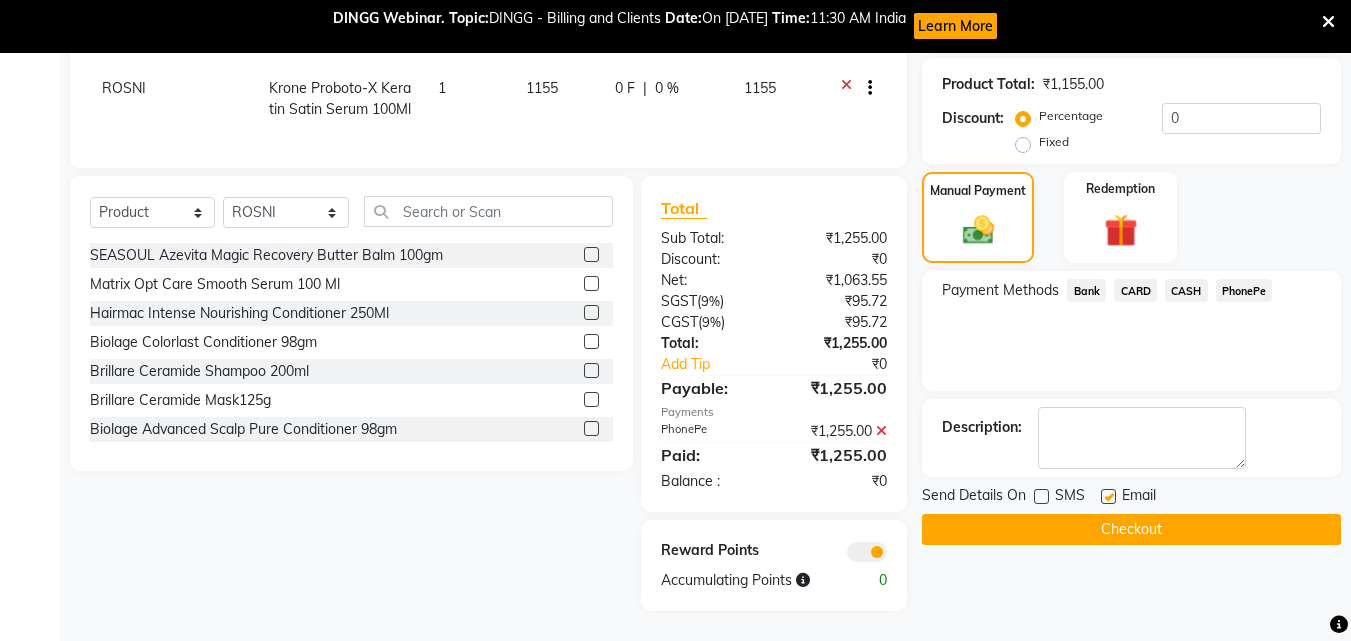 click 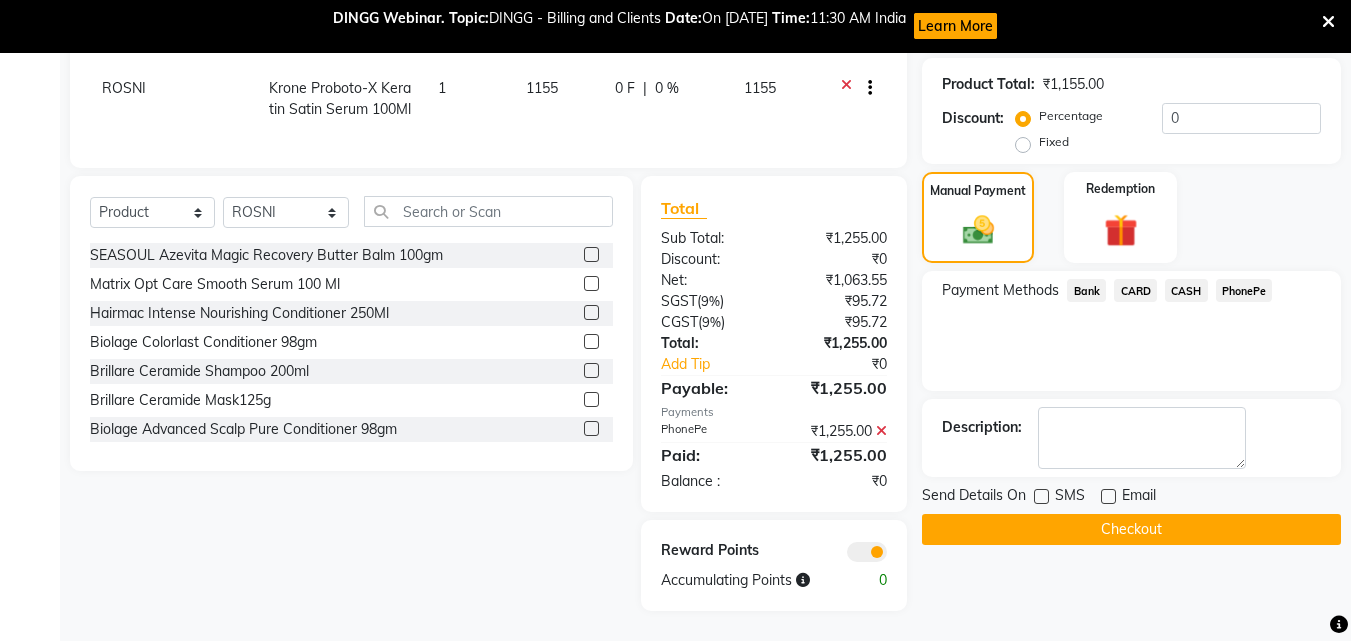 click on "Checkout" 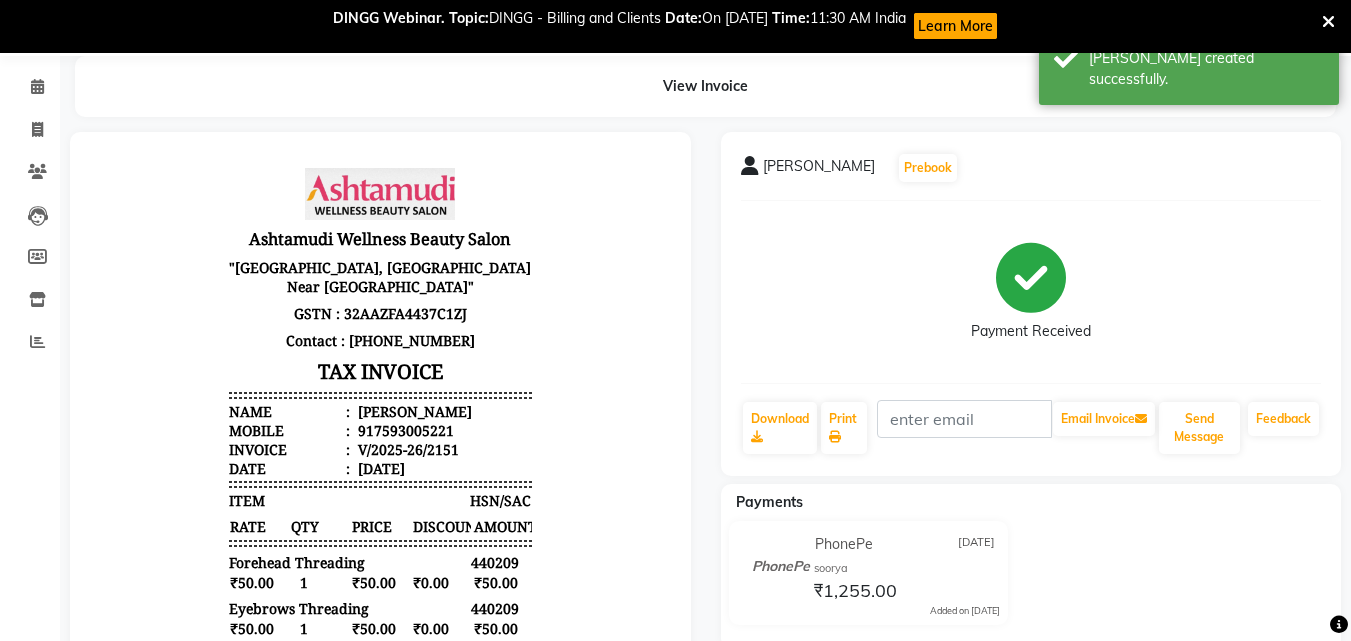 scroll, scrollTop: 68, scrollLeft: 0, axis: vertical 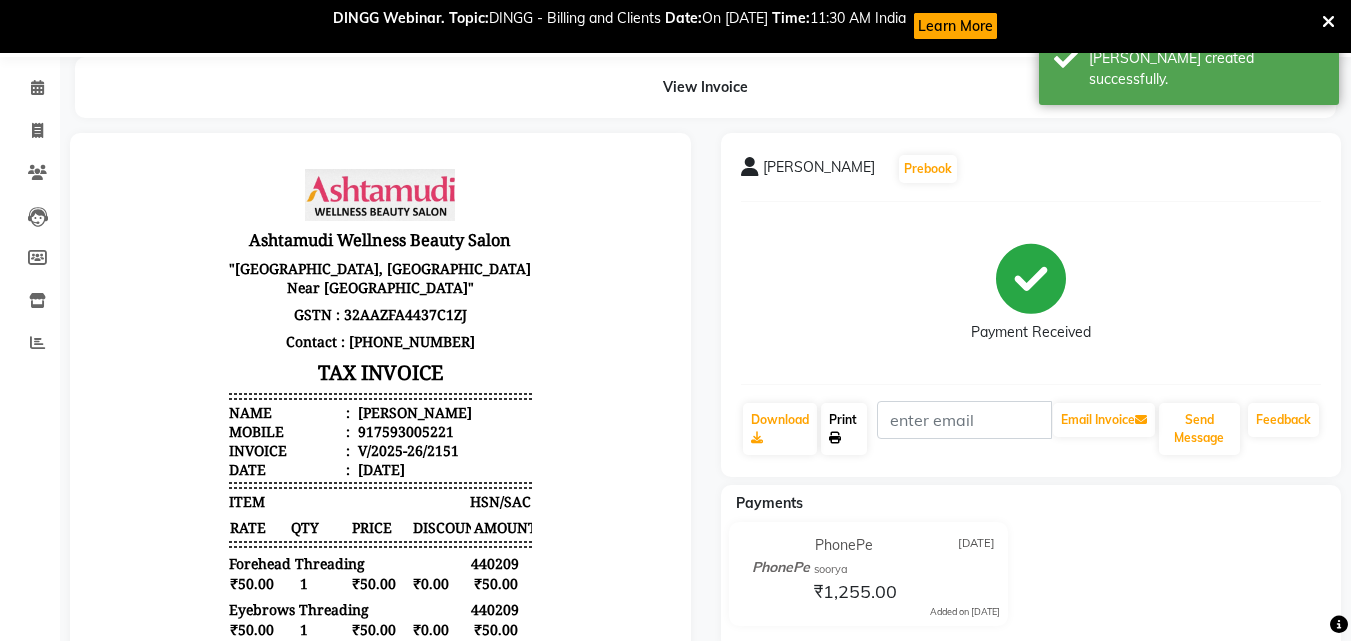click on "Print" 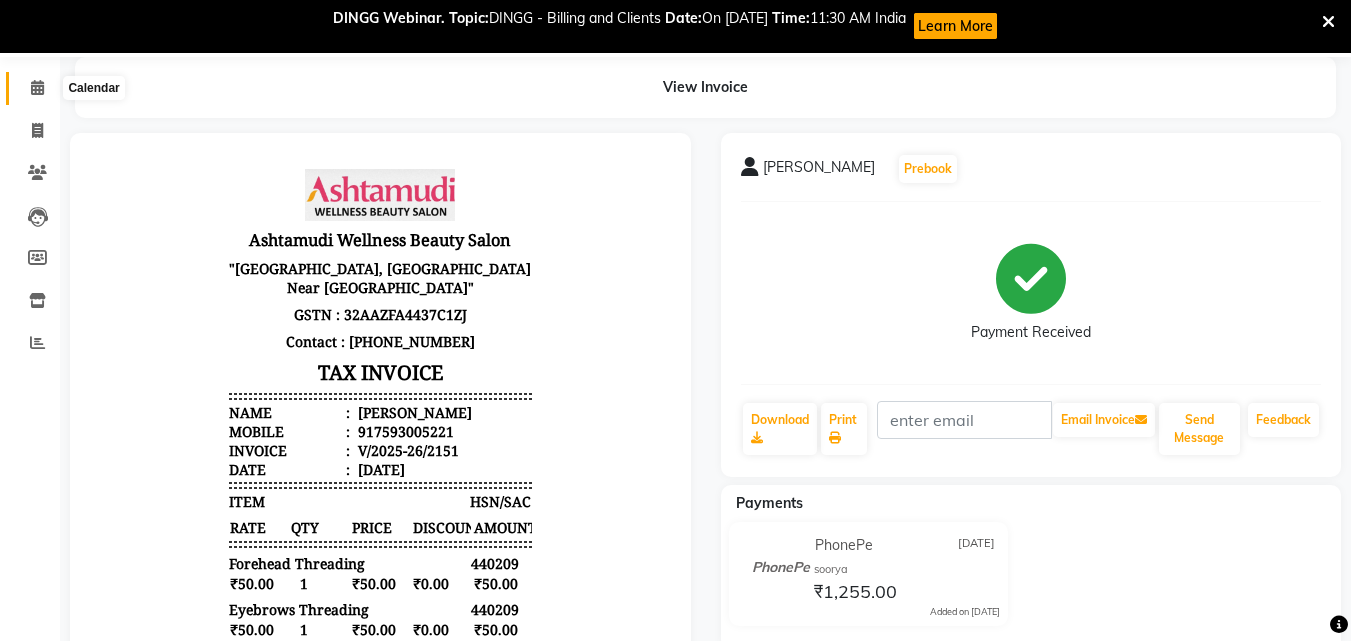 click 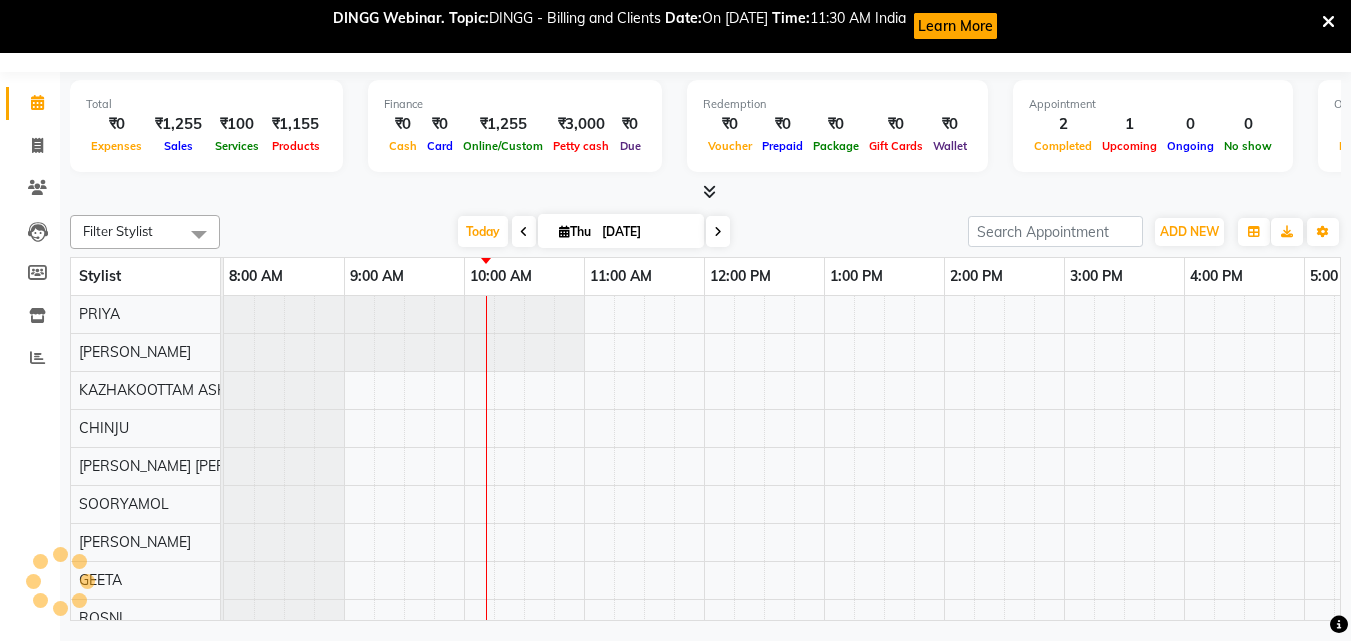 scroll, scrollTop: 53, scrollLeft: 0, axis: vertical 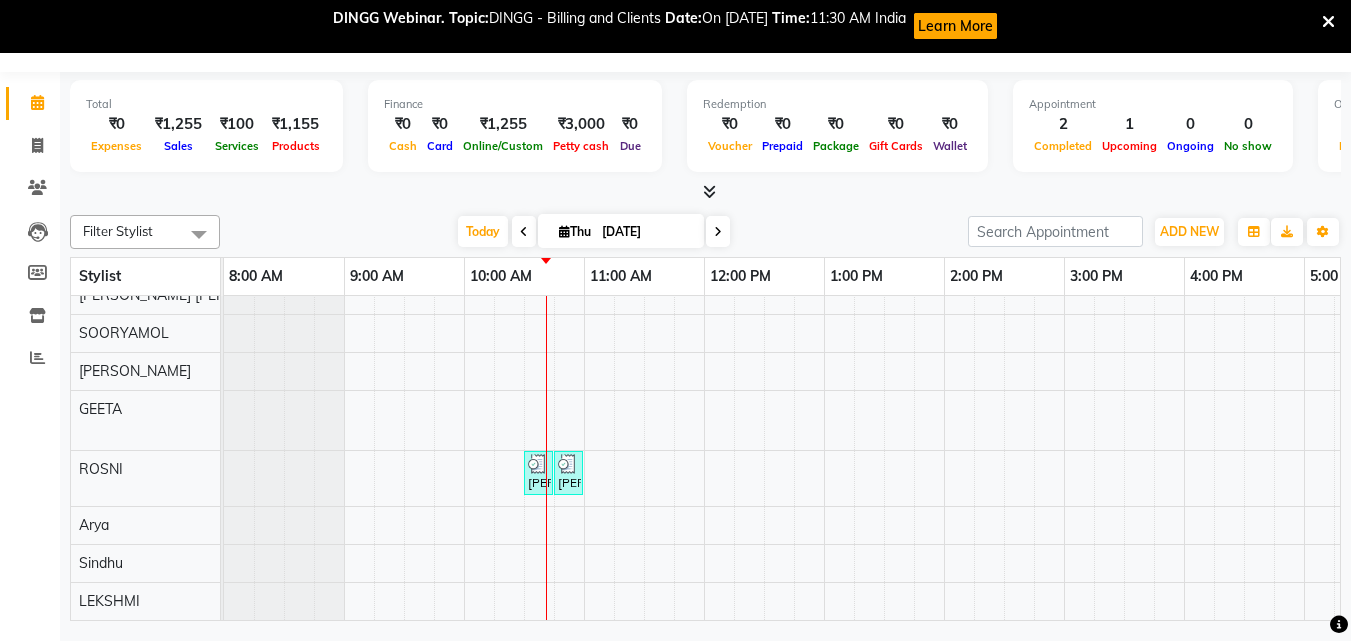 click on "[PERSON_NAME], TK01, 06:45 PM-08:45 PM, NANOPLASTIA OFFER - ELBOW LENGTH     sethuleshmi, TK02, 10:30 AM-10:45 AM, Eyebrows Threading     sethuleshmi, TK02, 10:45 AM-11:00 AM, Forehead Threading" at bounding box center [1004, 372] 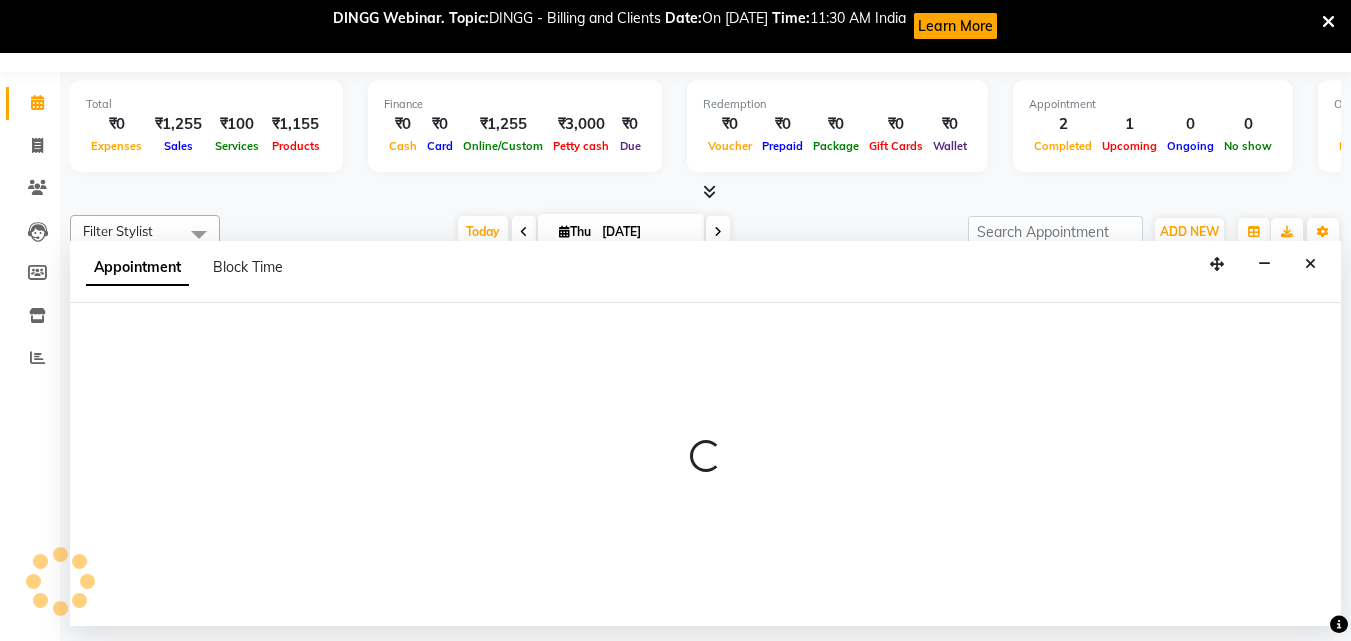 select on "59473" 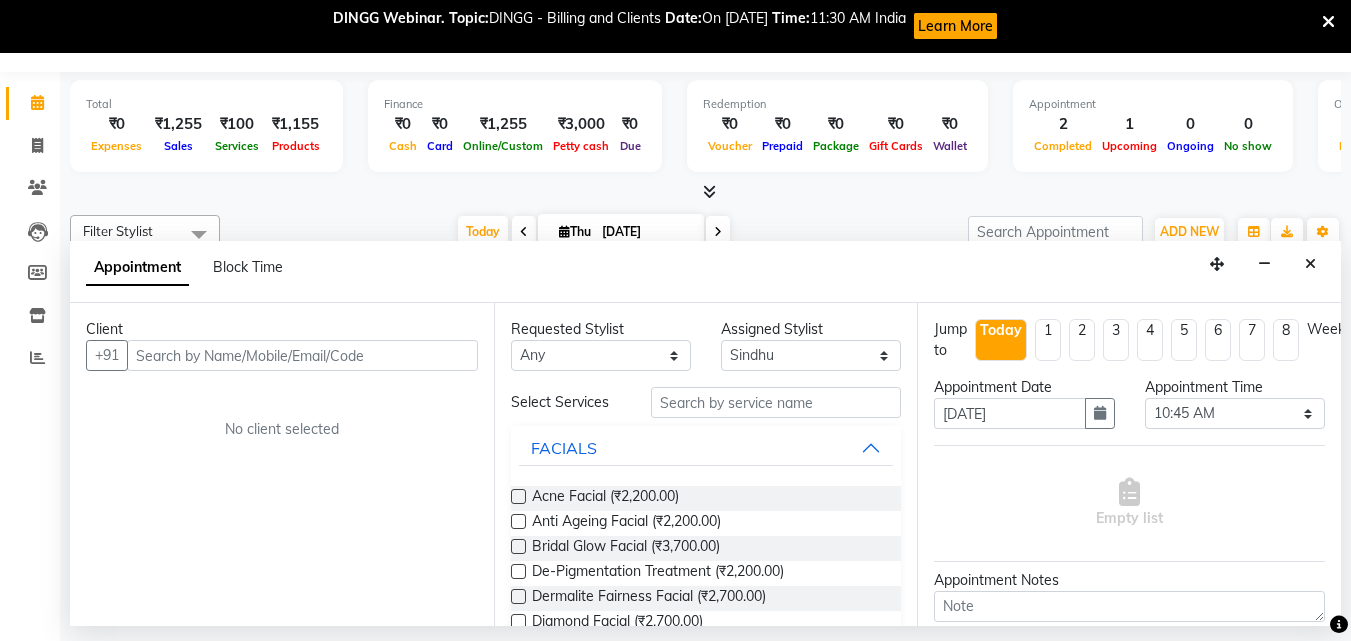 click at bounding box center (302, 355) 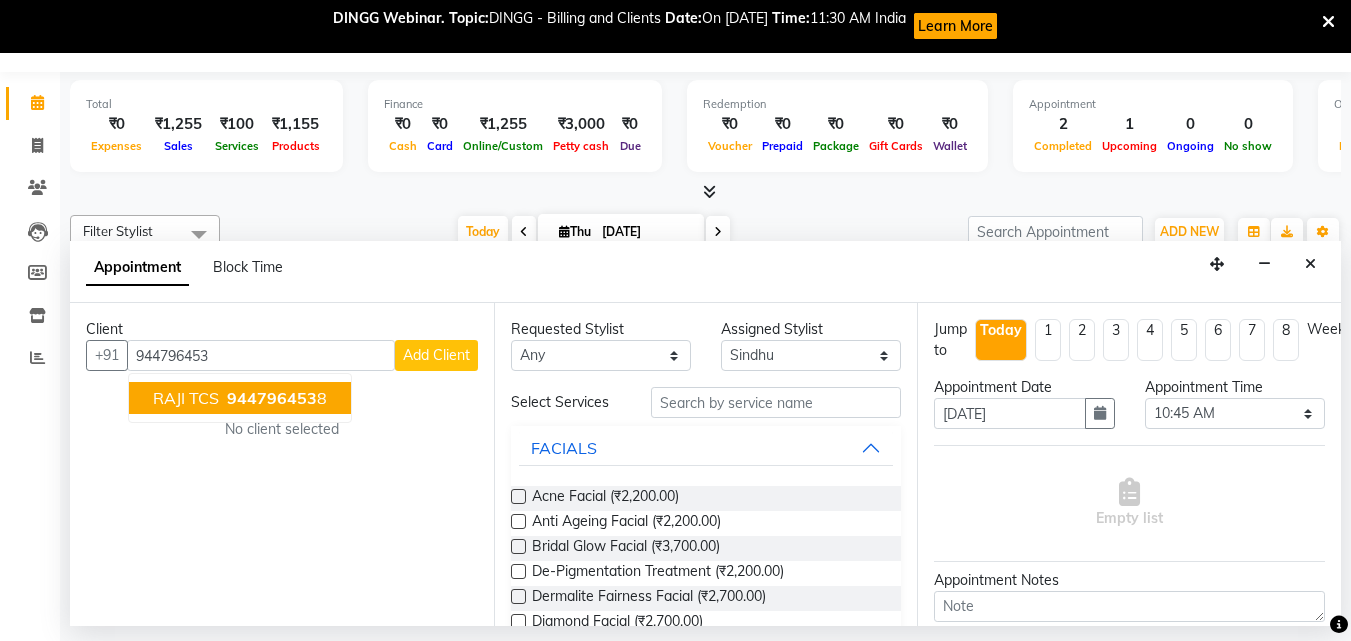 drag, startPoint x: 319, startPoint y: 395, endPoint x: 333, endPoint y: 394, distance: 14.035668 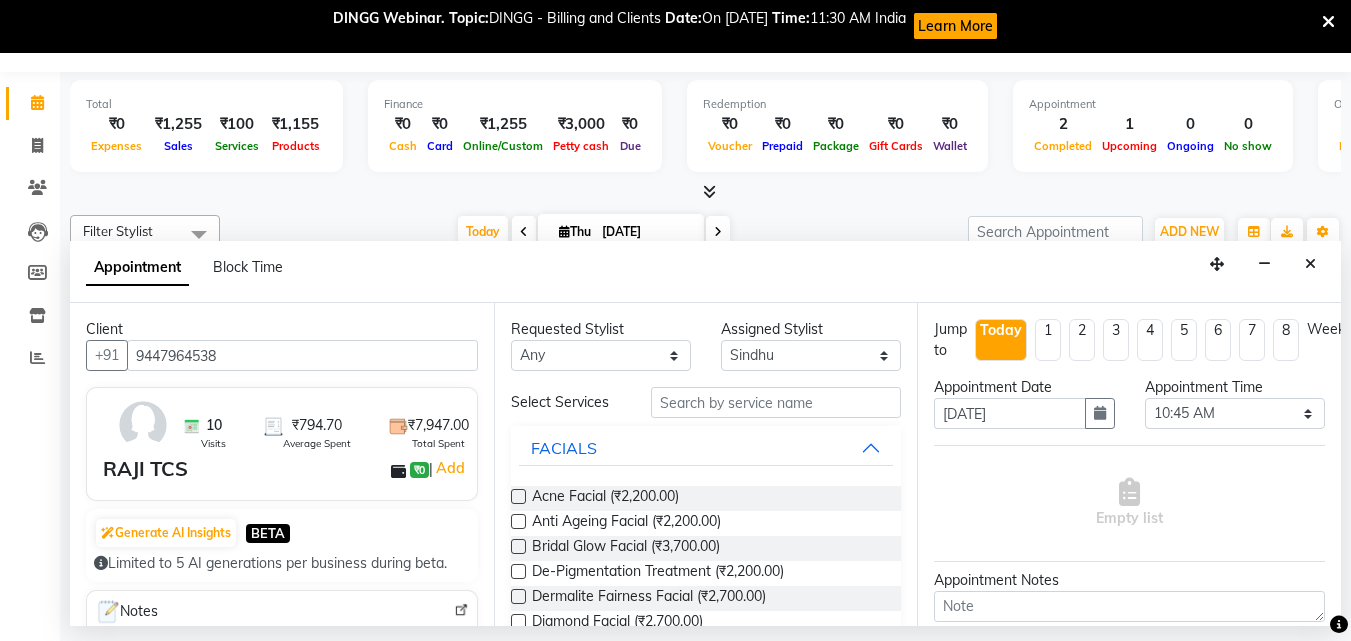 type on "9447964538" 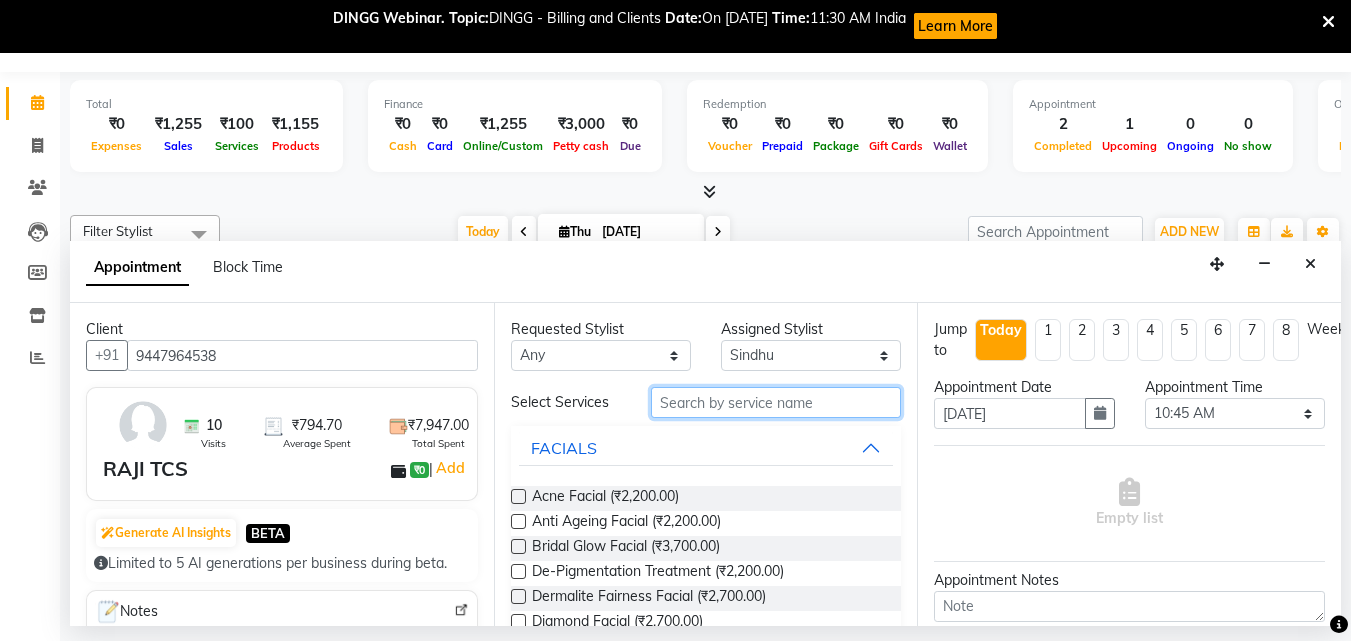 click at bounding box center (776, 402) 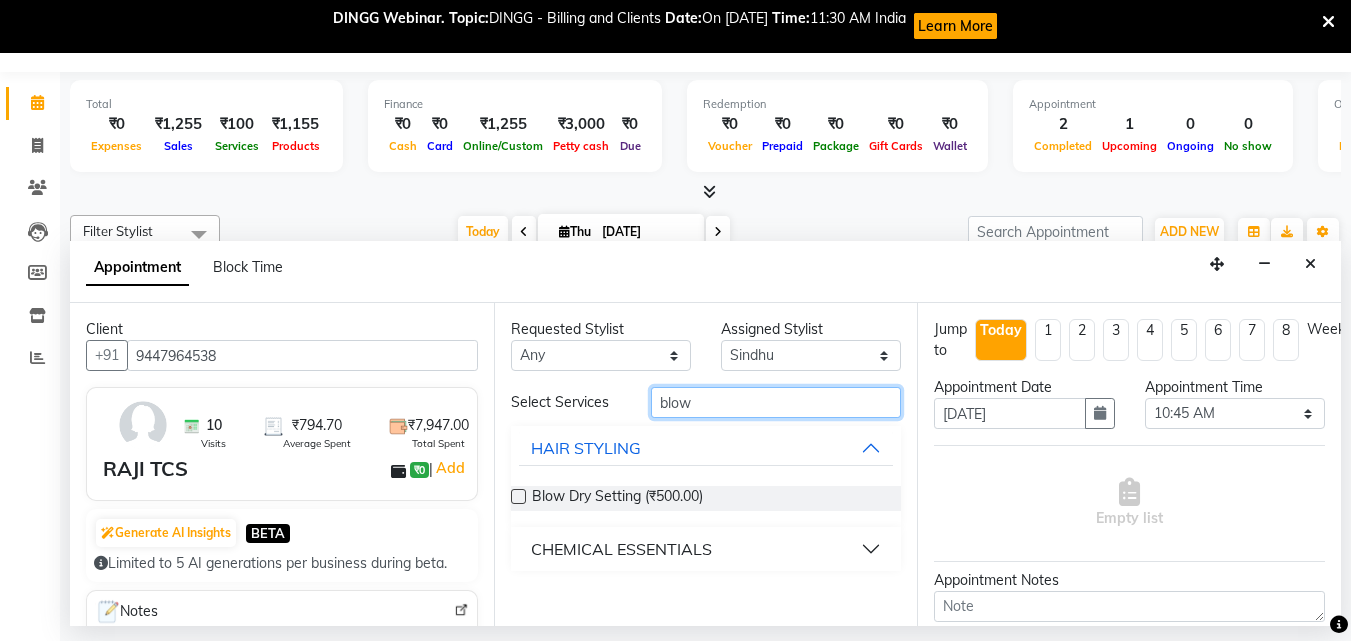 type on "blow" 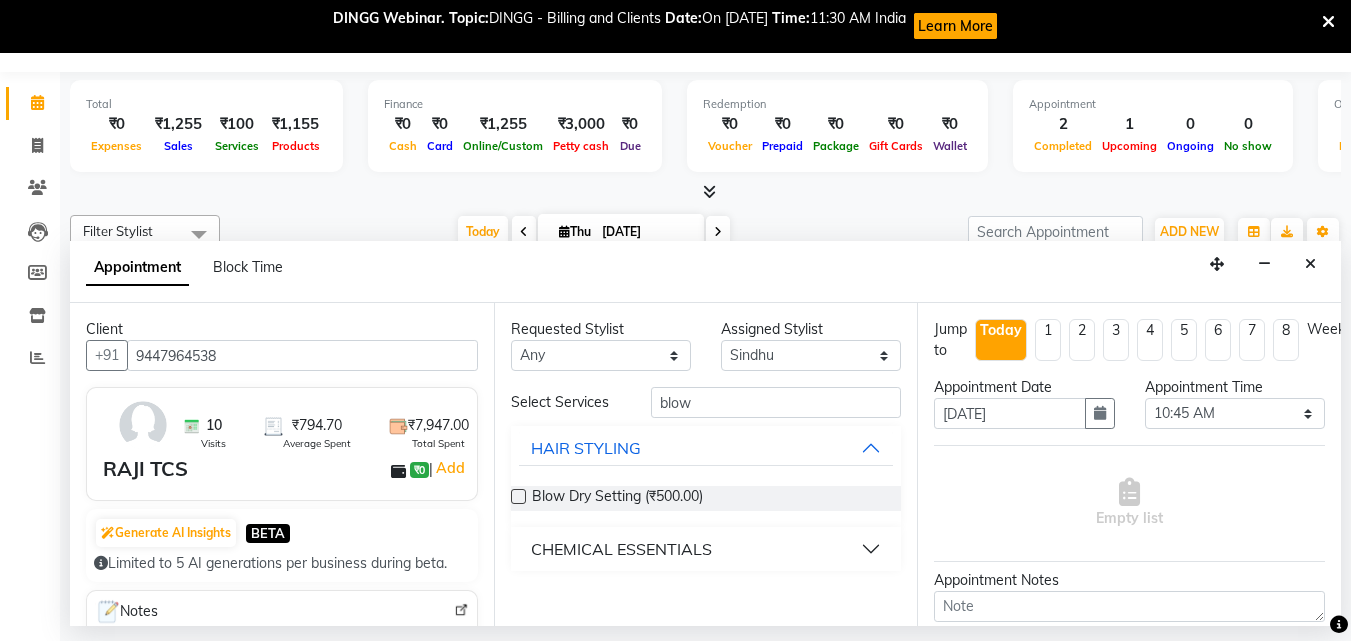 drag, startPoint x: 520, startPoint y: 495, endPoint x: 542, endPoint y: 481, distance: 26.076809 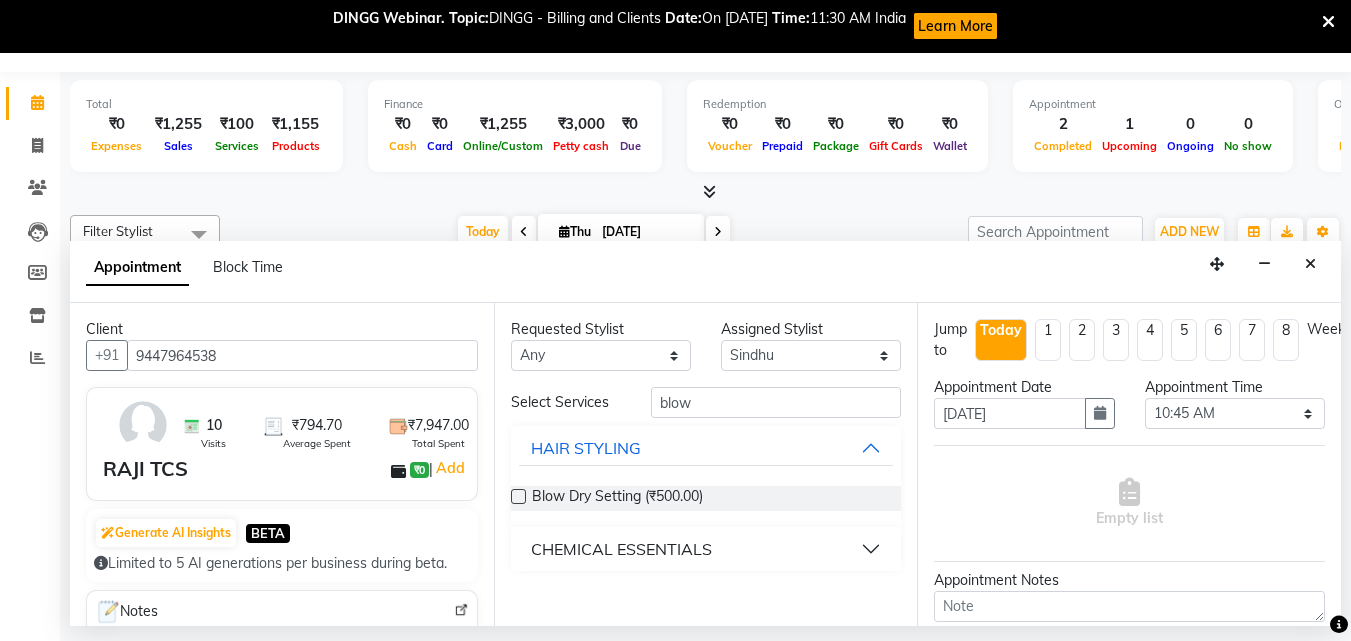 click at bounding box center [518, 496] 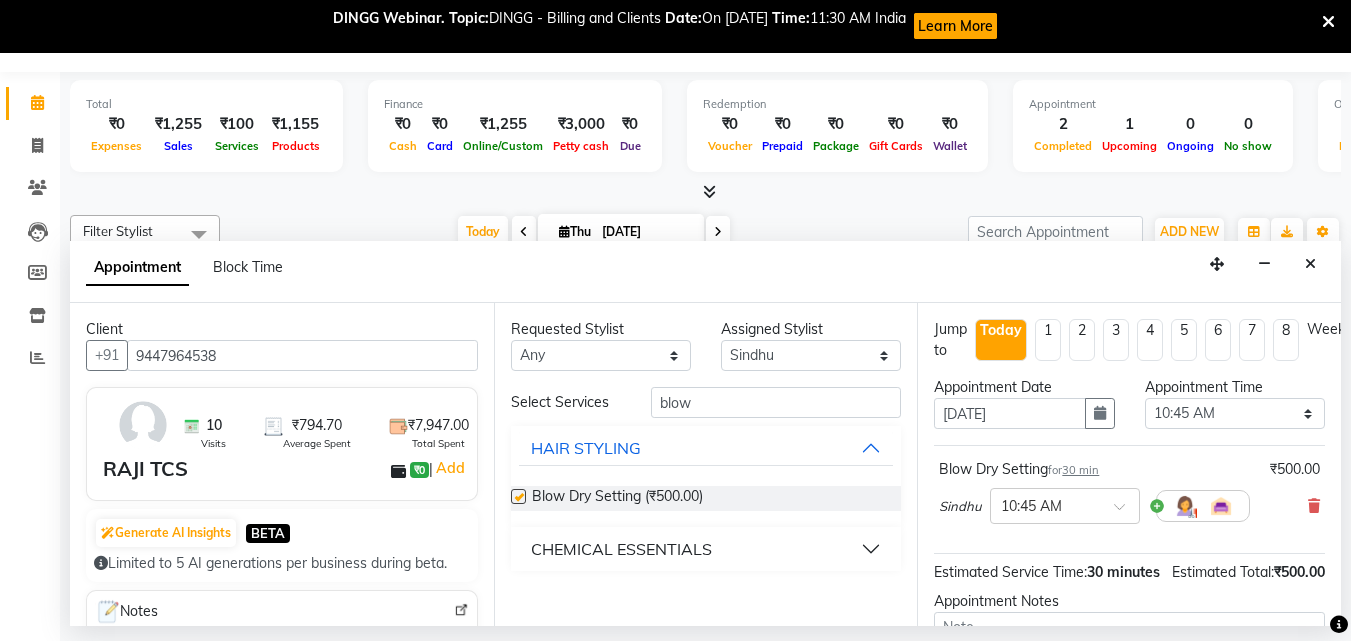 checkbox on "false" 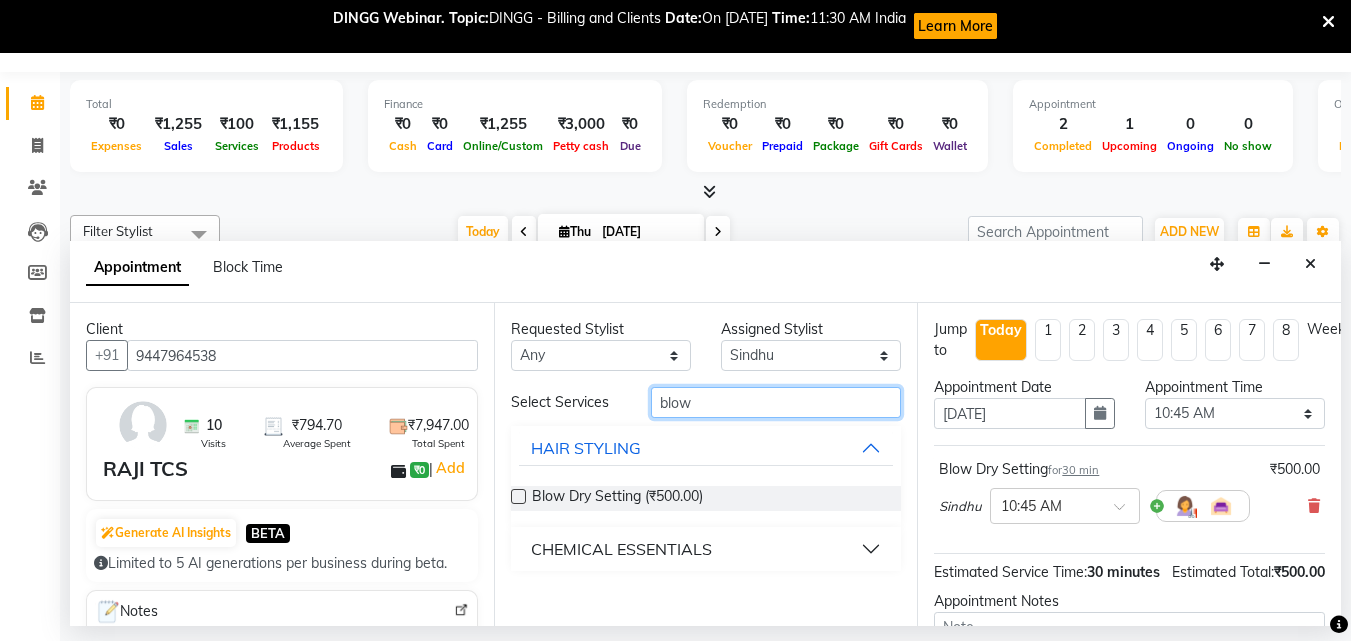 click on "blow" at bounding box center (776, 402) 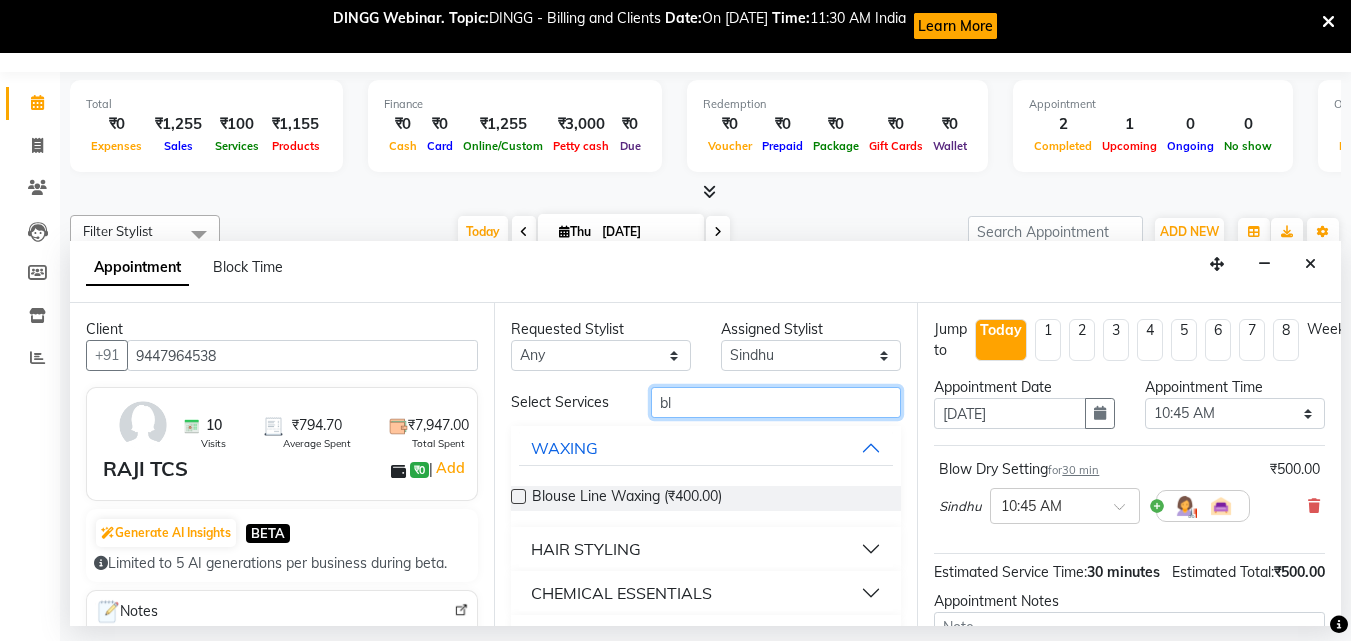 type on "b" 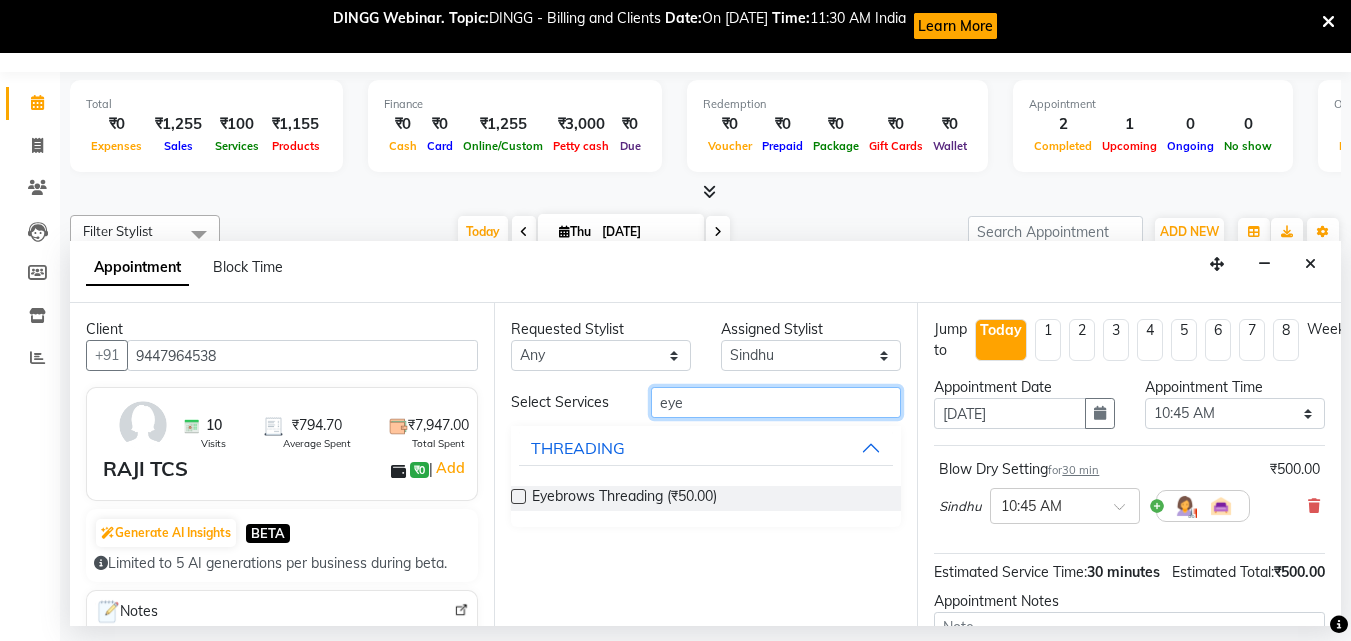 type on "eye" 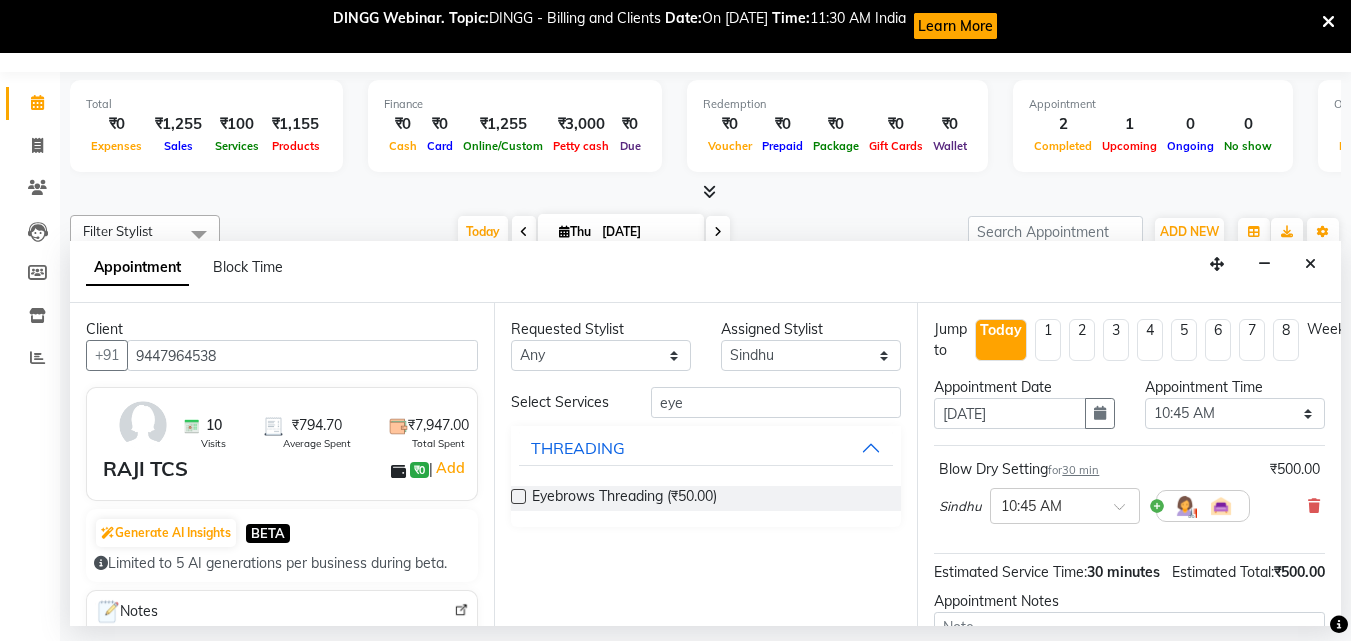 click at bounding box center [518, 496] 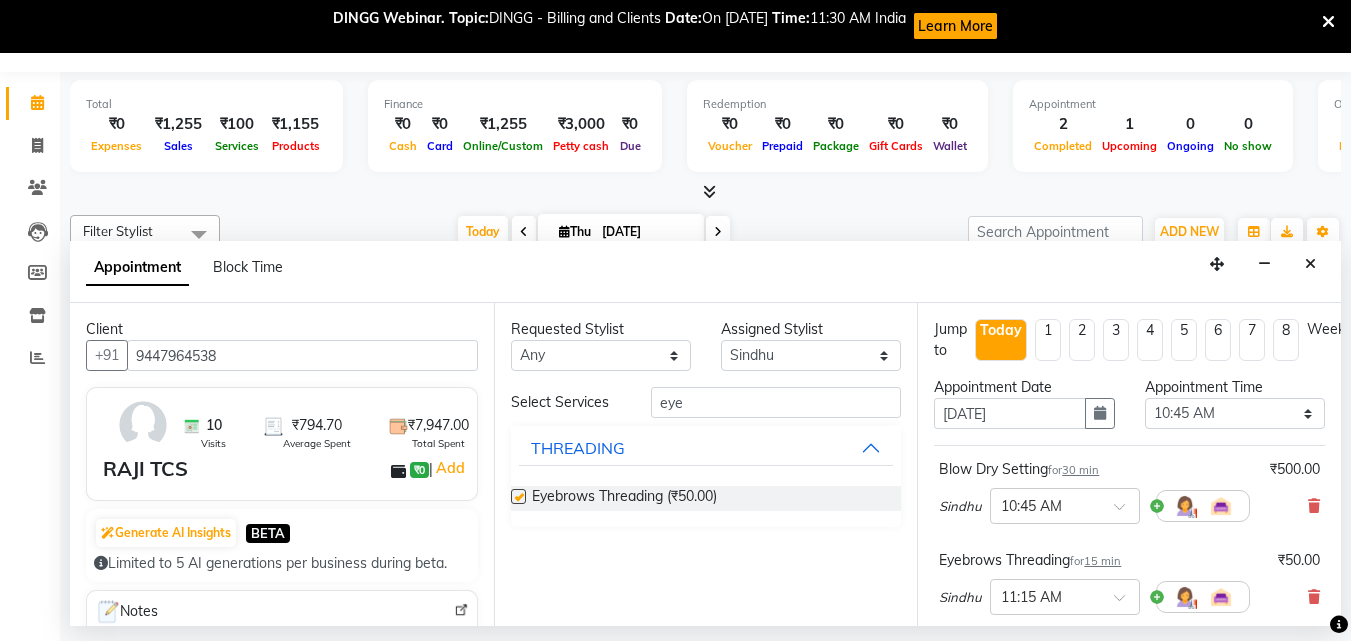 checkbox on "false" 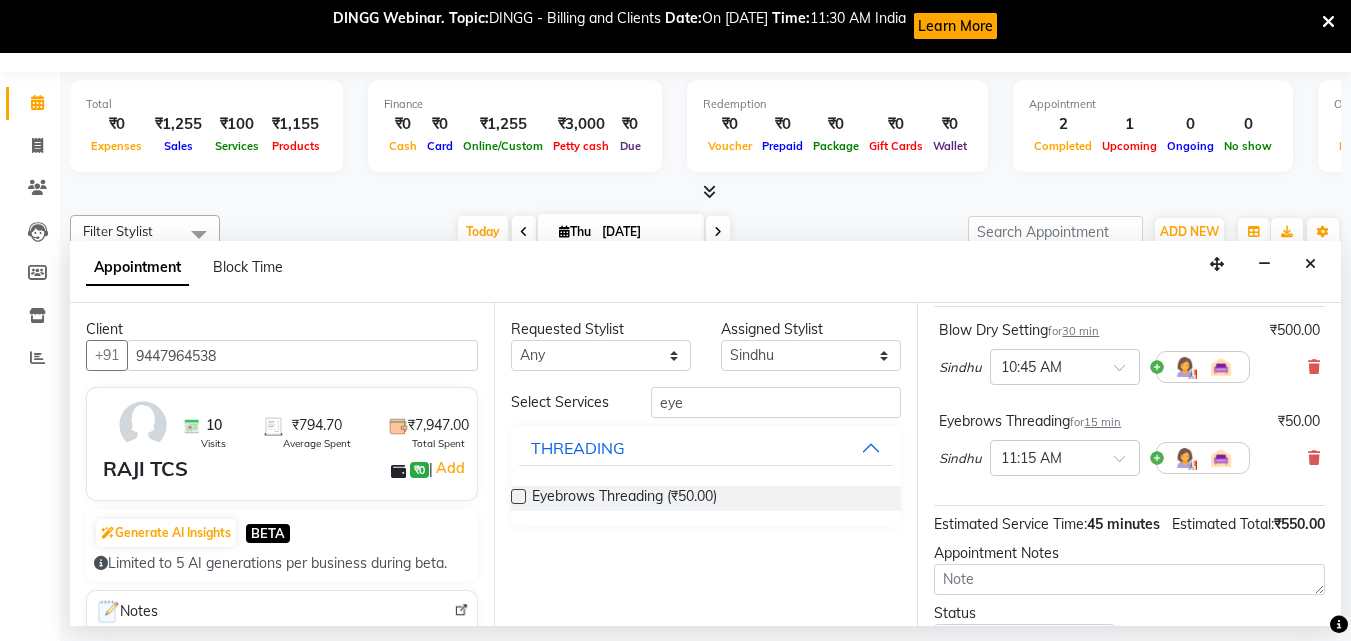 scroll, scrollTop: 330, scrollLeft: 0, axis: vertical 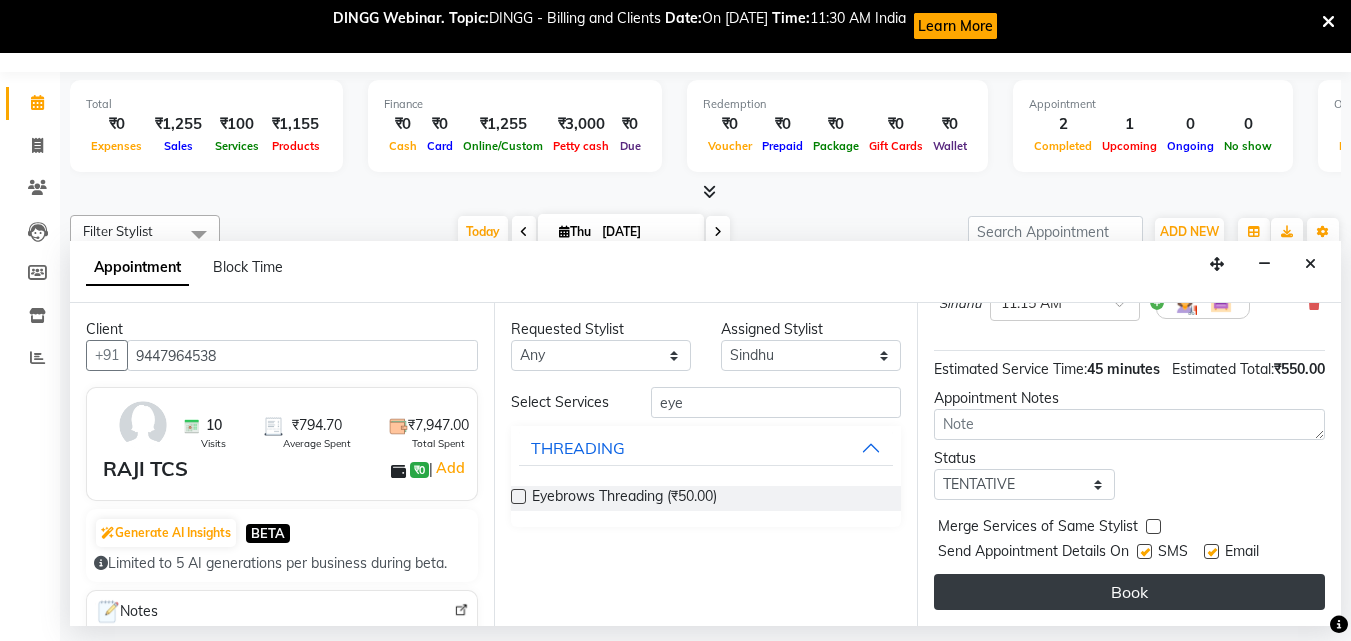 click on "Book" at bounding box center [1129, 592] 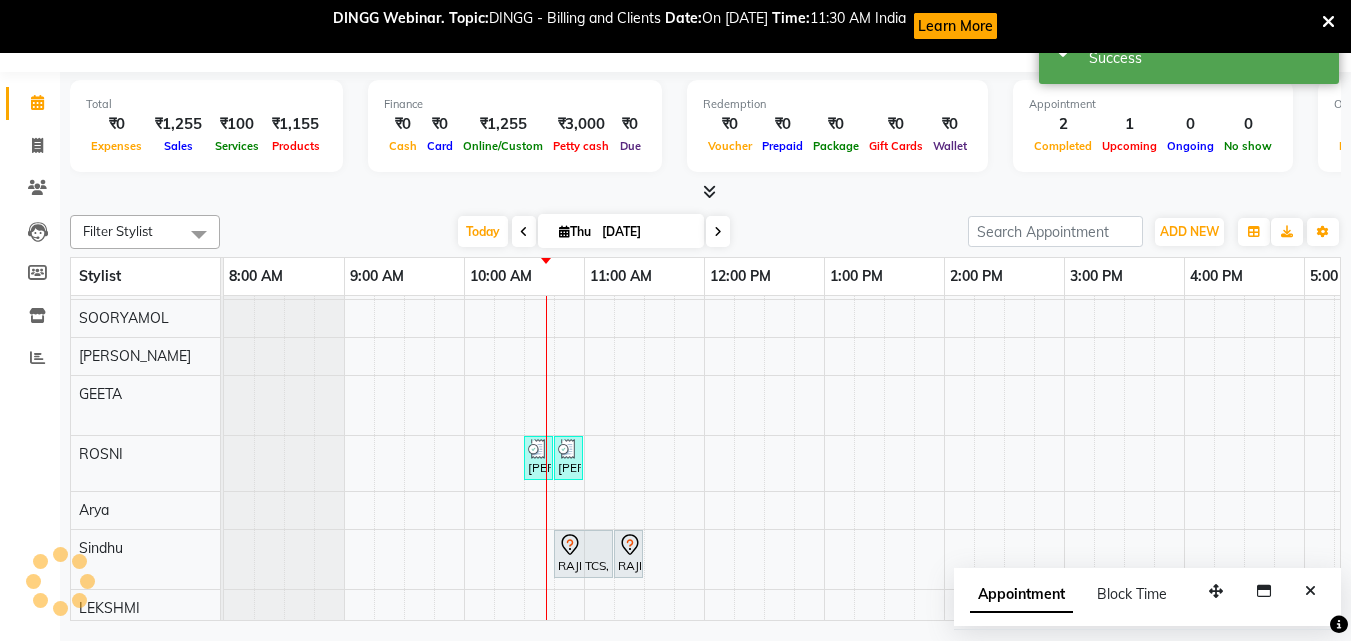 scroll, scrollTop: 0, scrollLeft: 0, axis: both 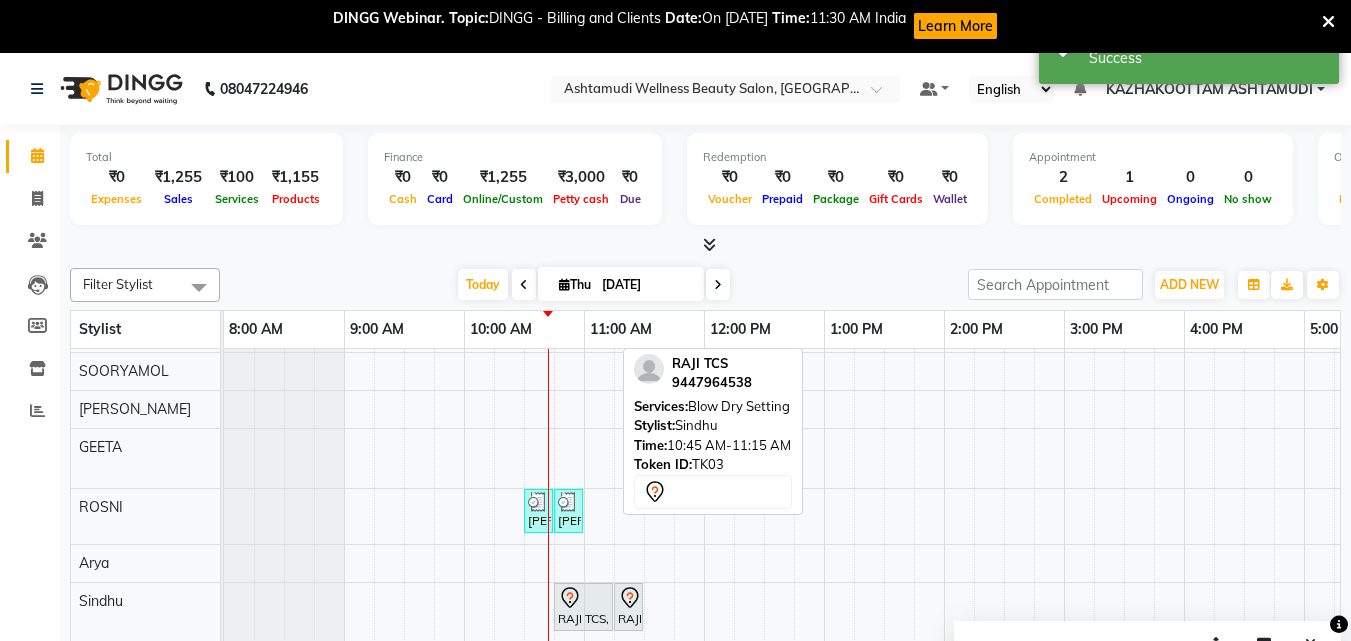 click at bounding box center (583, 598) 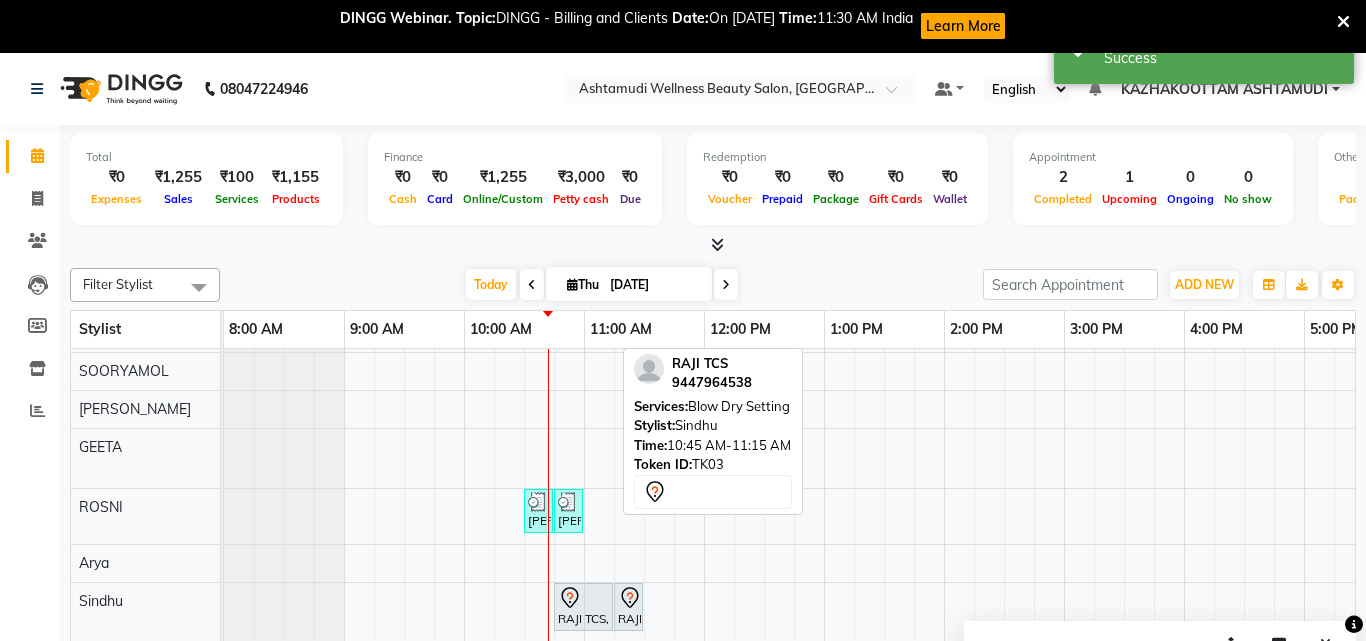 select on "7" 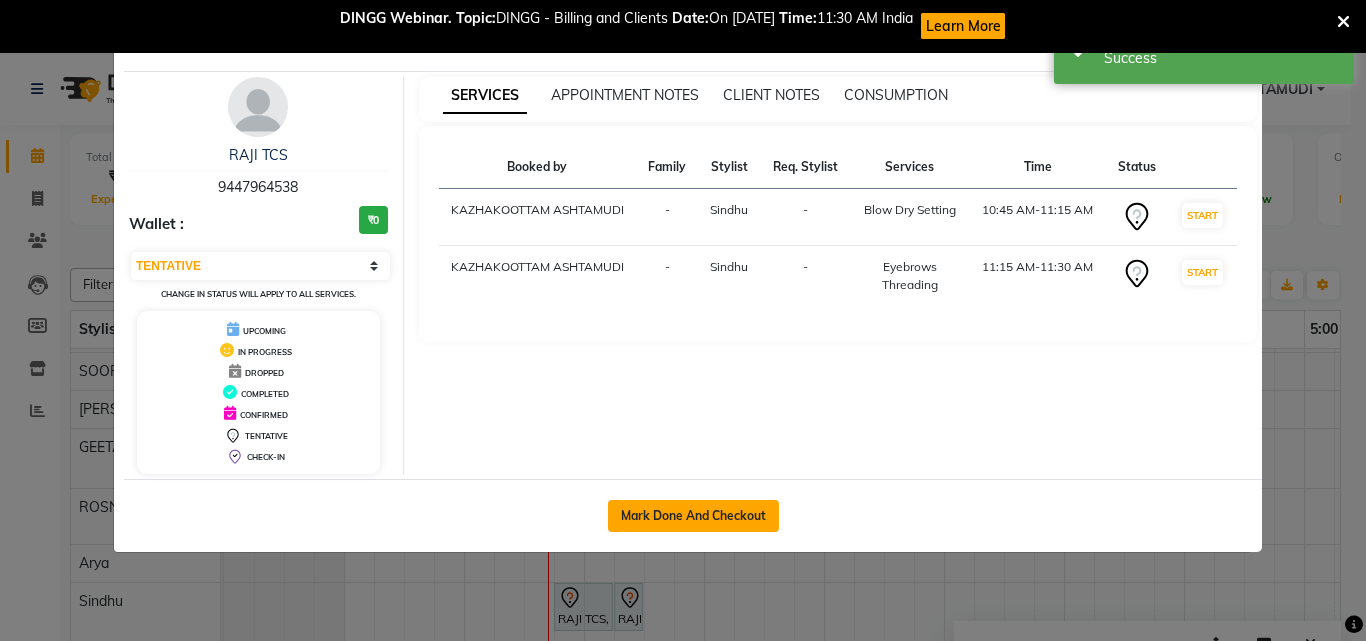click on "Mark Done And Checkout" 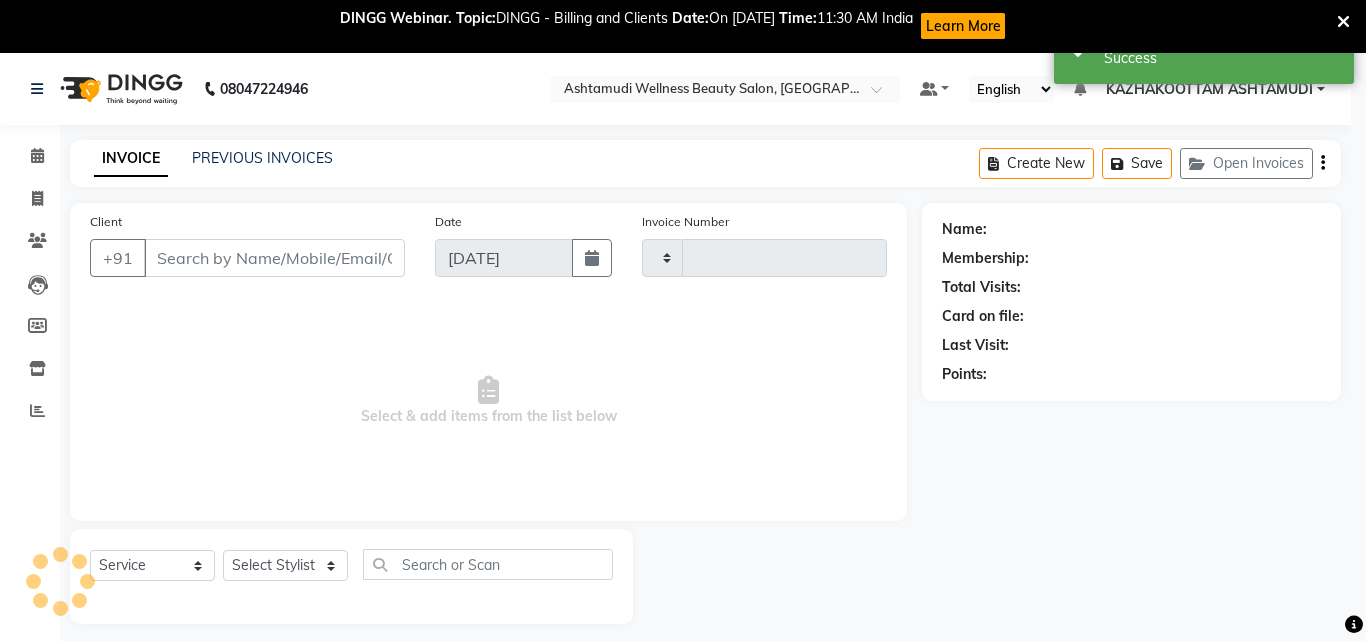 type on "2152" 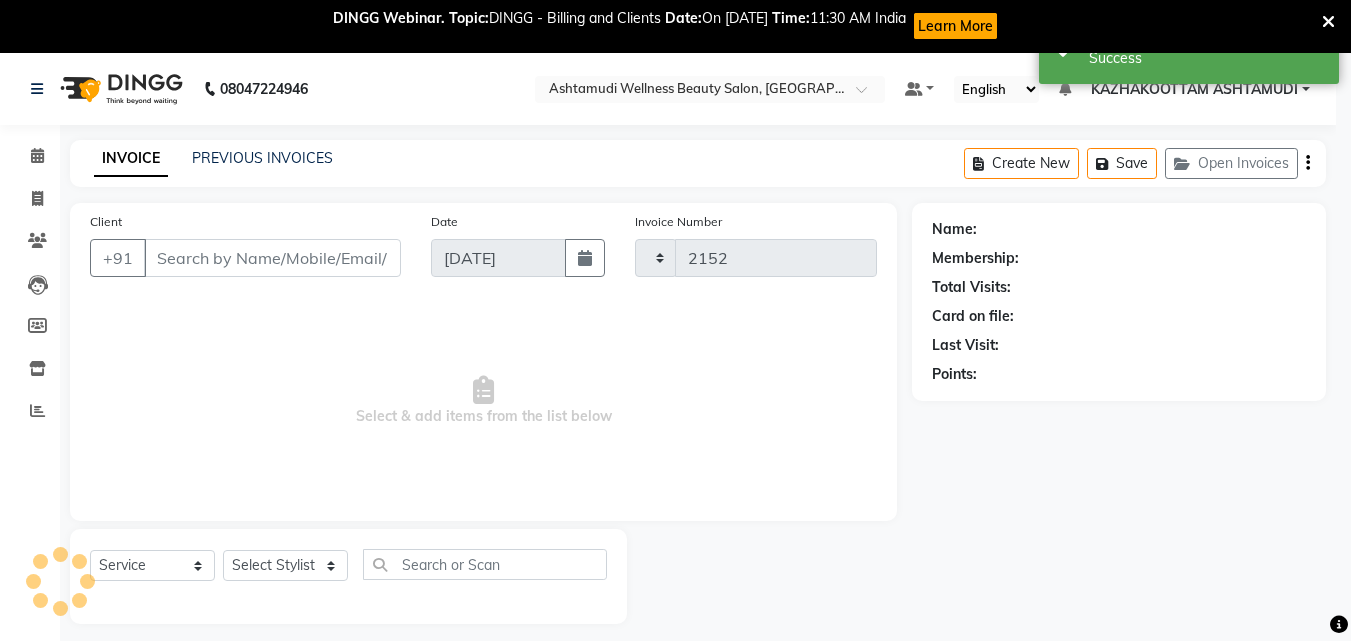 select on "4662" 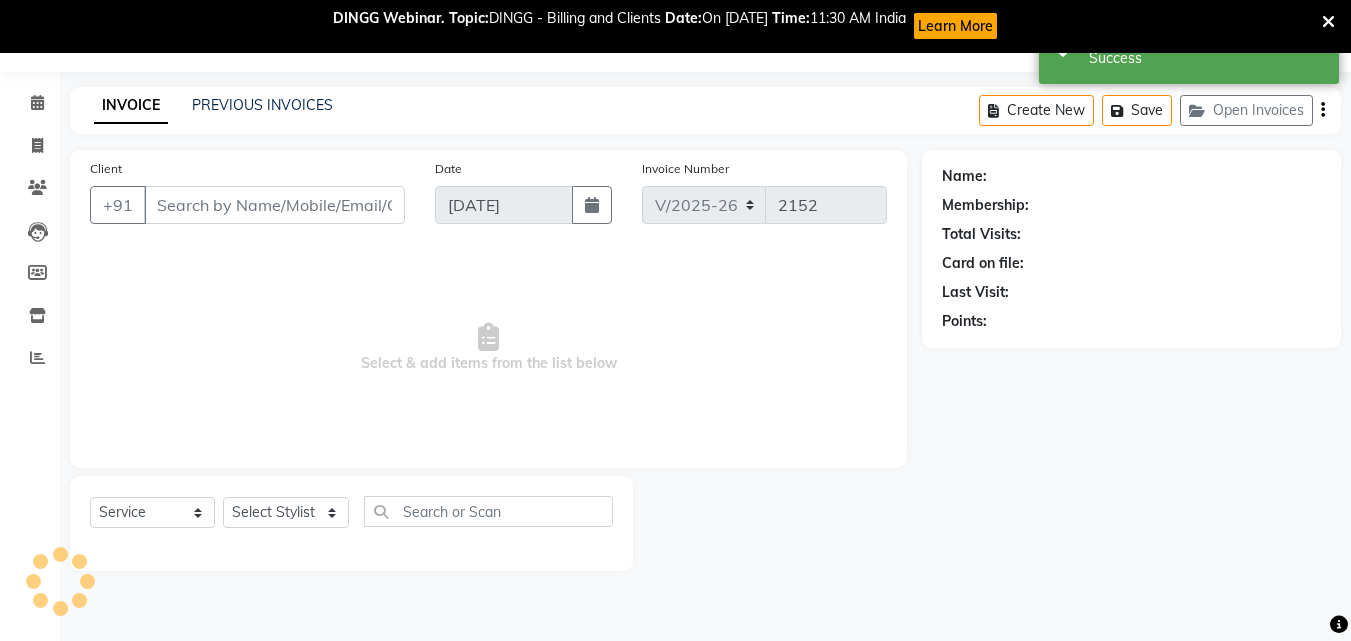 type on "9447964538" 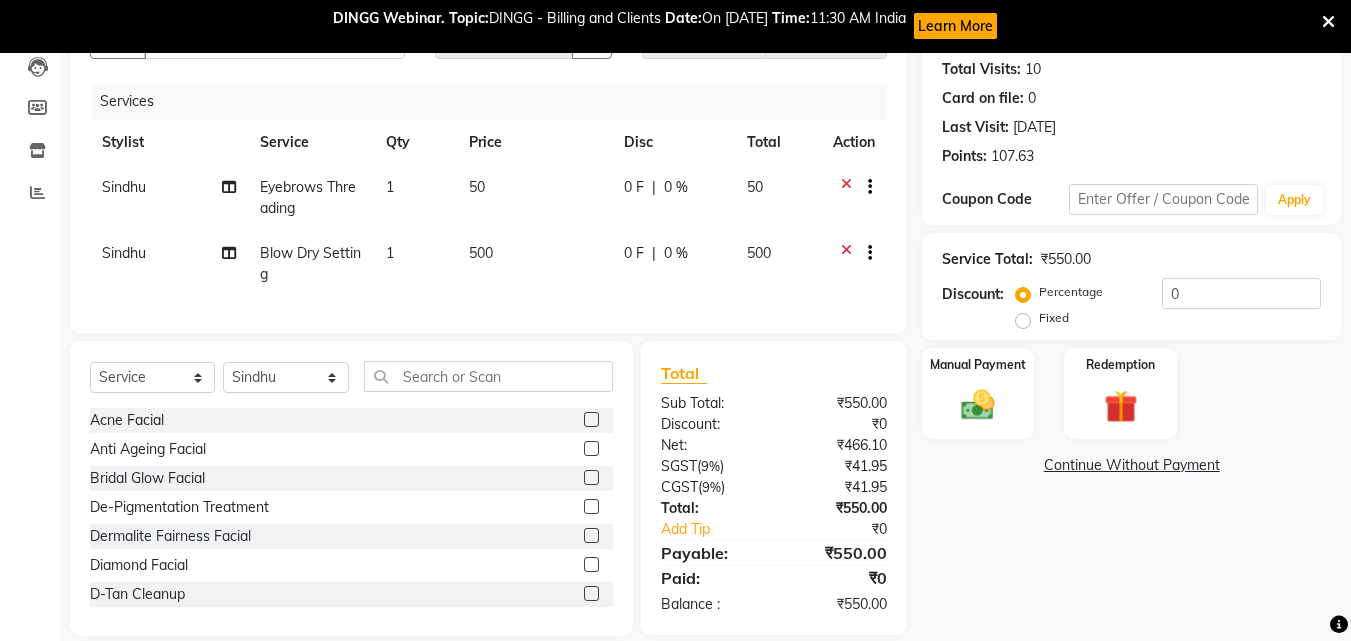 scroll, scrollTop: 253, scrollLeft: 0, axis: vertical 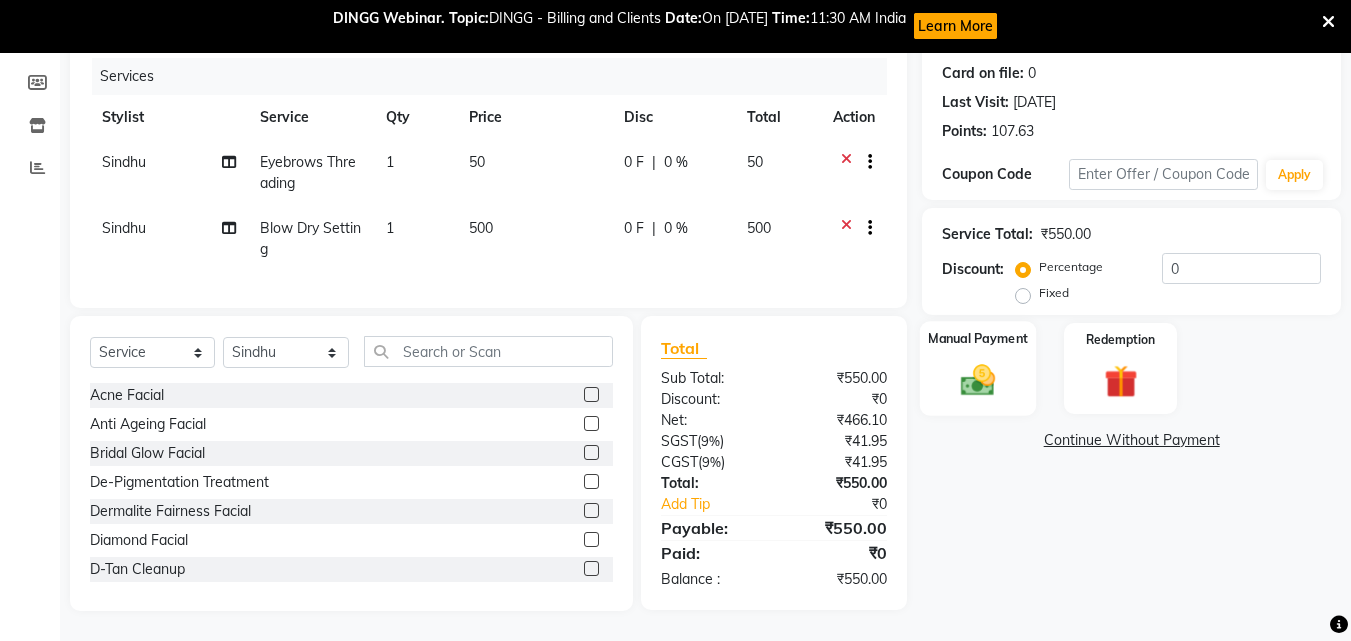 click 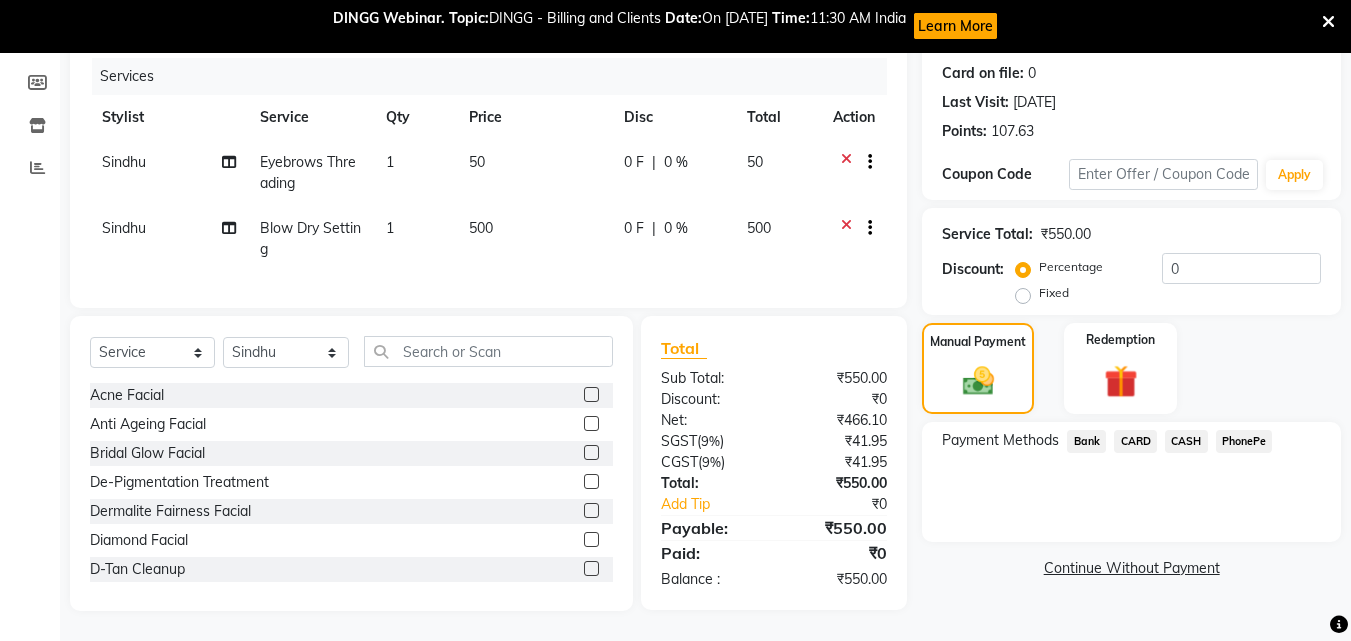 scroll, scrollTop: 258, scrollLeft: 0, axis: vertical 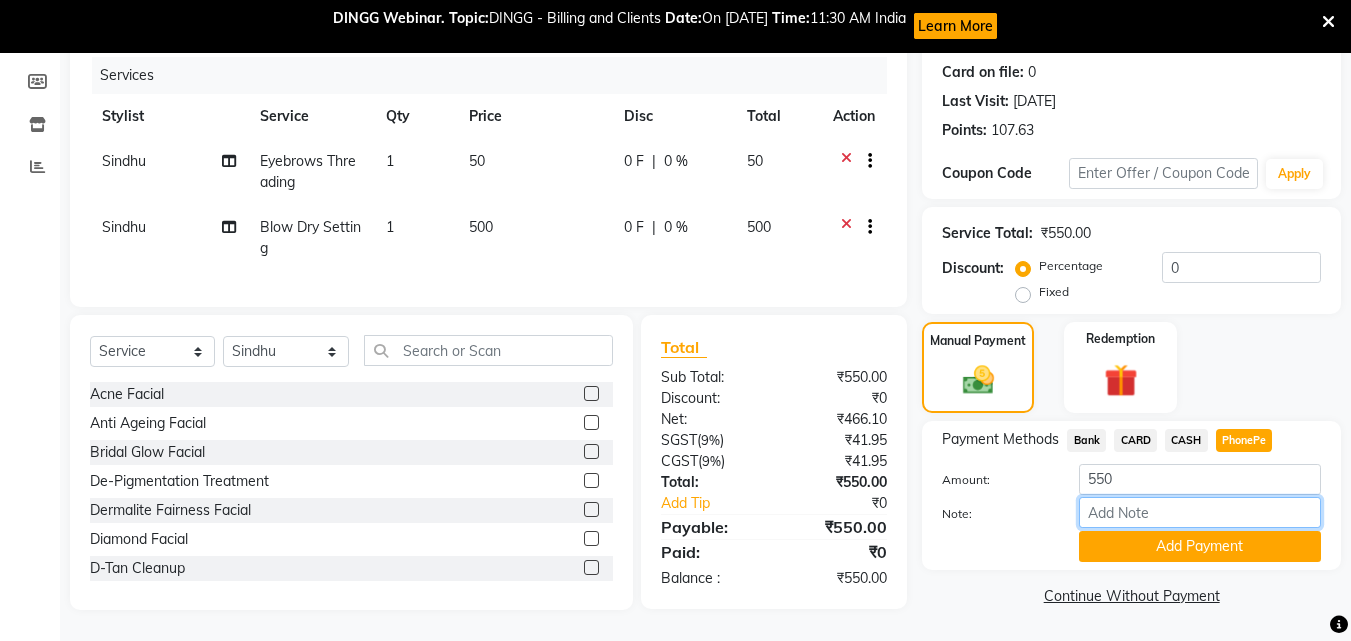 click on "Note:" at bounding box center [1200, 512] 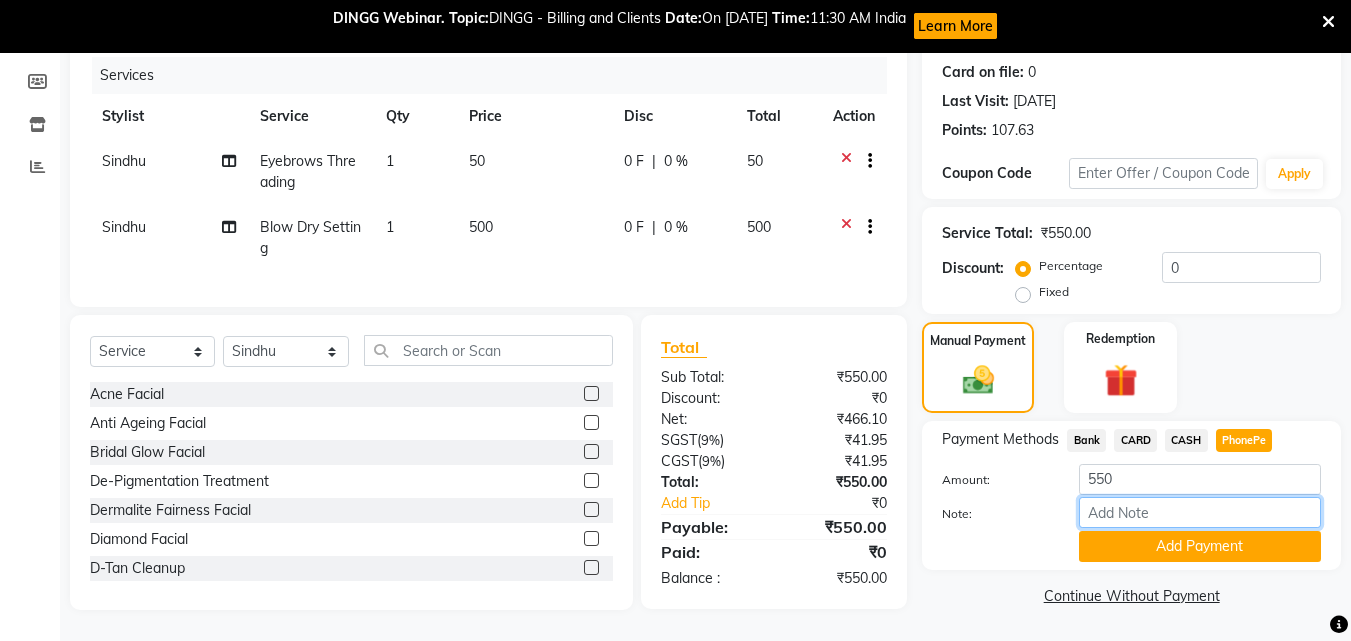 type on "soorya" 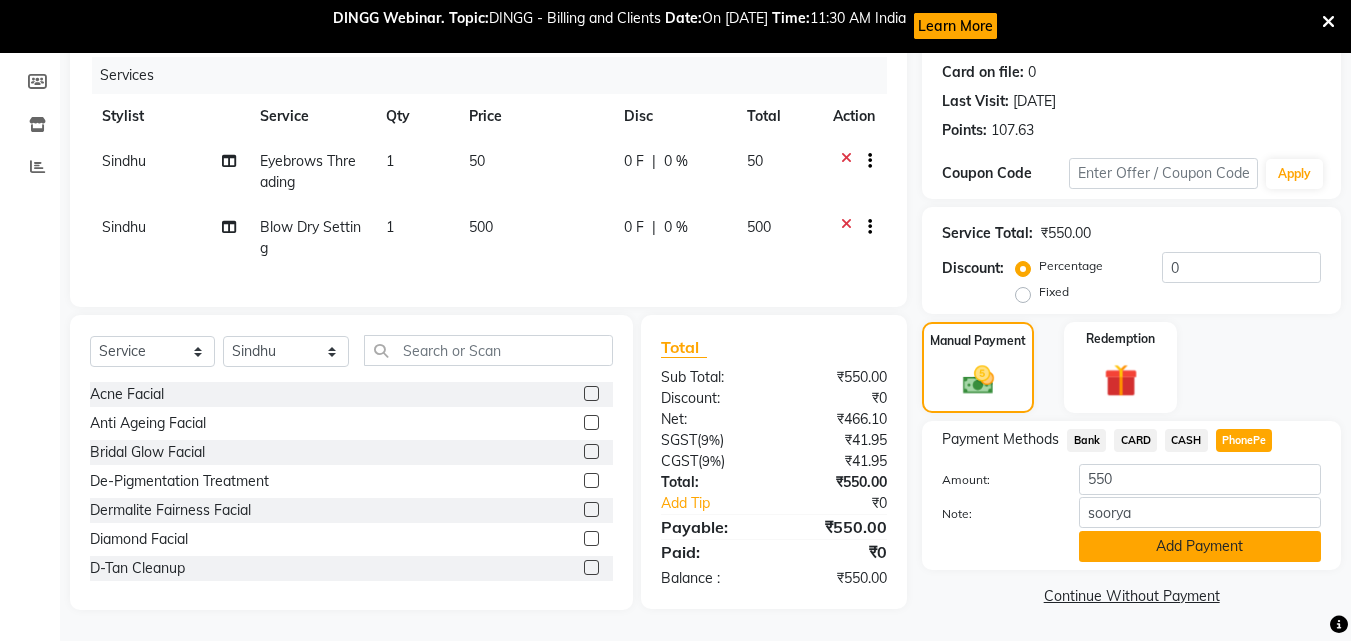 click on "Add Payment" 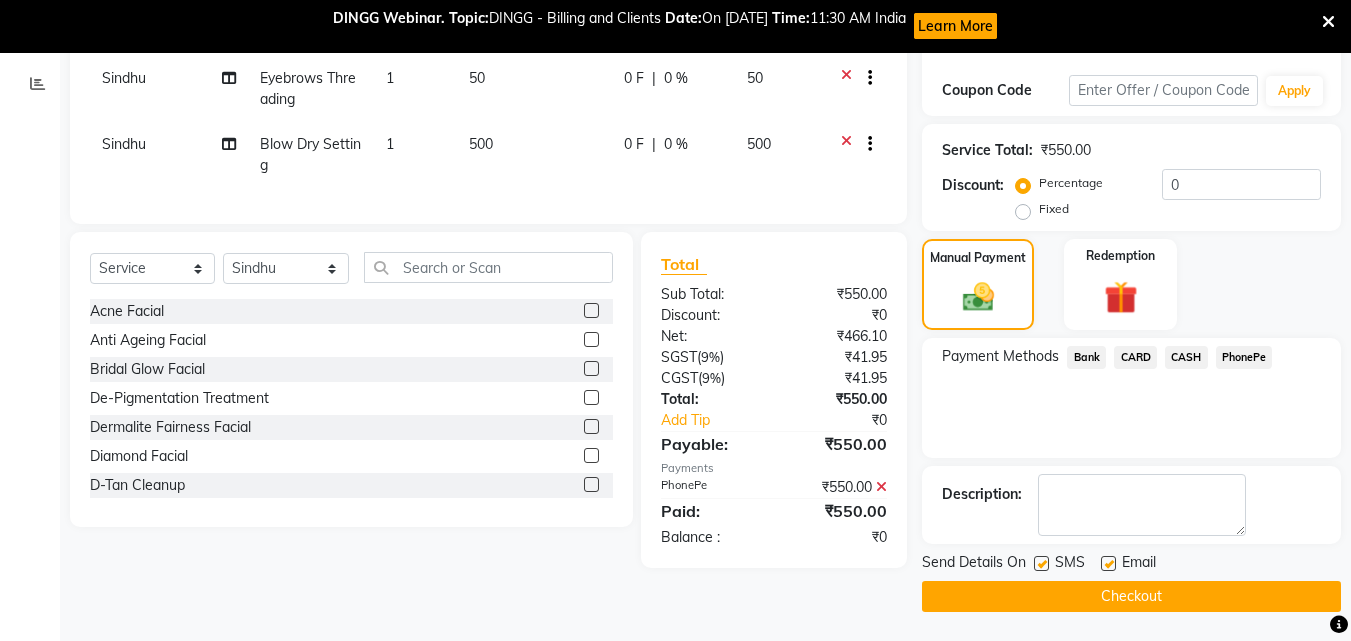 scroll, scrollTop: 328, scrollLeft: 0, axis: vertical 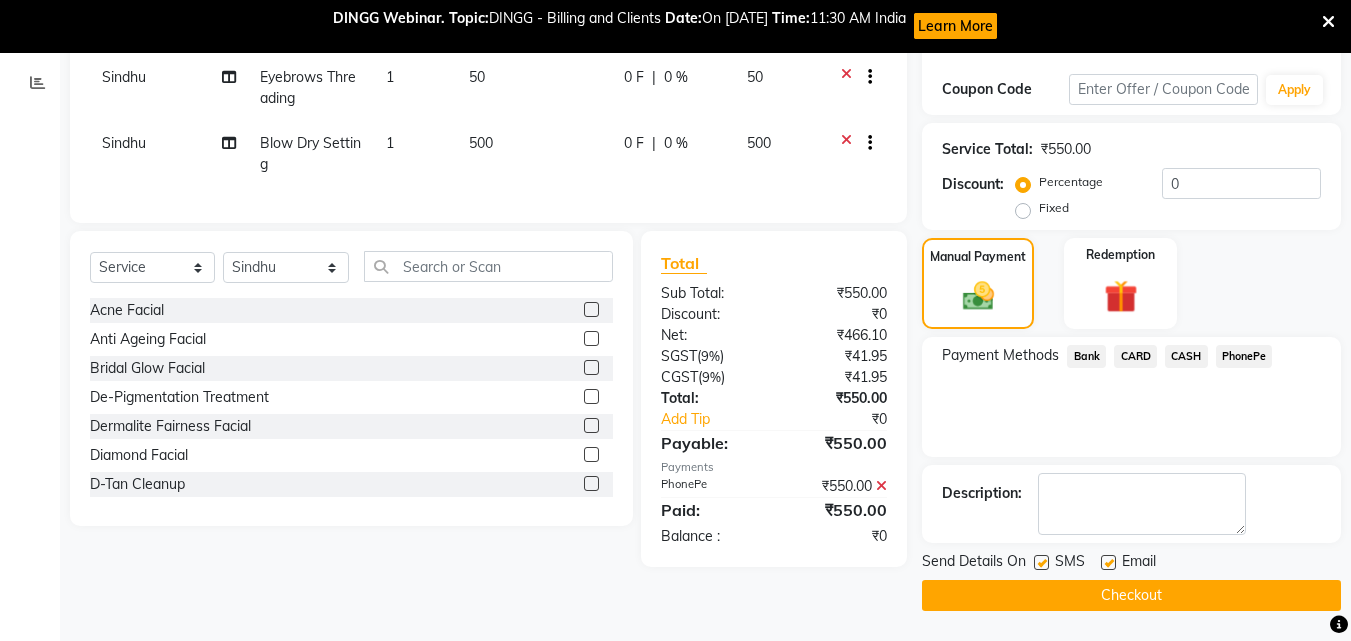 drag, startPoint x: 1047, startPoint y: 560, endPoint x: 1114, endPoint y: 555, distance: 67.18631 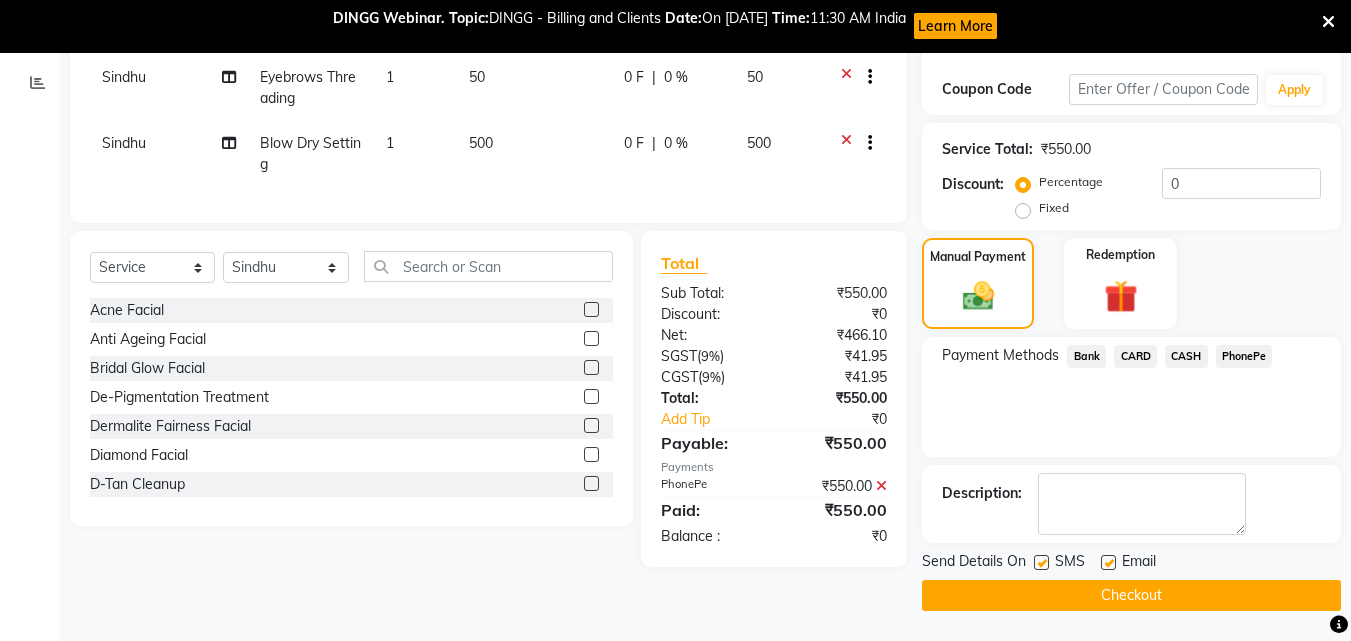 drag, startPoint x: 1112, startPoint y: 560, endPoint x: 1082, endPoint y: 559, distance: 30.016663 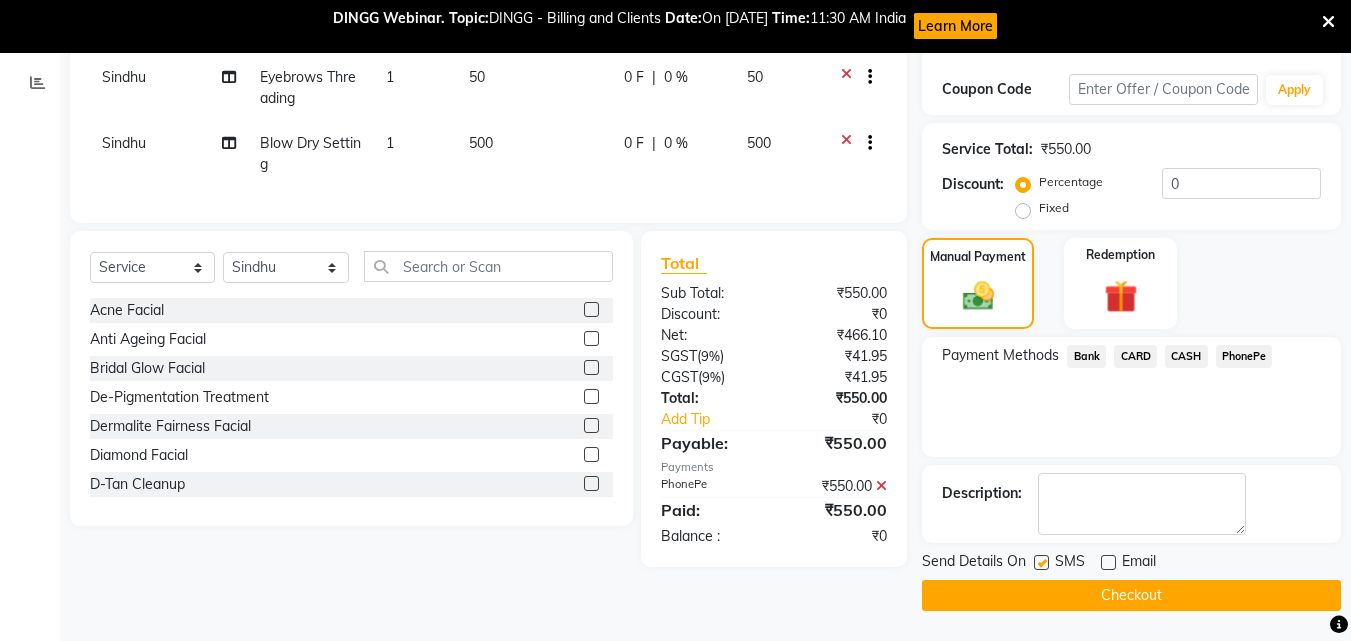 click 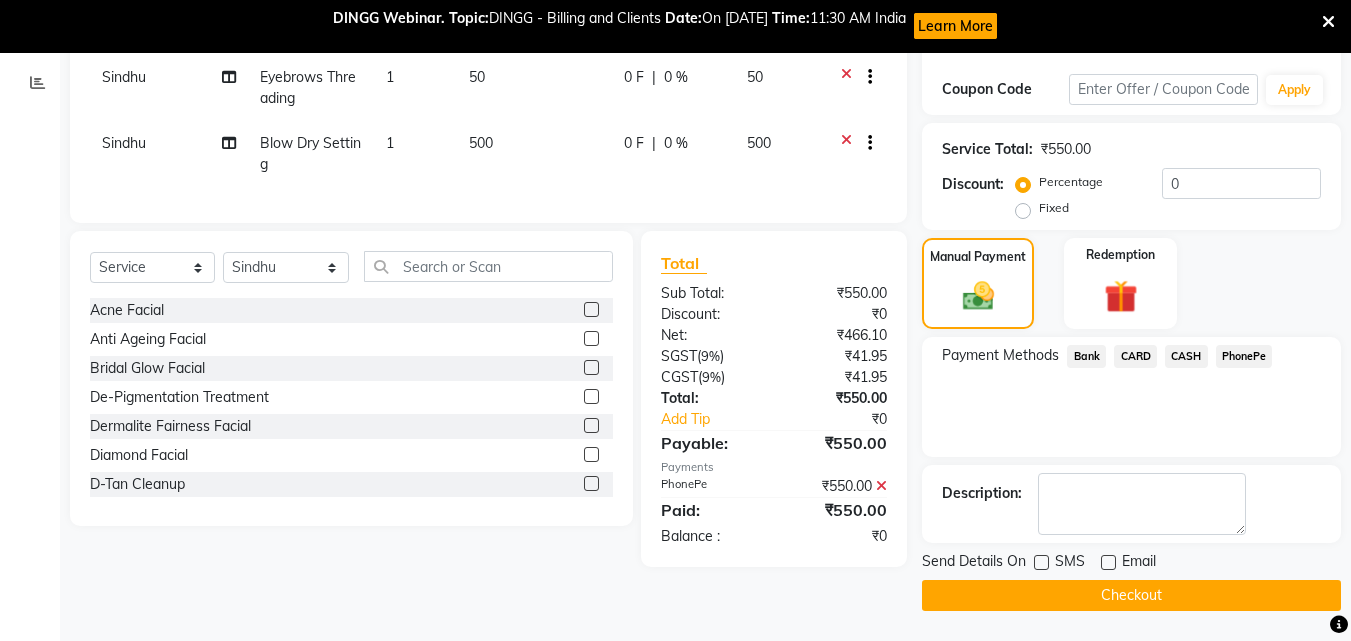 click on "Checkout" 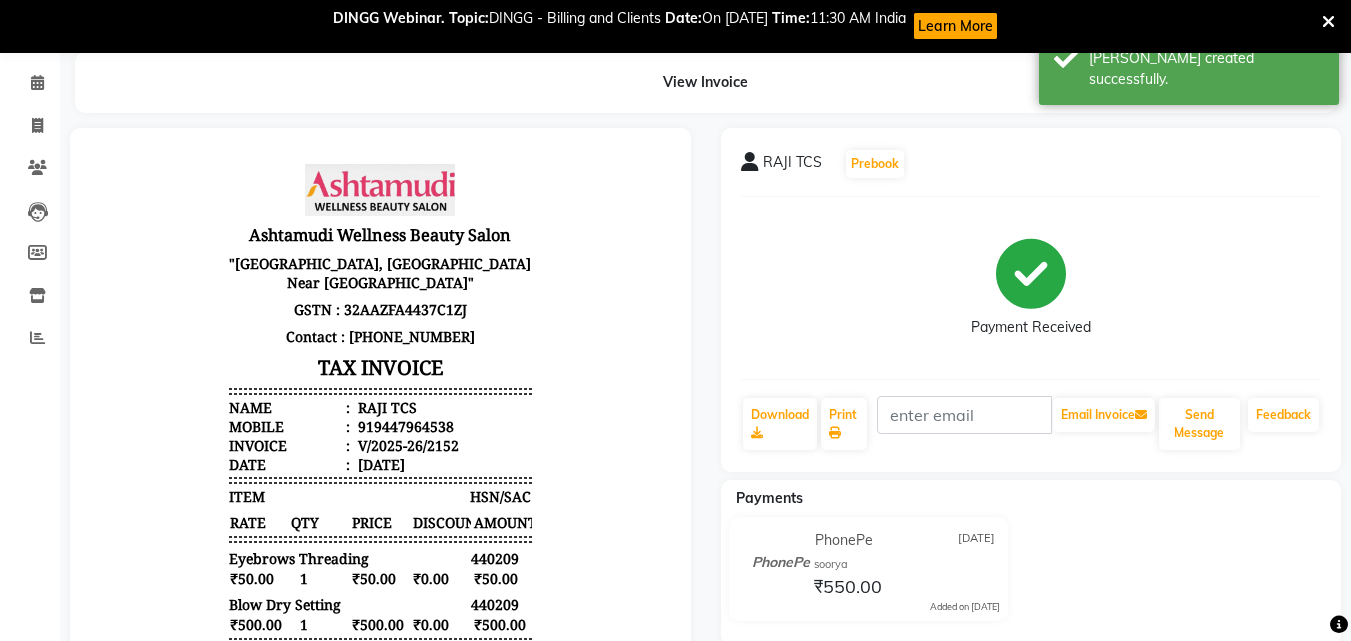 scroll, scrollTop: 28, scrollLeft: 0, axis: vertical 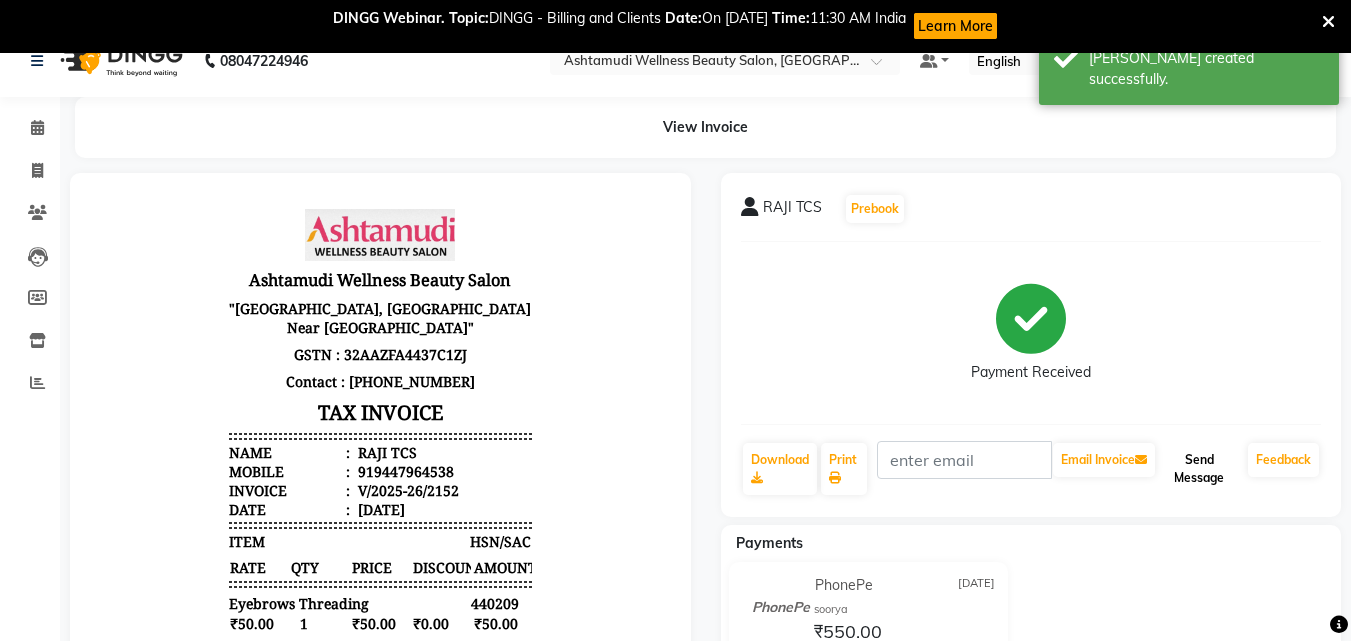 click on "Send Message" 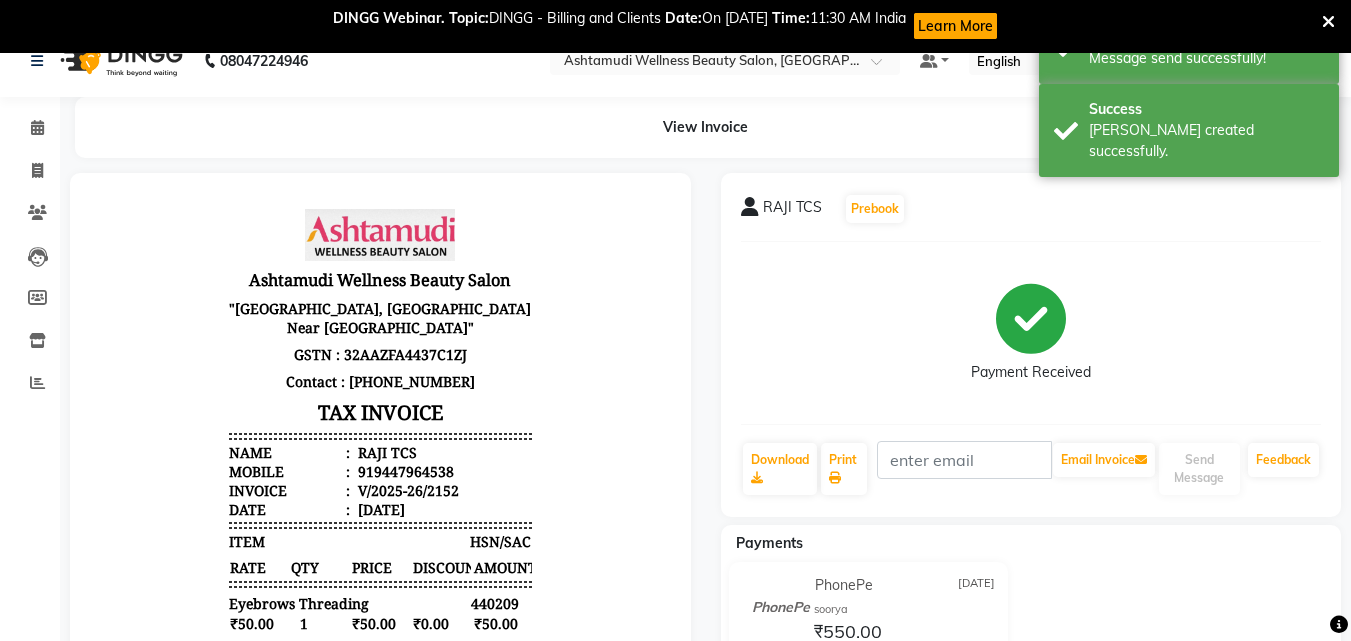 scroll, scrollTop: 0, scrollLeft: 0, axis: both 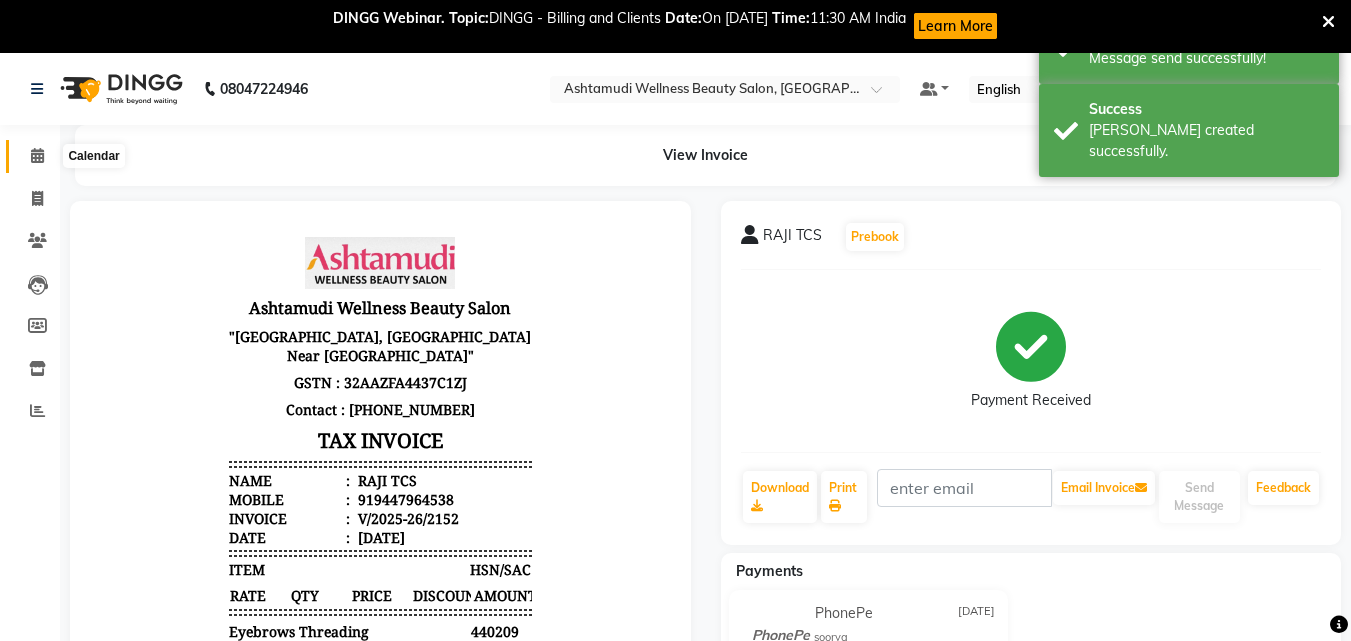 click 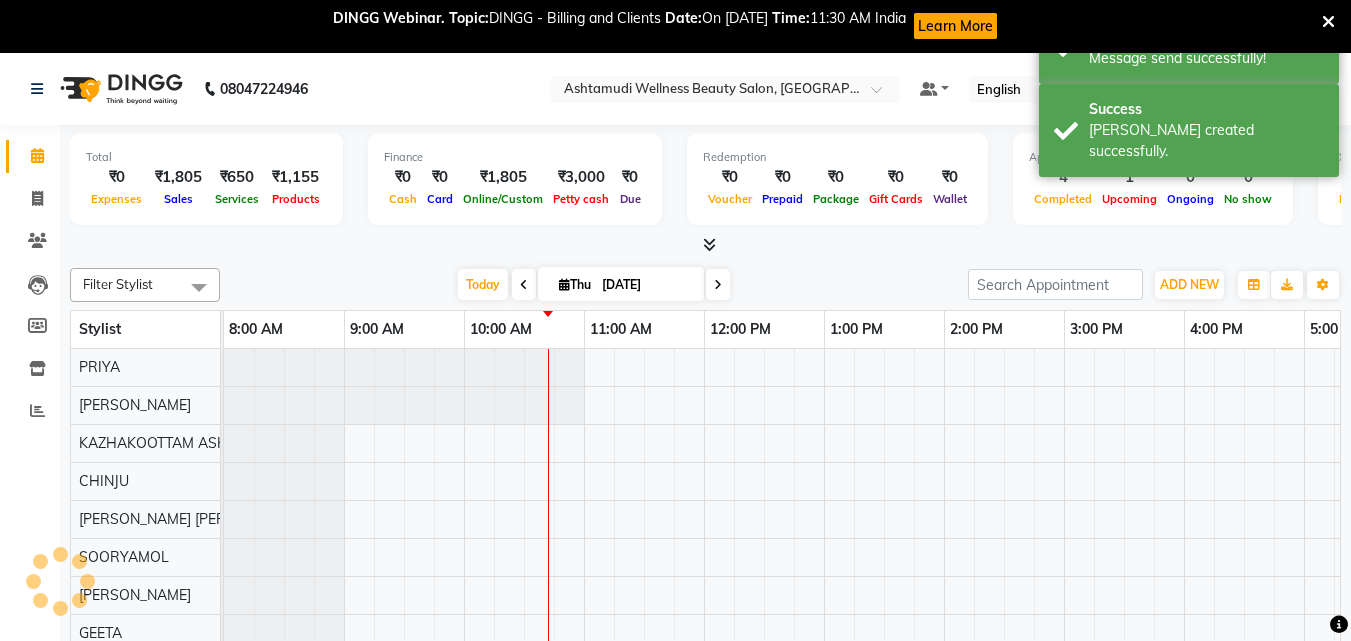 scroll, scrollTop: 0, scrollLeft: 0, axis: both 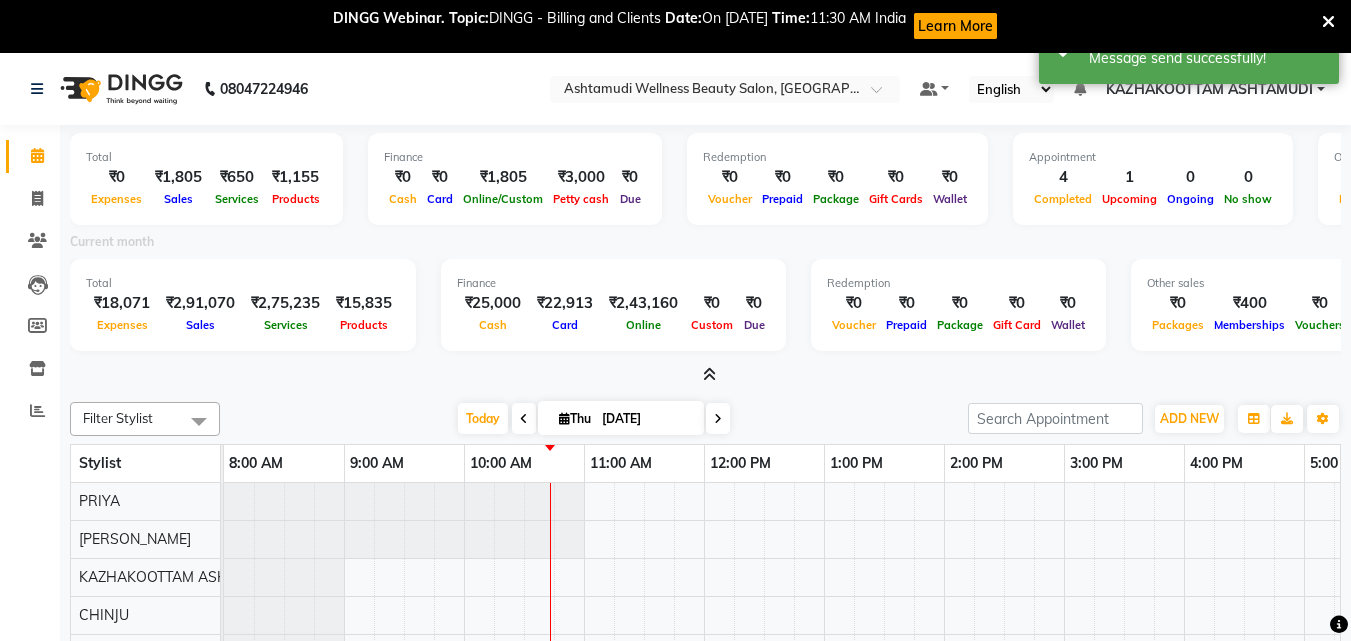 click at bounding box center (709, 374) 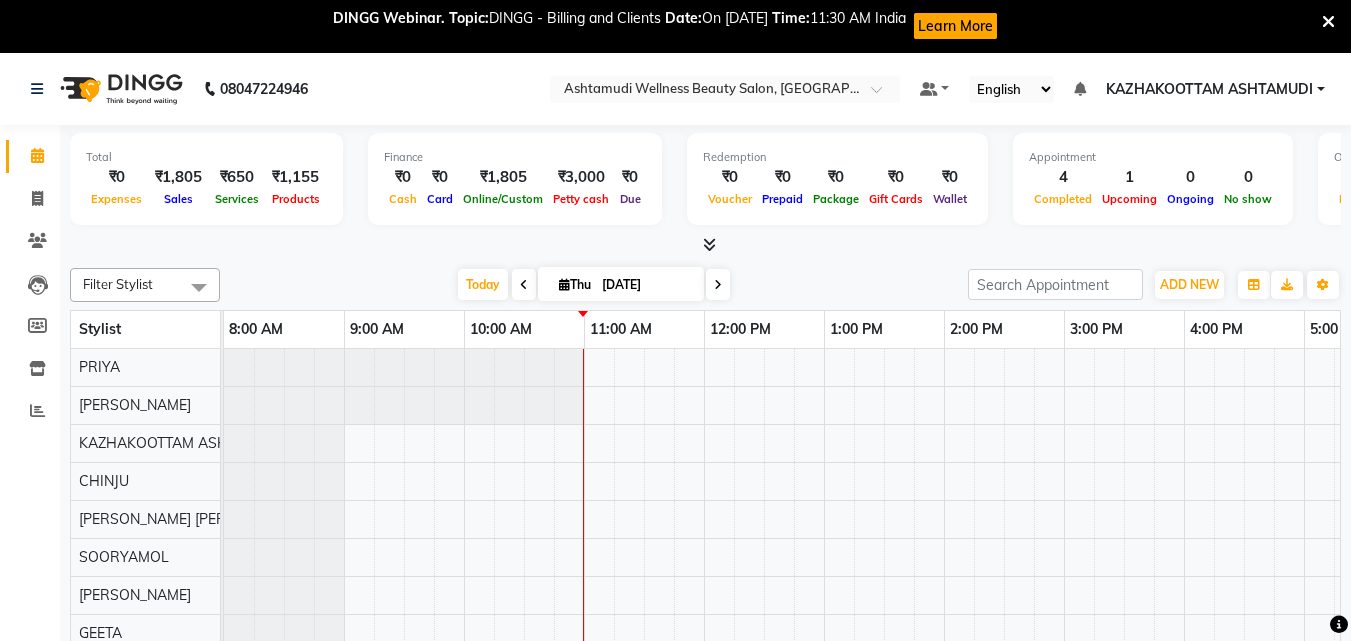 drag, startPoint x: 1365, startPoint y: -87, endPoint x: 0, endPoint y: 24, distance: 1369.5057 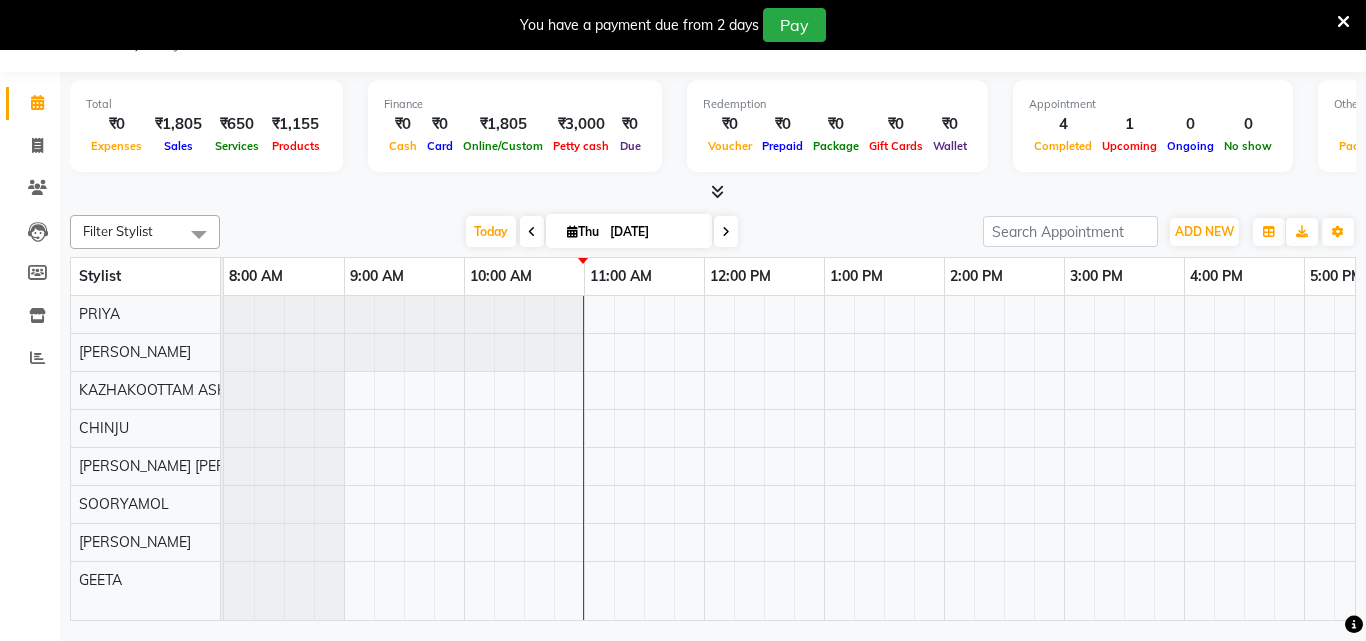 click at bounding box center [224, 314] 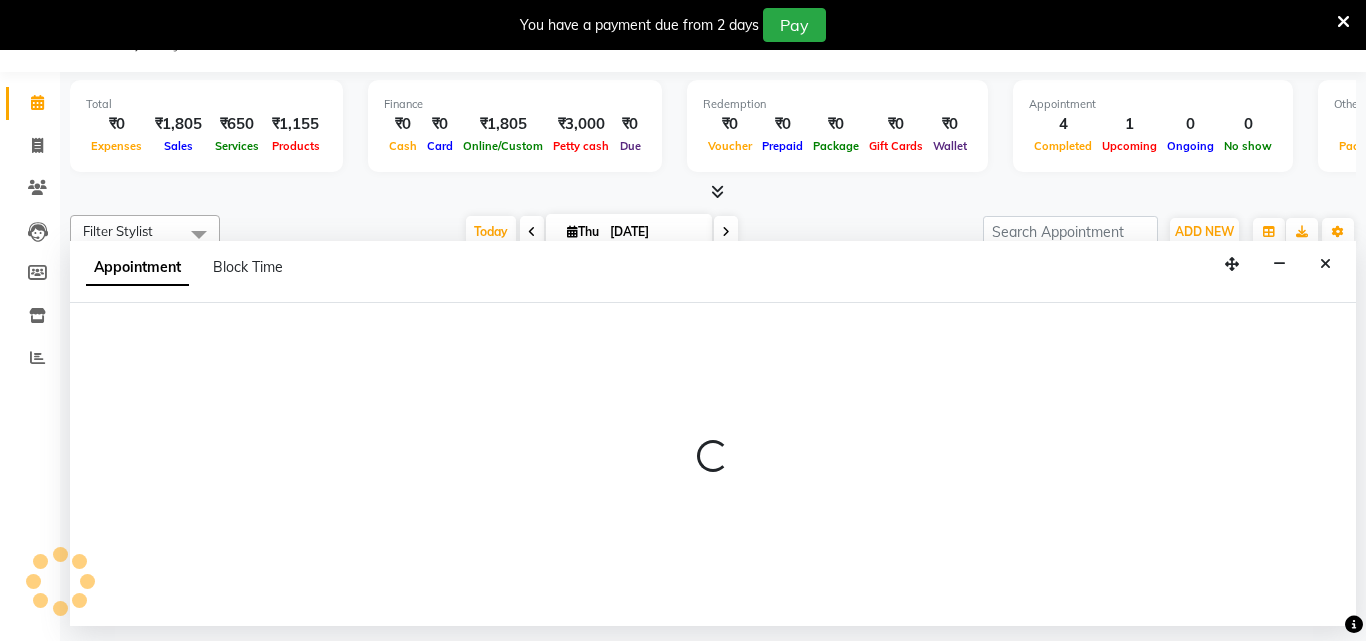 select on "27414" 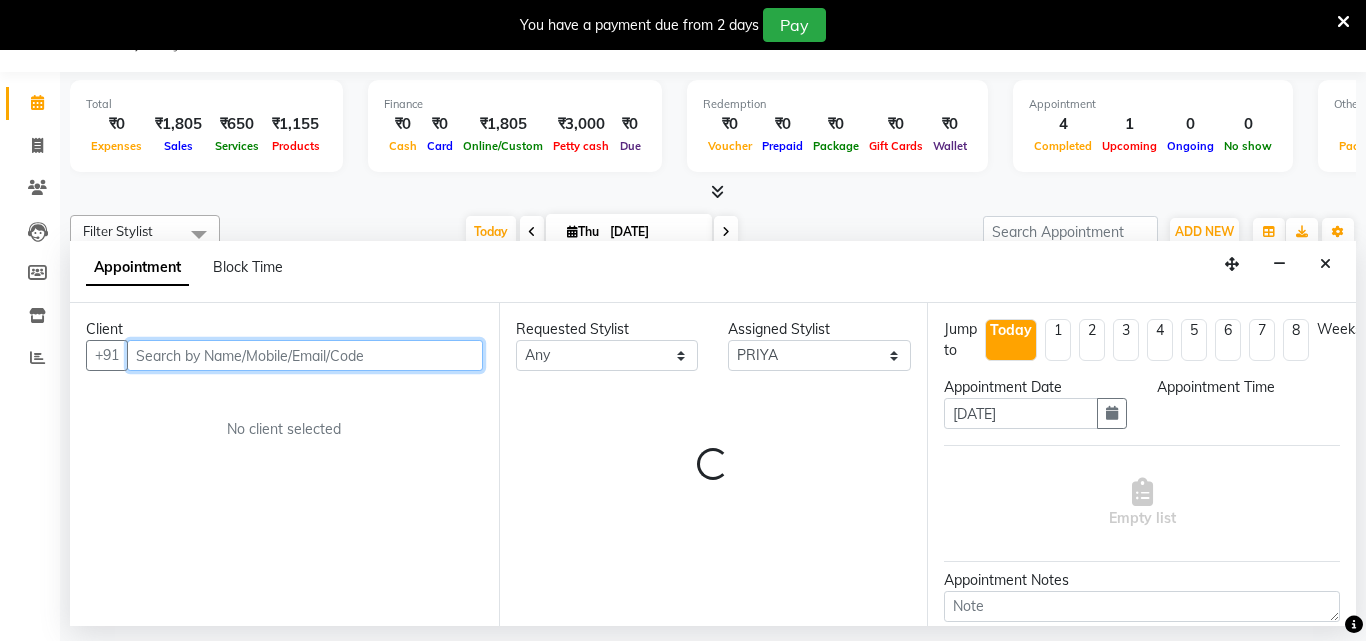 select on "630" 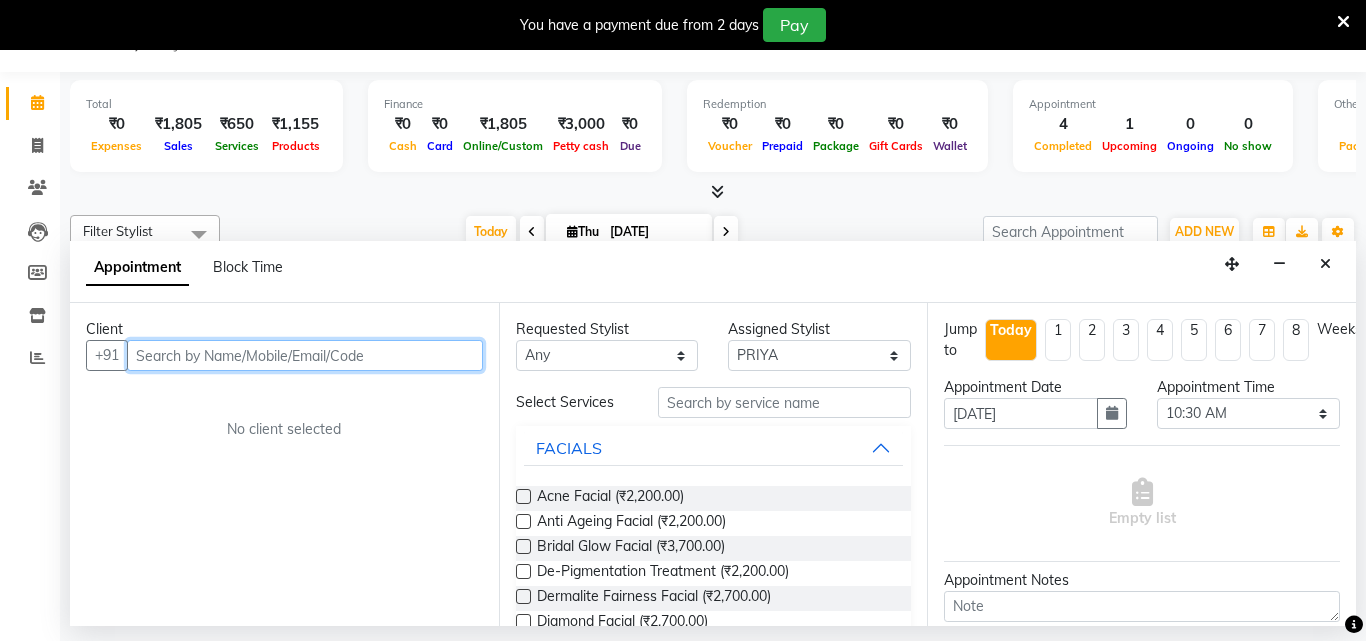click at bounding box center [305, 355] 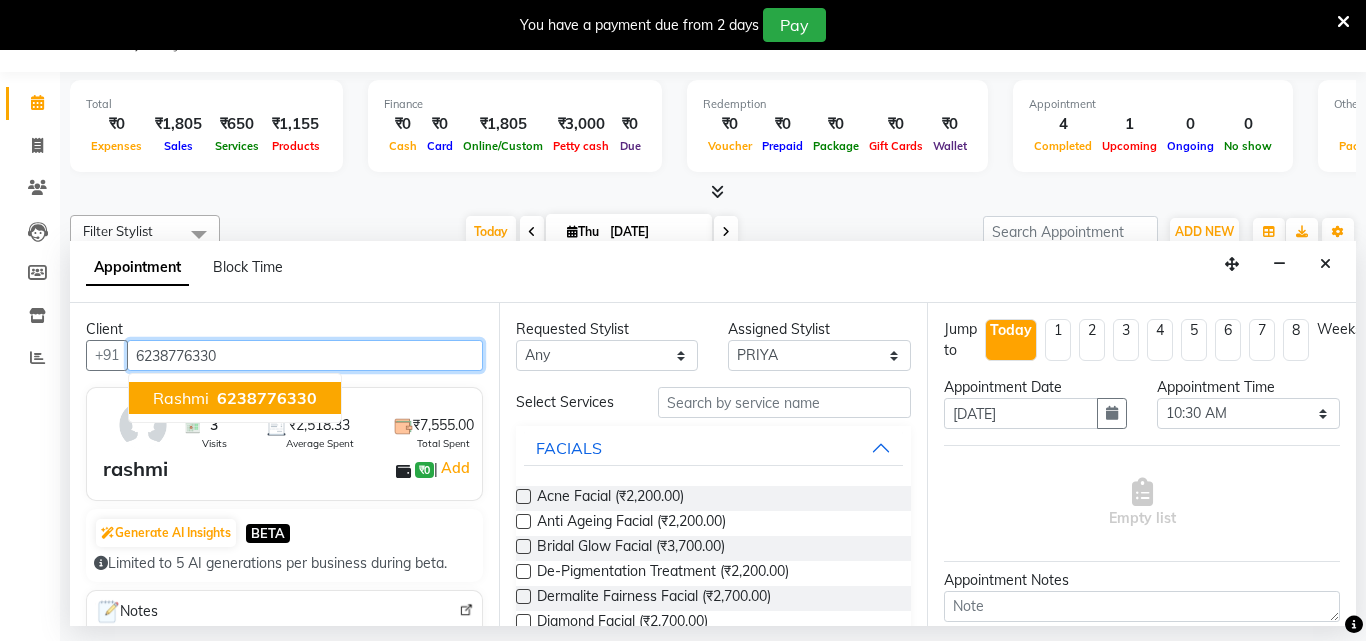 click on "rashmi   6238776330" at bounding box center [235, 398] 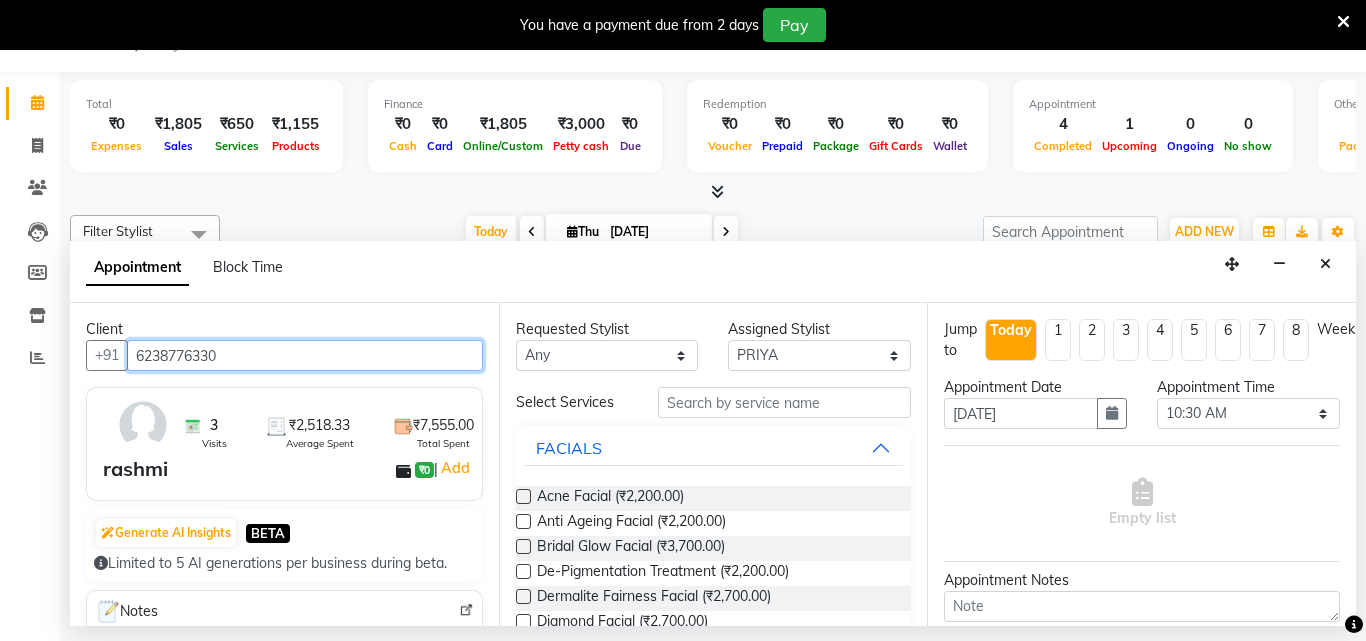 type on "6238776330" 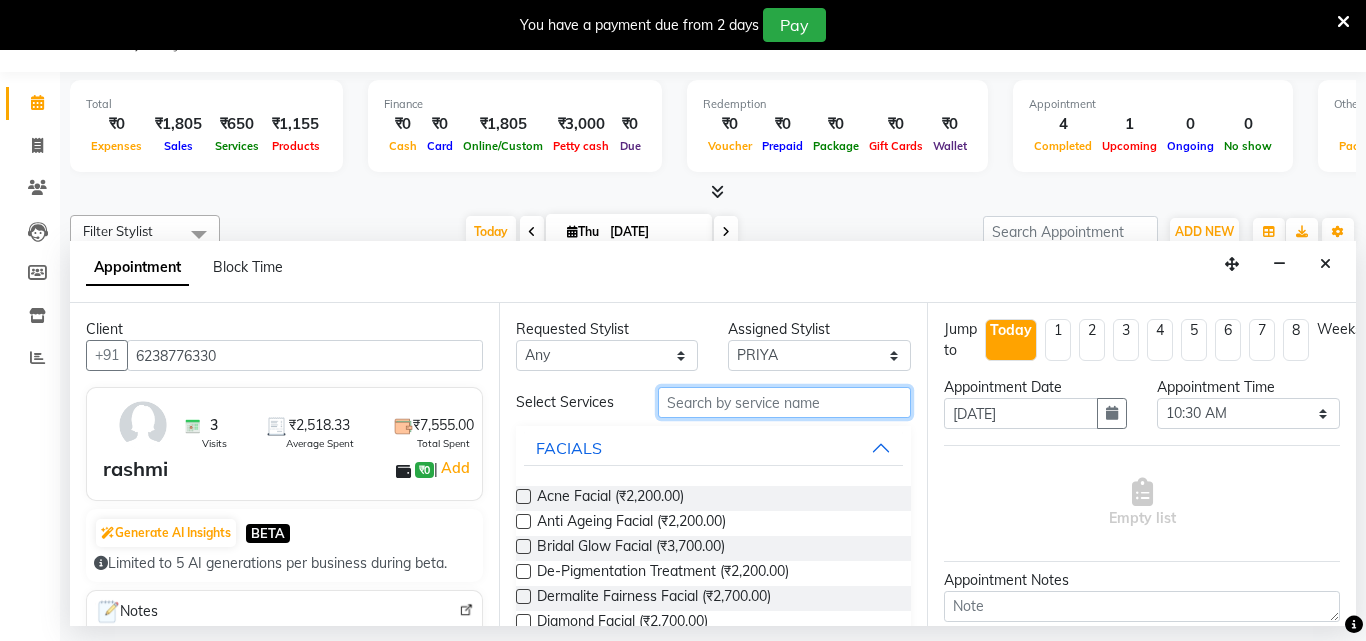 click at bounding box center (785, 402) 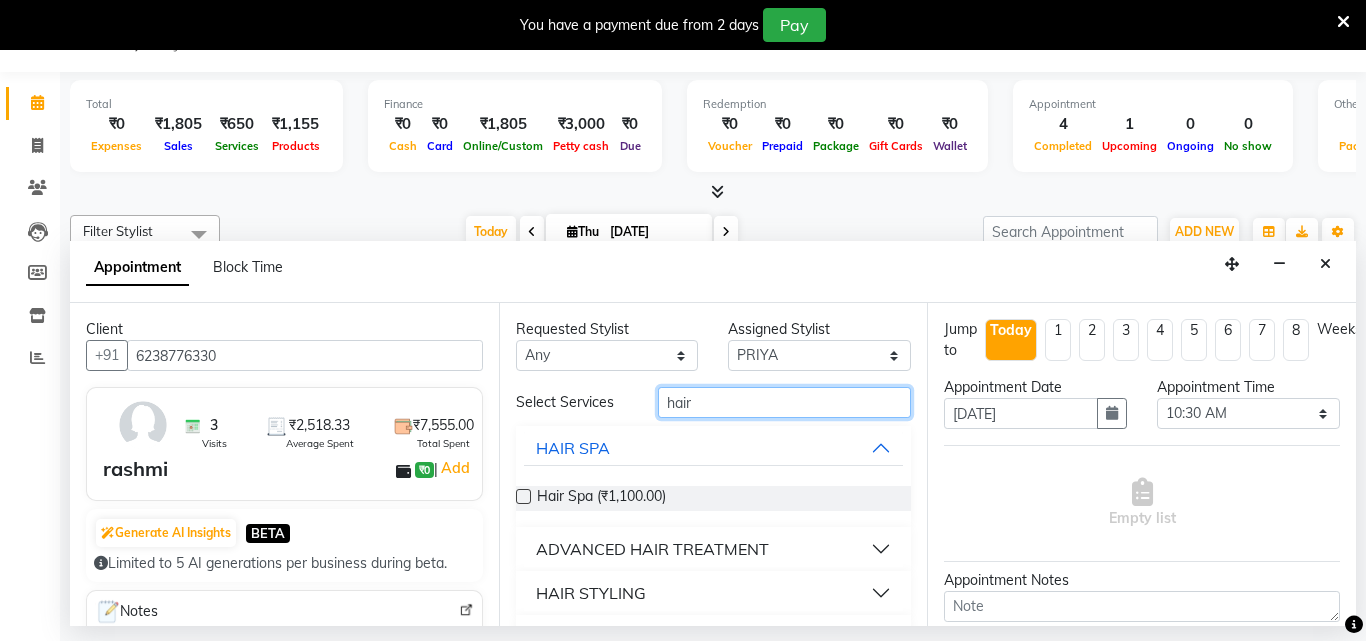 type on "hair" 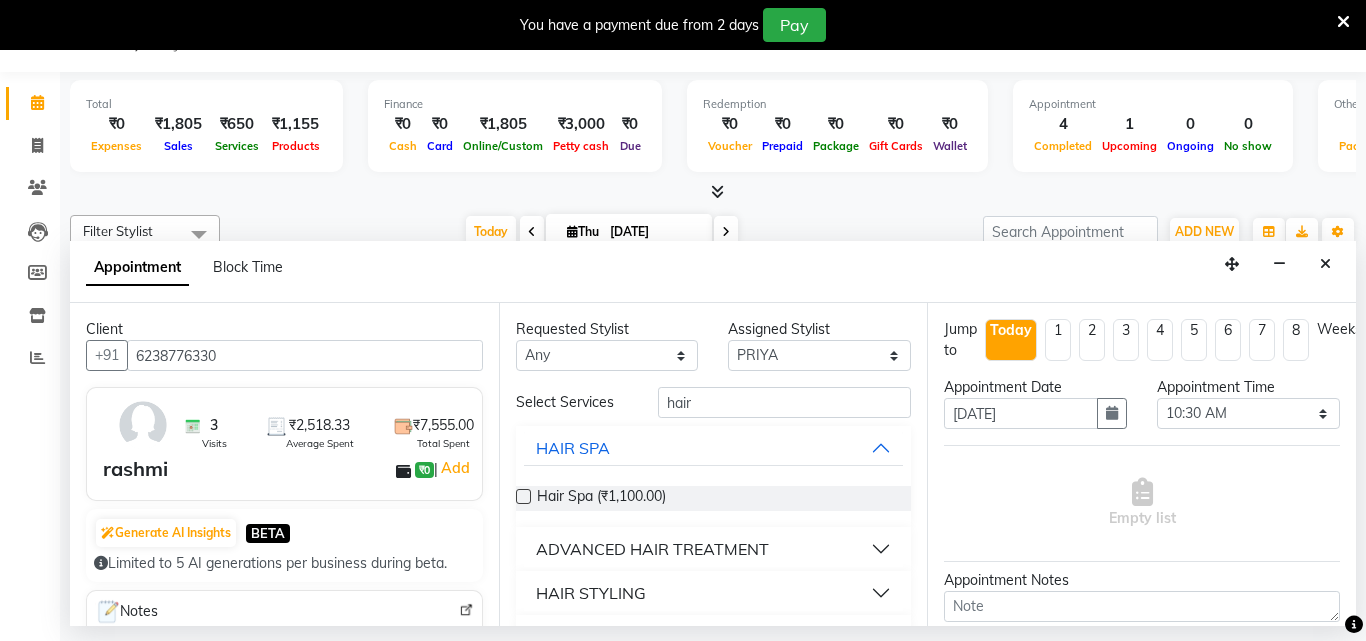 click on "Hair Spa (₹1,100.00)" at bounding box center [714, 498] 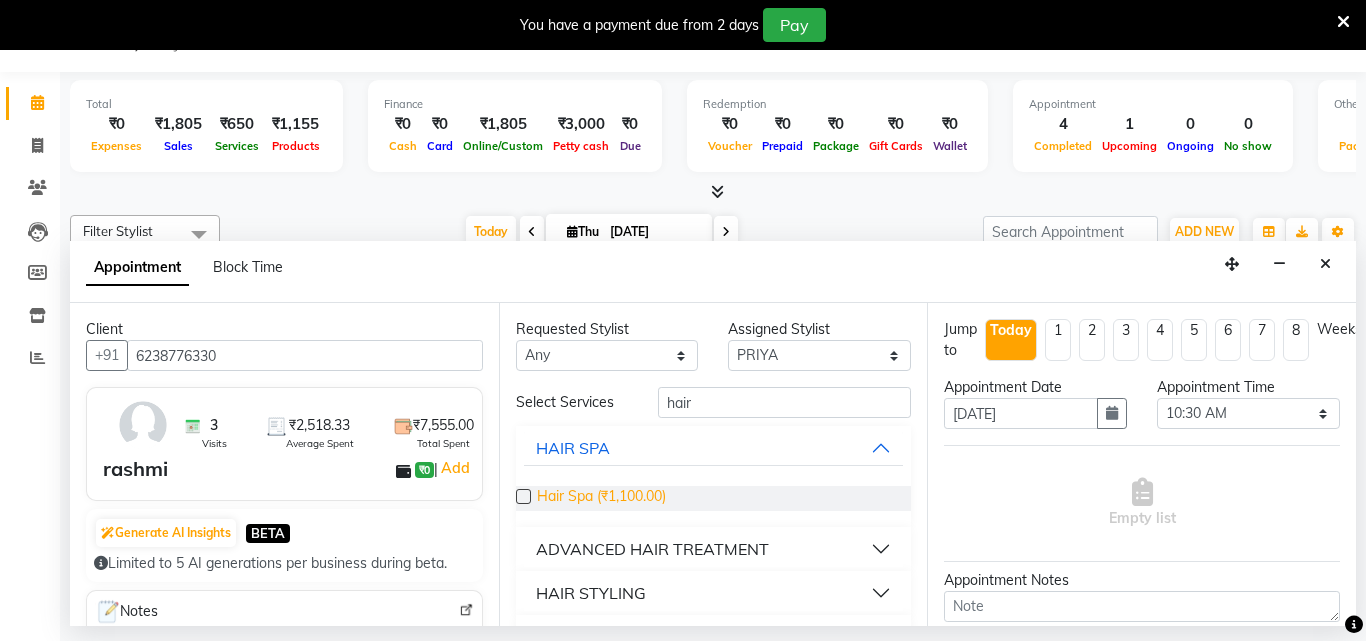 click on "Hair Spa (₹1,100.00)" at bounding box center (601, 498) 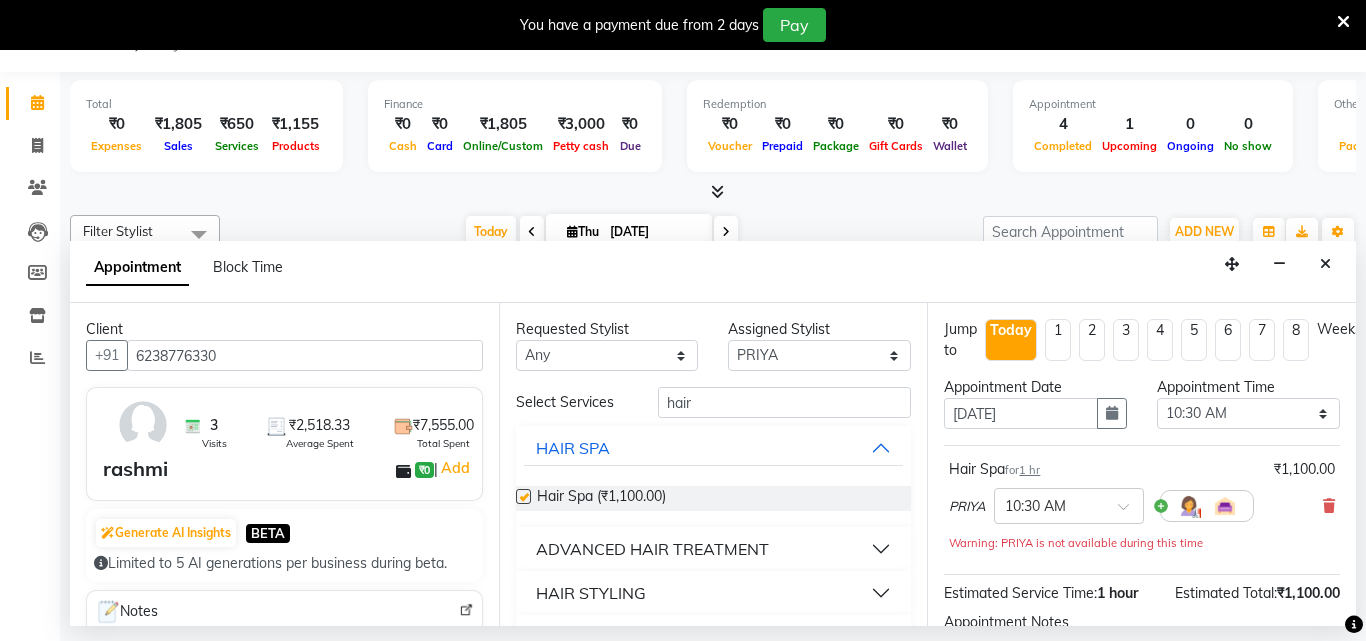 checkbox on "false" 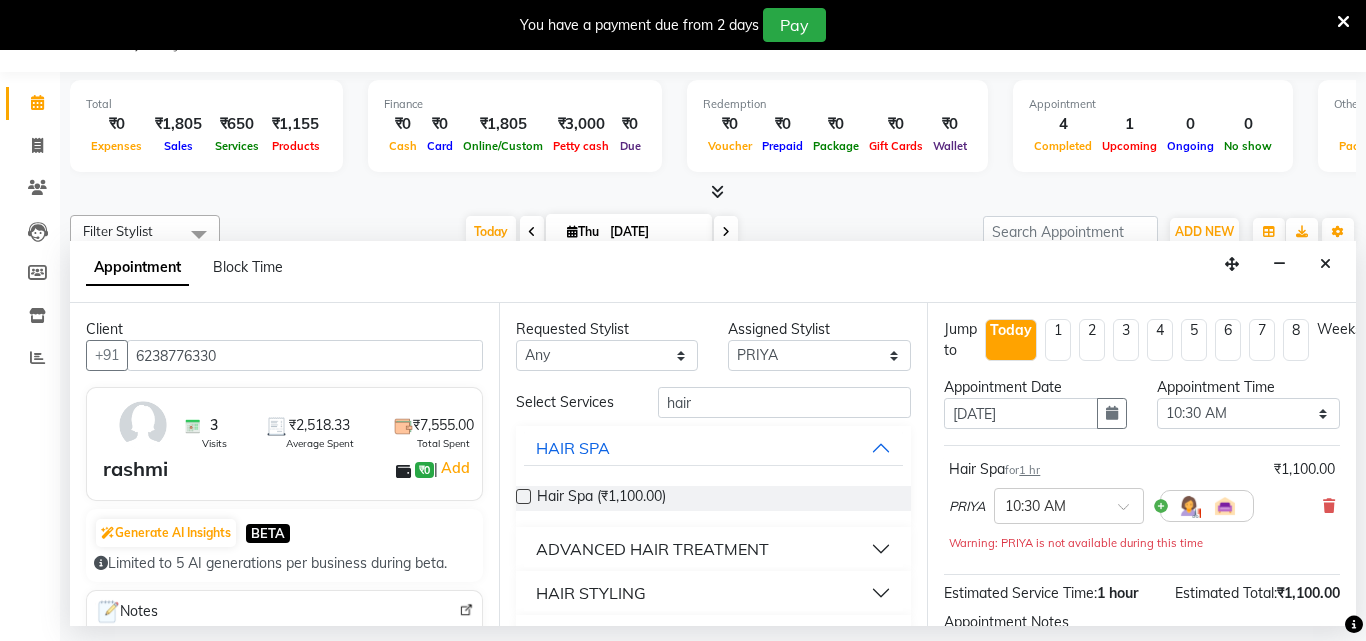 scroll, scrollTop: 239, scrollLeft: 0, axis: vertical 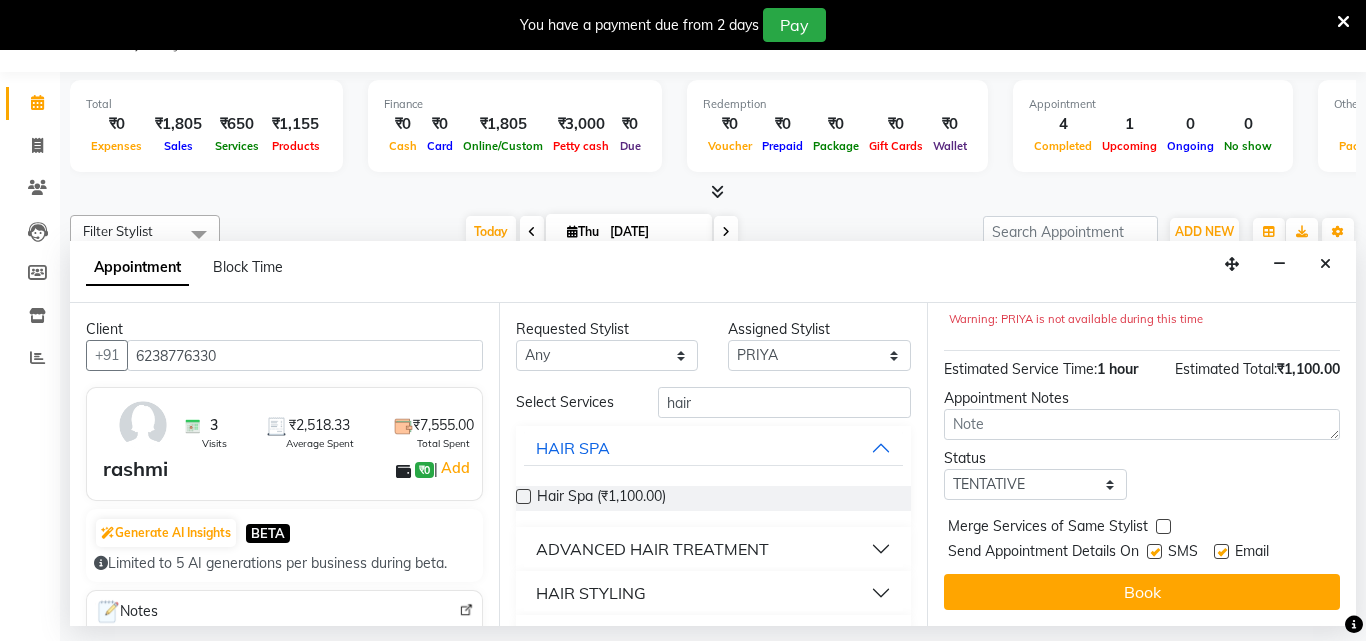 click on "Book" at bounding box center [1142, 592] 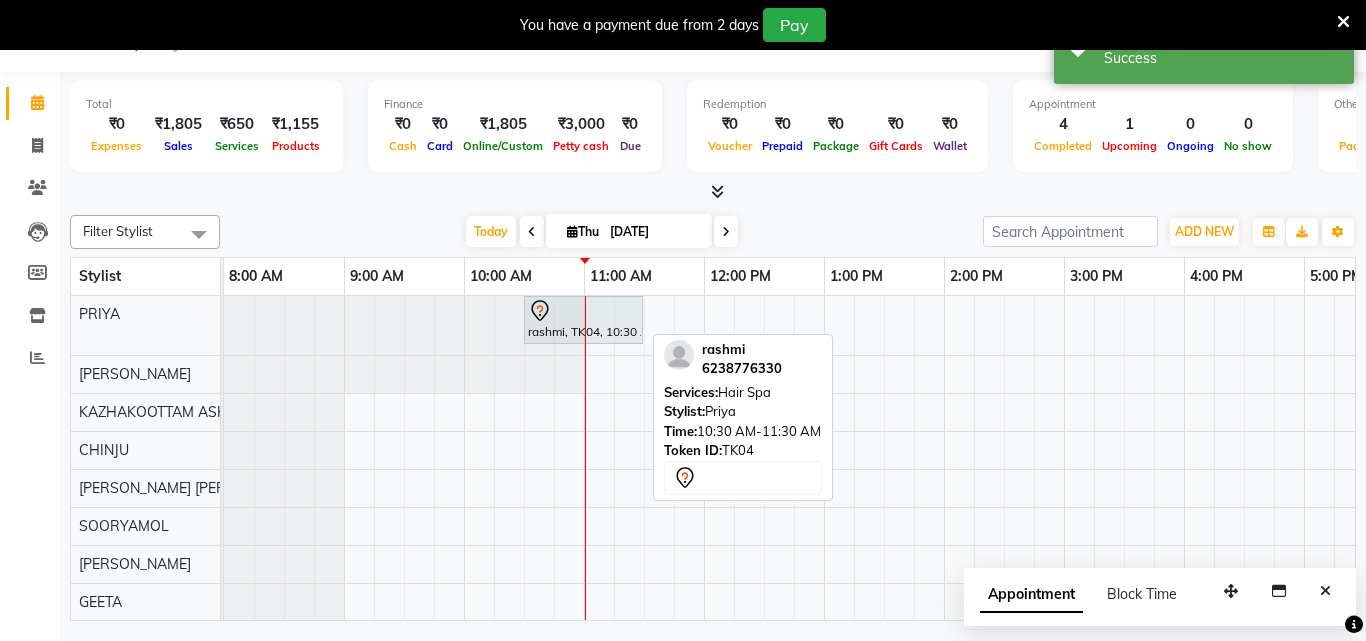 click at bounding box center (583, 311) 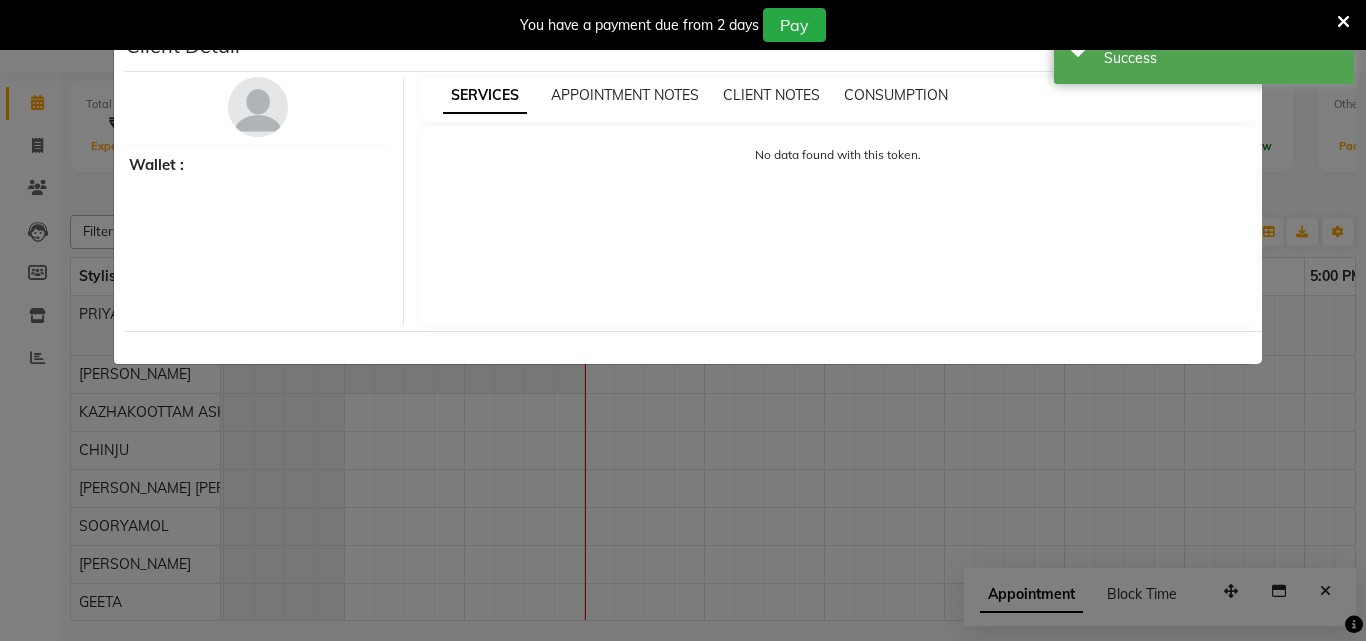select on "7" 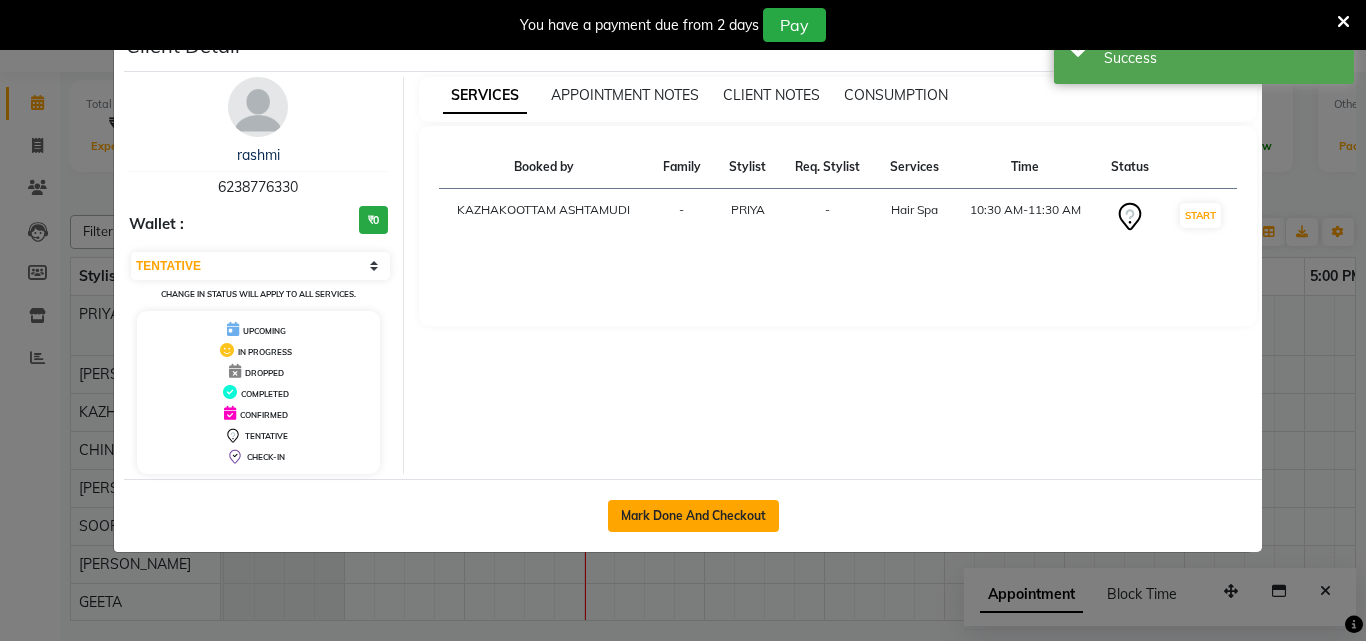 click on "Mark Done And Checkout" 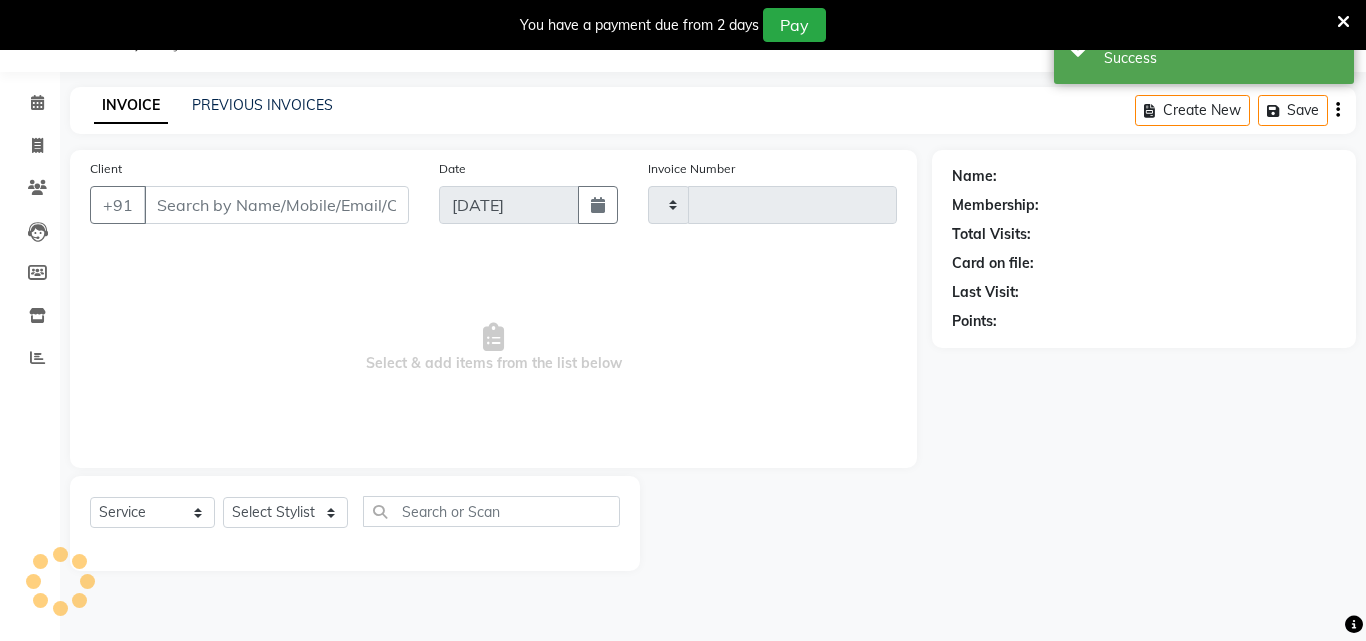 type on "2153" 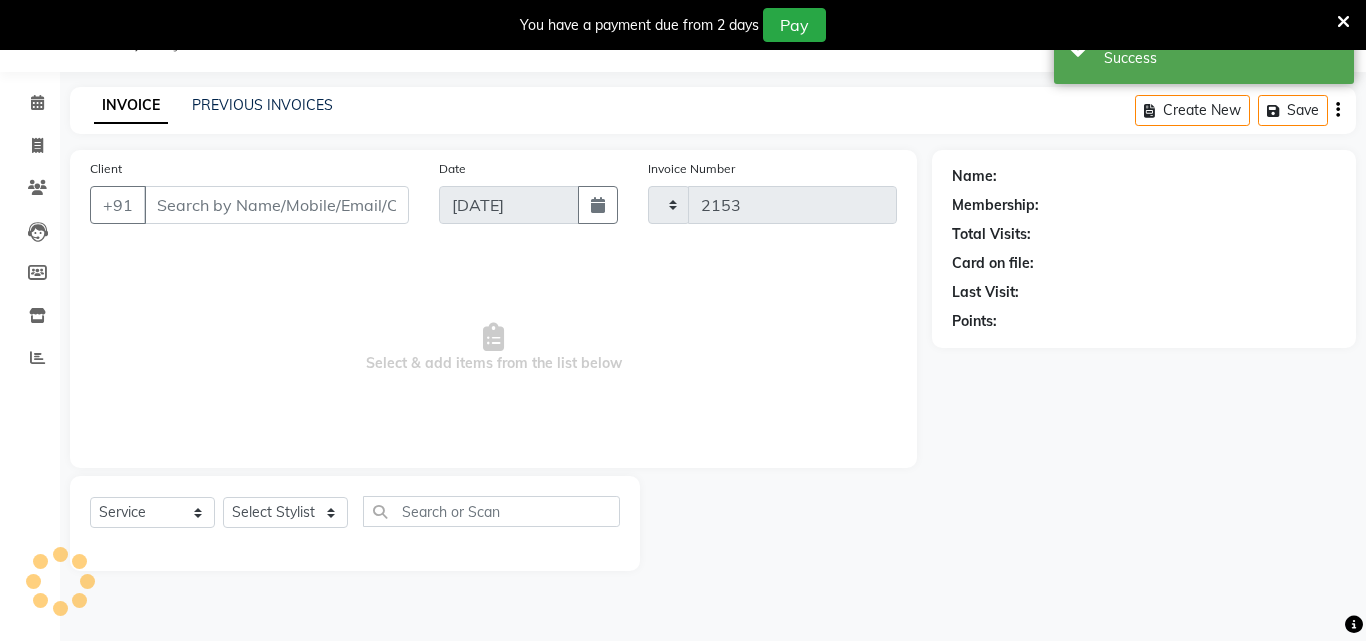 select on "4662" 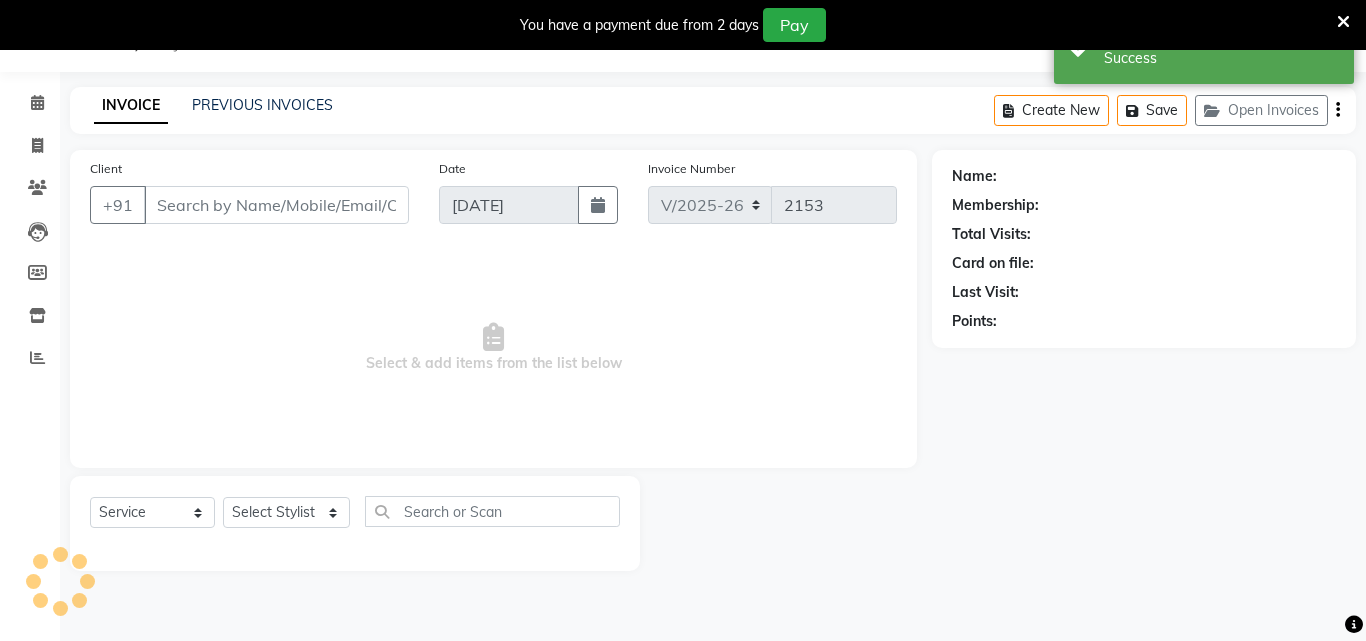 type on "6238776330" 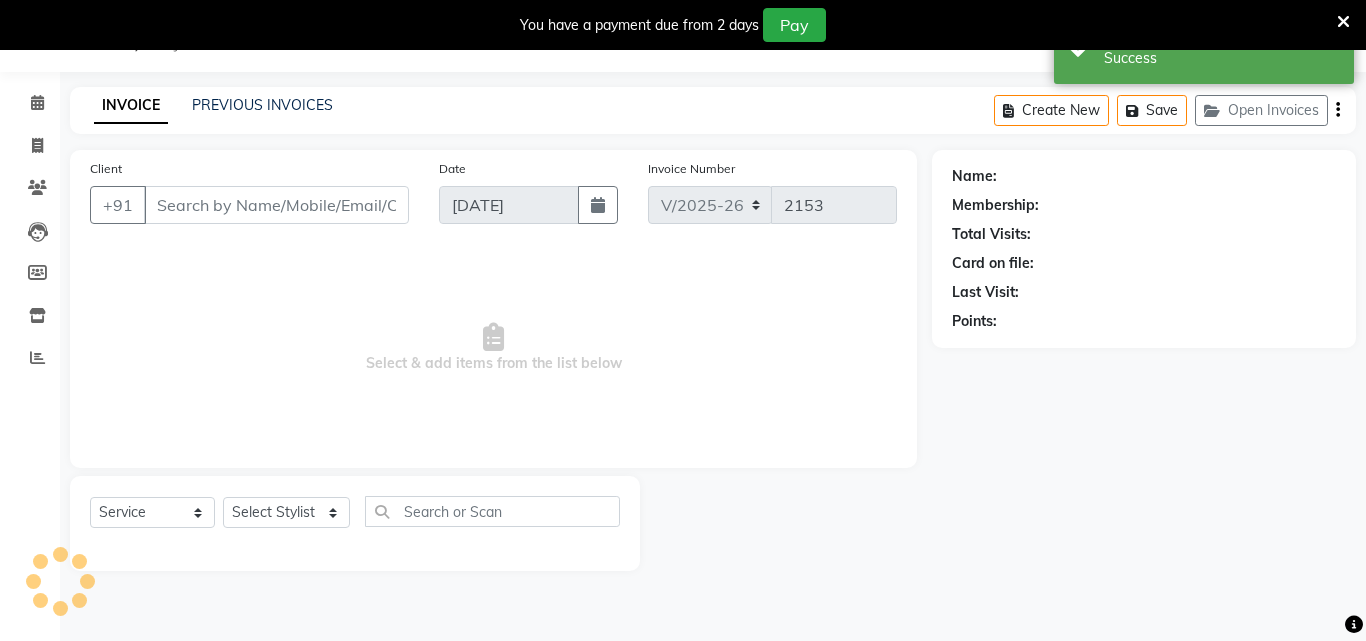 select on "27414" 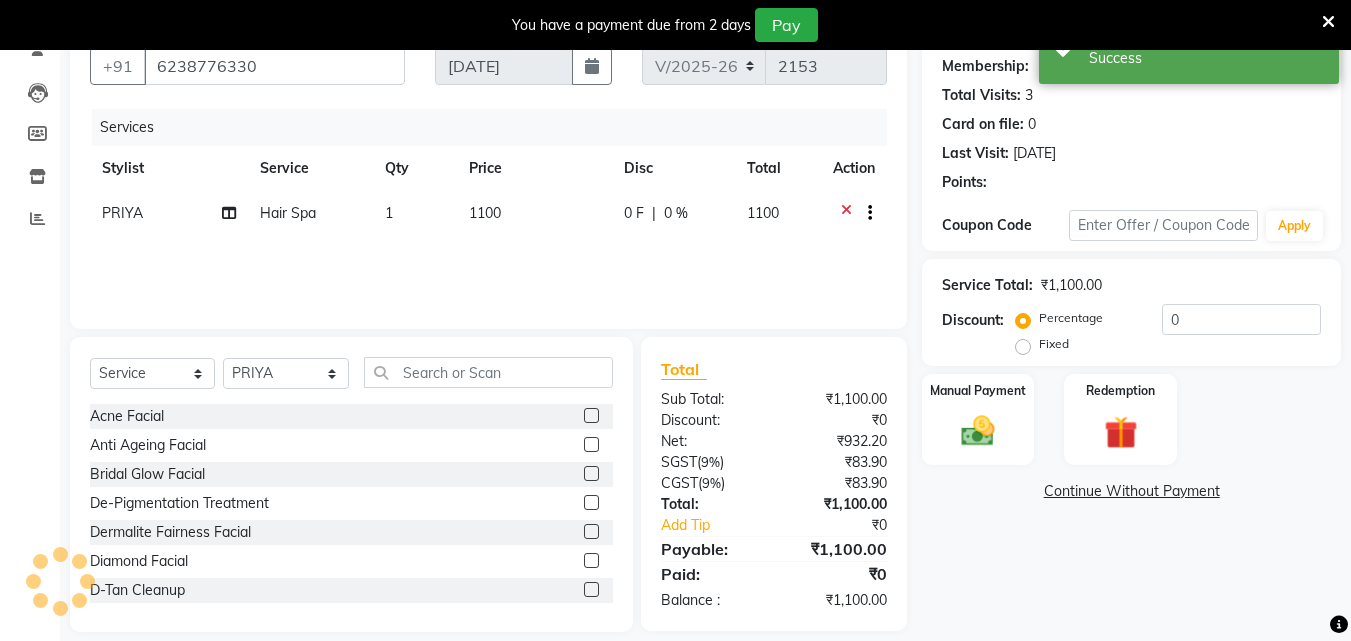 select on "1: Object" 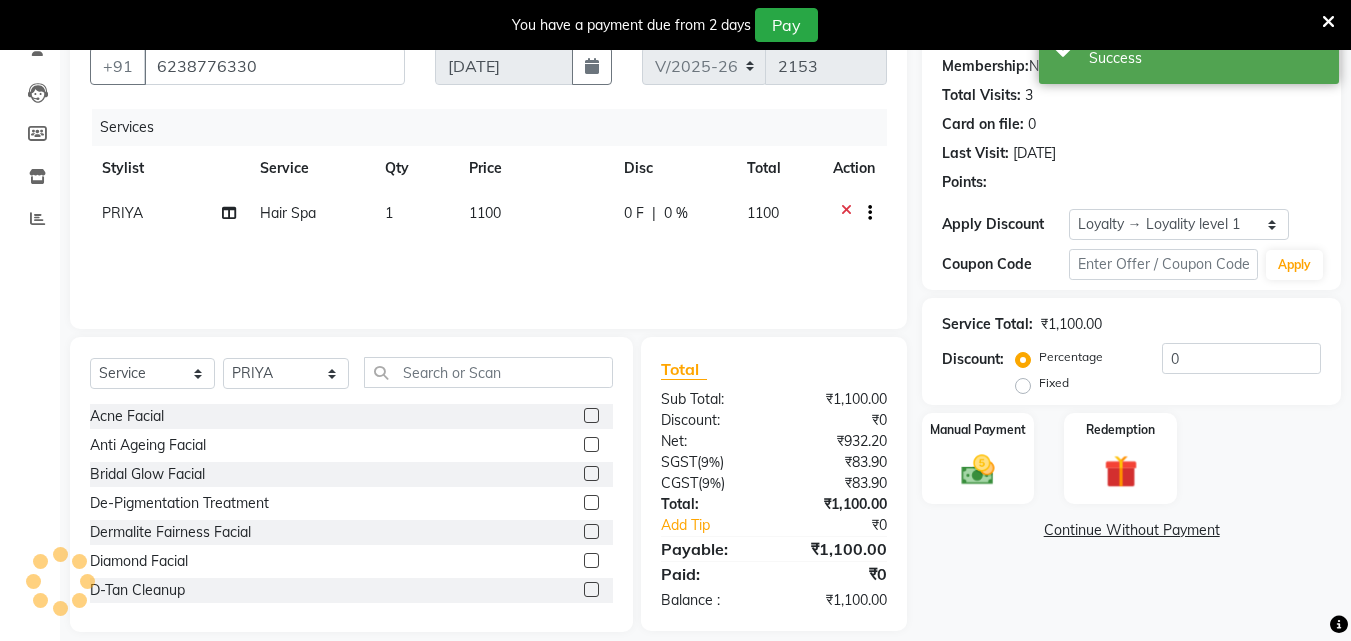 scroll, scrollTop: 160, scrollLeft: 0, axis: vertical 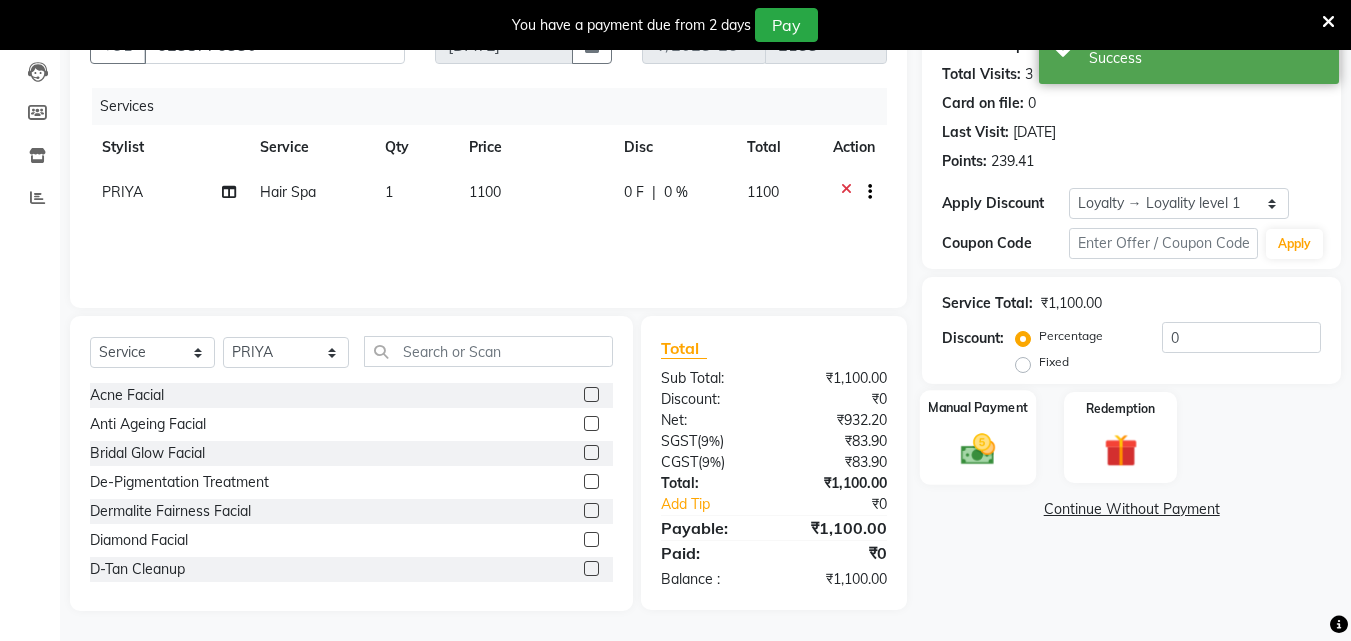 click 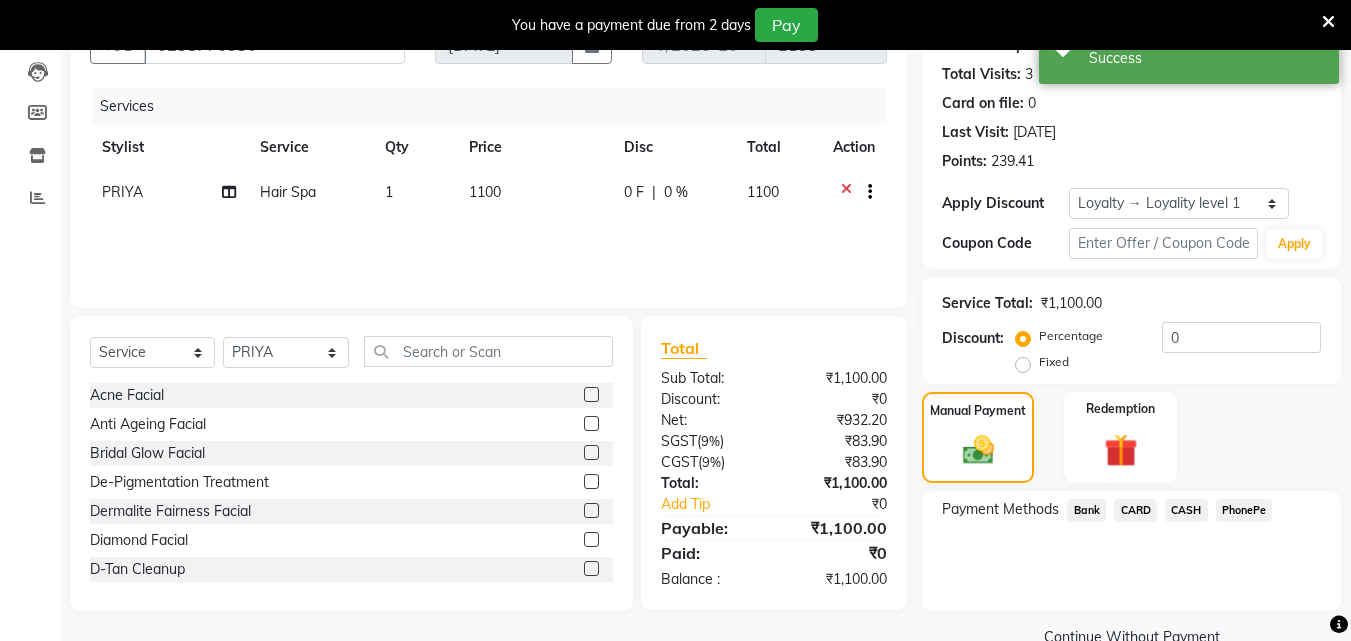 click on "CASH" 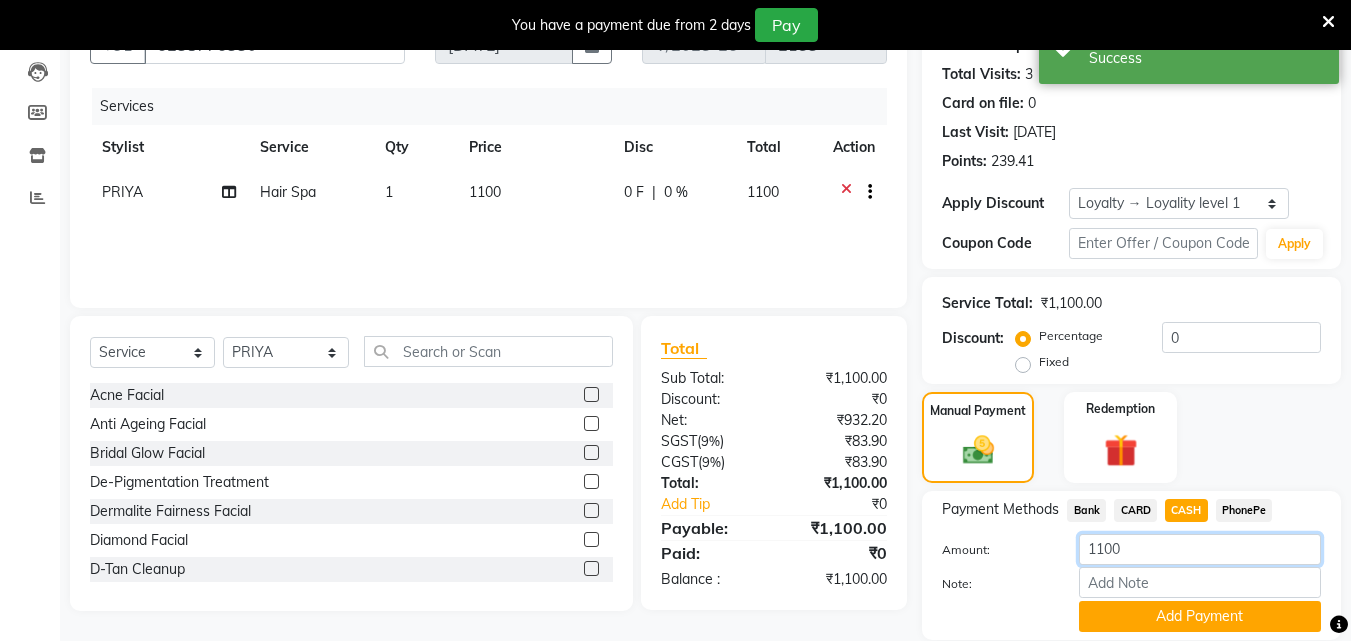drag, startPoint x: 961, startPoint y: 530, endPoint x: 889, endPoint y: 504, distance: 76.55064 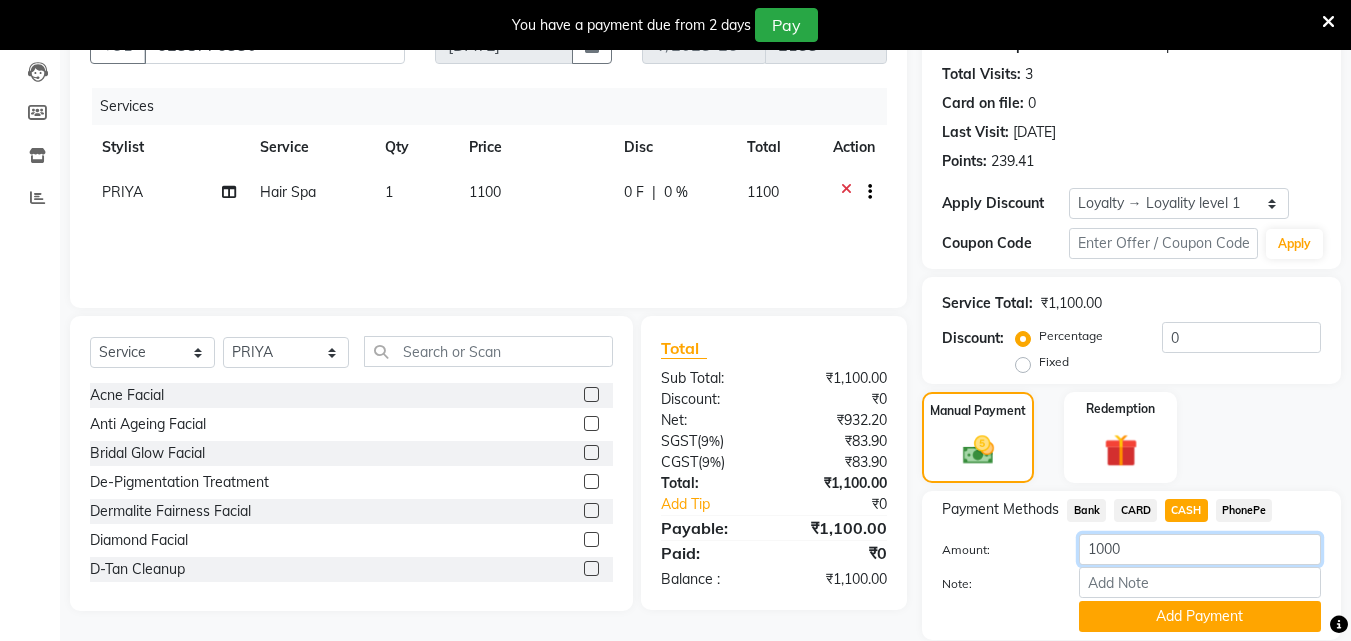 type on "1000" 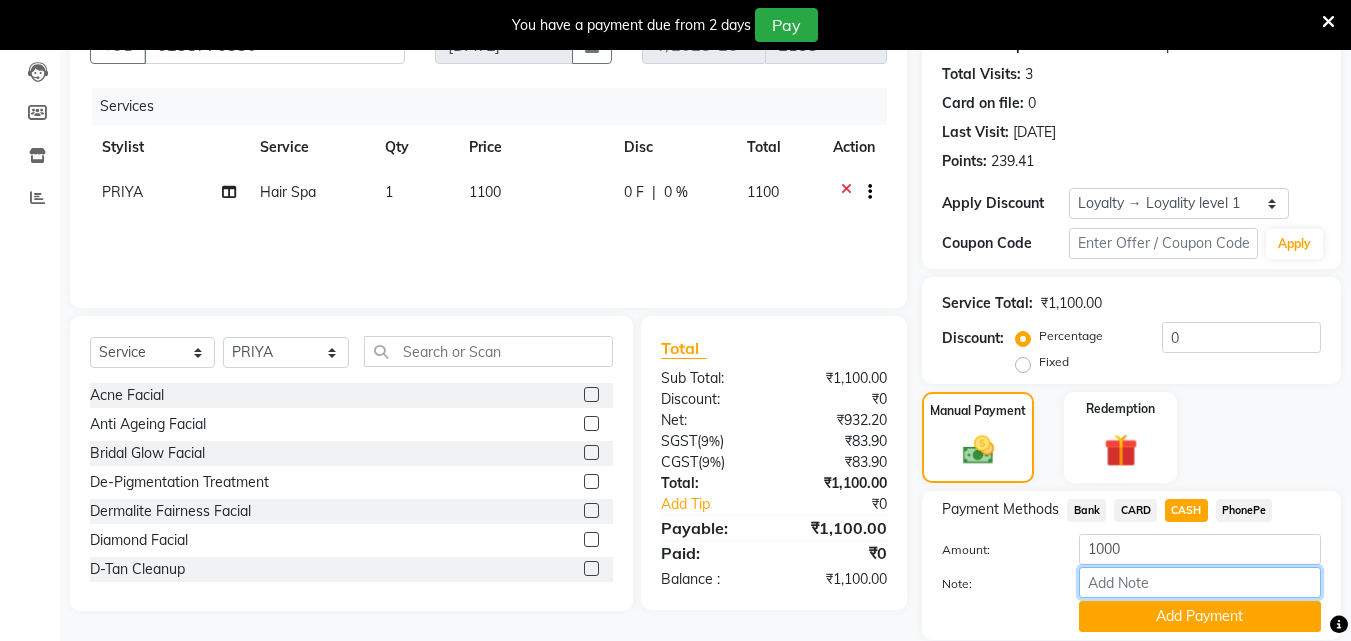 drag, startPoint x: 1128, startPoint y: 586, endPoint x: 1144, endPoint y: 586, distance: 16 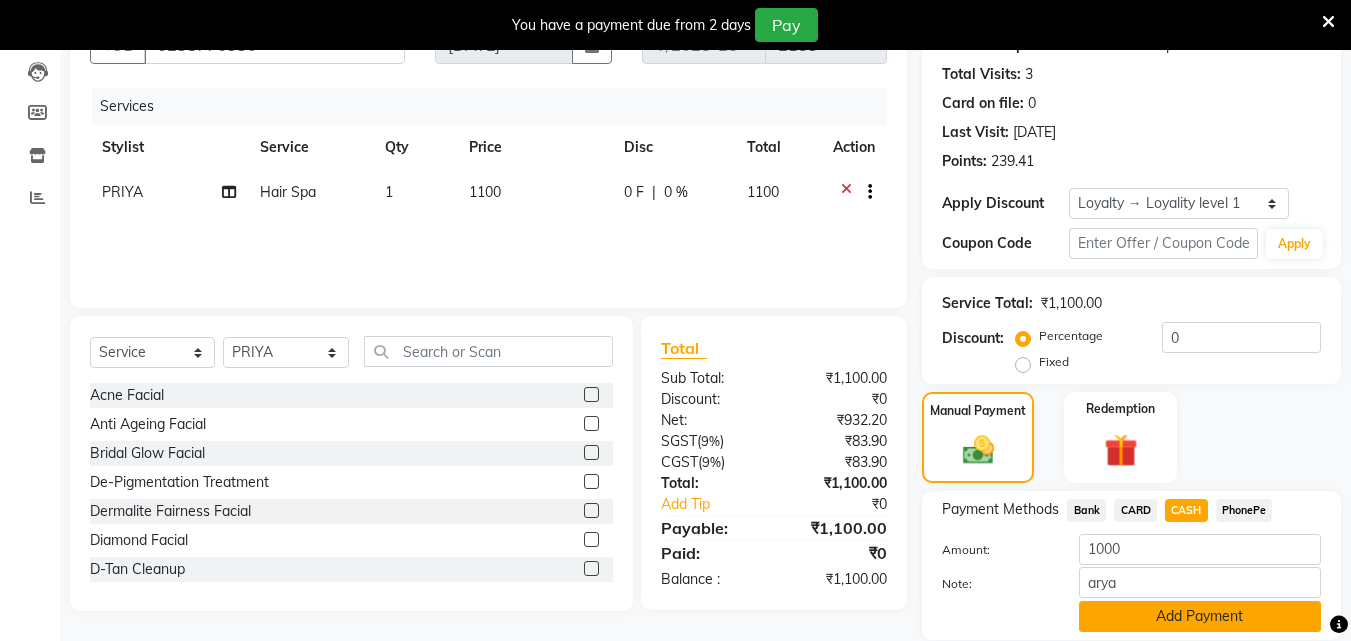 click on "Add Payment" 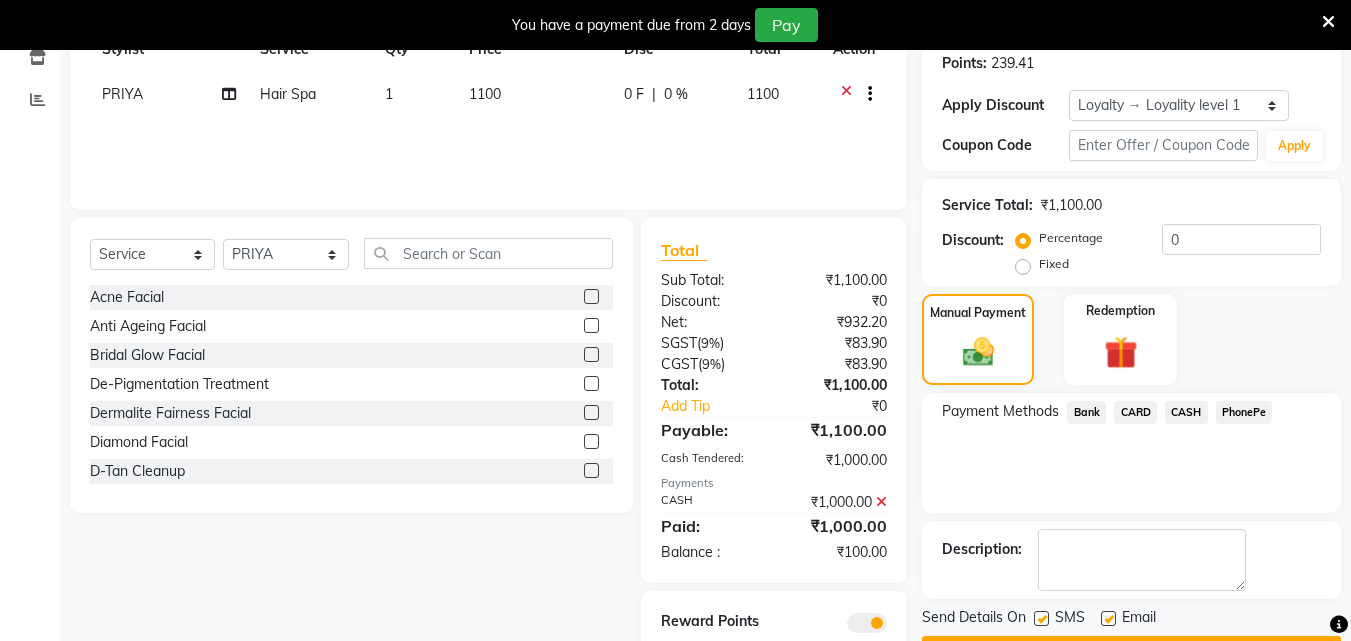 scroll, scrollTop: 350, scrollLeft: 0, axis: vertical 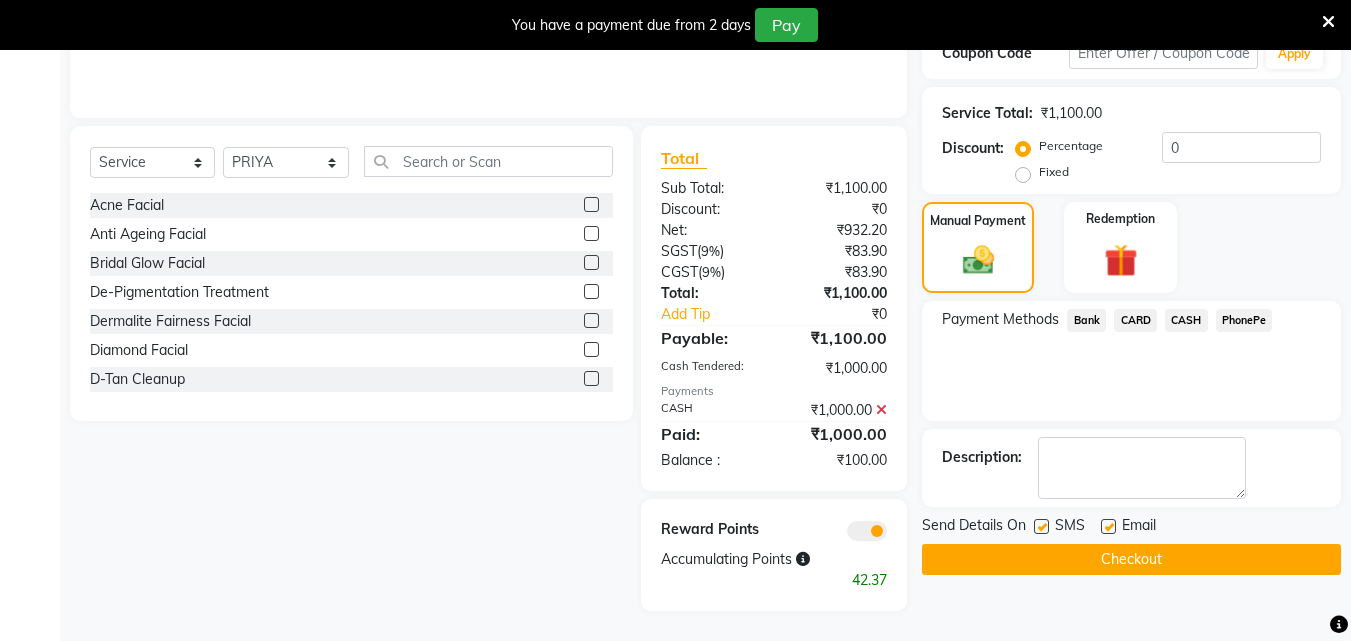 click on "PhonePe" 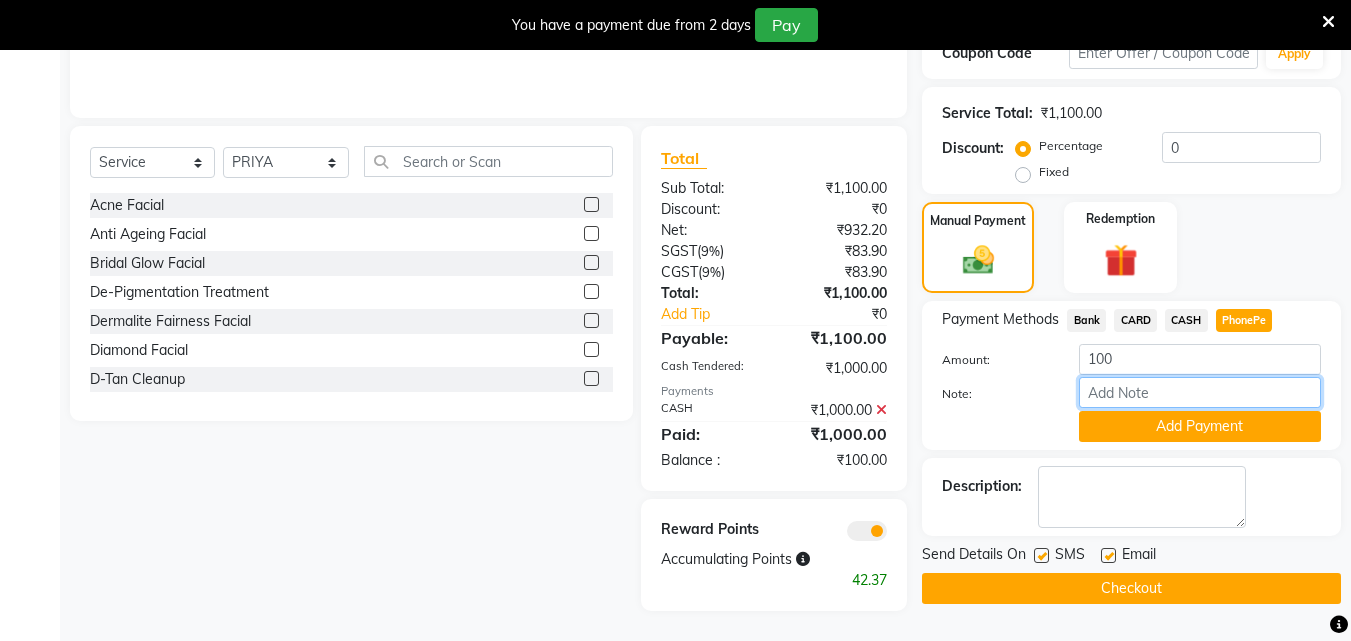 click on "Note:" at bounding box center (1200, 392) 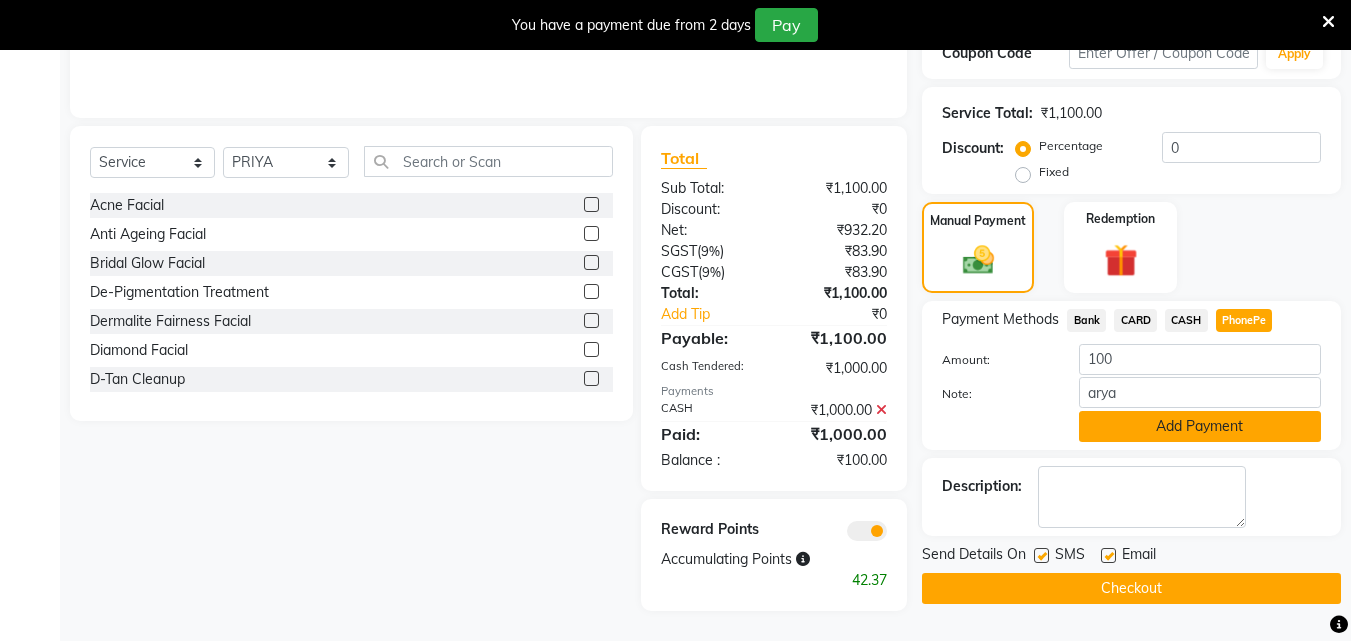 click on "Add Payment" 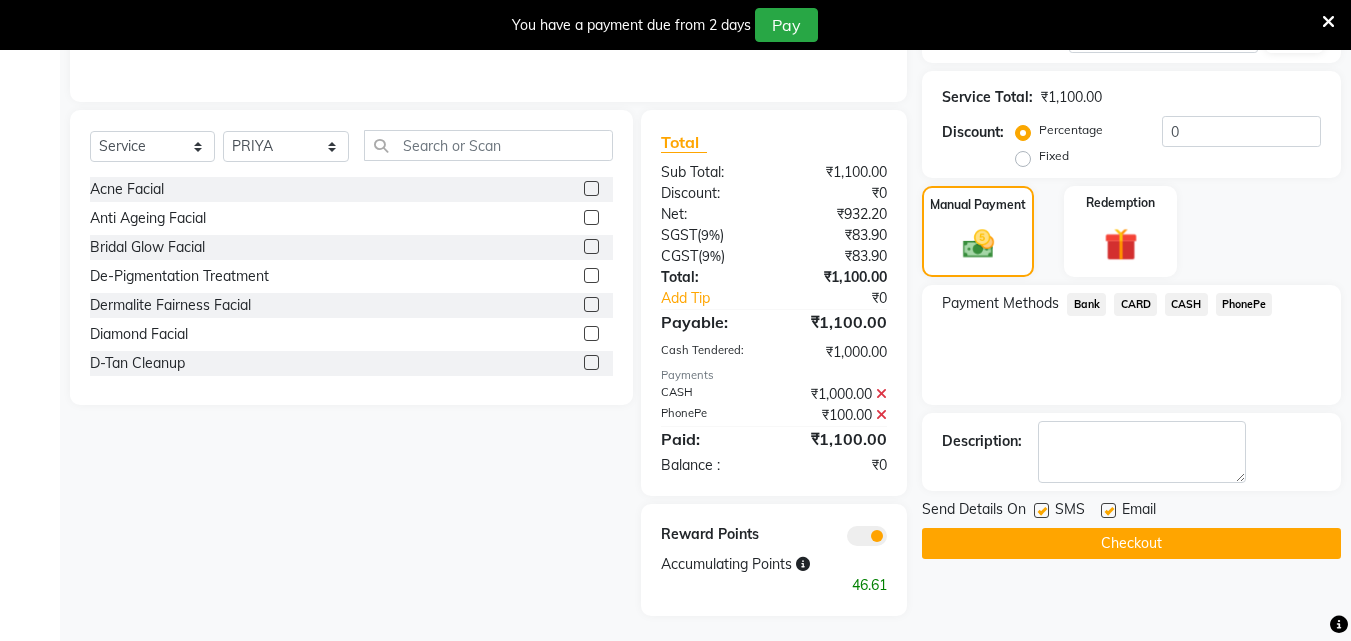 scroll, scrollTop: 371, scrollLeft: 0, axis: vertical 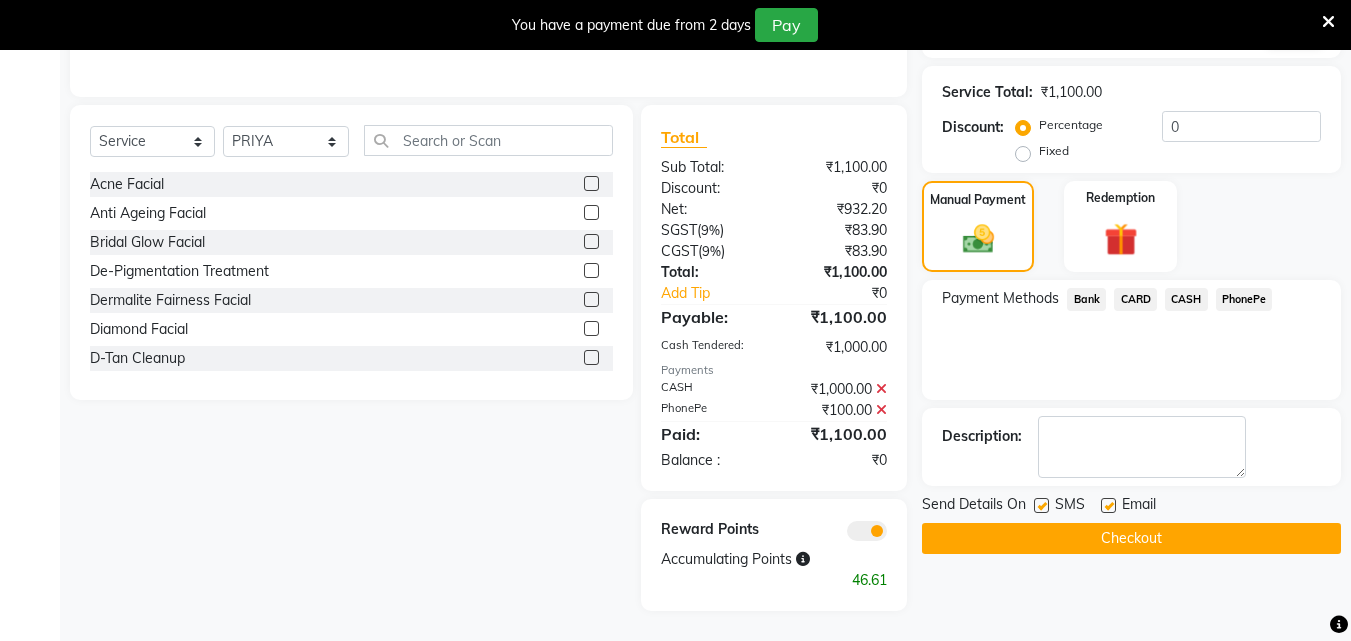 click on "Checkout" 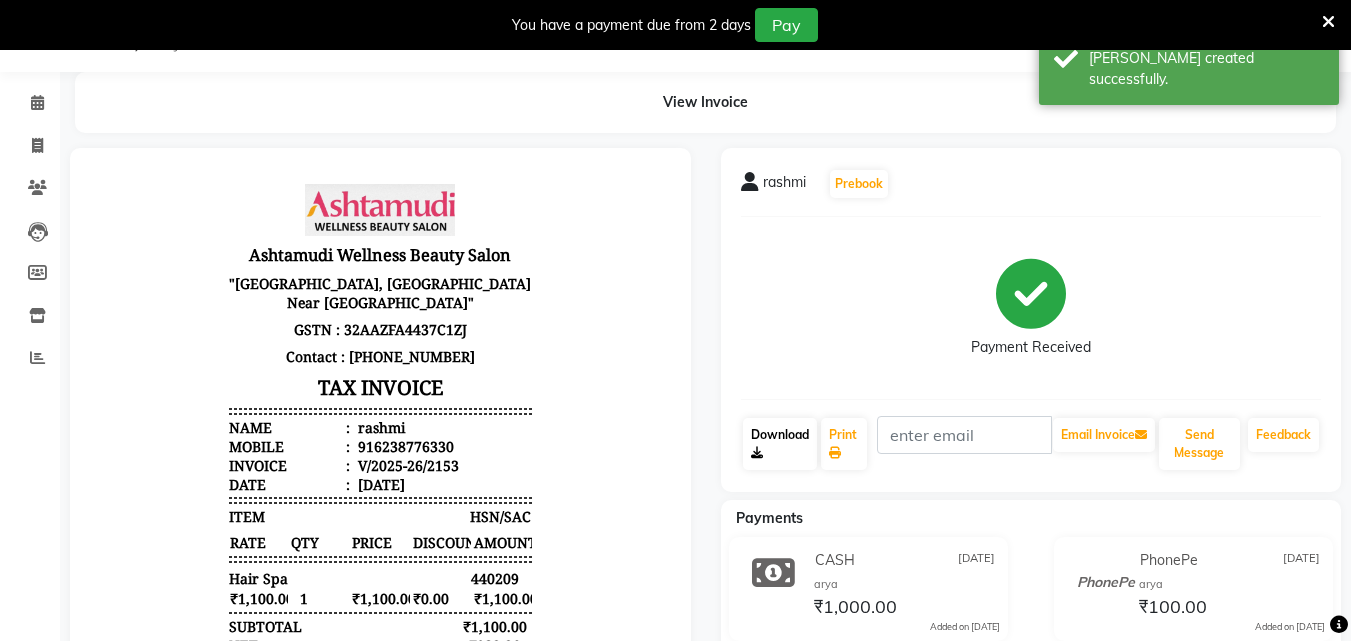 scroll, scrollTop: 0, scrollLeft: 0, axis: both 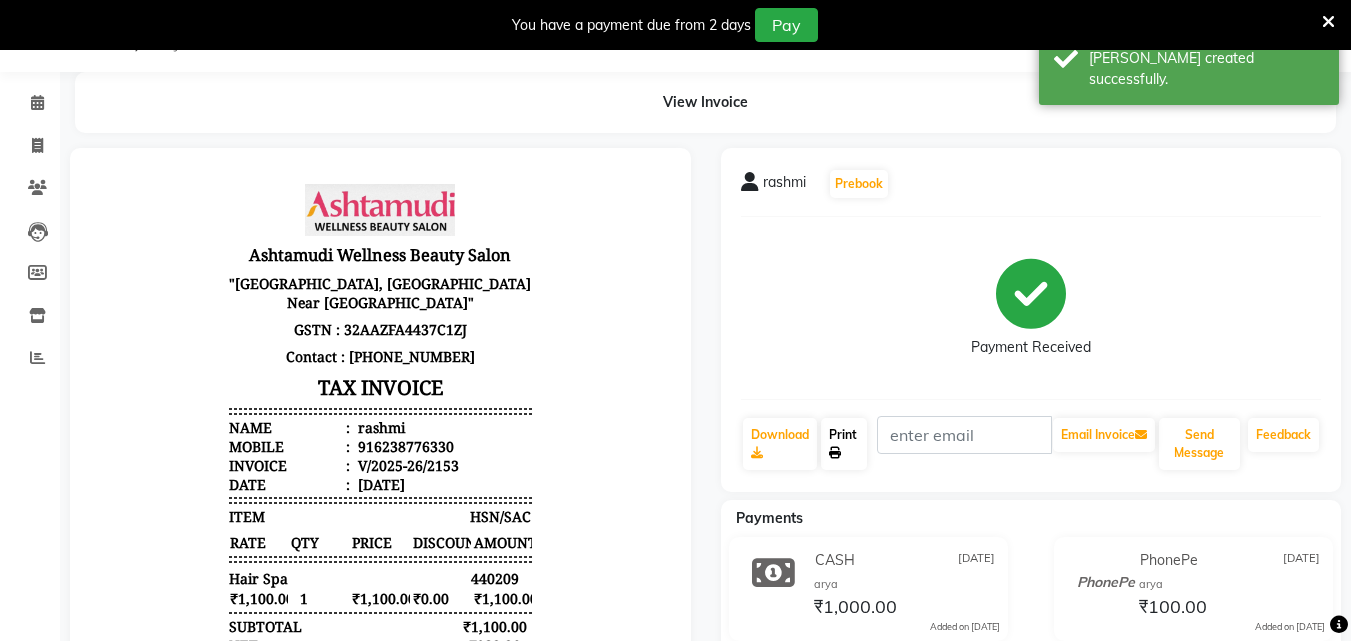click on "Print" 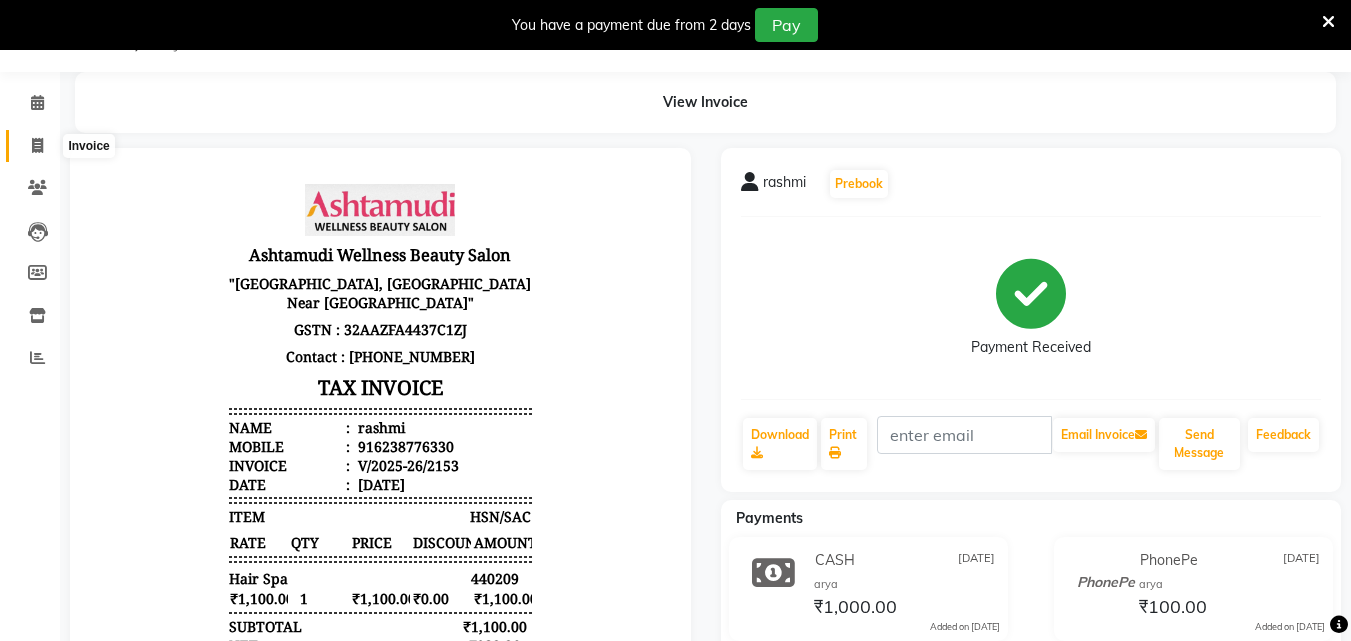 click 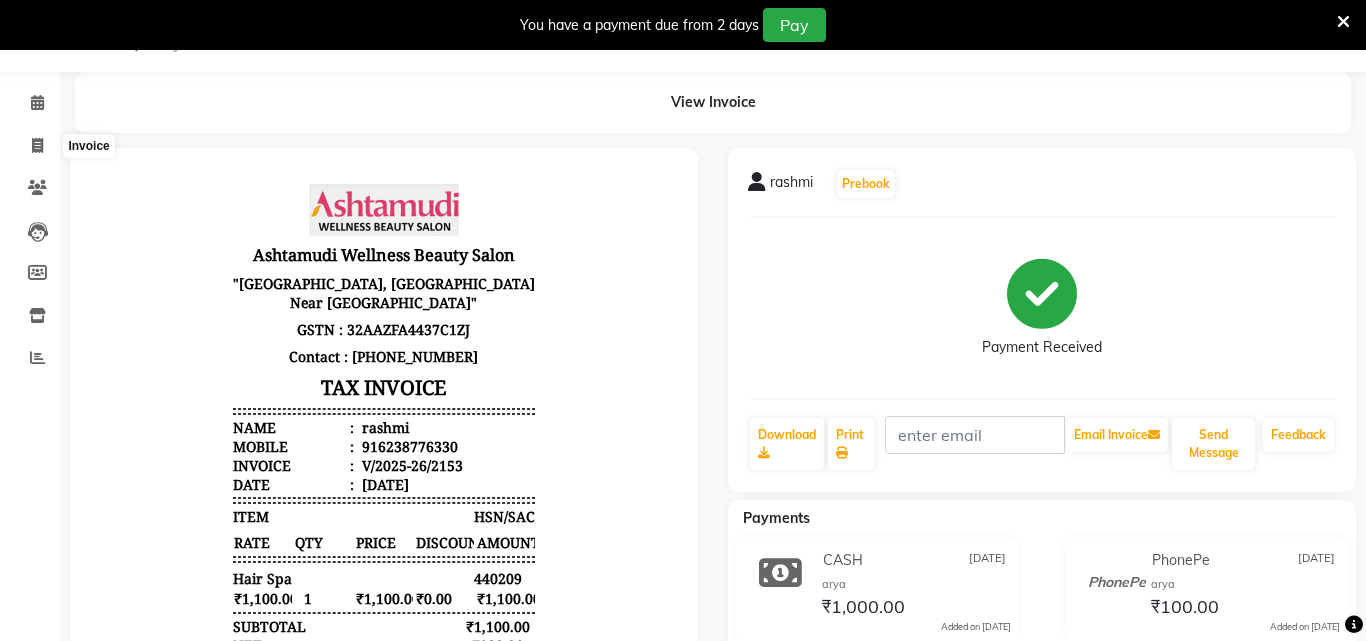 select on "4662" 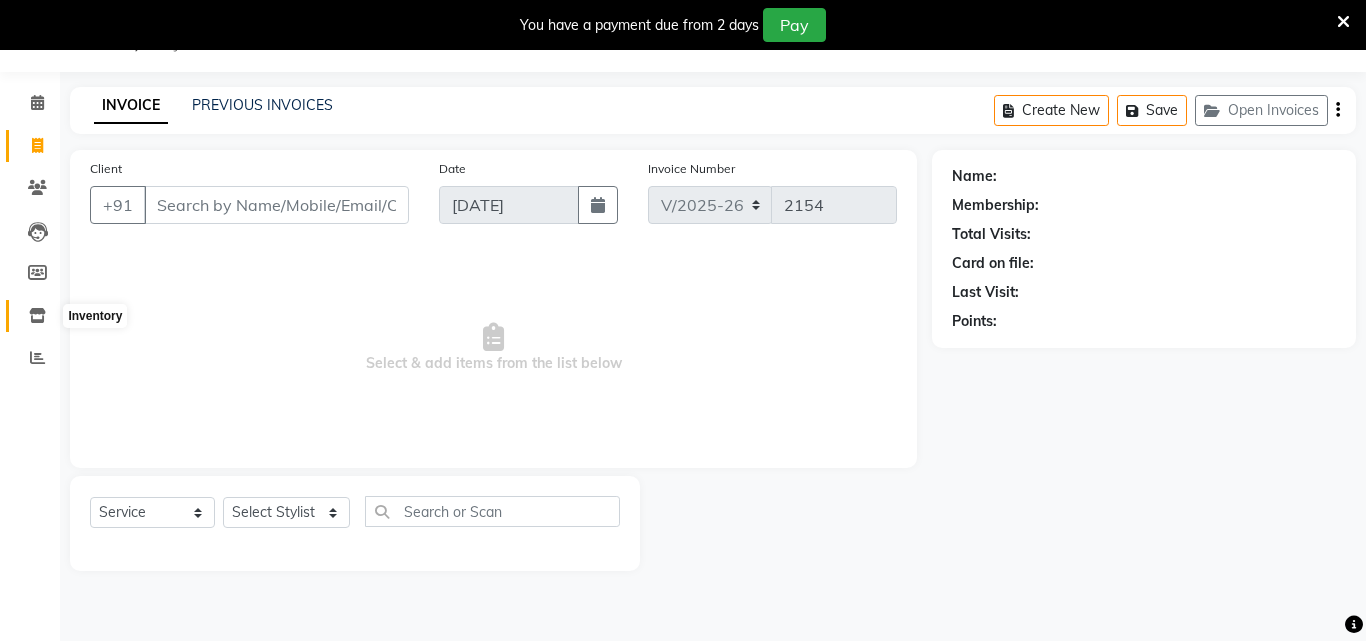 click 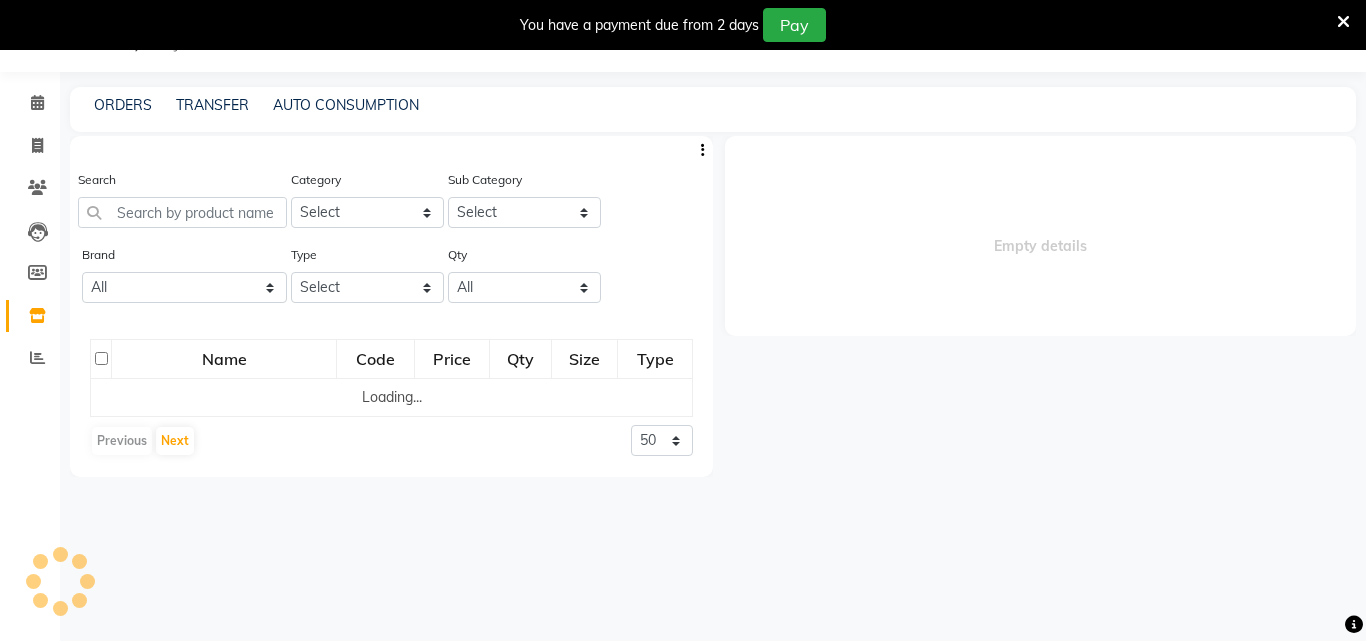select 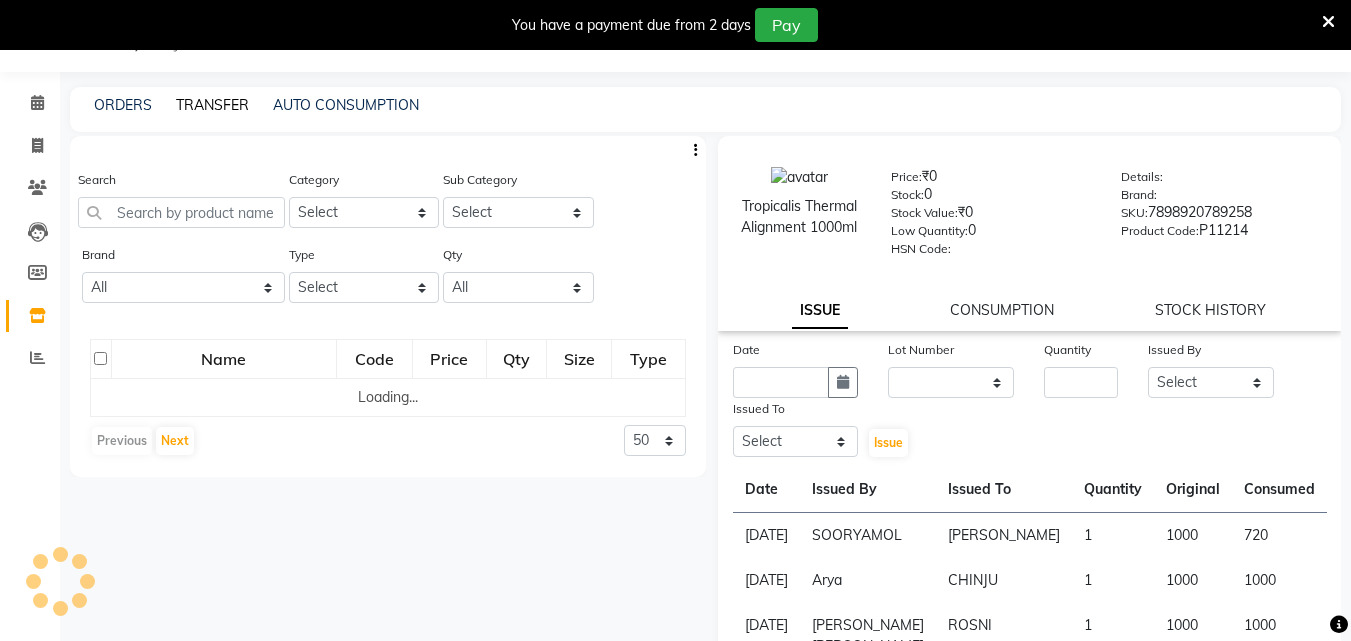 click on "TRANSFER" 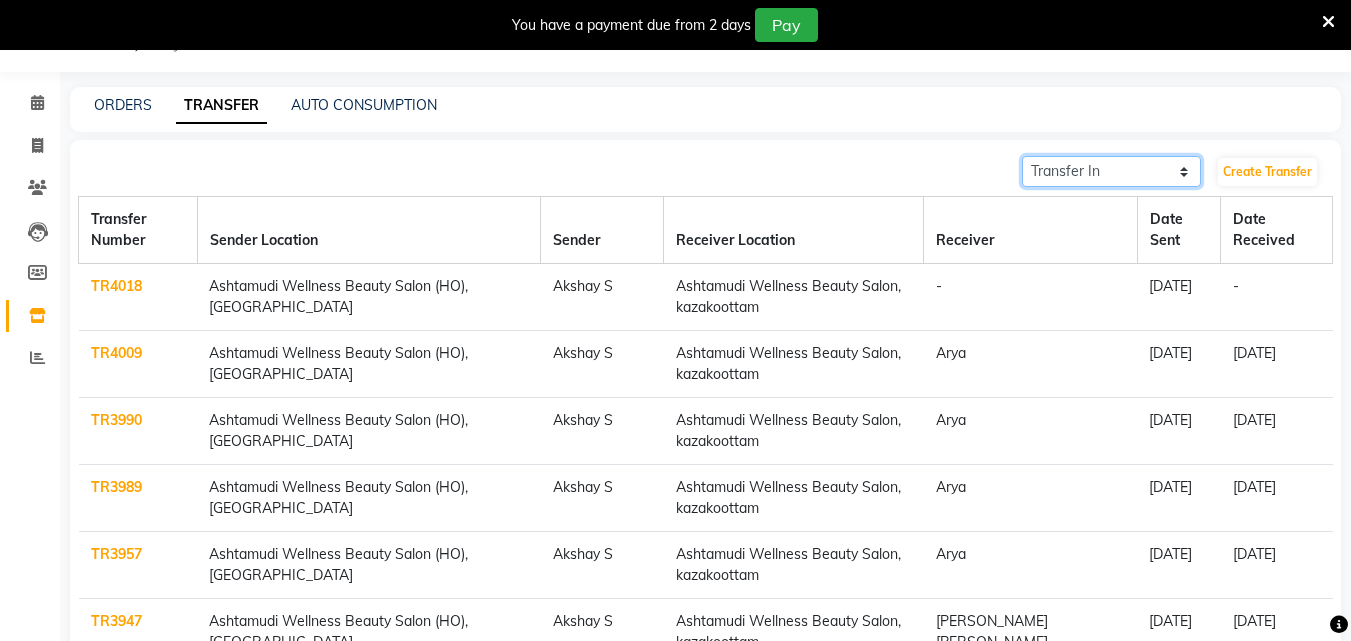click on "Transfer In Transfer Out" 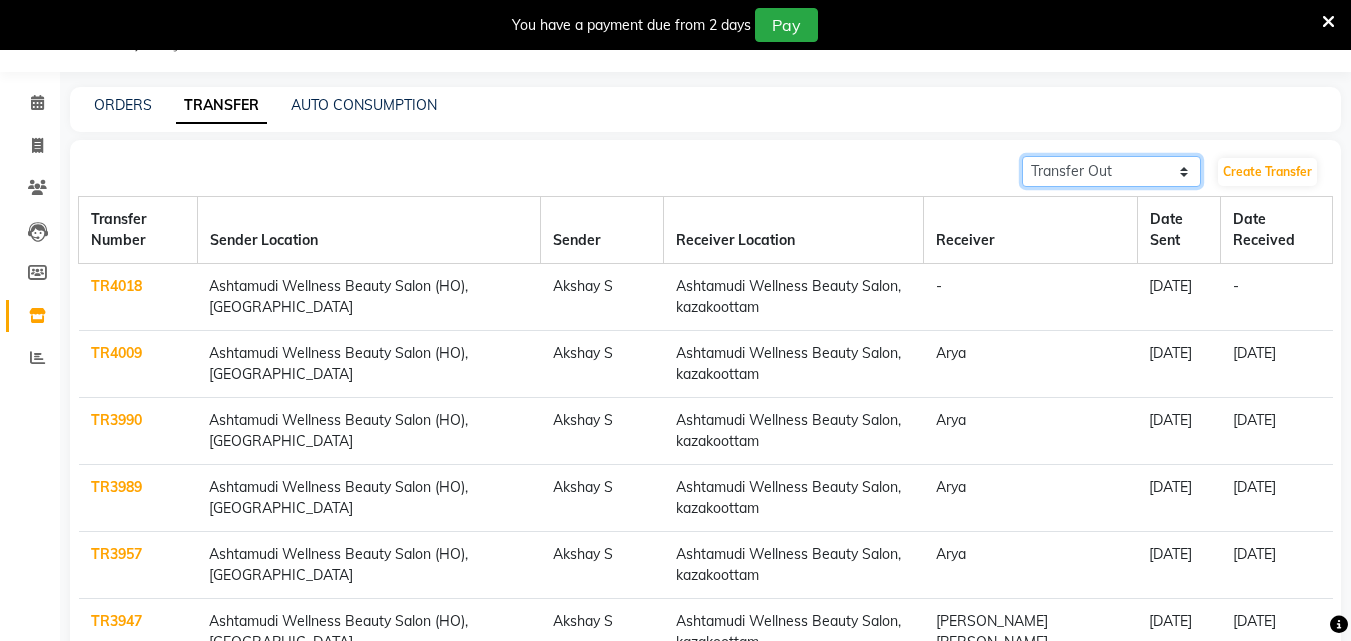 click on "Transfer In Transfer Out" 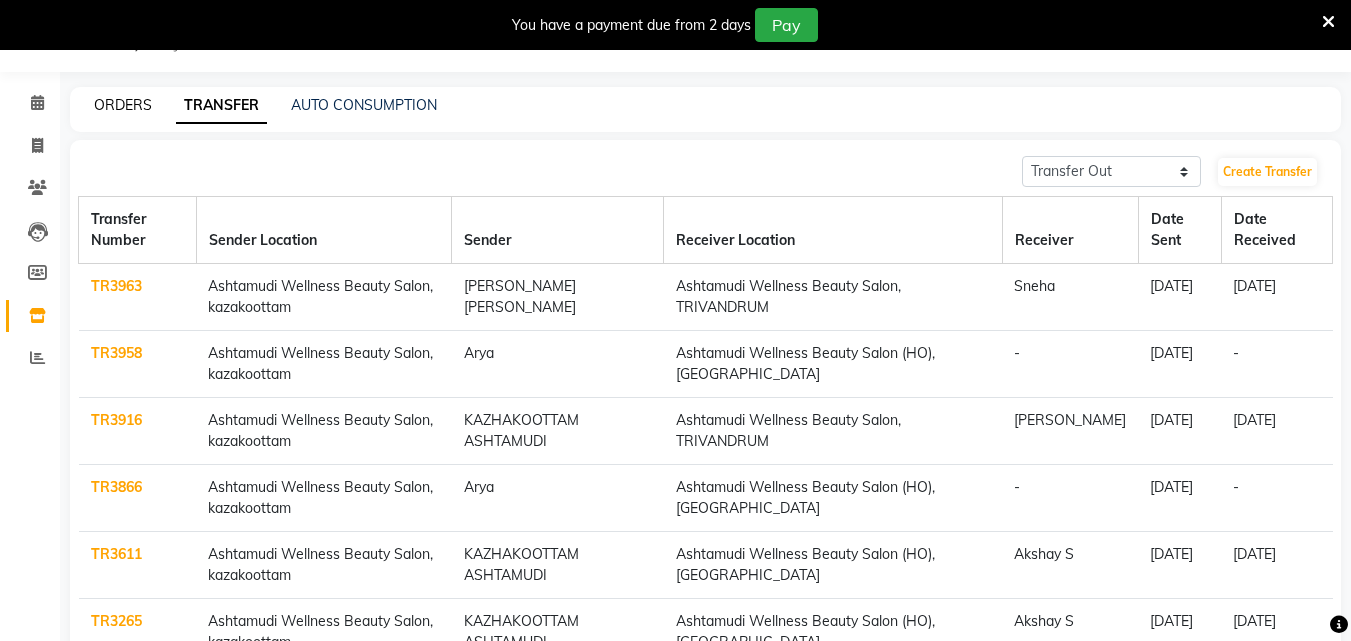 click on "ORDERS" 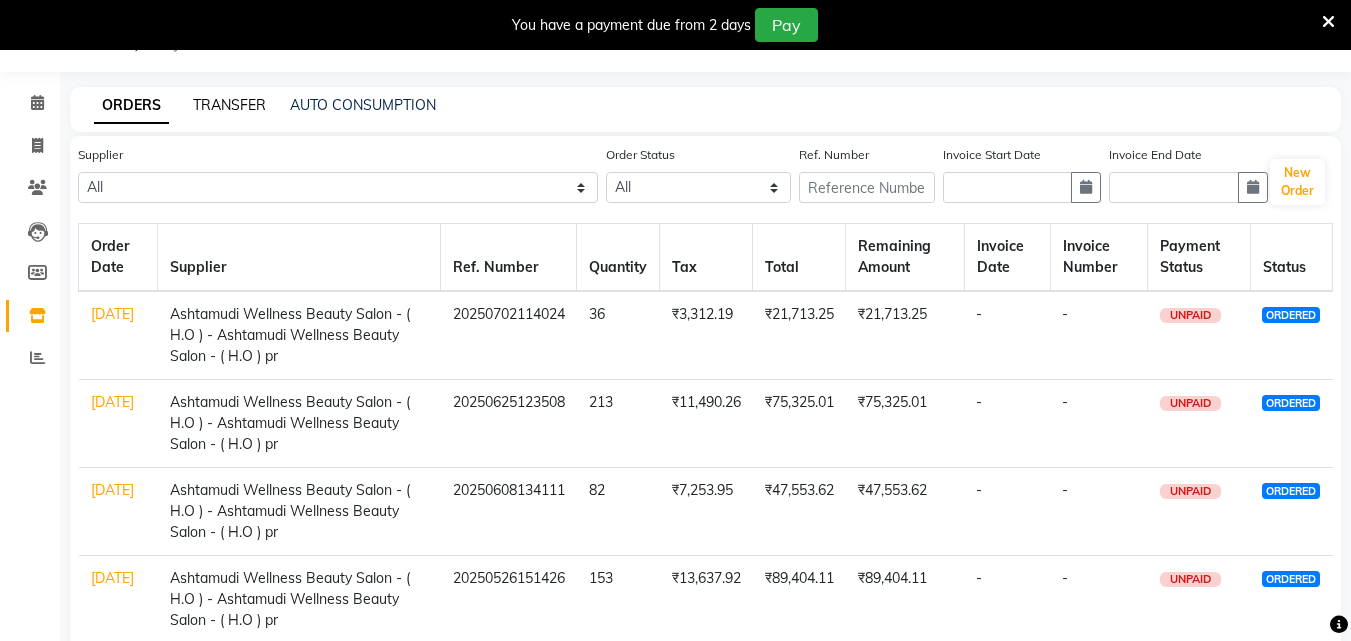 click on "TRANSFER" 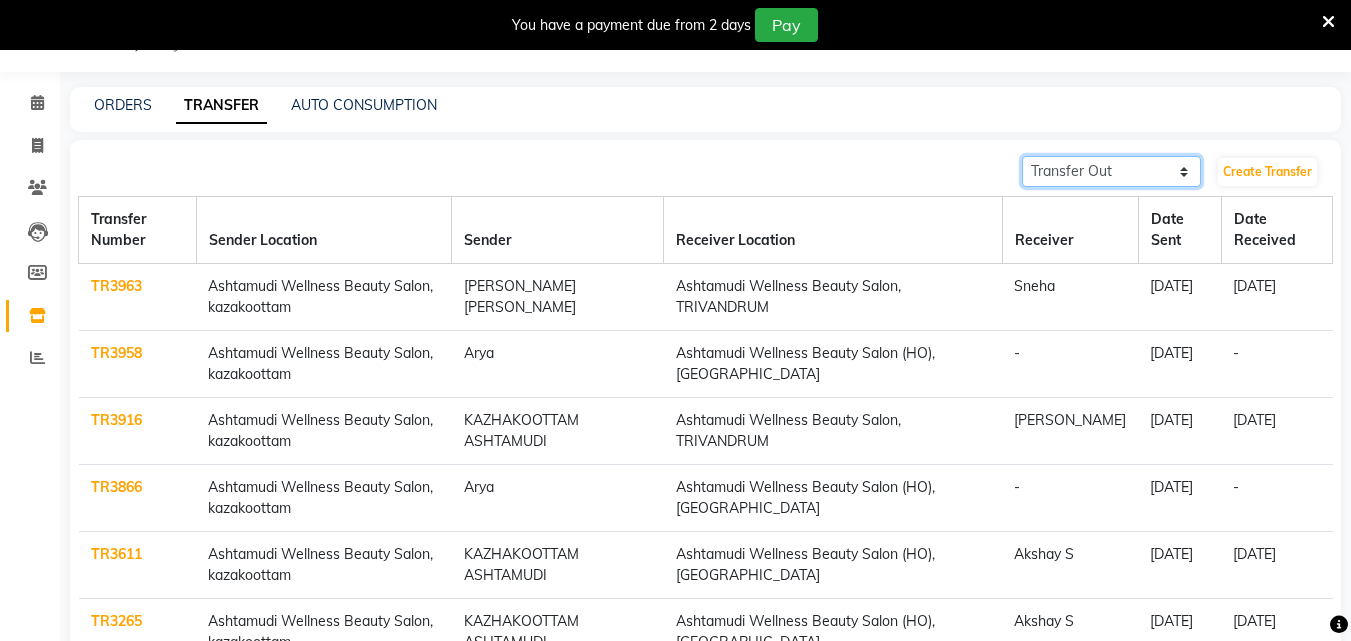 click on "Transfer In Transfer Out" 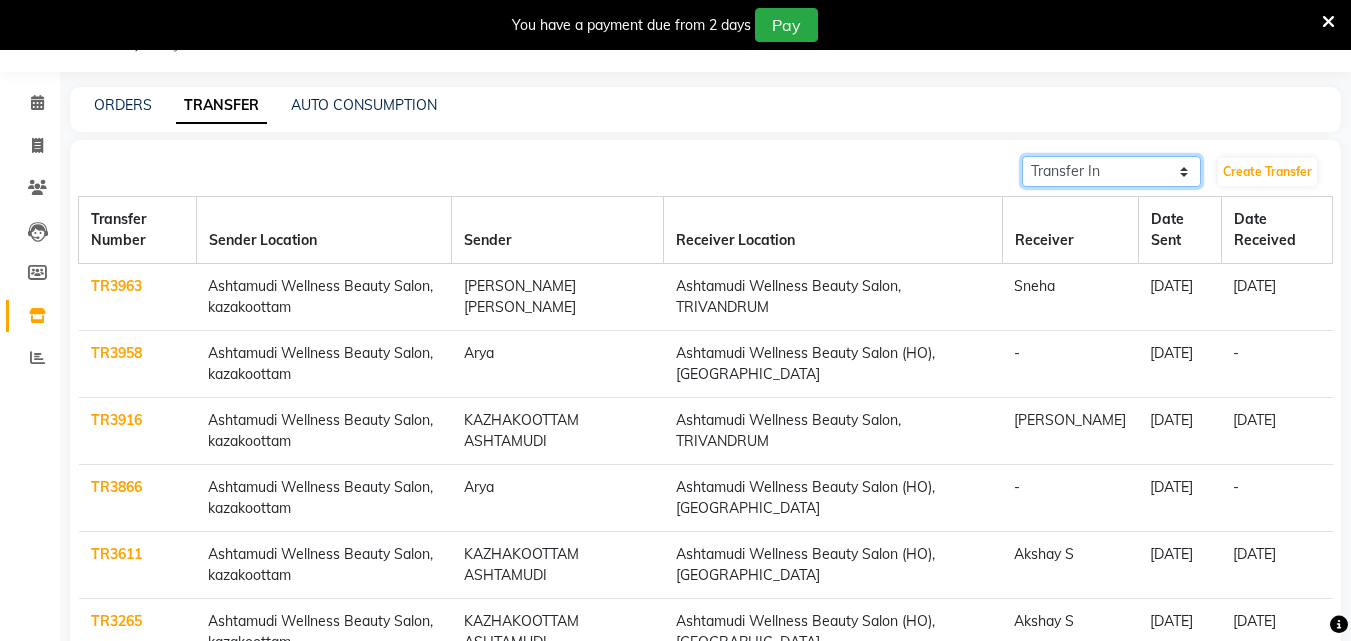 click on "Transfer In Transfer Out" 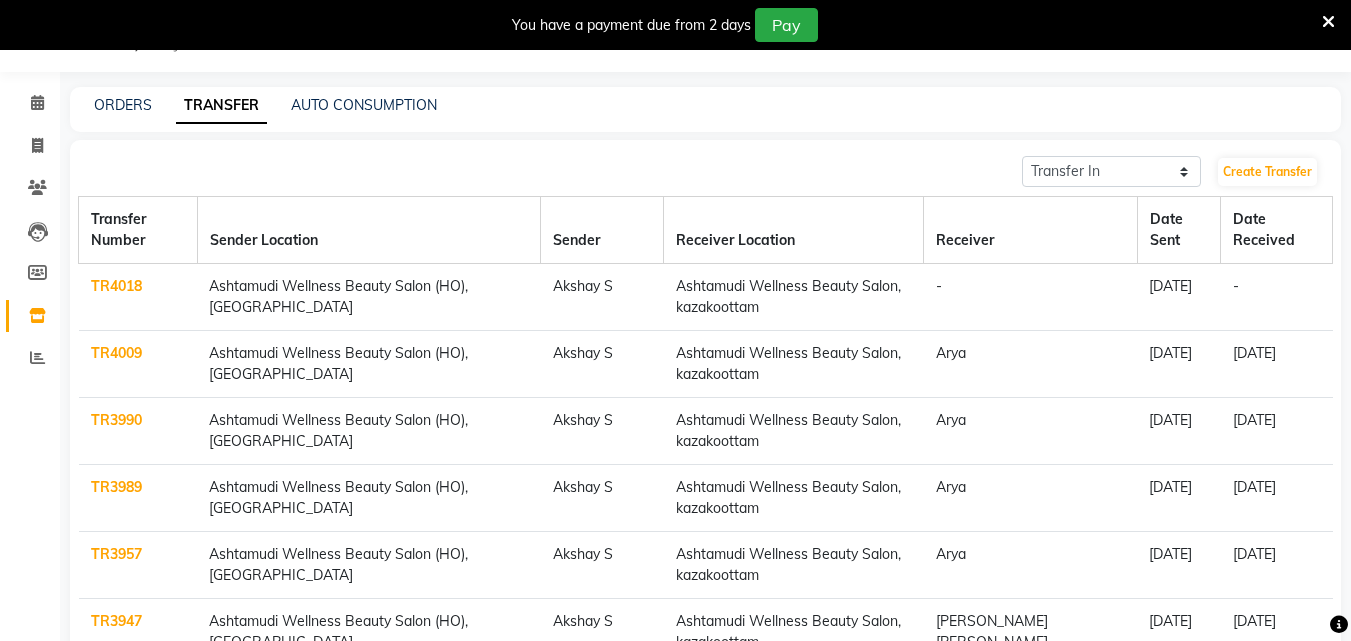 click on "TR4018" 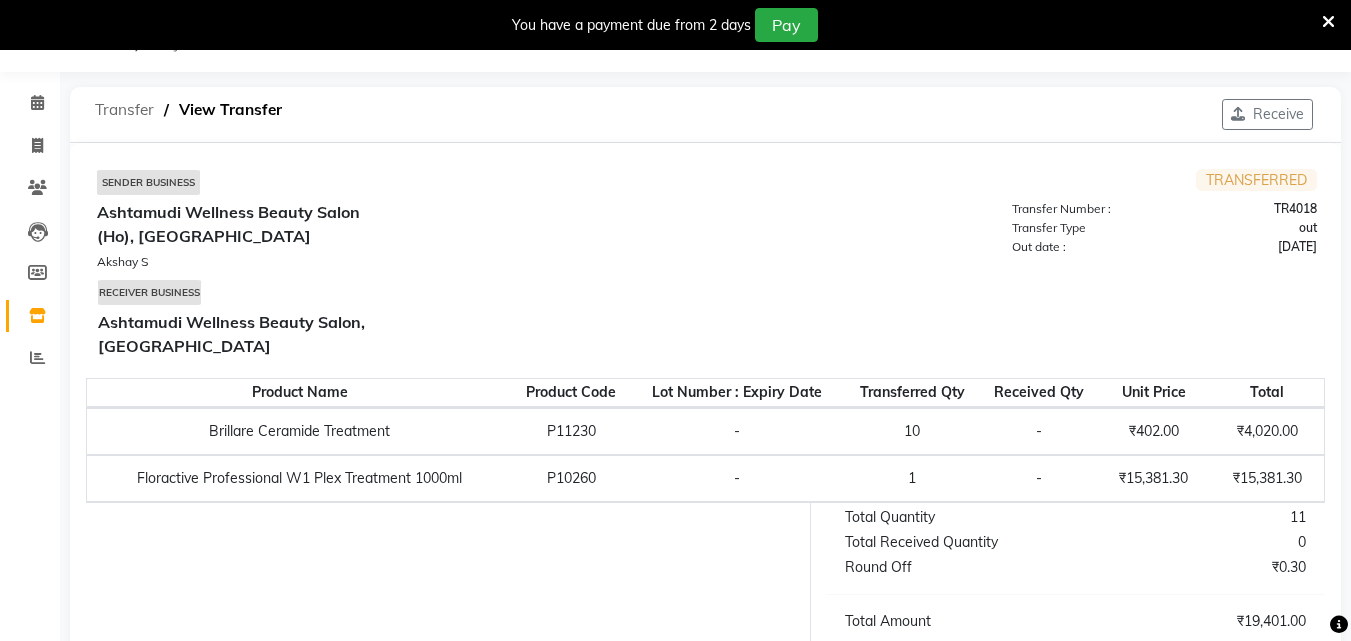click on "Transfer" 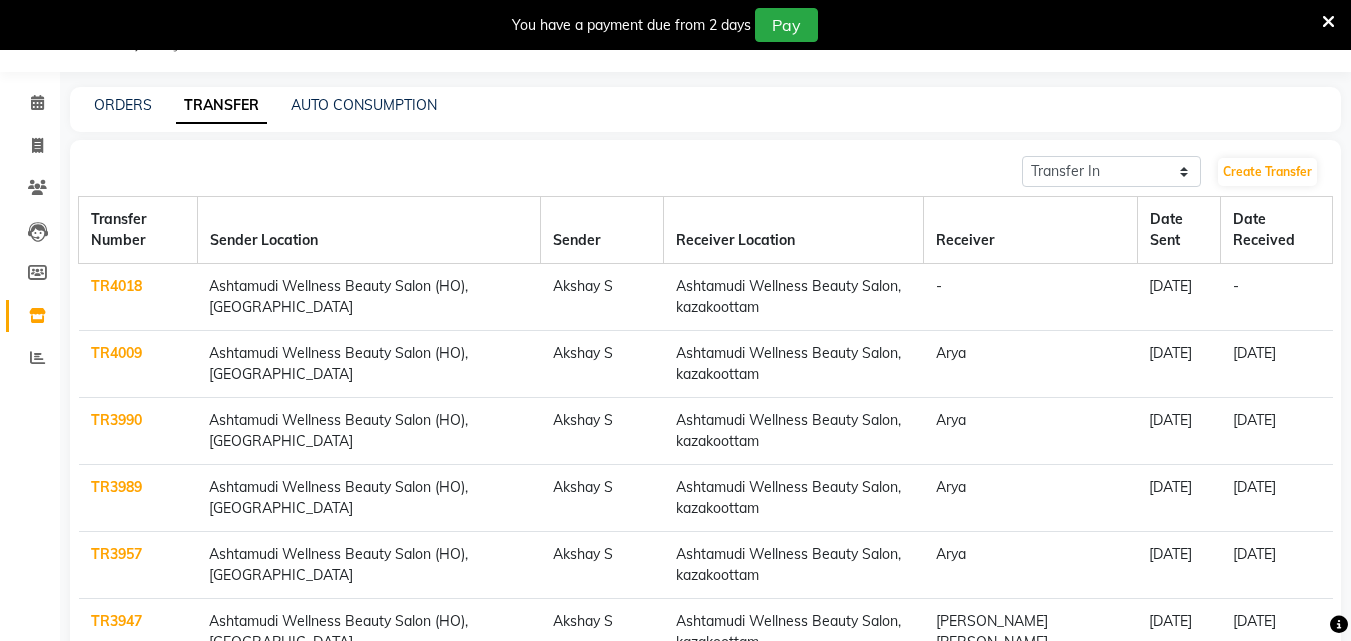 click on "TR4018" 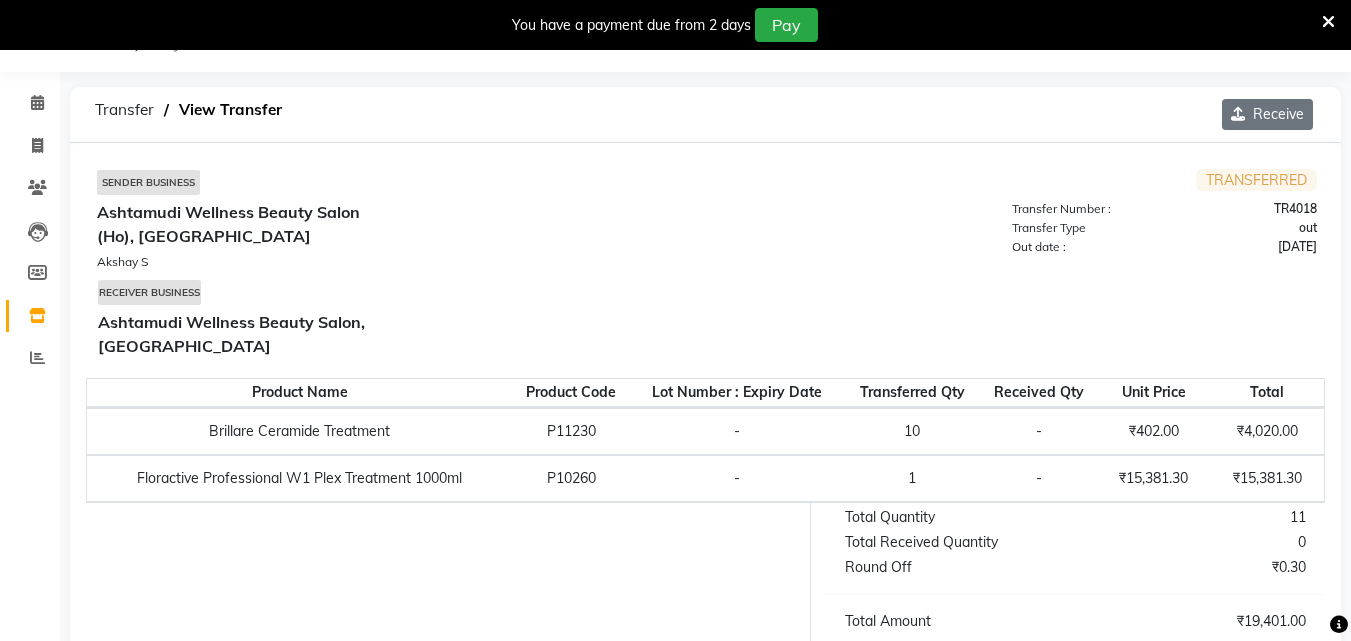 click on "Receive" 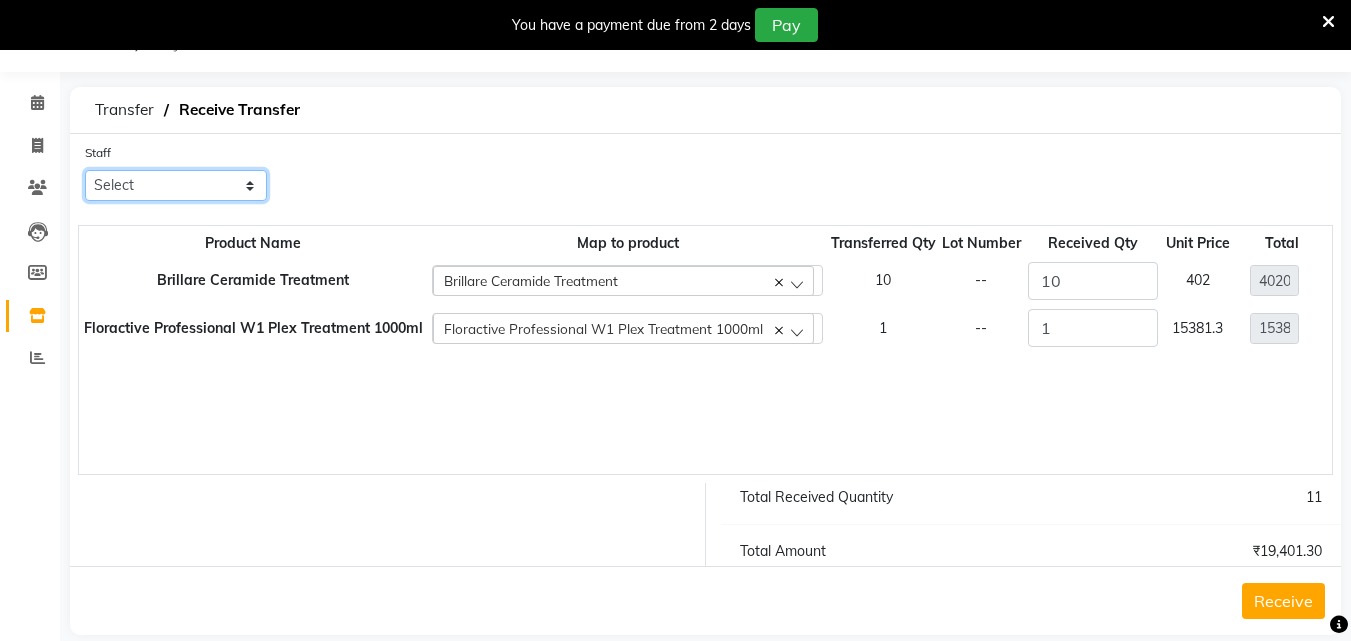 click on "Select [PERSON_NAME] [PERSON_NAME] [PERSON_NAME] [PERSON_NAME] [PERSON_NAME]" at bounding box center [176, 185] 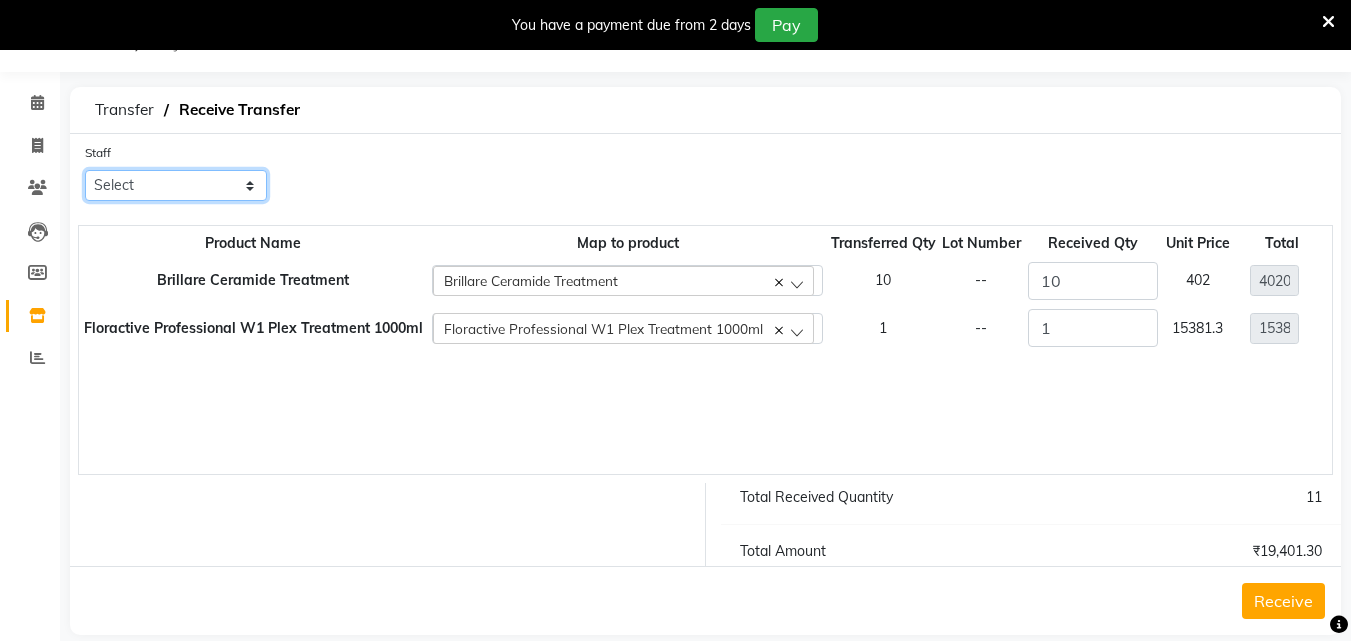 select on "42252" 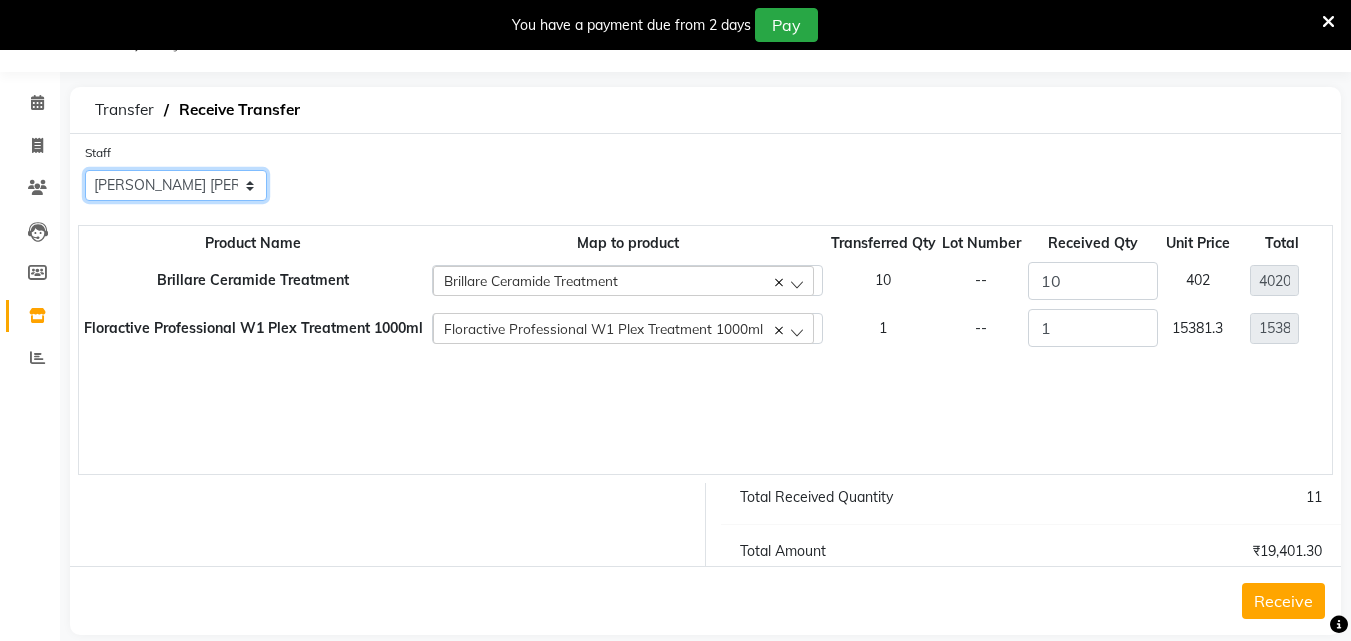 click on "Select [PERSON_NAME] [PERSON_NAME] [PERSON_NAME] [PERSON_NAME] [PERSON_NAME]" at bounding box center (176, 185) 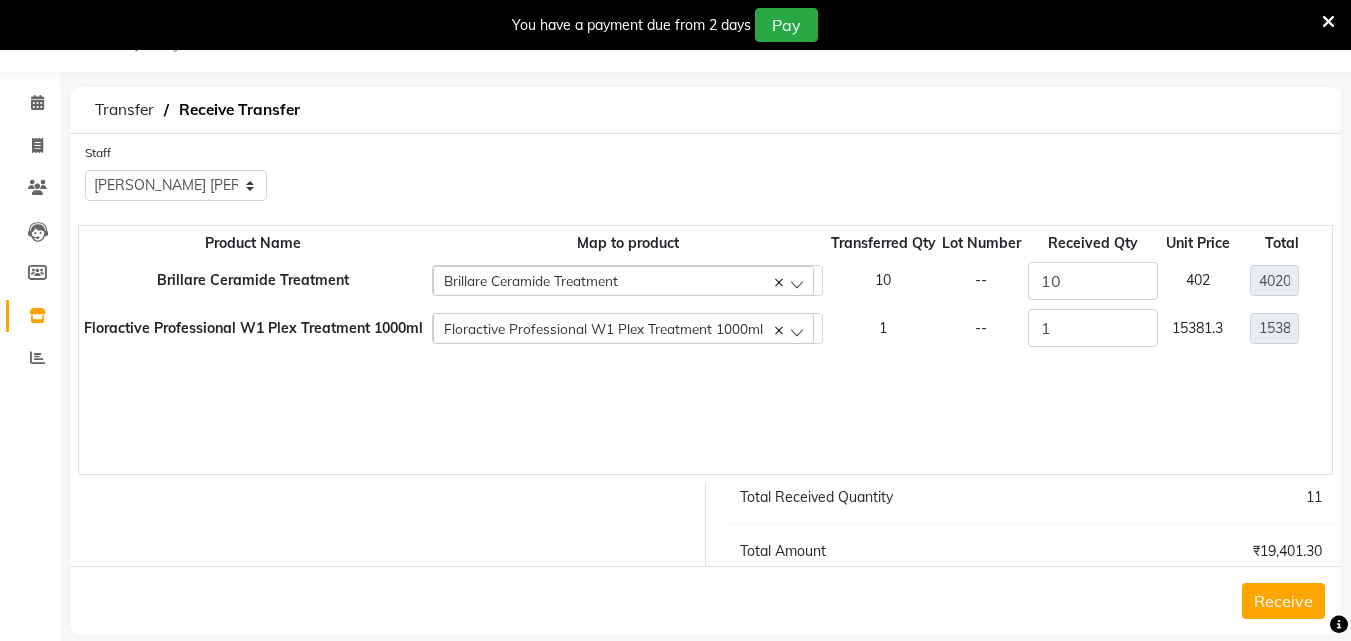 click on "Receive" 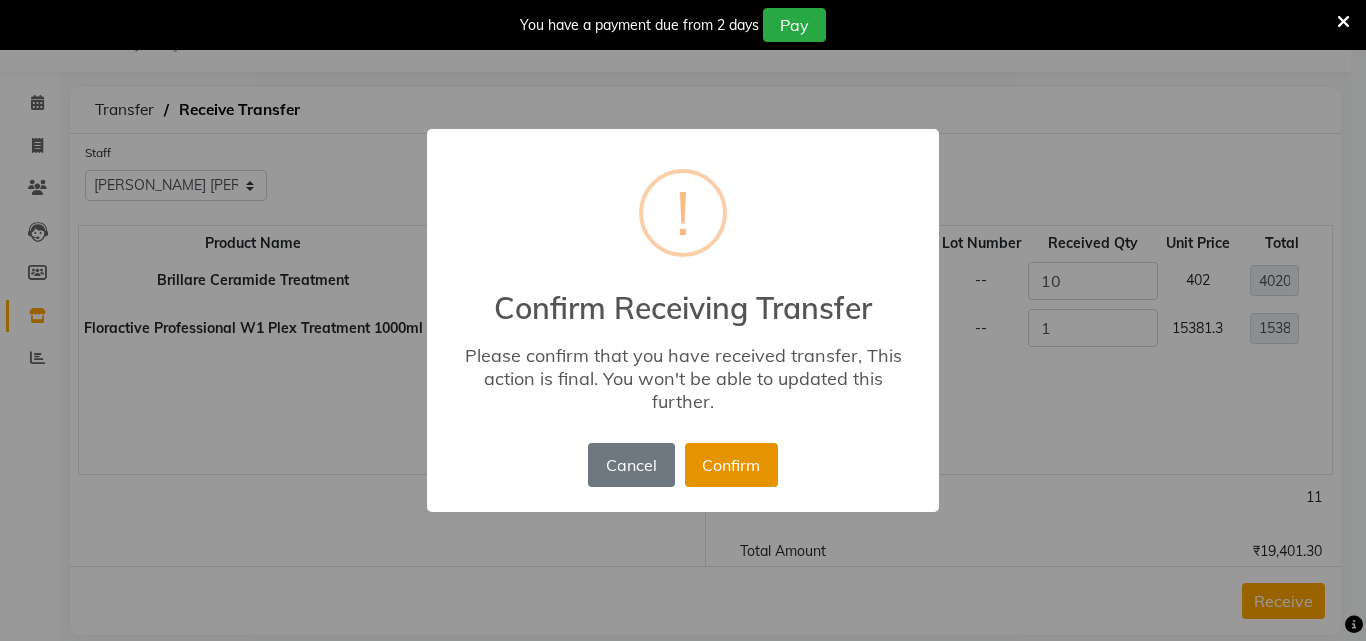 click on "Confirm" at bounding box center [731, 465] 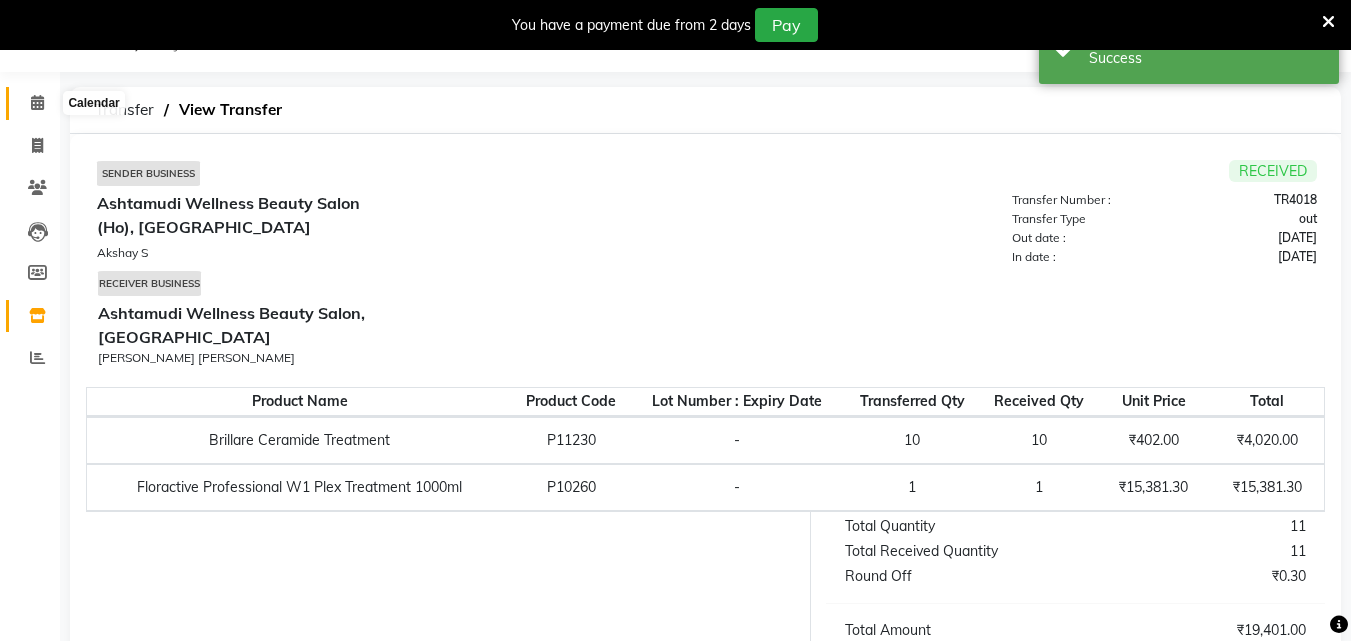 click 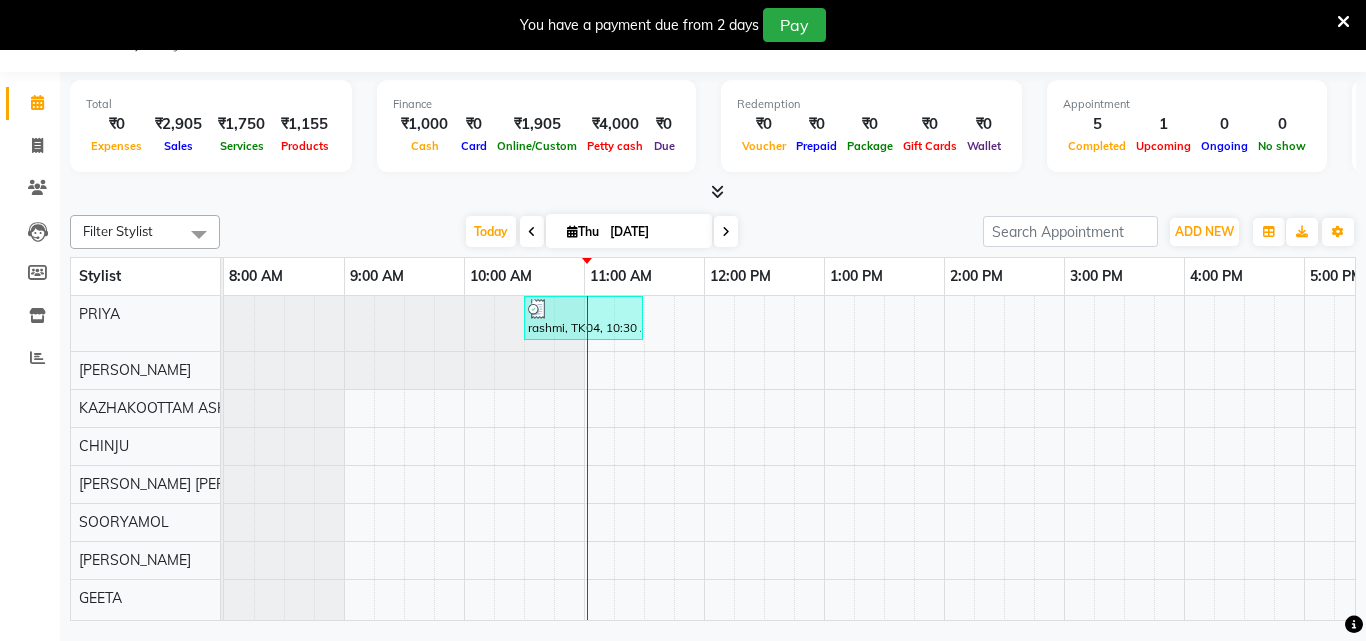 click at bounding box center [1343, 21] 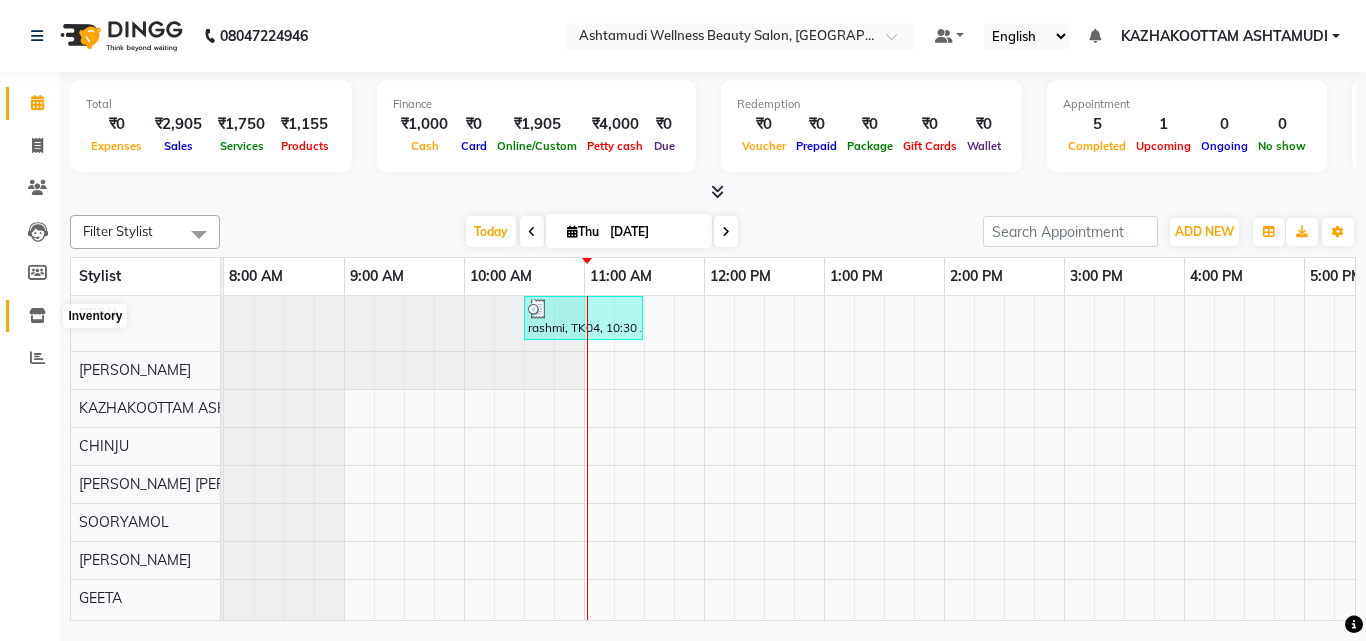 click 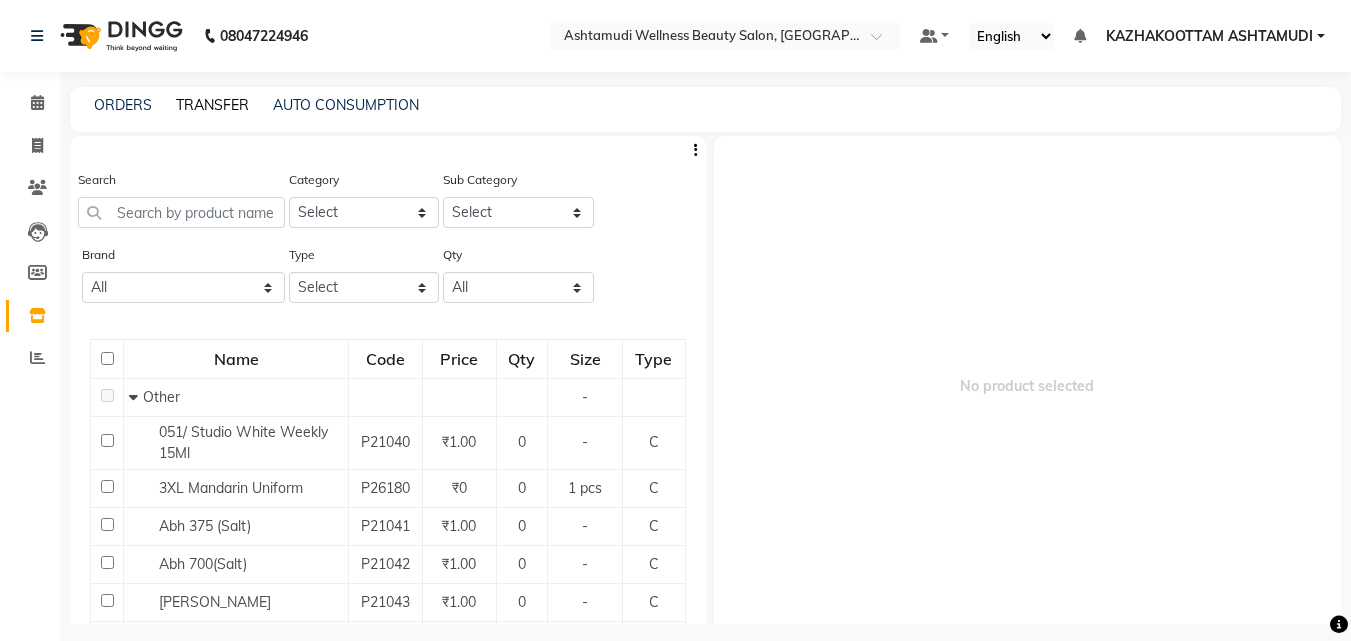 click on "TRANSFER" 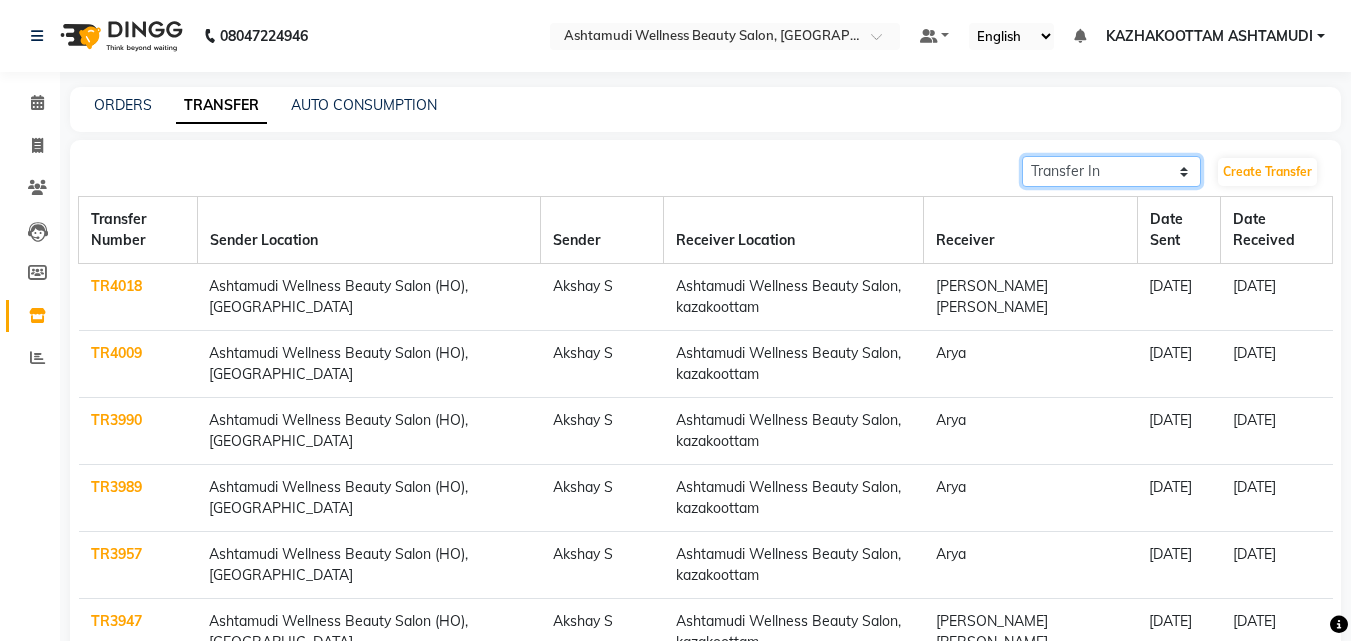 click on "Transfer In Transfer Out" 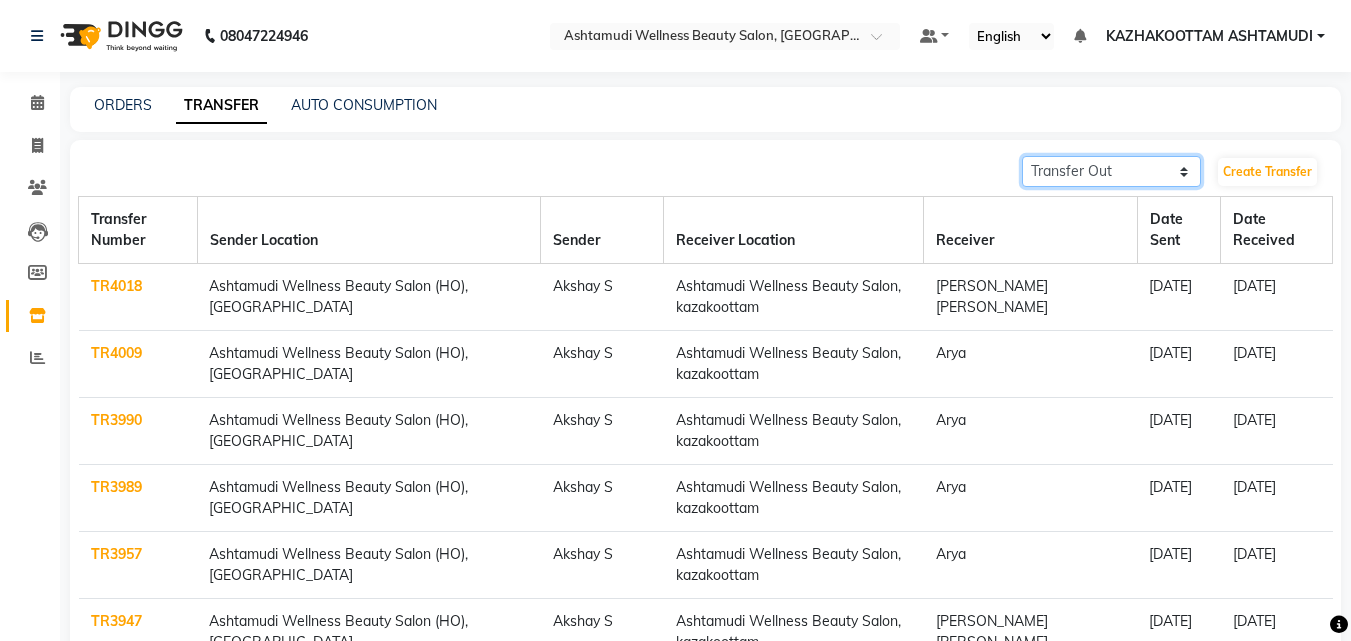 click on "Transfer In Transfer Out" 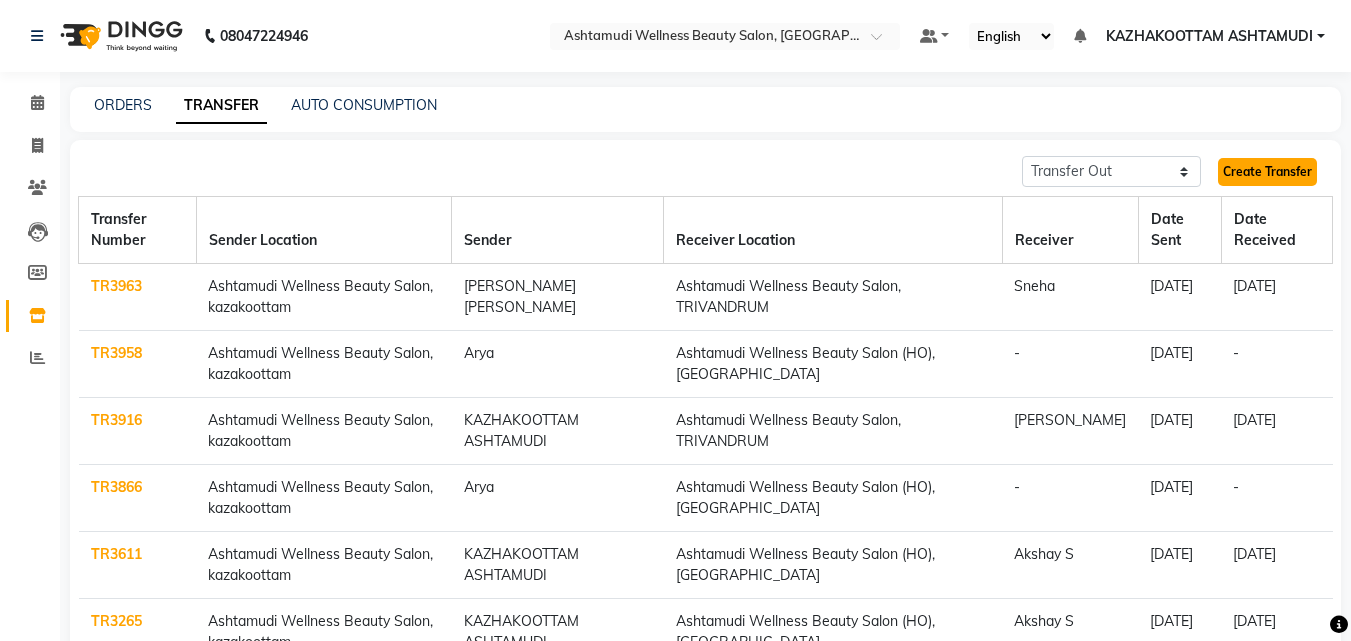 click on "Create Transfer" 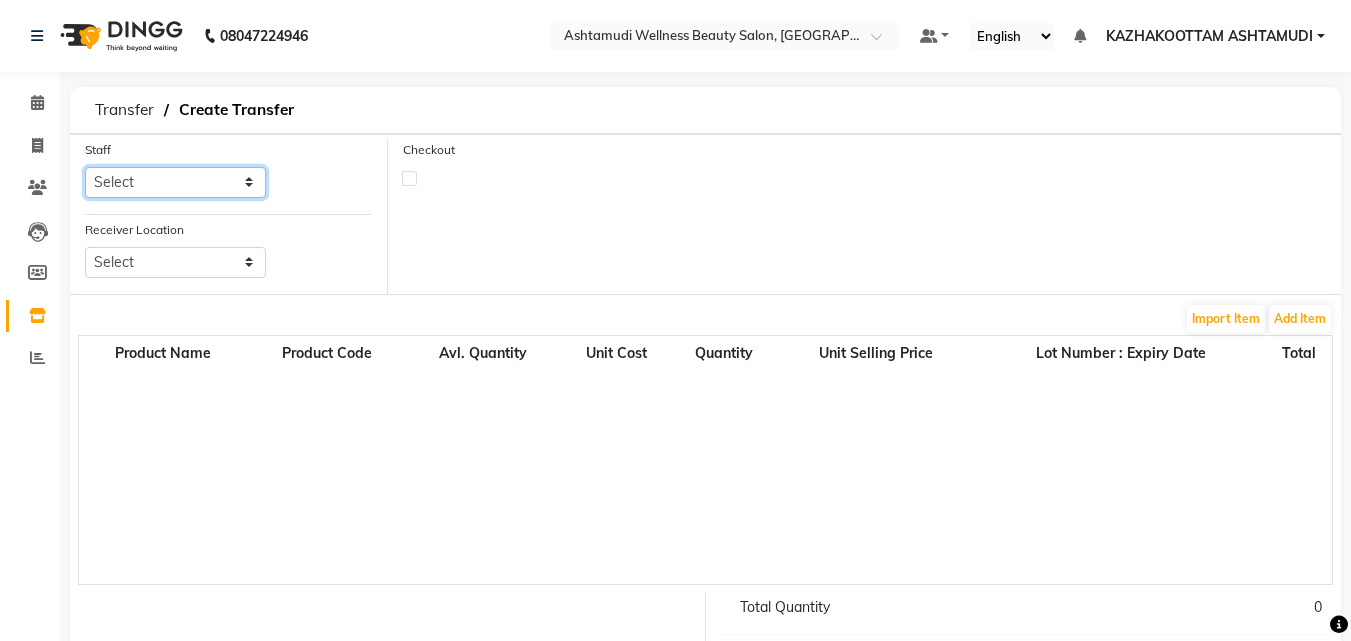 click on "Select [PERSON_NAME] [PERSON_NAME] [PERSON_NAME] [PERSON_NAME] [PERSON_NAME]" at bounding box center (175, 182) 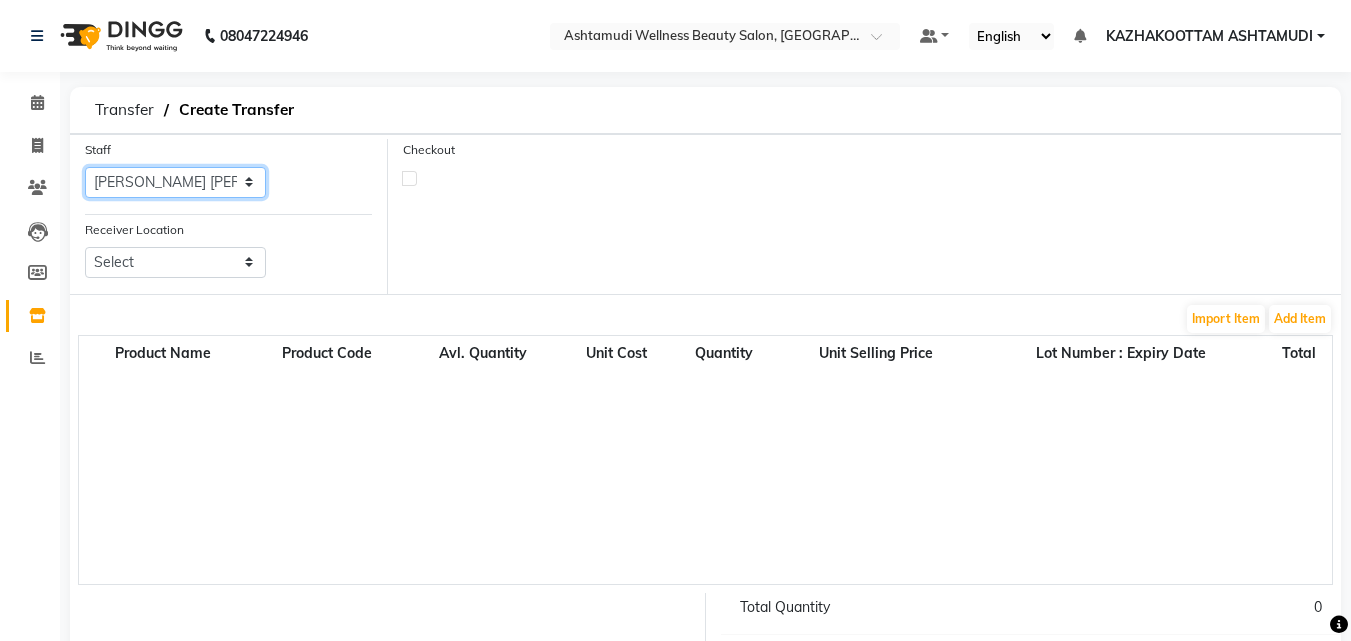 click on "Select [PERSON_NAME] [PERSON_NAME] [PERSON_NAME] [PERSON_NAME] [PERSON_NAME]" at bounding box center (175, 182) 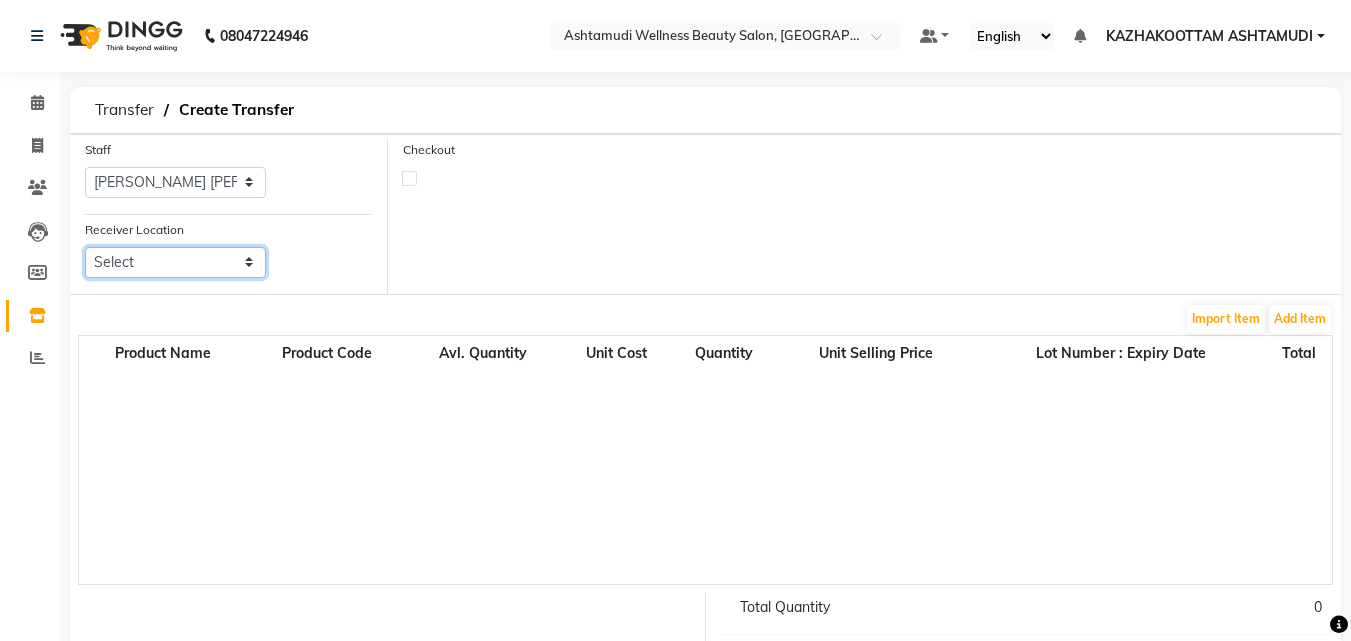click on "Select Ashtamudi Welness Beauty Salon, [GEOGRAPHIC_DATA] Ashtamudi Wellness Beauty Salon ([GEOGRAPHIC_DATA]), [GEOGRAPHIC_DATA] Ashtamudi Wellness Beauty Salon, [GEOGRAPHIC_DATA] Ashtamudi Beauty Lounge, [GEOGRAPHIC_DATA] Ashtamudi Wellness Beauty Salon, [GEOGRAPHIC_DATA] Ashtamudi Wellness Beauty Salon, Cochin Ashtamudi Wellness Beauty Salon, Thiruvalla Ashtamudi Wellness Beauty Salon, Trivandrum Ashtamudi Wellness Beauty Salon, Guruvayur Ashtamudi Wellness Beauty Salon, Kottarakkara Ashtamudi Wellness Beauty Salon, Kowdiar Ashtamudi Wellness Beauty Salon, Kottiyam Ashtamudi Wellness , Edappally, Cochin 1 Ashtamudi Unisex Salon, Dreams Mall, [GEOGRAPHIC_DATA] Kottiyam" at bounding box center (175, 262) 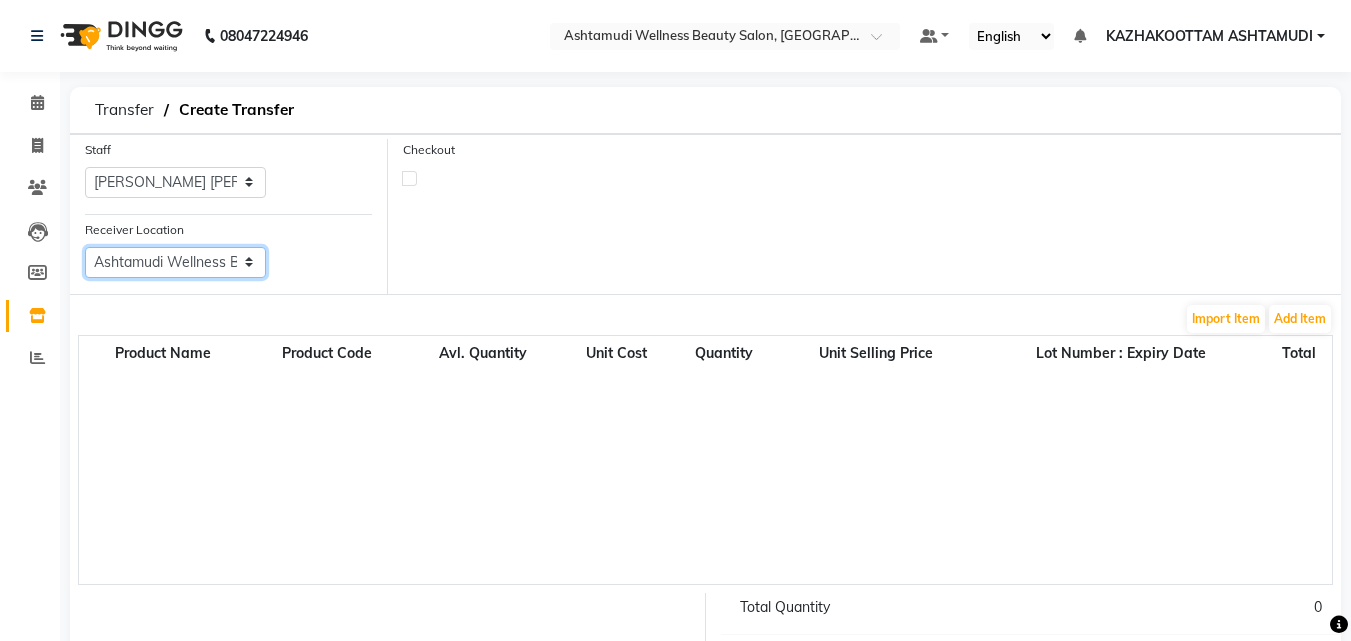click on "Select Ashtamudi Welness Beauty Salon, [GEOGRAPHIC_DATA] Ashtamudi Wellness Beauty Salon ([GEOGRAPHIC_DATA]), [GEOGRAPHIC_DATA] Ashtamudi Wellness Beauty Salon, [GEOGRAPHIC_DATA] Ashtamudi Beauty Lounge, [GEOGRAPHIC_DATA] Ashtamudi Wellness Beauty Salon, [GEOGRAPHIC_DATA] Ashtamudi Wellness Beauty Salon, Cochin Ashtamudi Wellness Beauty Salon, Thiruvalla Ashtamudi Wellness Beauty Salon, Trivandrum Ashtamudi Wellness Beauty Salon, Guruvayur Ashtamudi Wellness Beauty Salon, Kottarakkara Ashtamudi Wellness Beauty Salon, Kowdiar Ashtamudi Wellness Beauty Salon, Kottiyam Ashtamudi Wellness , Edappally, Cochin 1 Ashtamudi Unisex Salon, Dreams Mall, [GEOGRAPHIC_DATA] Kottiyam" at bounding box center (175, 262) 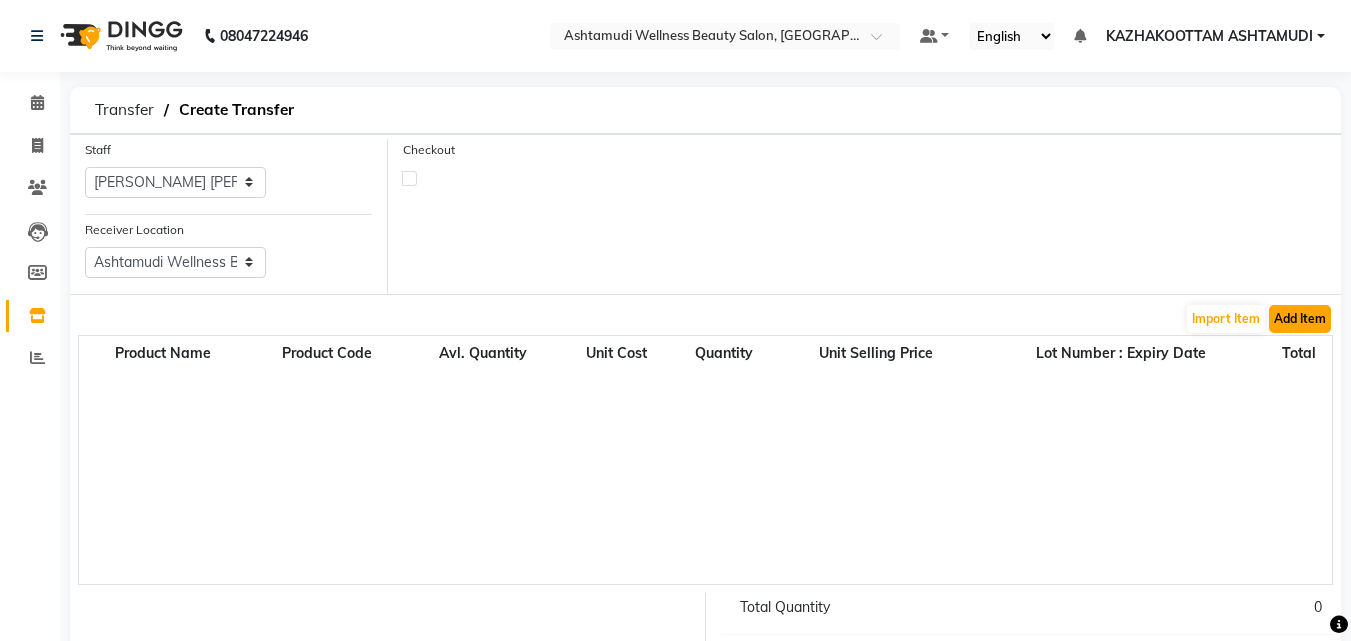 click on "Add Item" 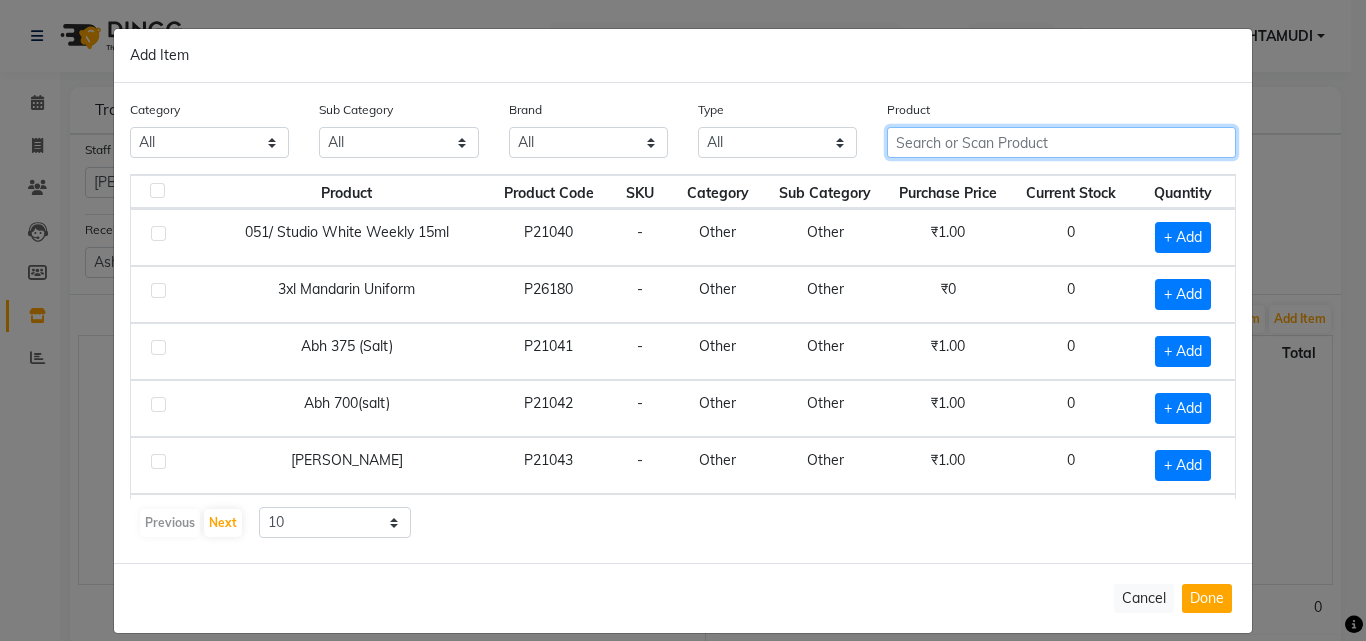 drag, startPoint x: 1106, startPoint y: 136, endPoint x: 1124, endPoint y: 140, distance: 18.439089 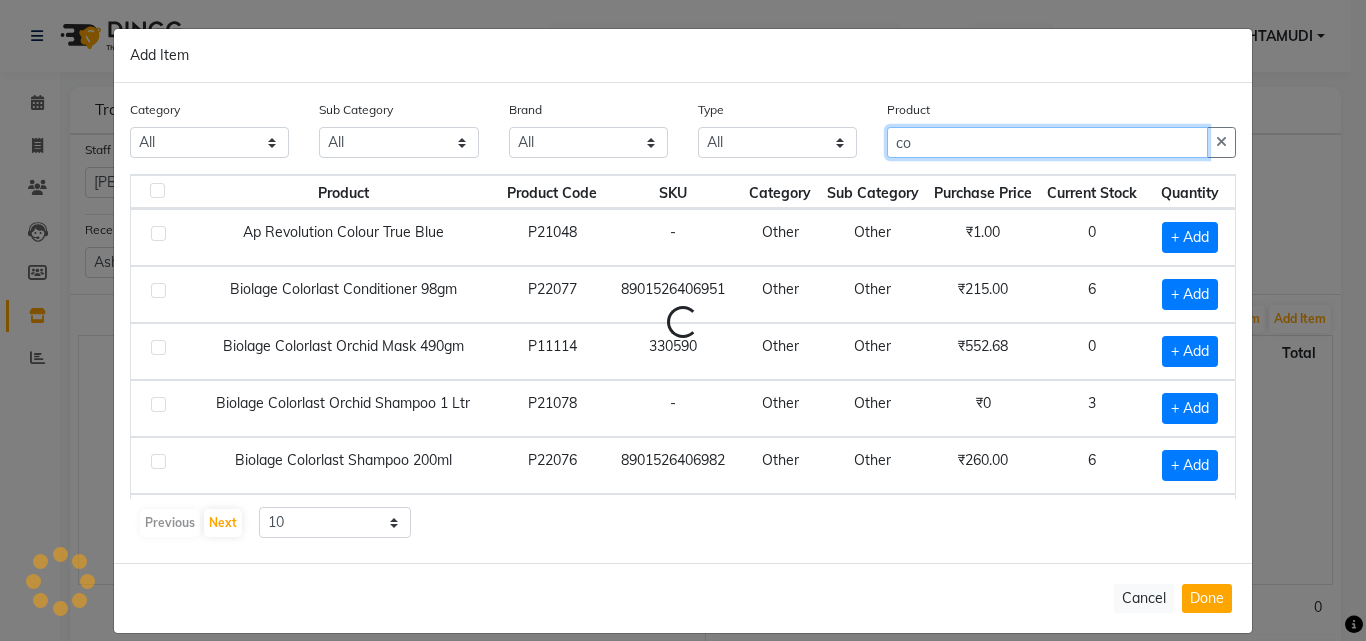 type on "c" 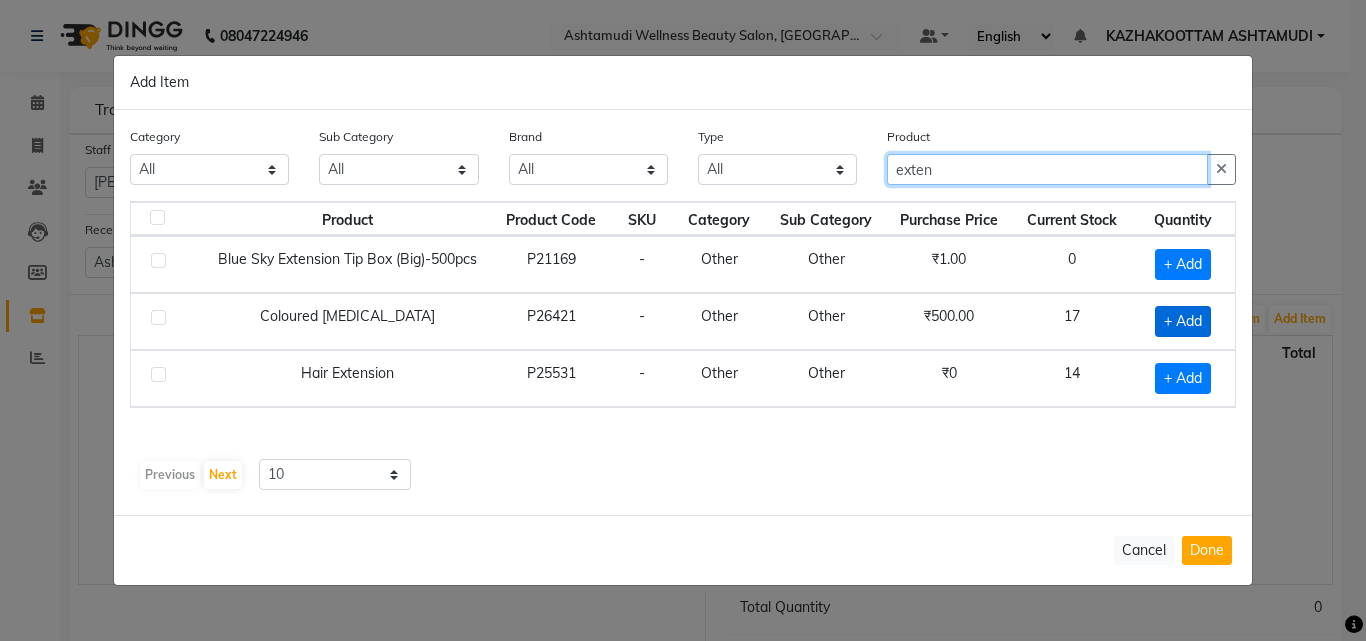 type on "exten" 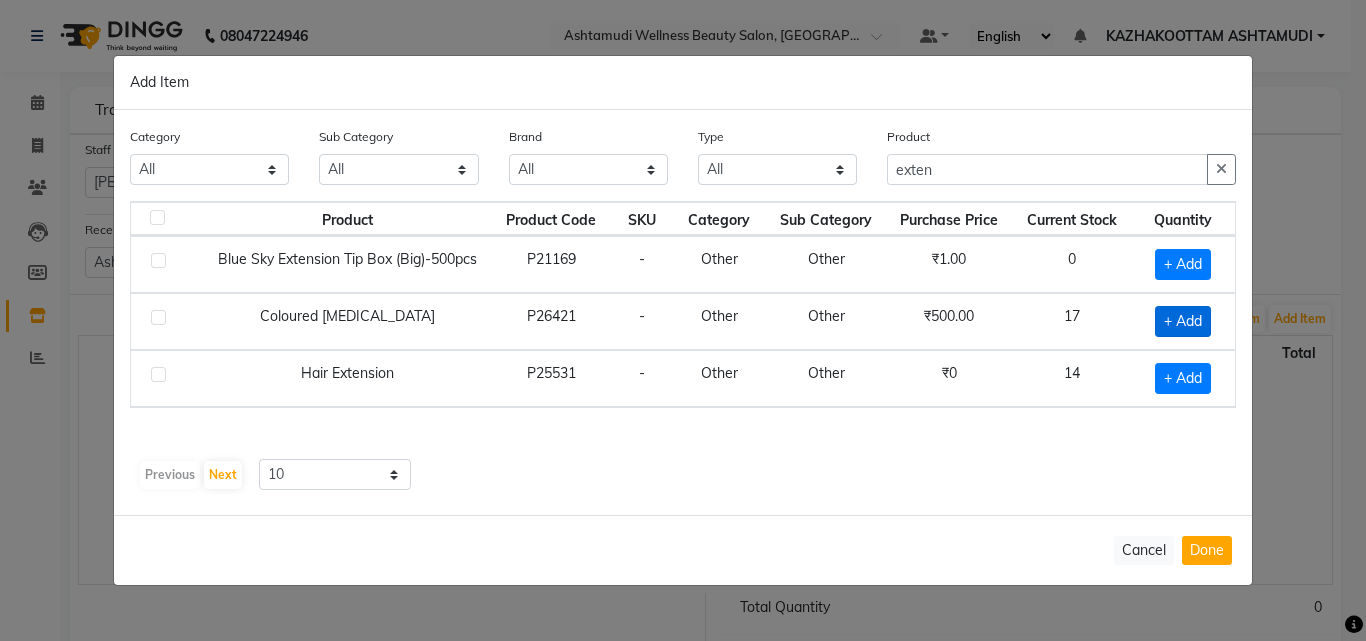 click on "+ Add" 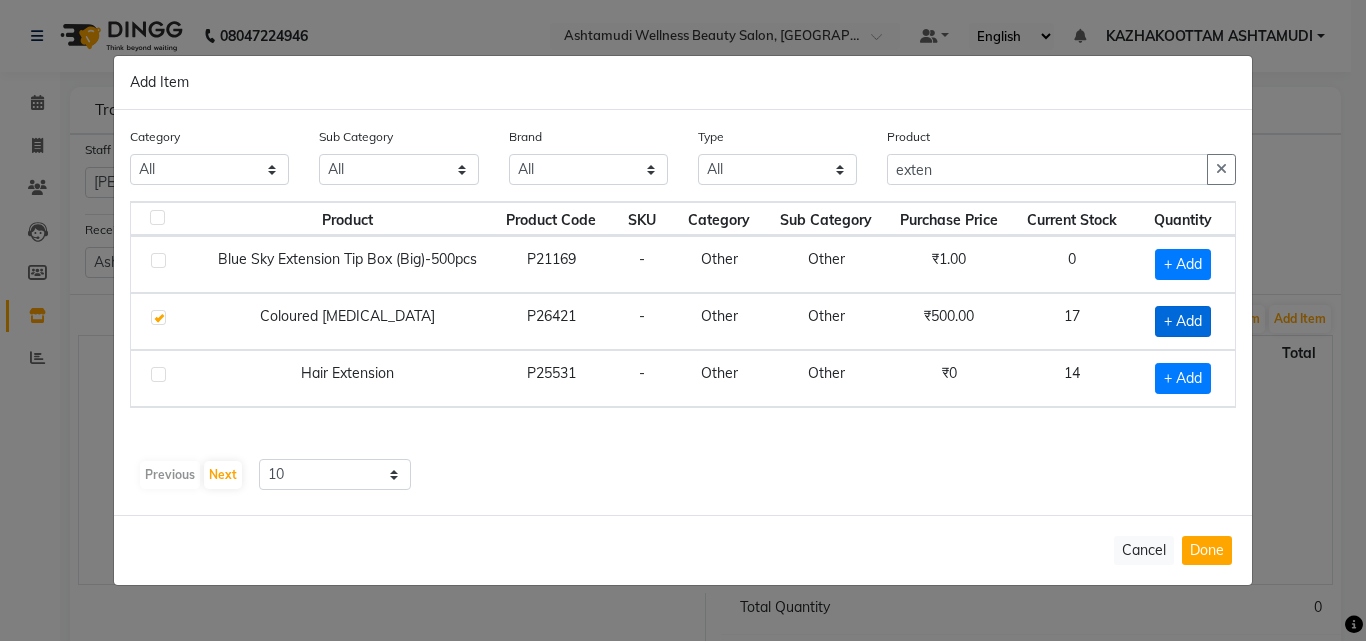 checkbox on "true" 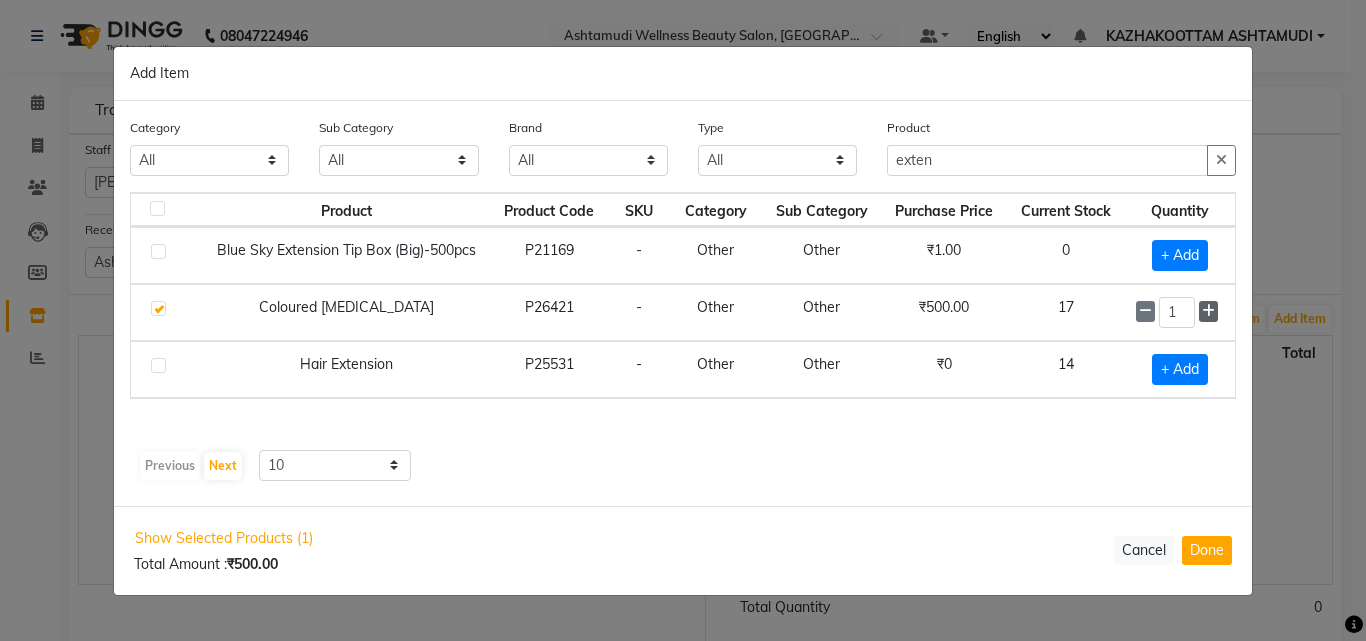 click 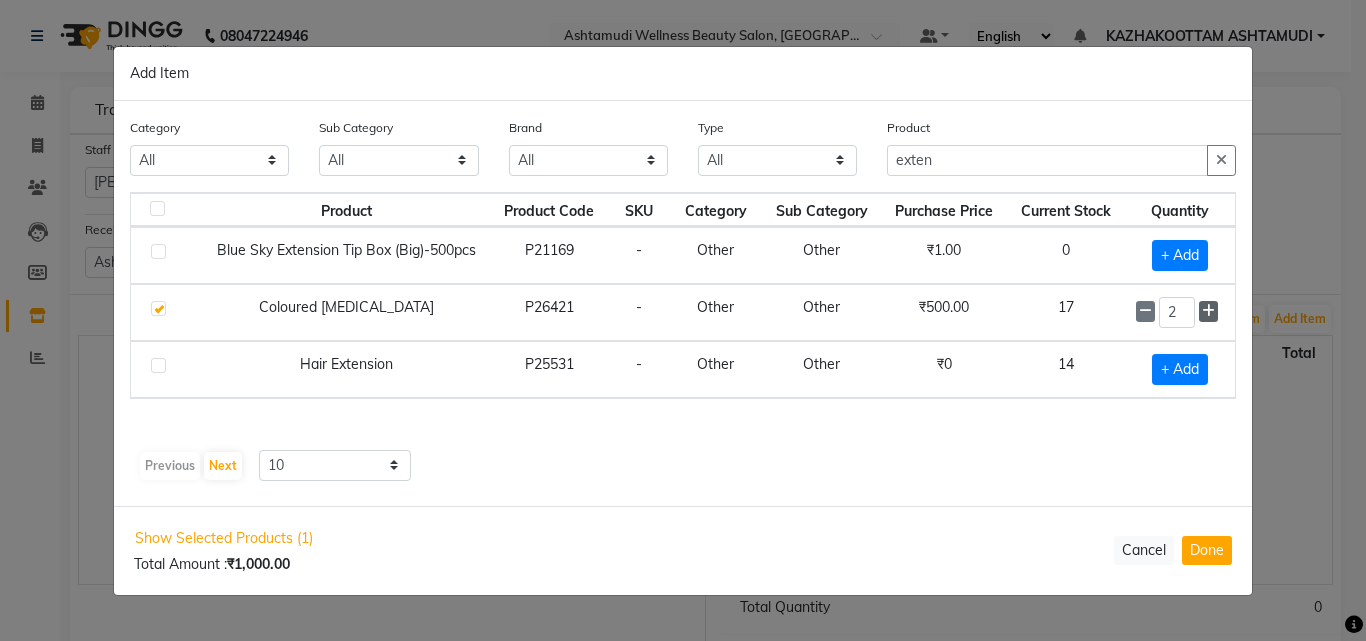 click 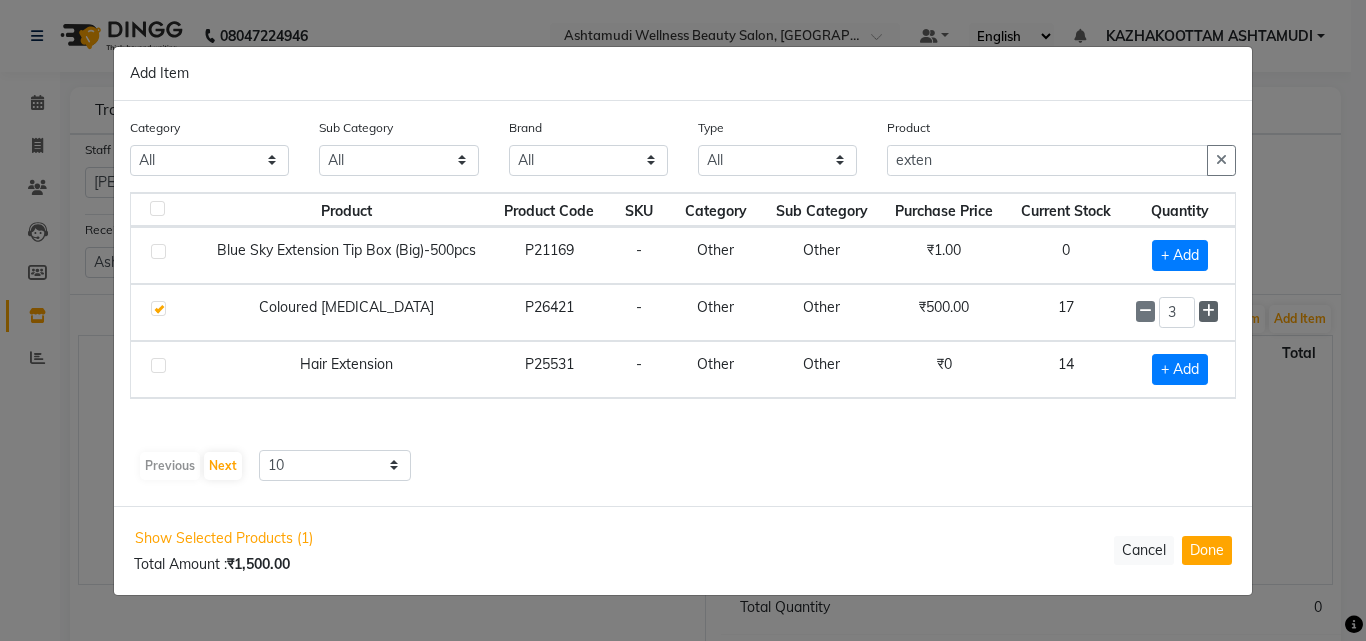 click 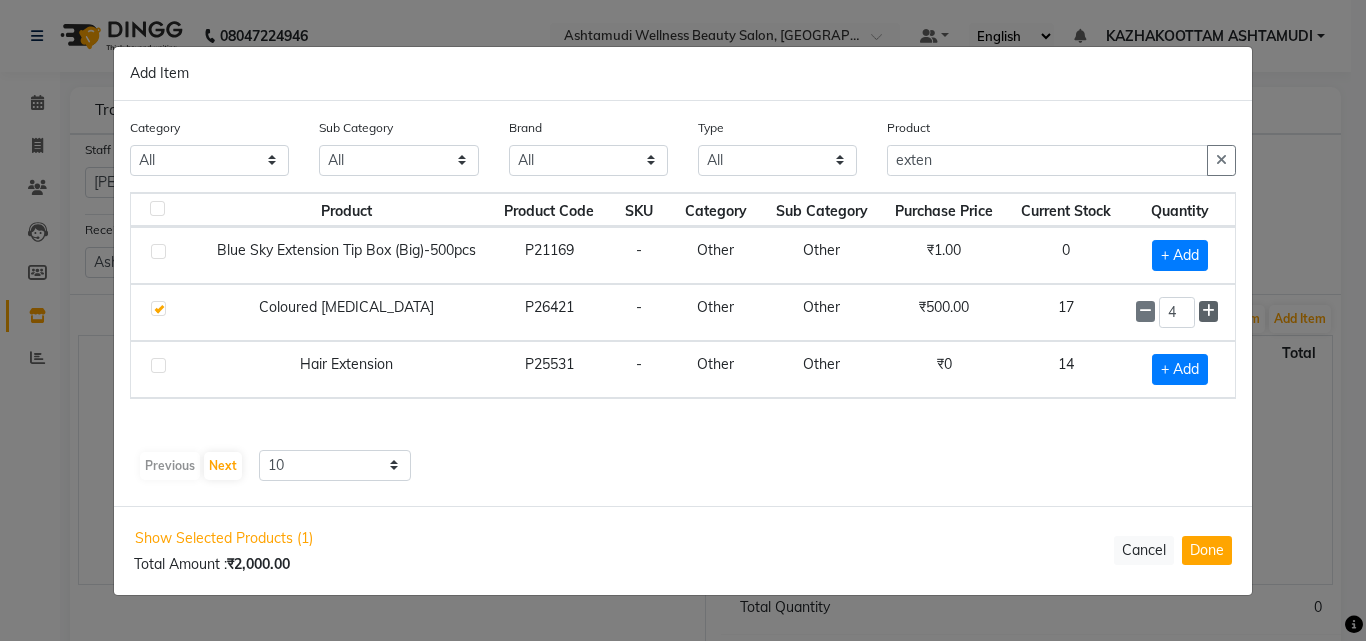 click 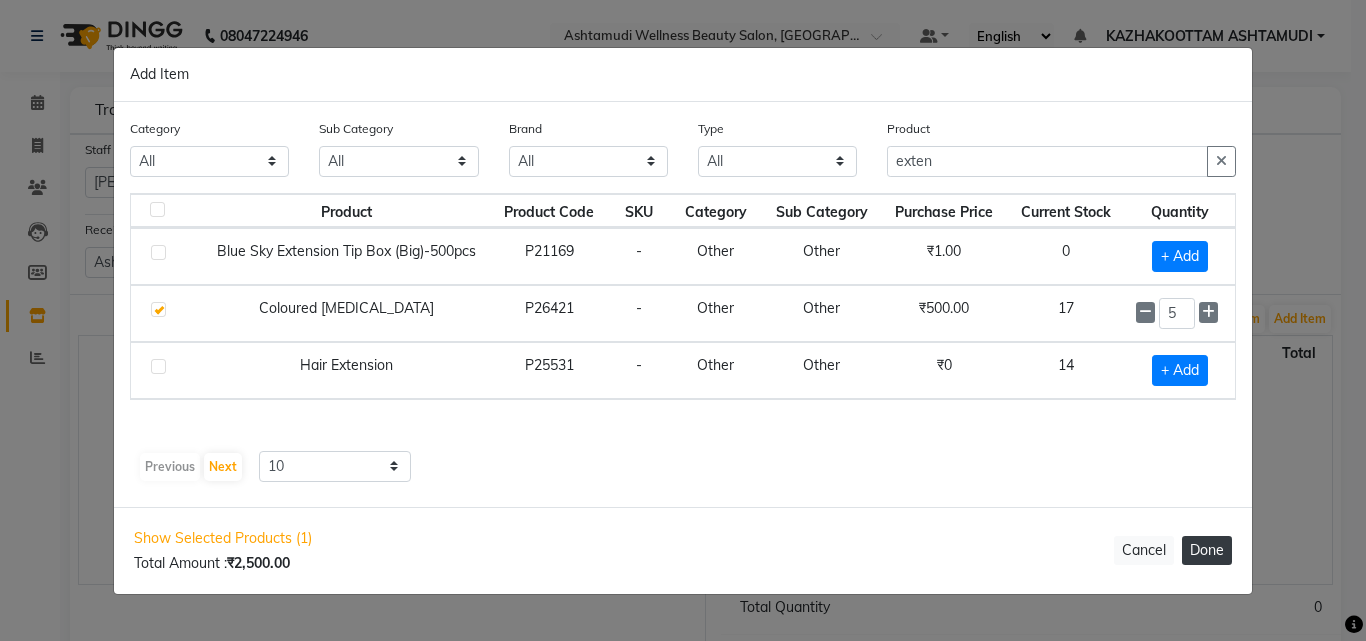 click on "Done" 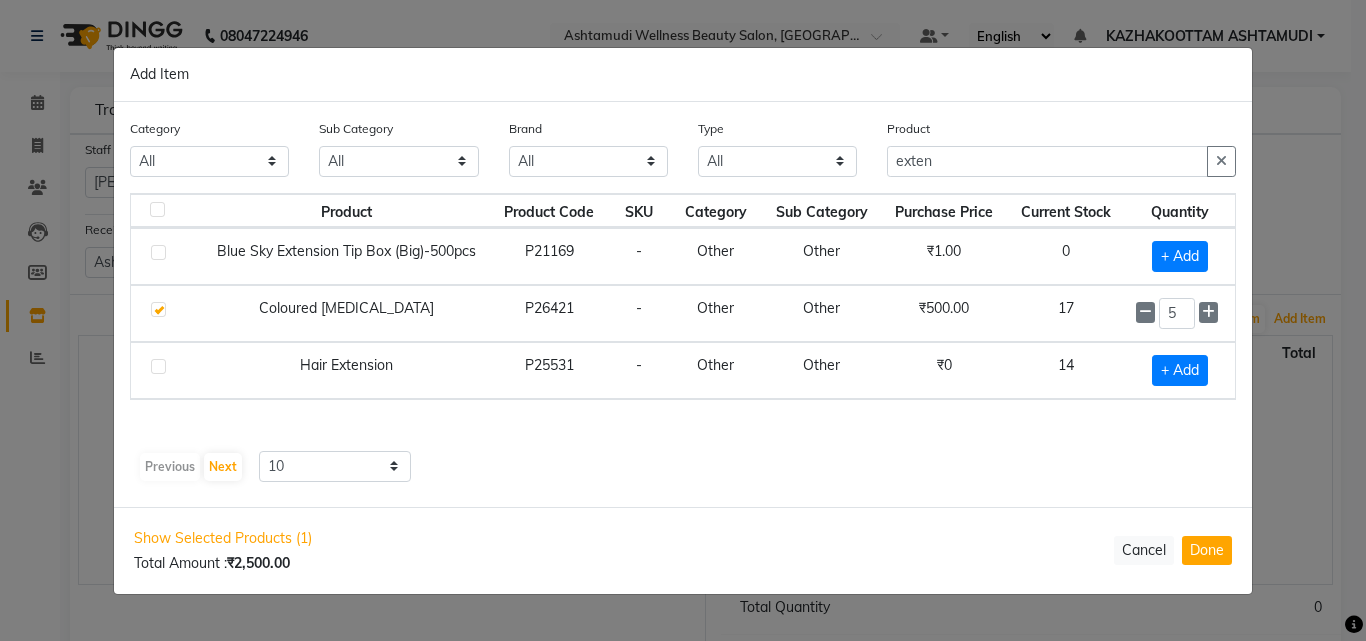 type 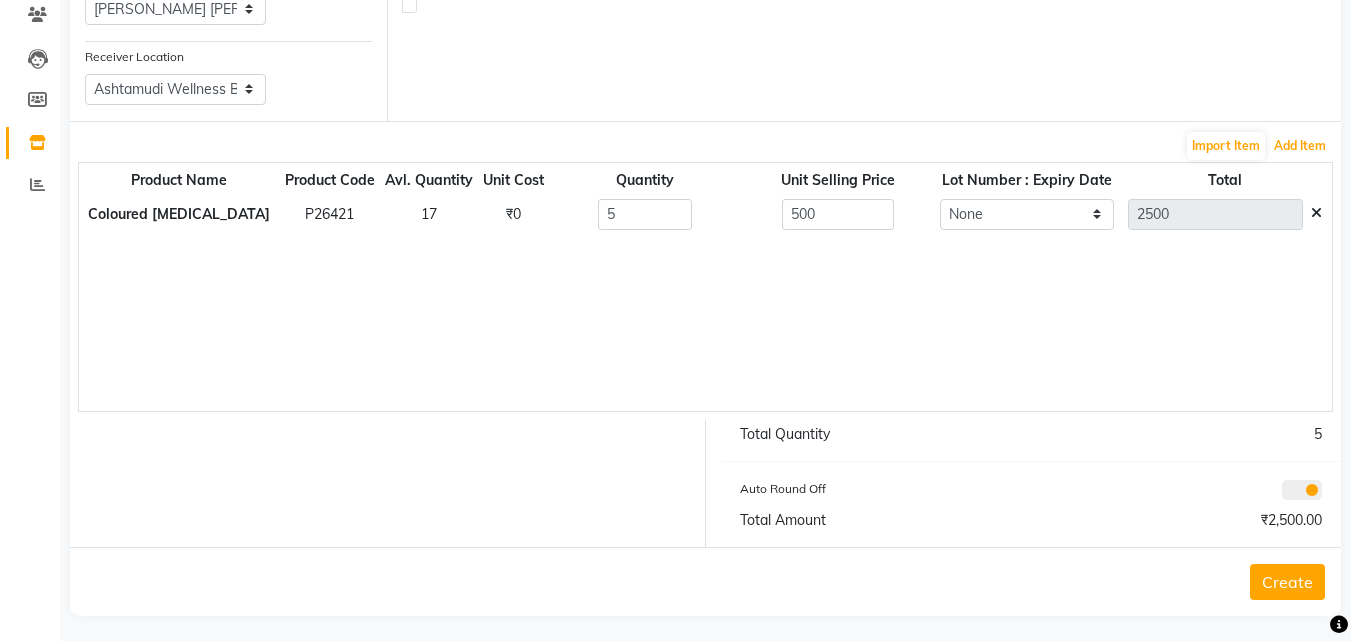 scroll, scrollTop: 182, scrollLeft: 0, axis: vertical 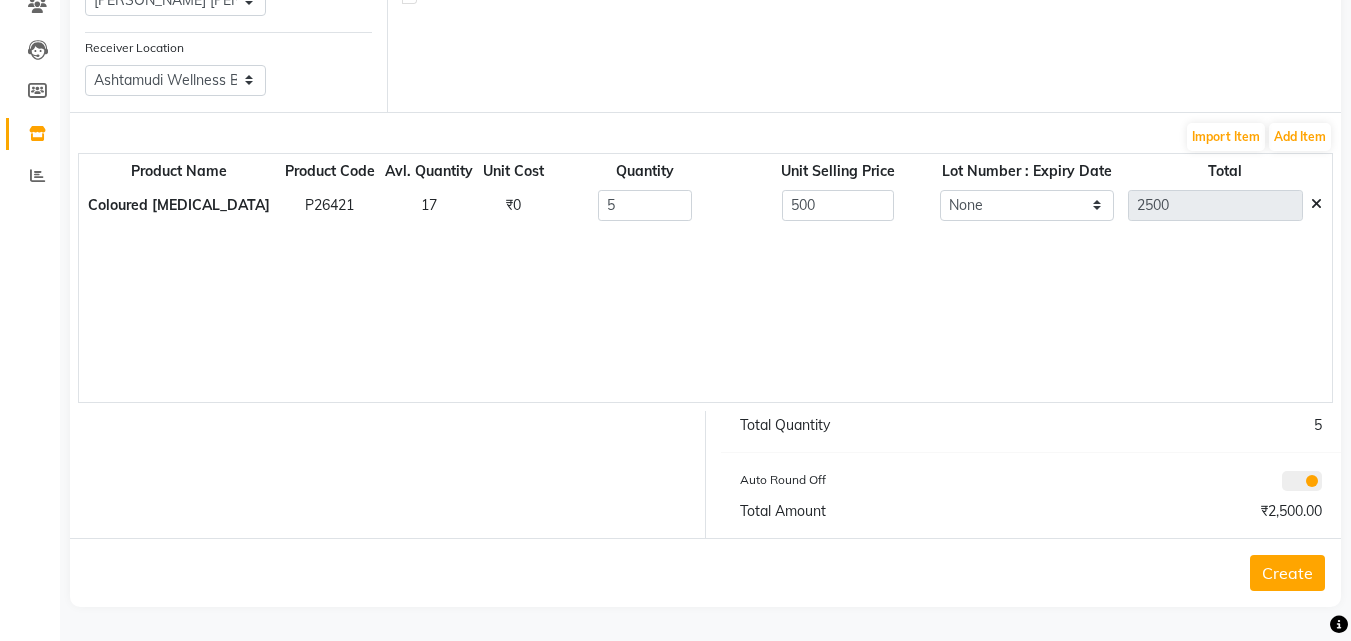 click on "Create" 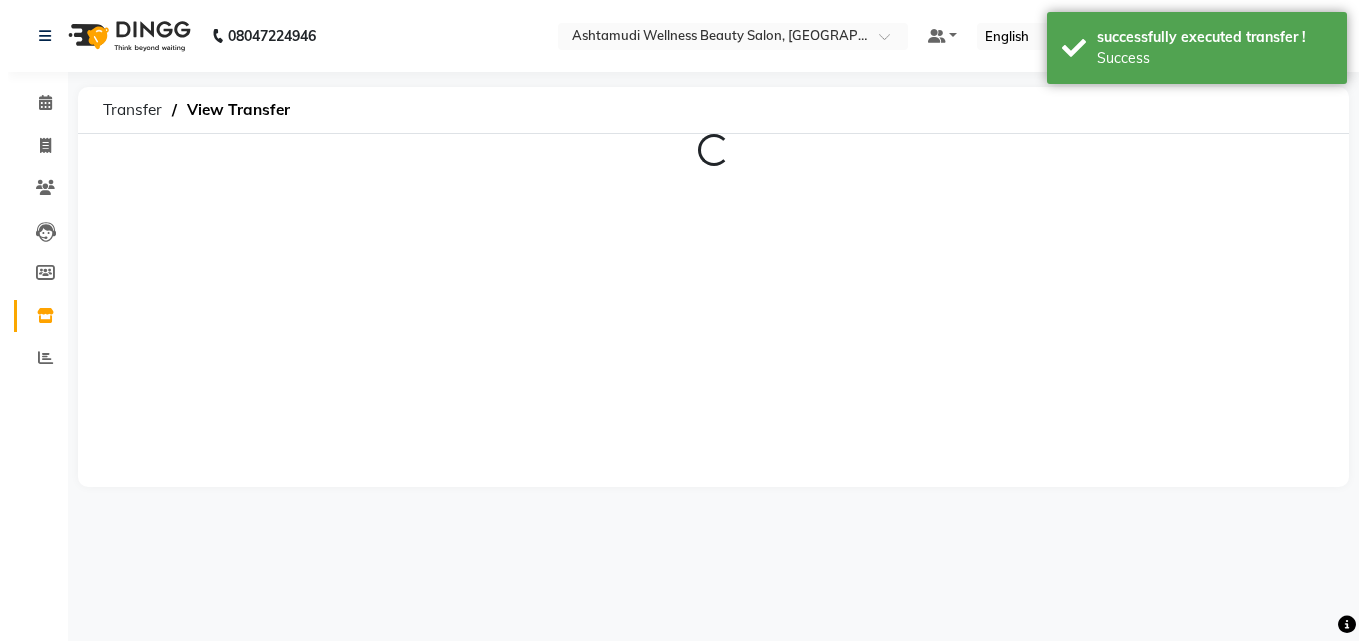 scroll, scrollTop: 0, scrollLeft: 0, axis: both 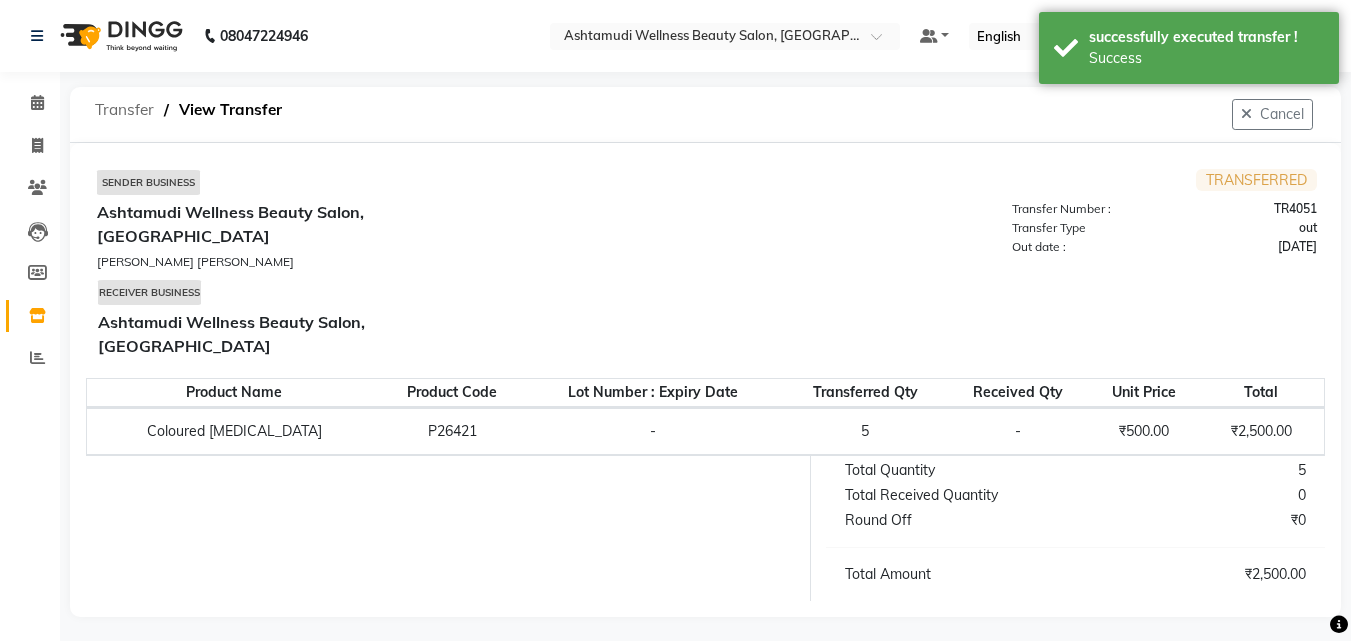 click on "Transfer" 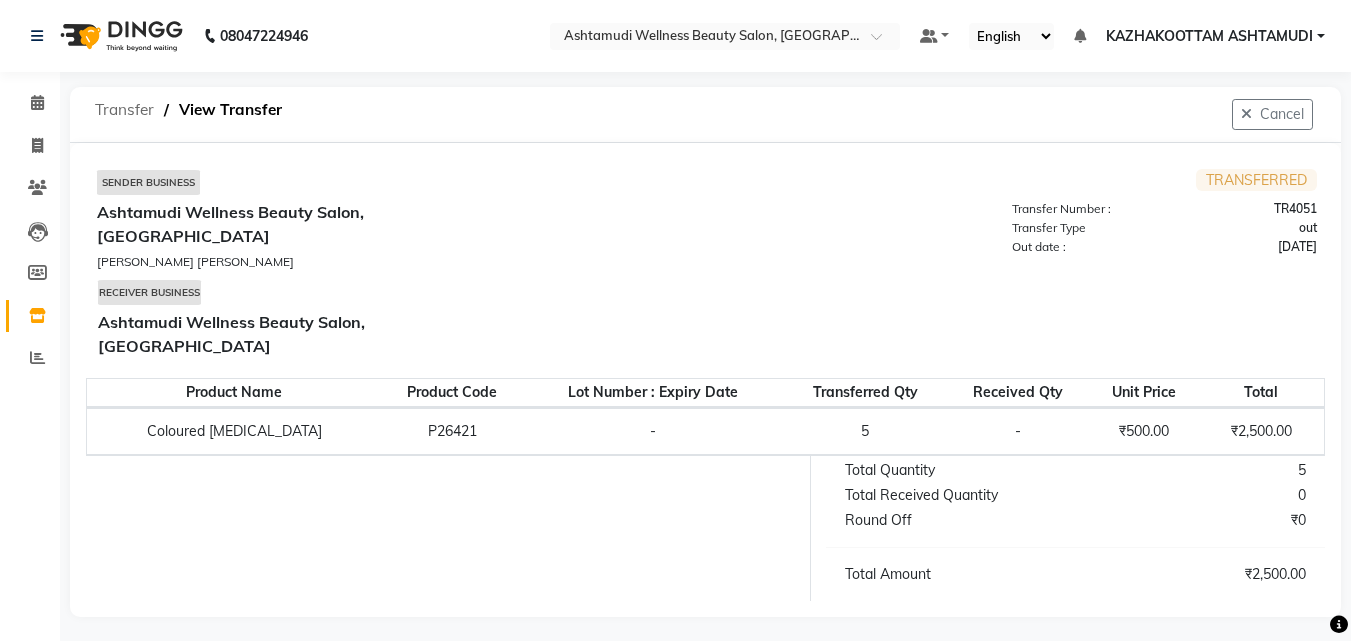select on "sender" 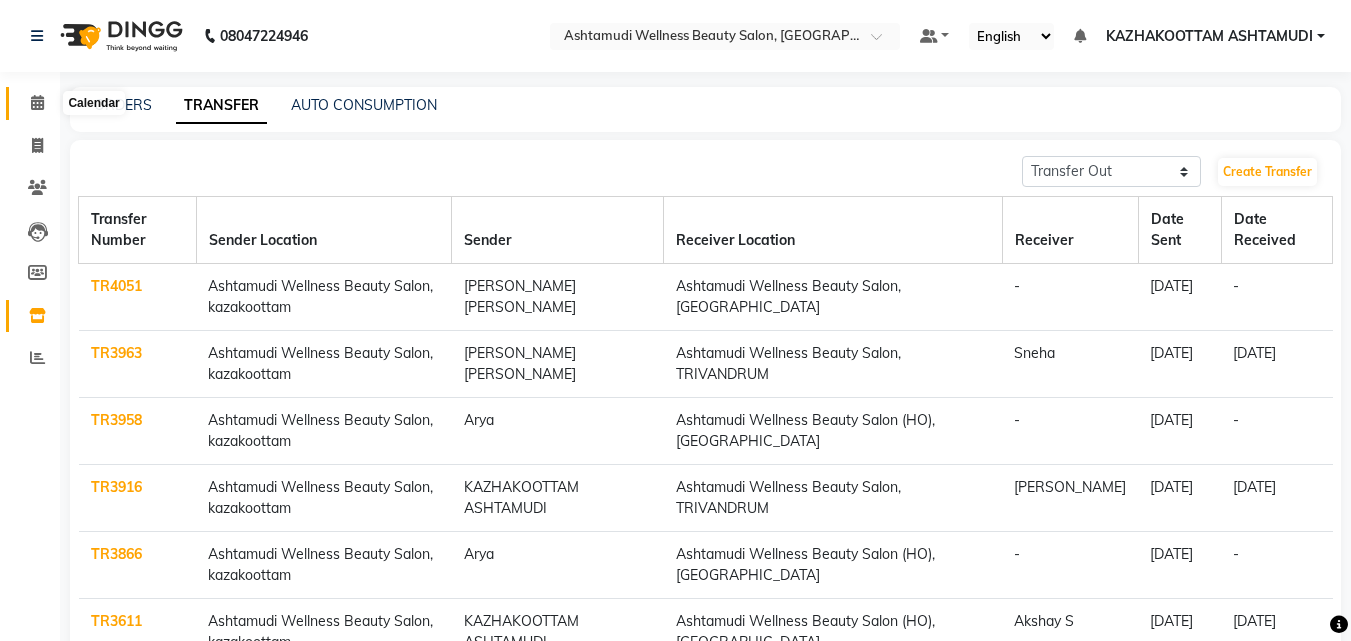 click 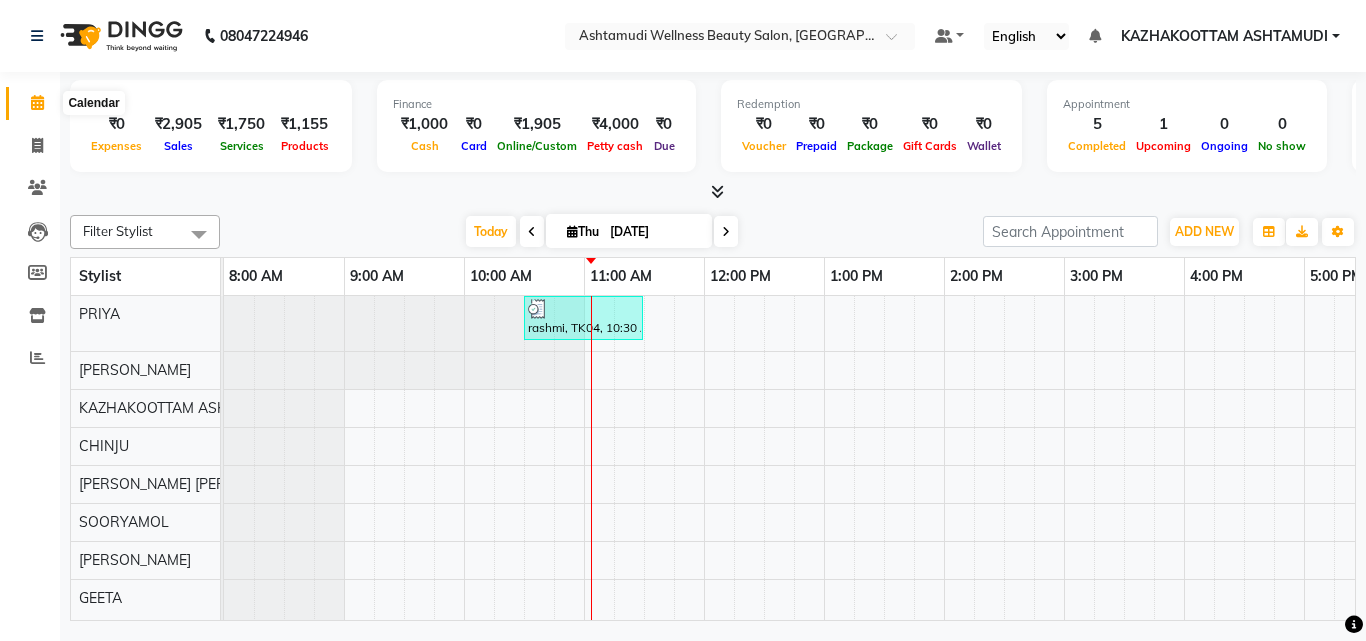 click 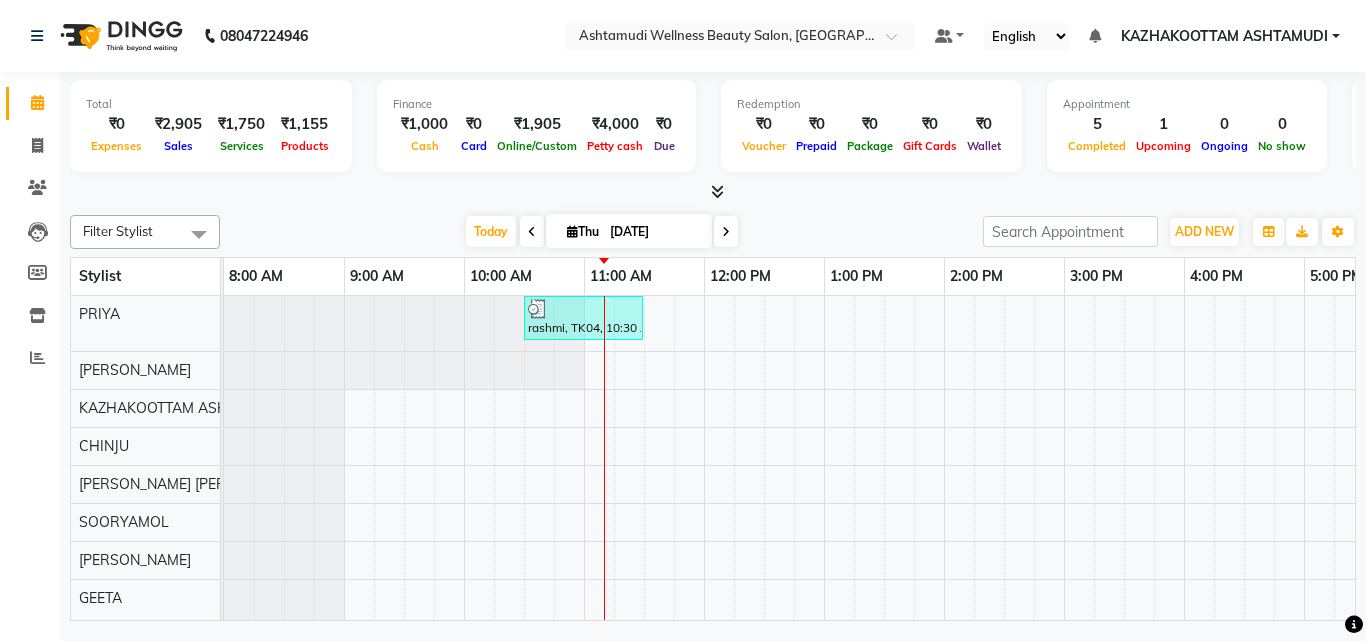 click at bounding box center (717, 191) 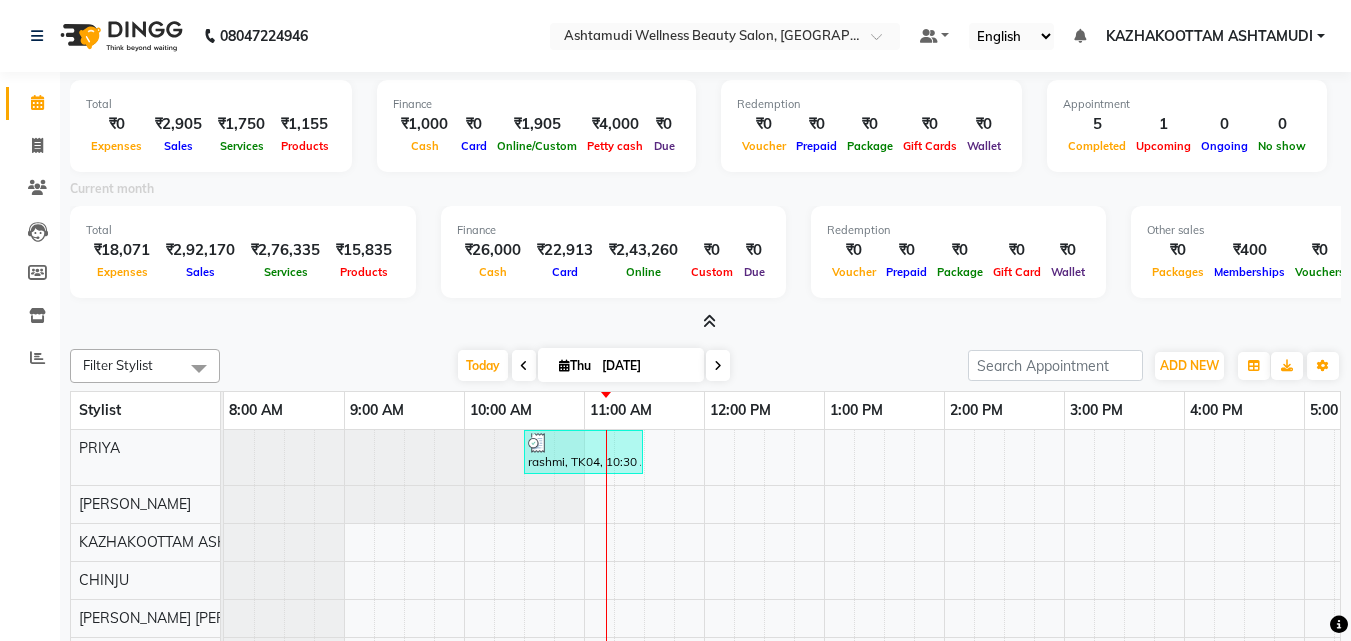 click at bounding box center (709, 321) 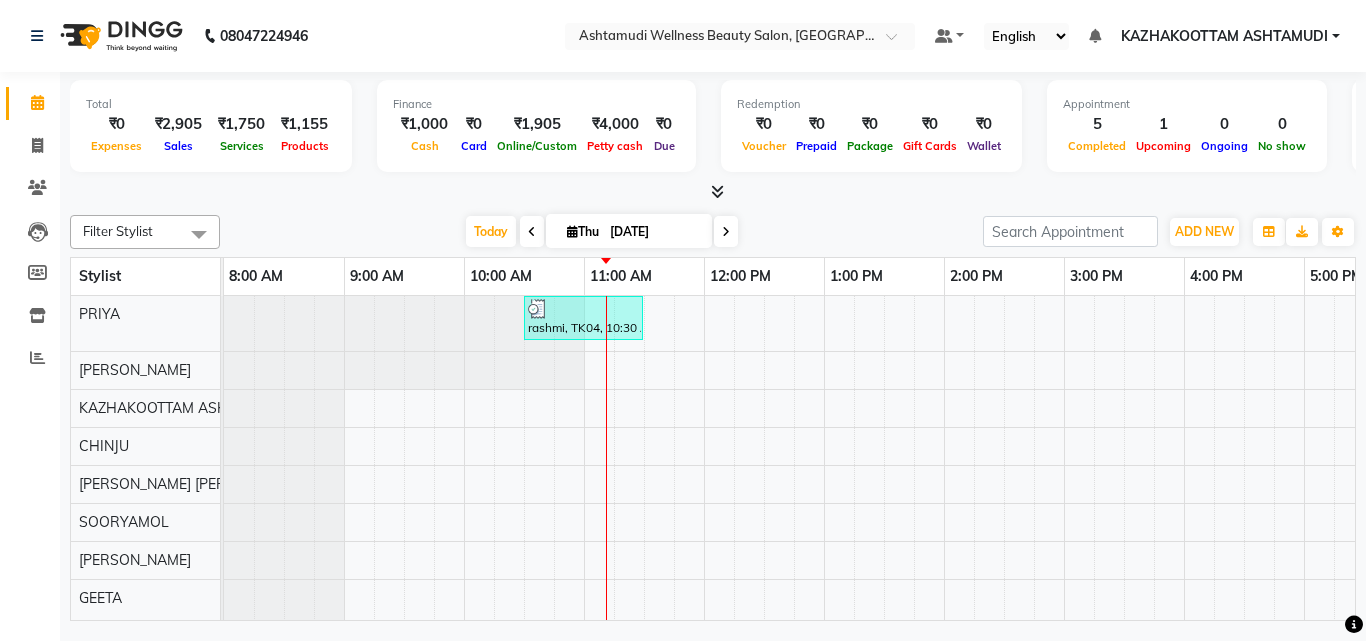 scroll, scrollTop: 108, scrollLeft: 0, axis: vertical 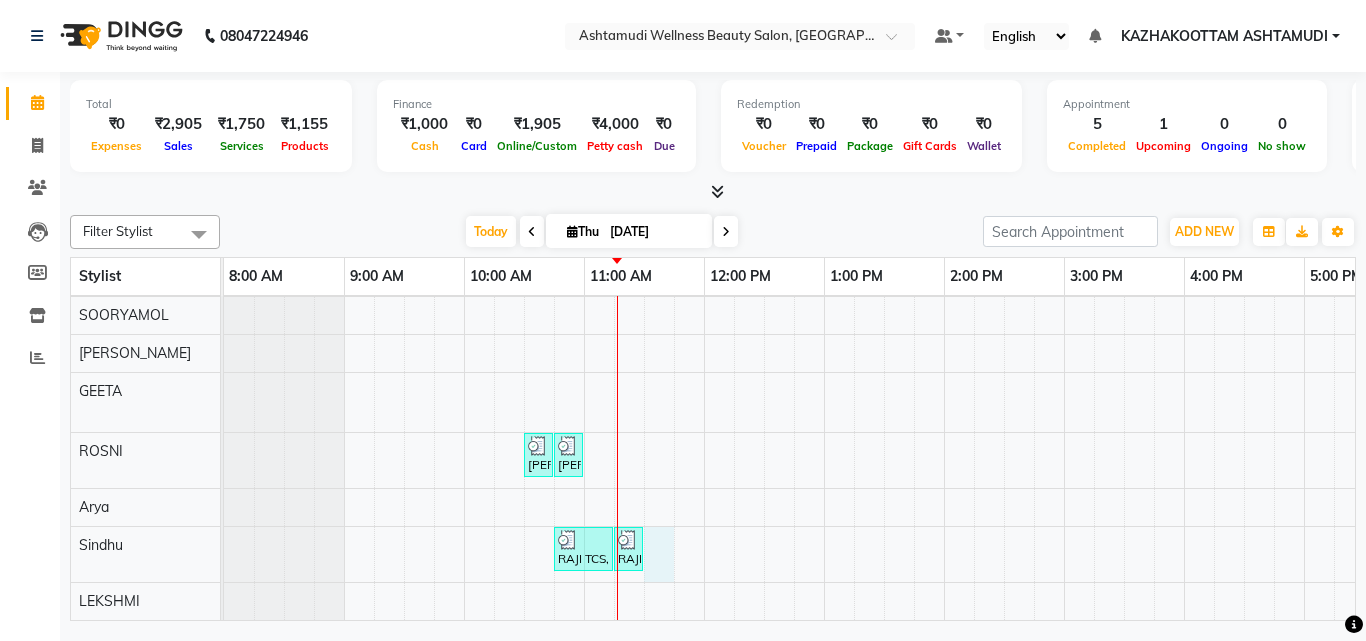 click on "rashmi, TK04, 10:30 AM-11:30 AM, Hair Spa             [PERSON_NAME], TK01, 06:45 PM-08:45 PM, NANOPLASTIA OFFER - ELBOW LENGTH     sethuleshmi, TK02, 10:30 AM-10:45 AM, Eyebrows Threading     sethuleshmi, TK02, 10:45 AM-11:00 AM, Forehead Threading     RAJI TCS, TK03, 10:45 AM-11:15 AM, Blow Dry Setting     RAJI TCS, TK03, 11:15 AM-11:30 AM, Eyebrows Threading" at bounding box center [1004, 354] 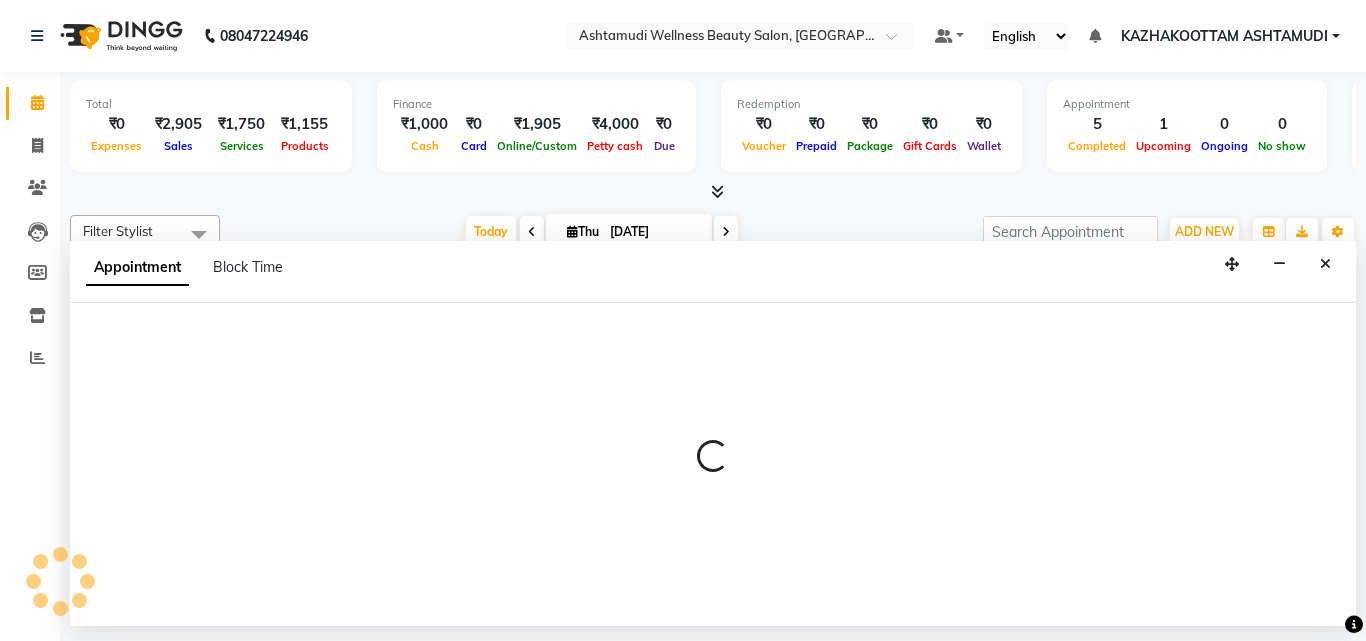 select on "59473" 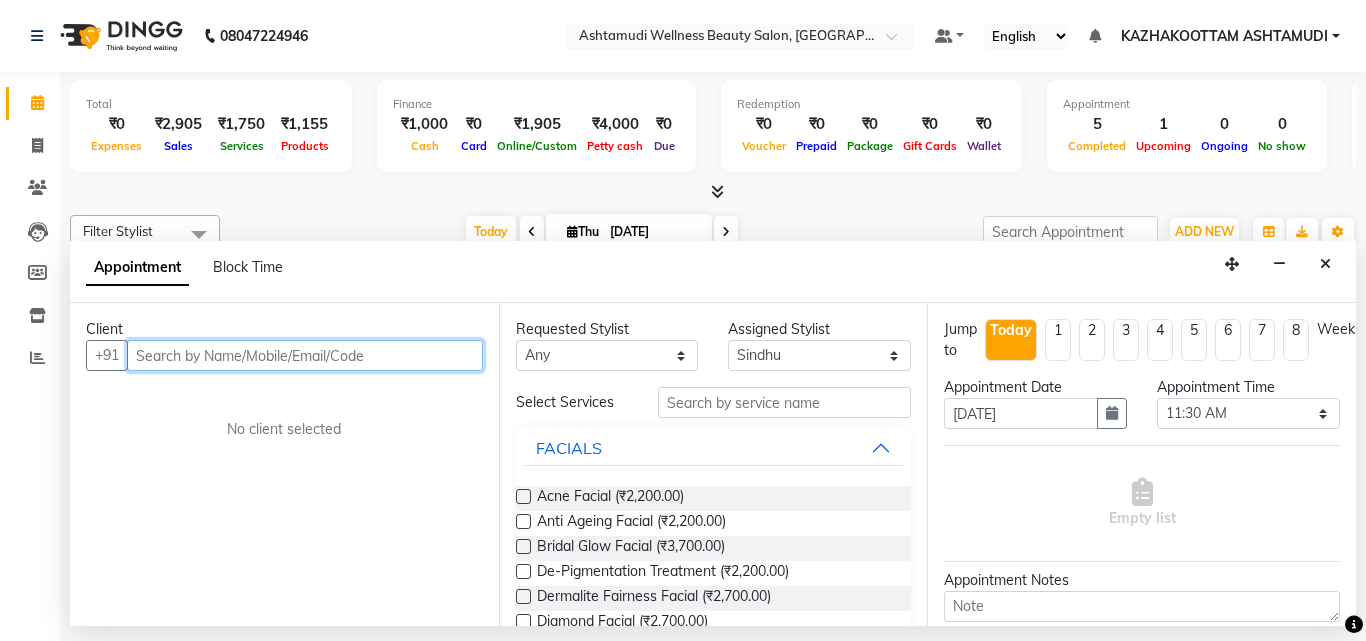 click at bounding box center [305, 355] 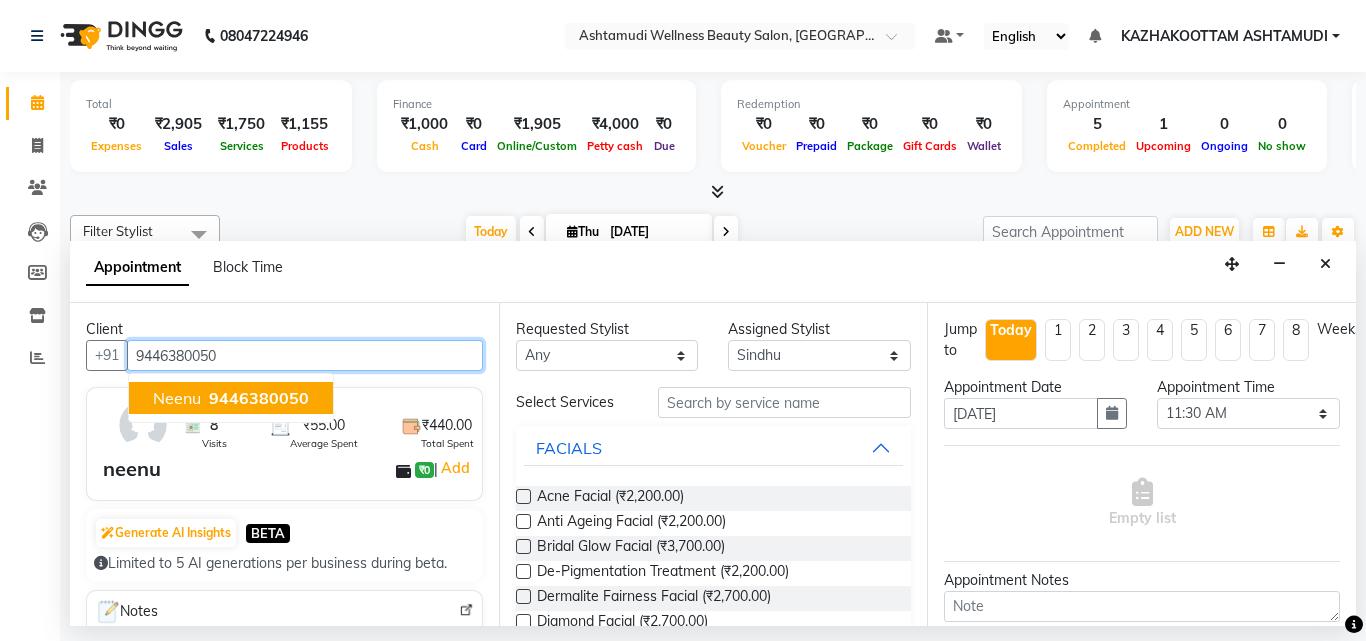 click on "9446380050" at bounding box center (259, 398) 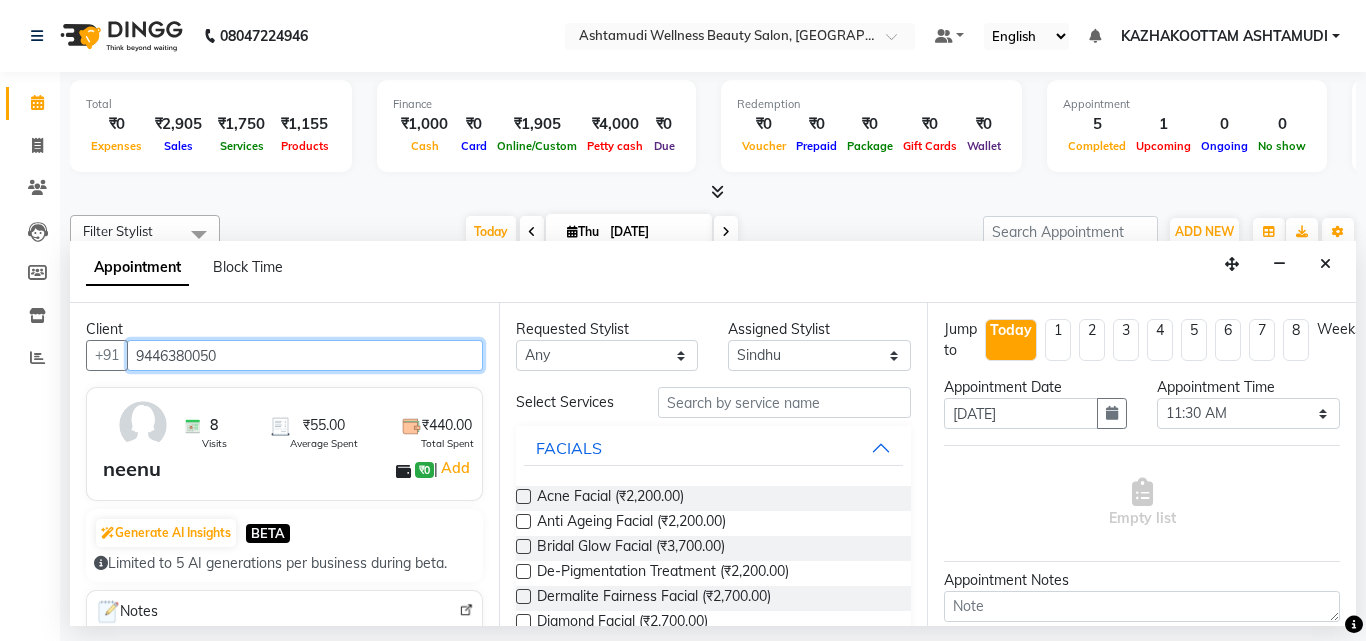 type on "9446380050" 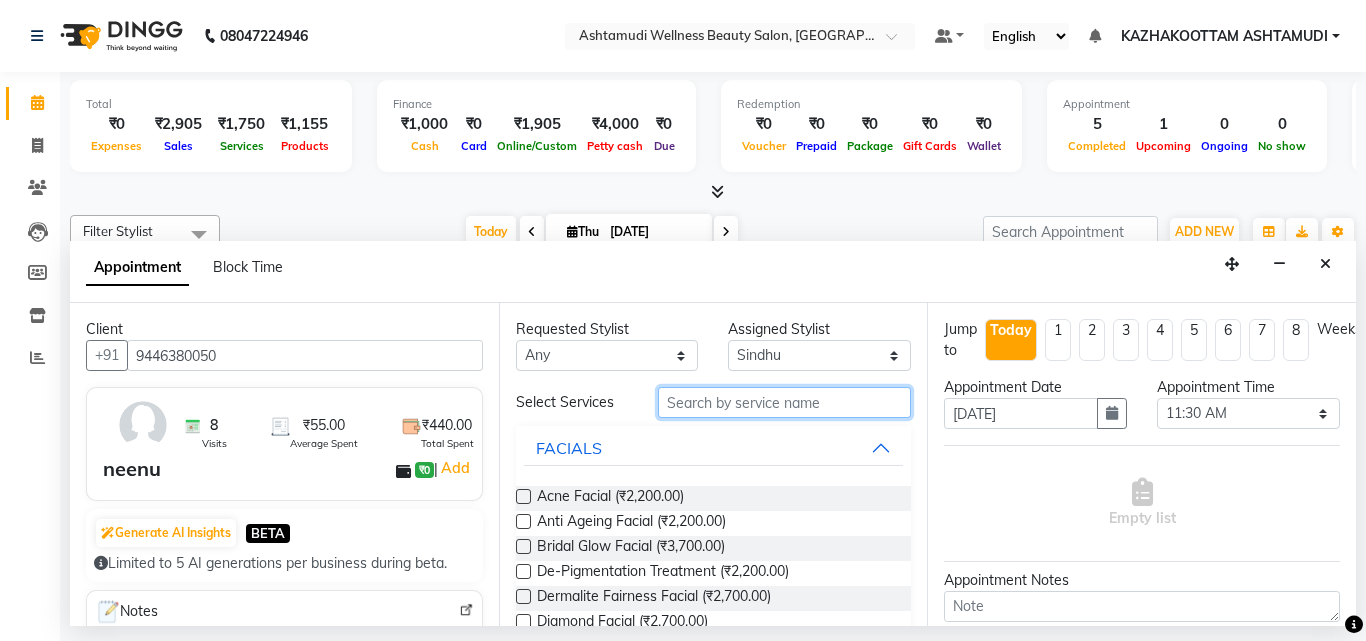 click at bounding box center (785, 402) 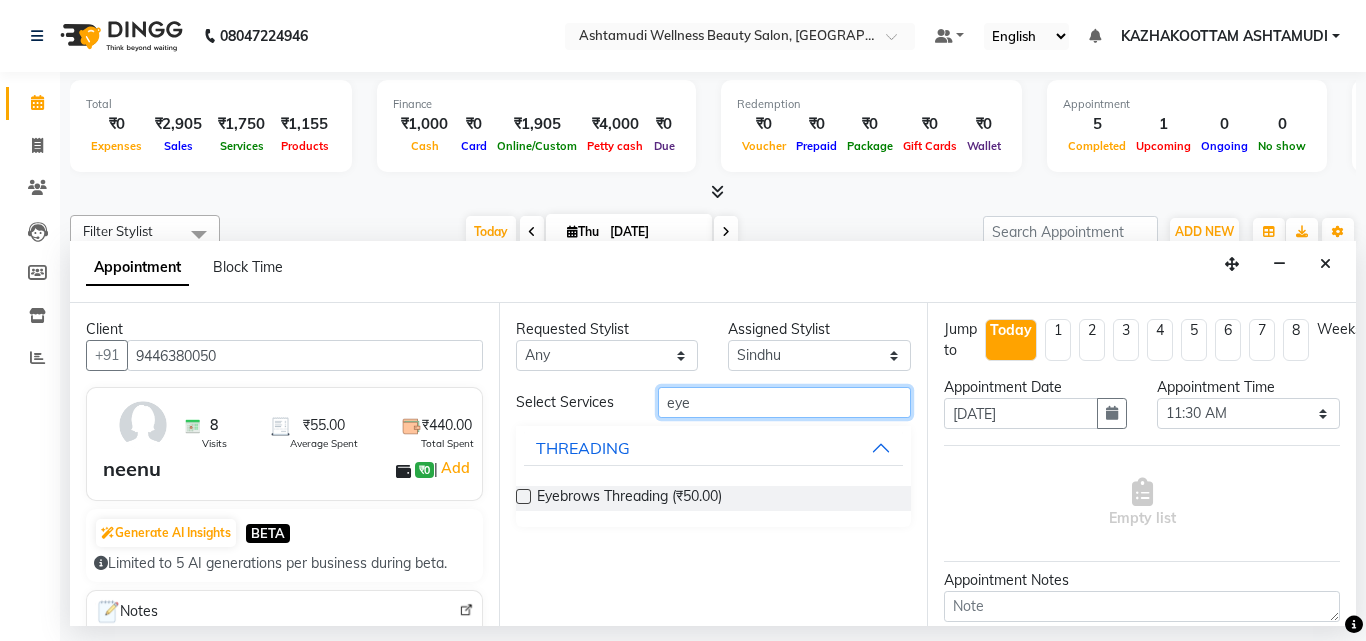 type on "eye" 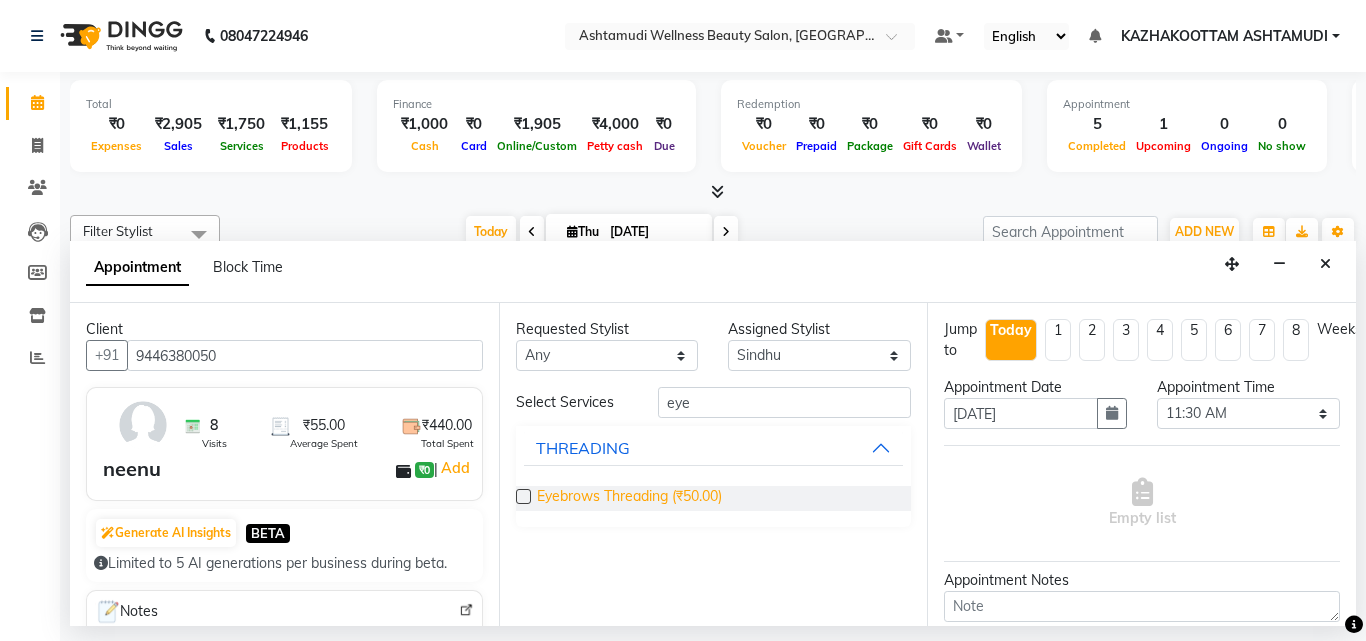 drag, startPoint x: 522, startPoint y: 498, endPoint x: 549, endPoint y: 496, distance: 27.073973 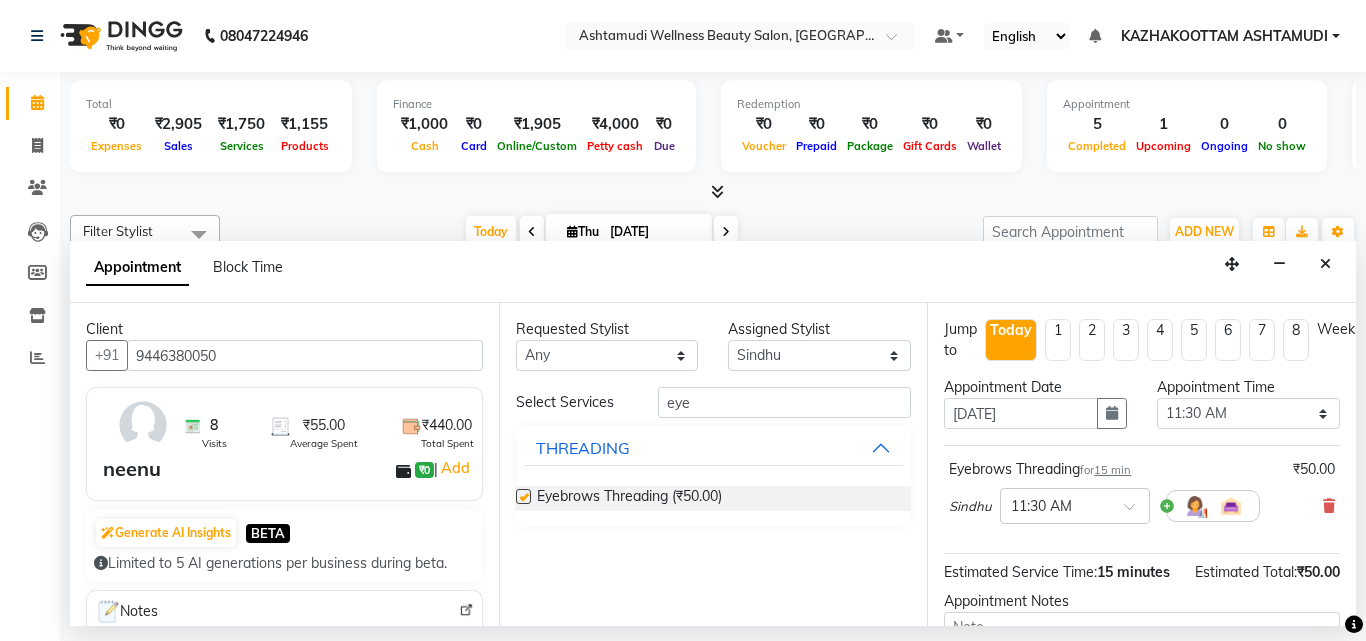 checkbox on "false" 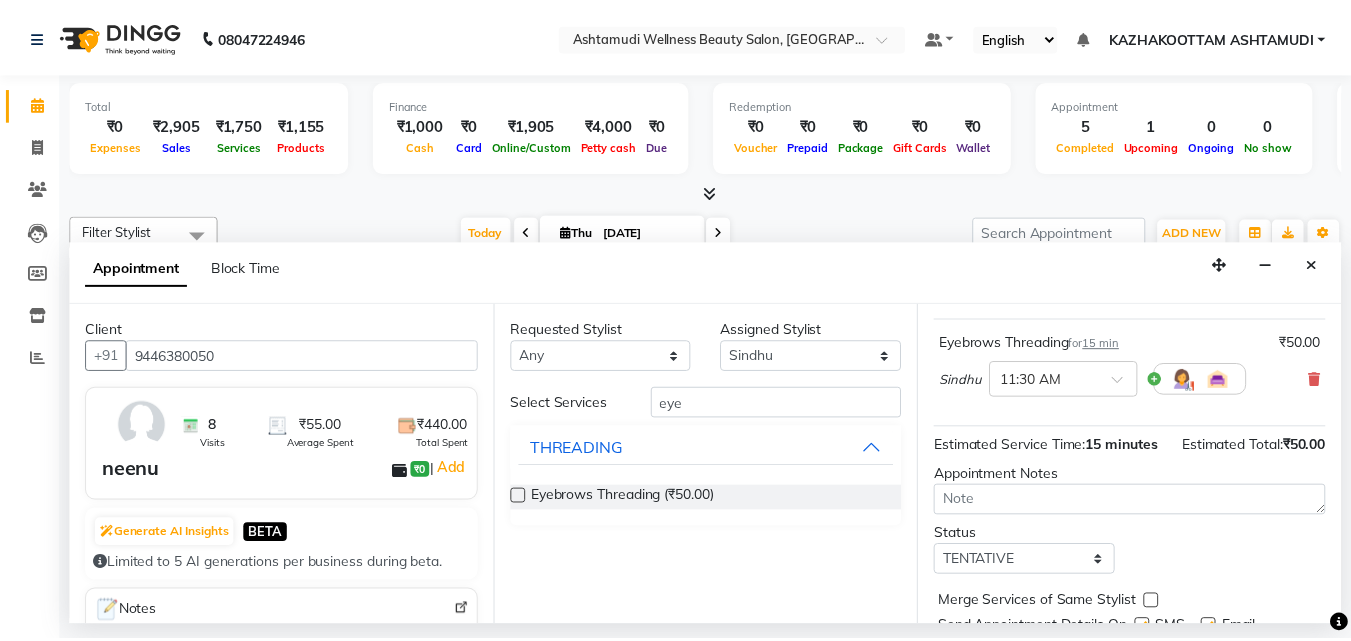 scroll, scrollTop: 239, scrollLeft: 0, axis: vertical 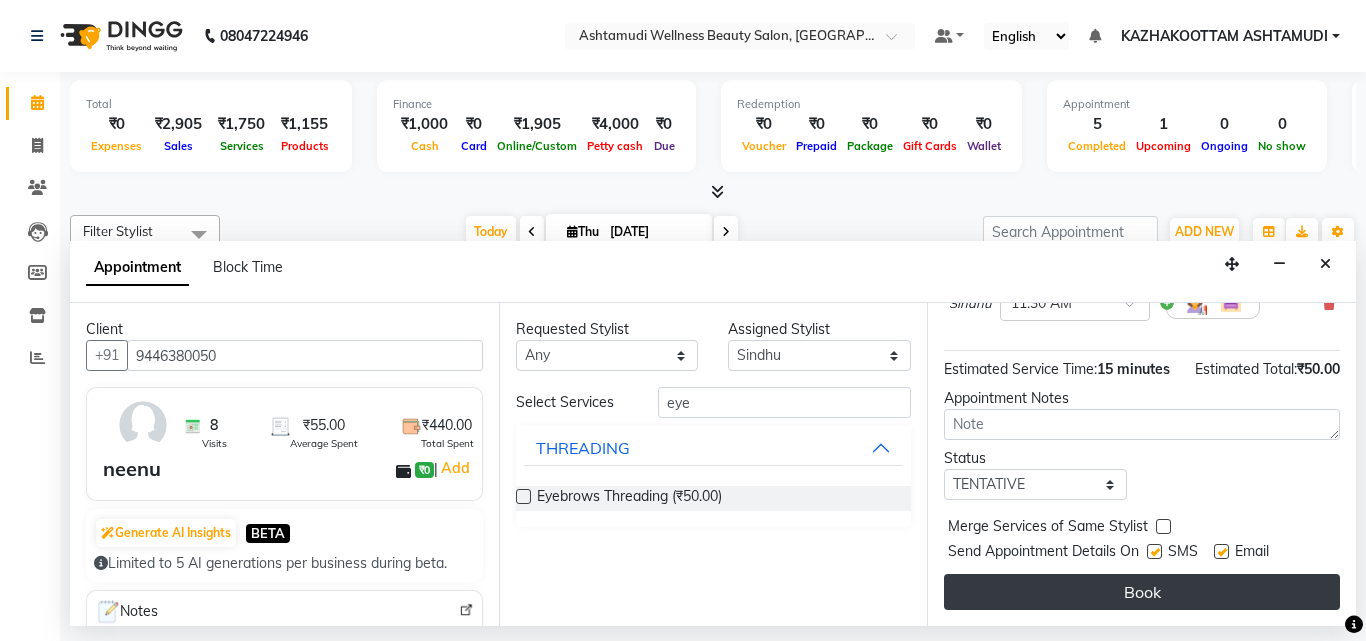 click on "Book" at bounding box center (1142, 592) 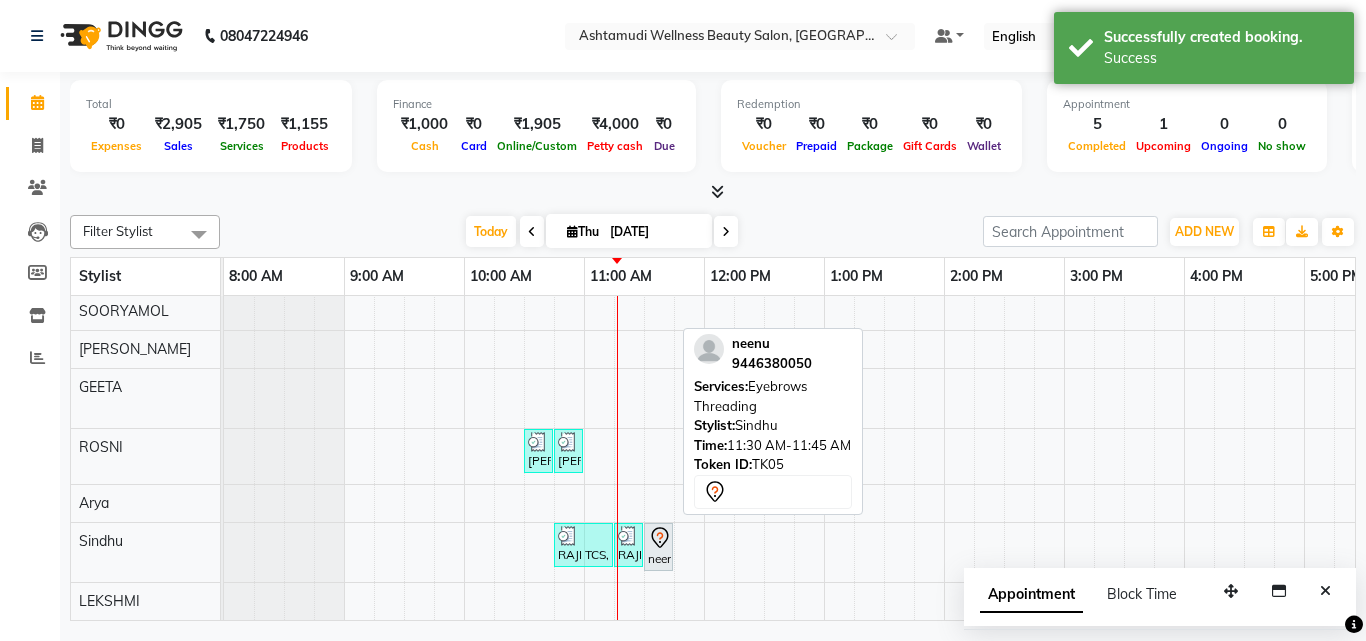 click on "neenu, TK05, 11:30 AM-11:45 AM, Eyebrows Threading" at bounding box center [658, 547] 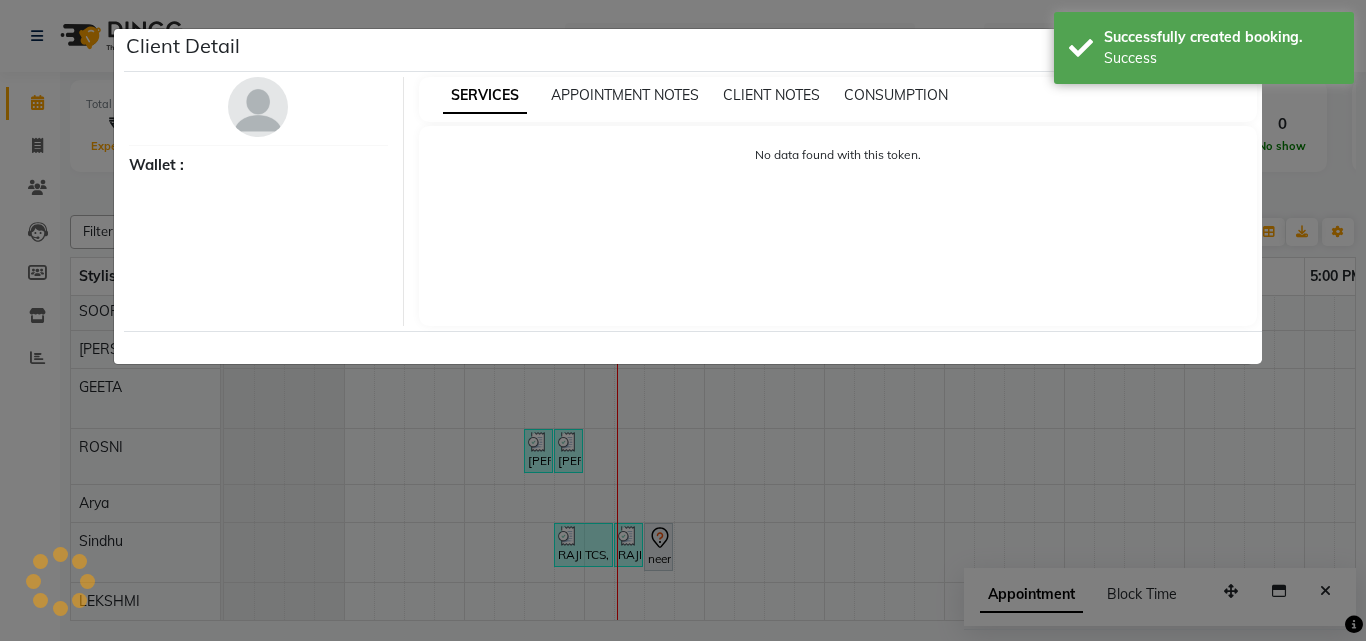 select on "7" 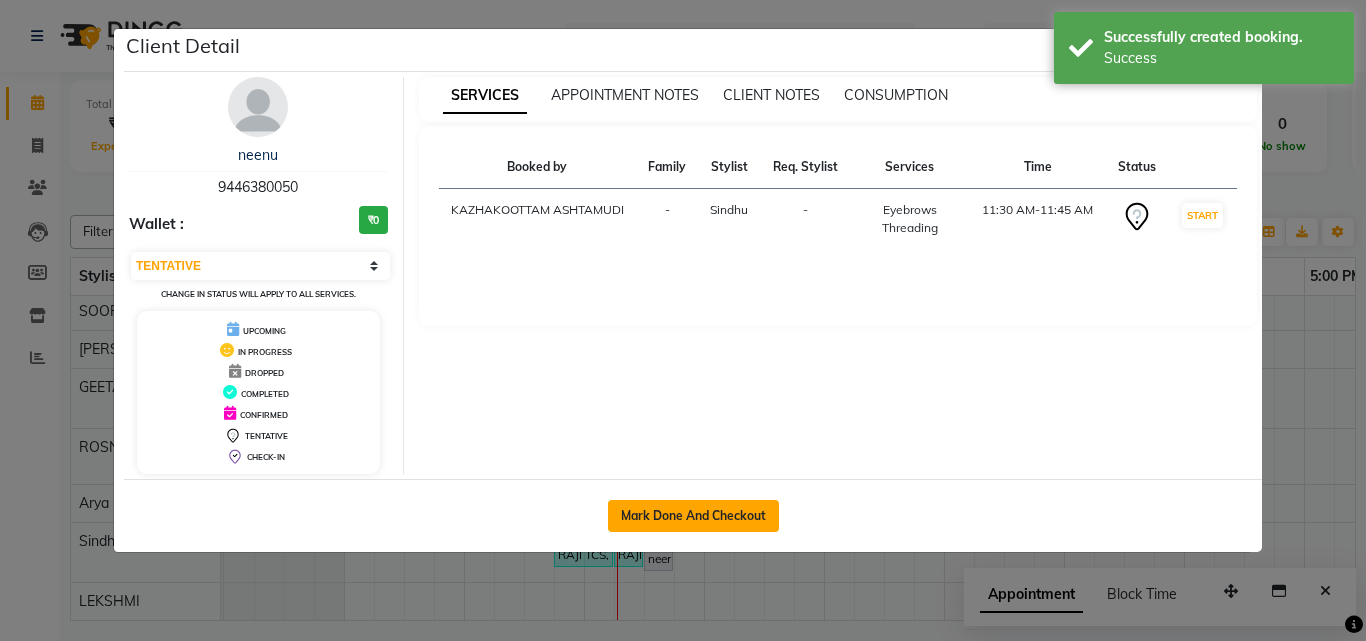 click on "Mark Done And Checkout" 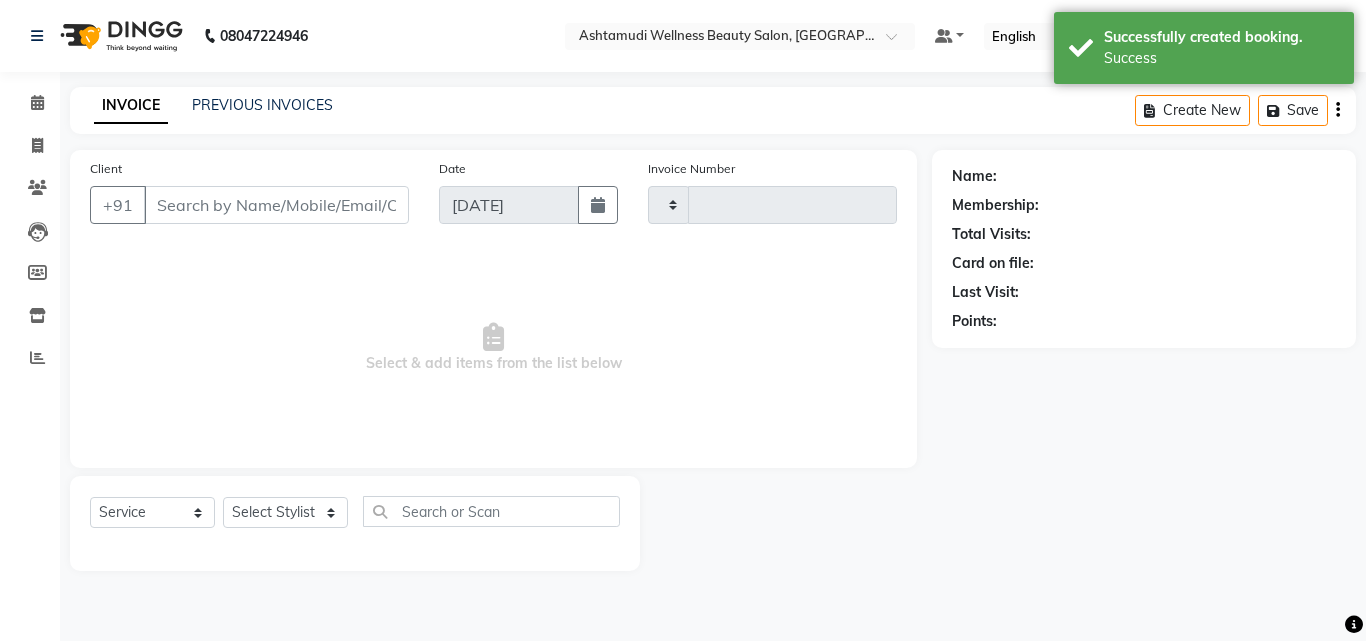 type on "2154" 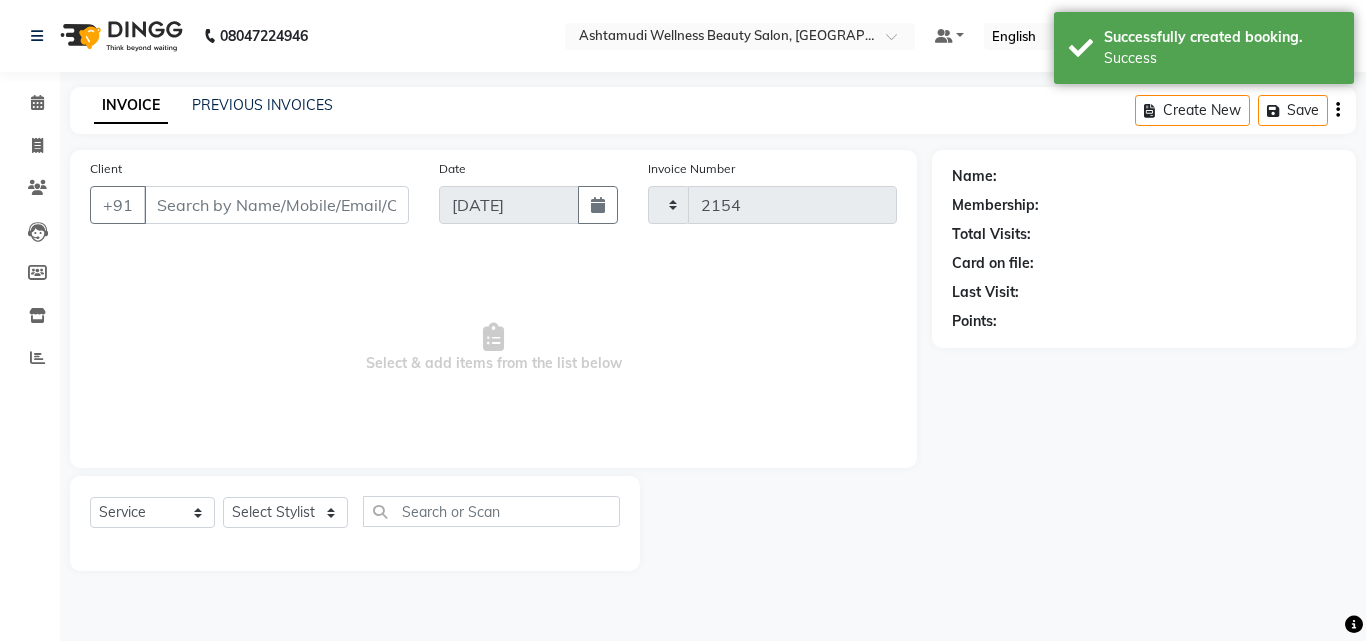 select on "4662" 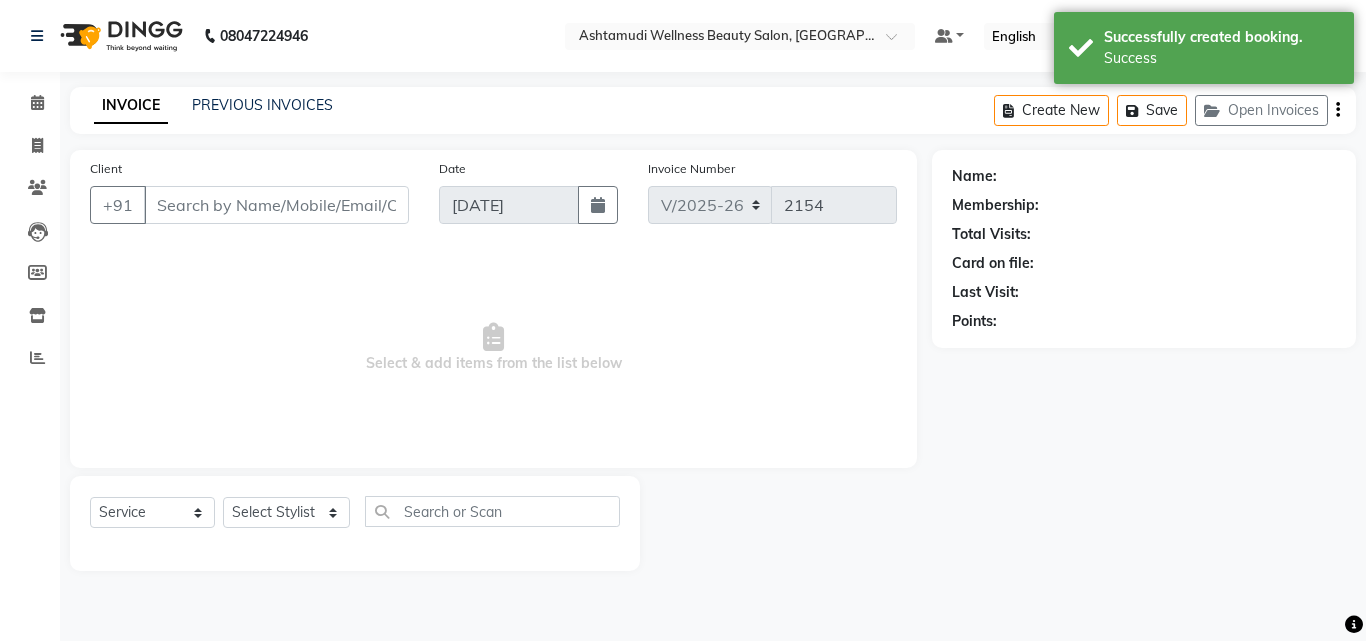 type on "9446380050" 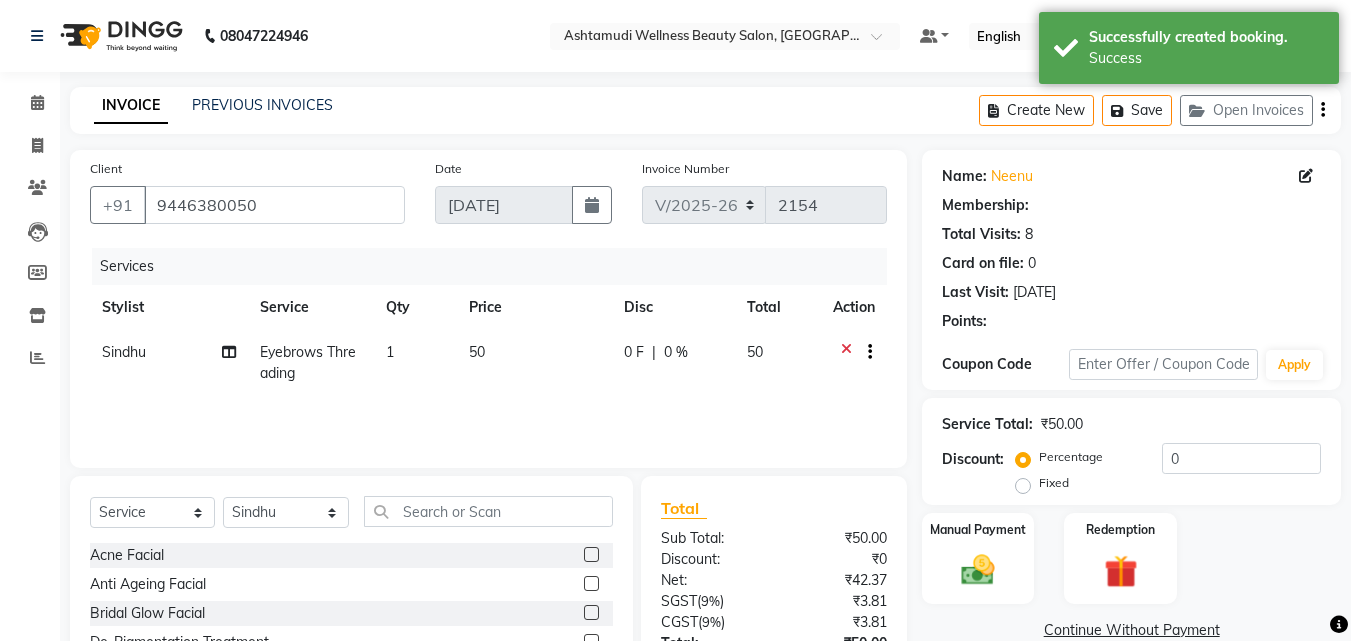 select on "1: Object" 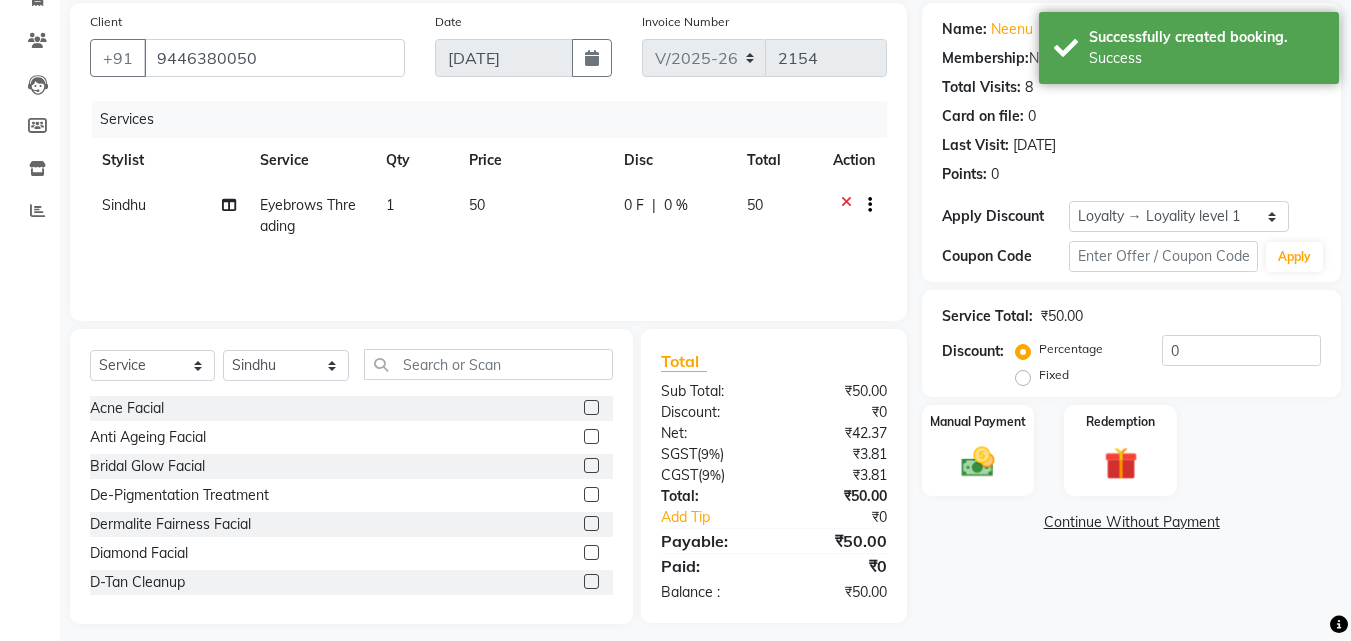 scroll, scrollTop: 160, scrollLeft: 0, axis: vertical 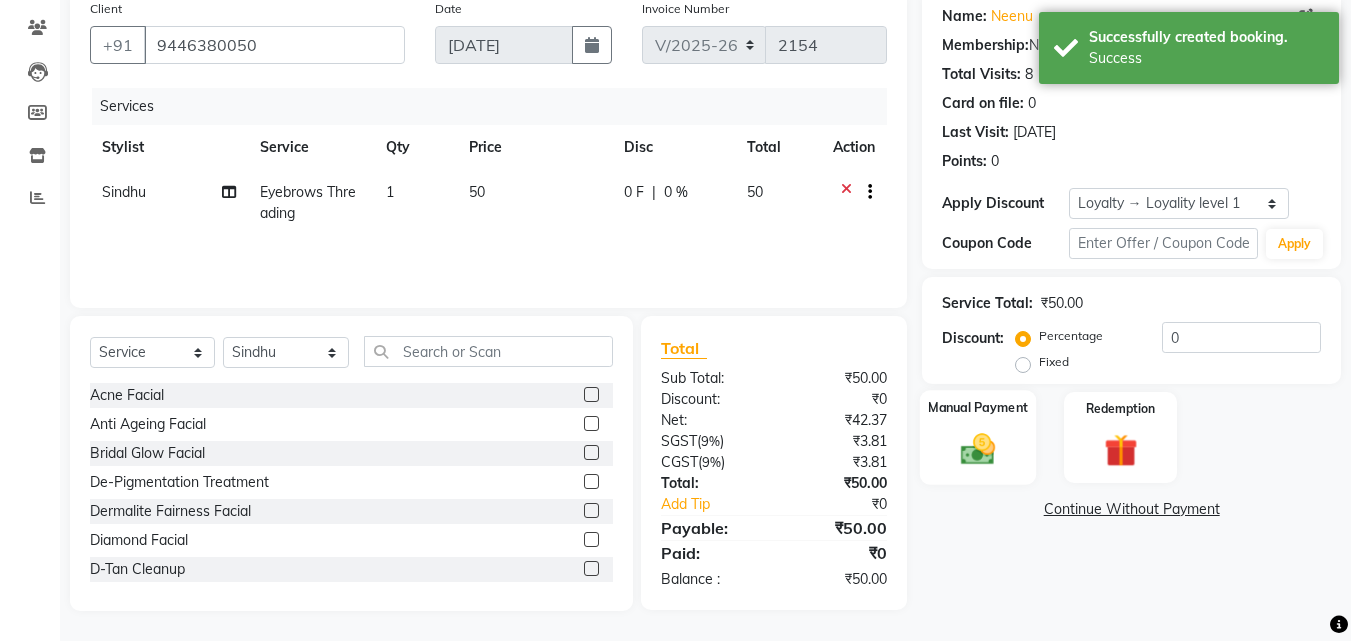 click 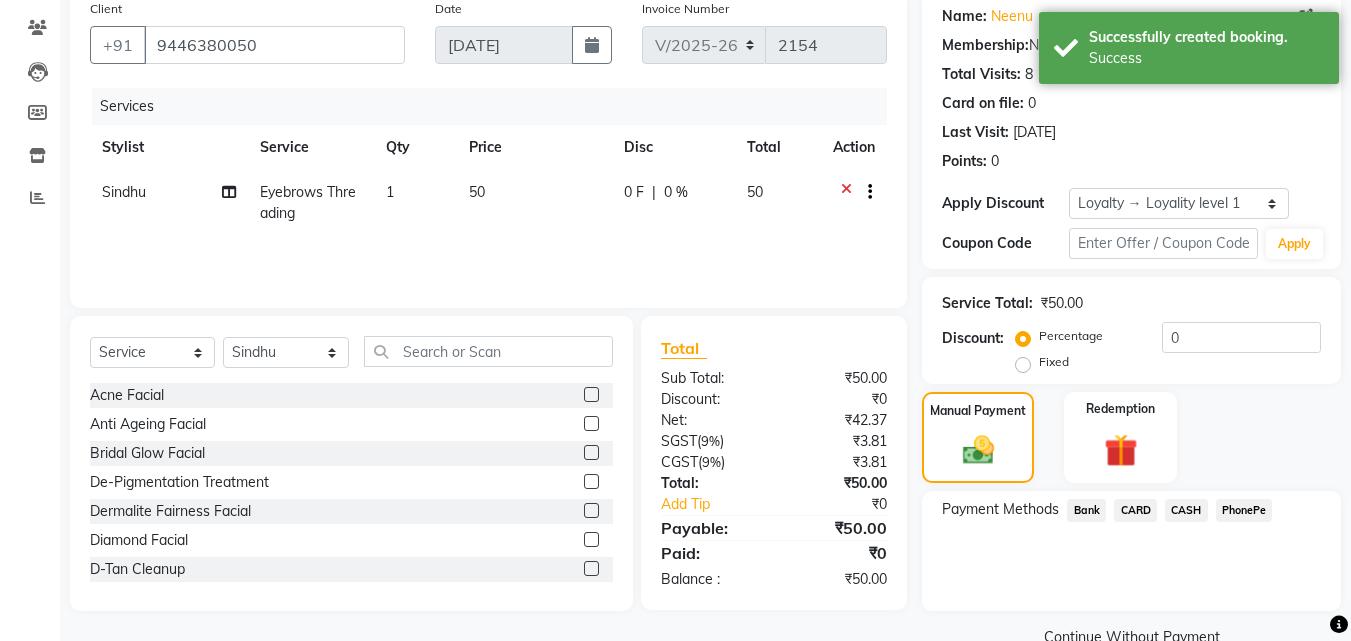 click on "PhonePe" 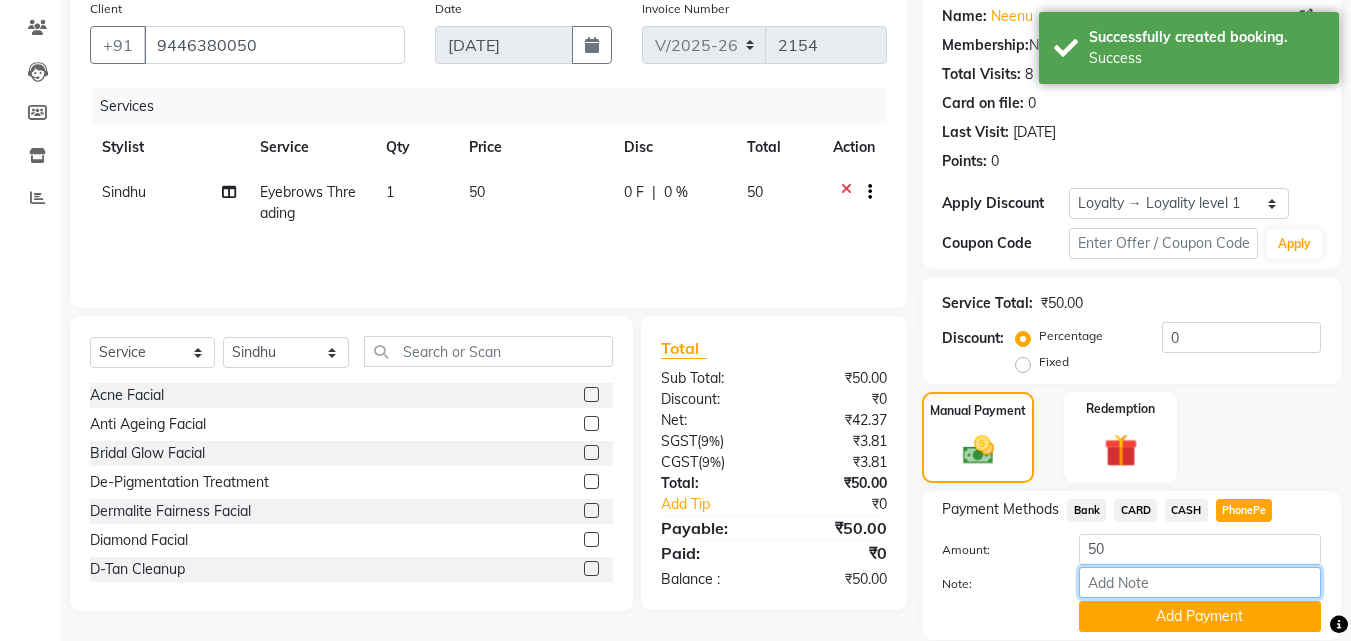 click on "Note:" at bounding box center (1200, 582) 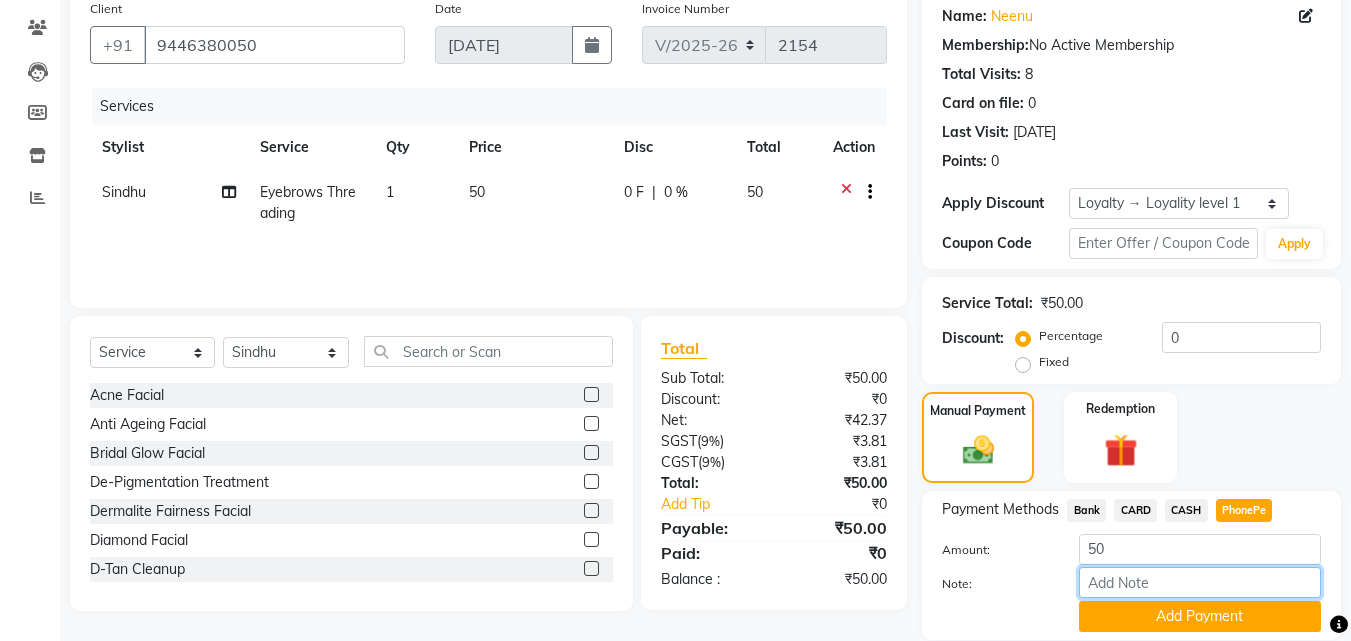 type on "soorya" 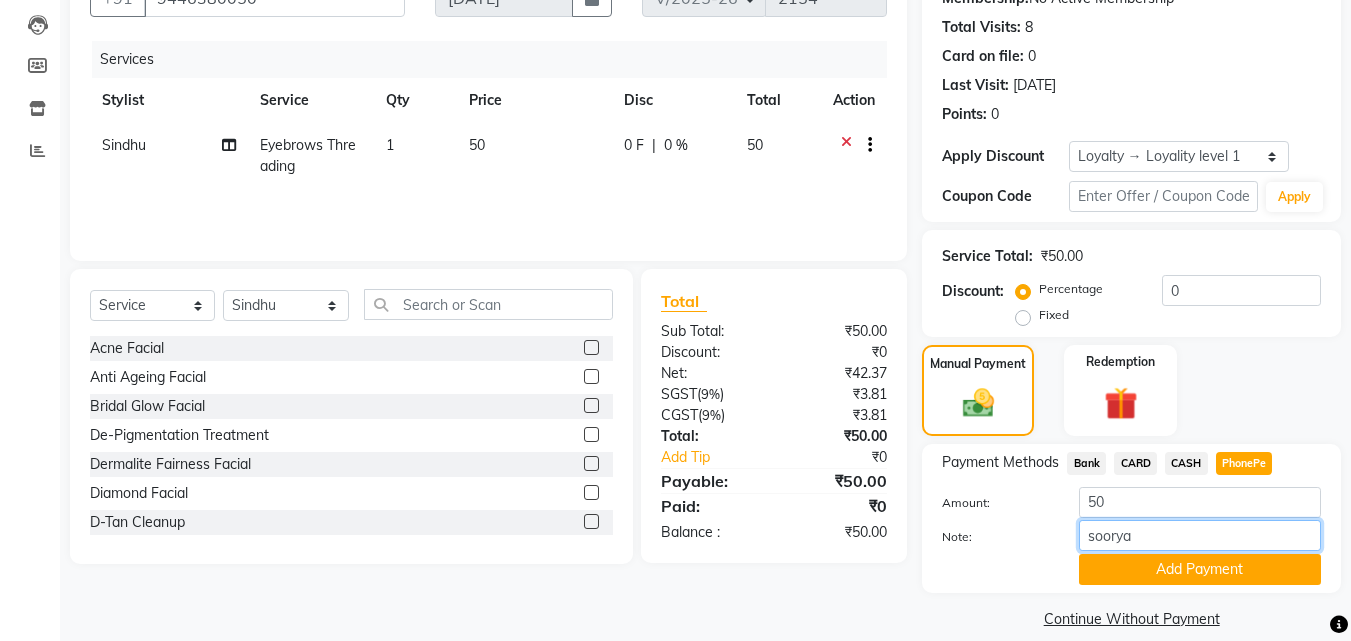 scroll, scrollTop: 230, scrollLeft: 0, axis: vertical 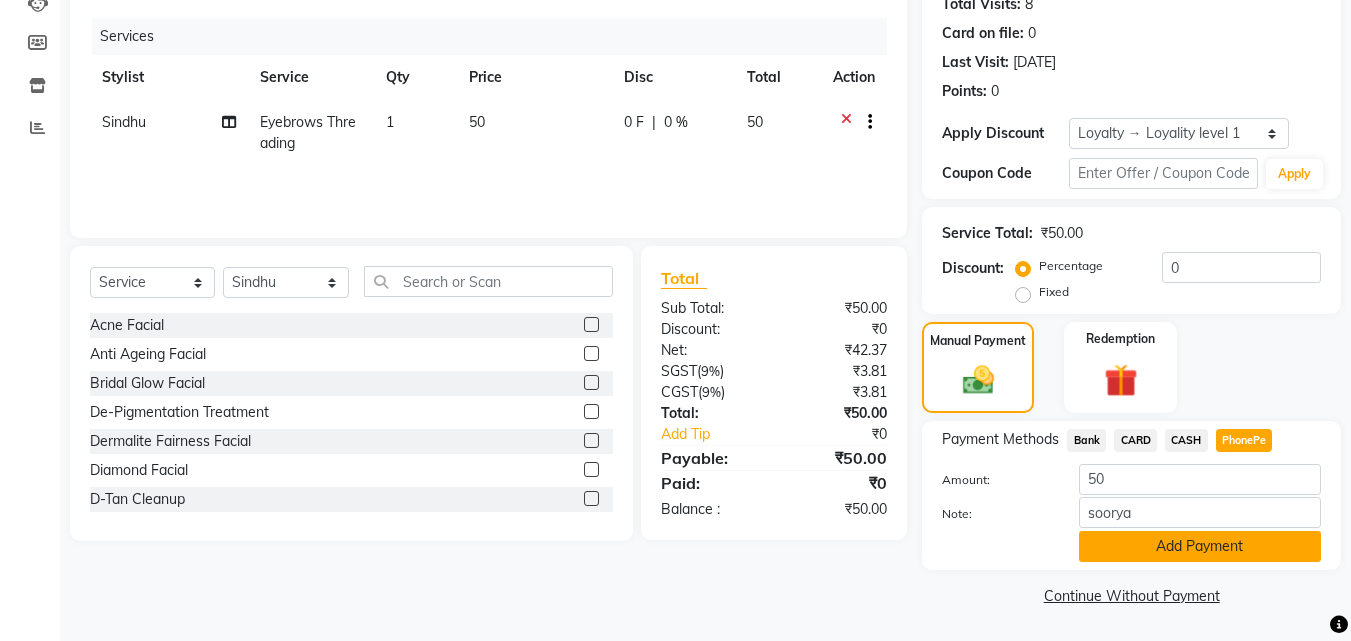 click on "Add Payment" 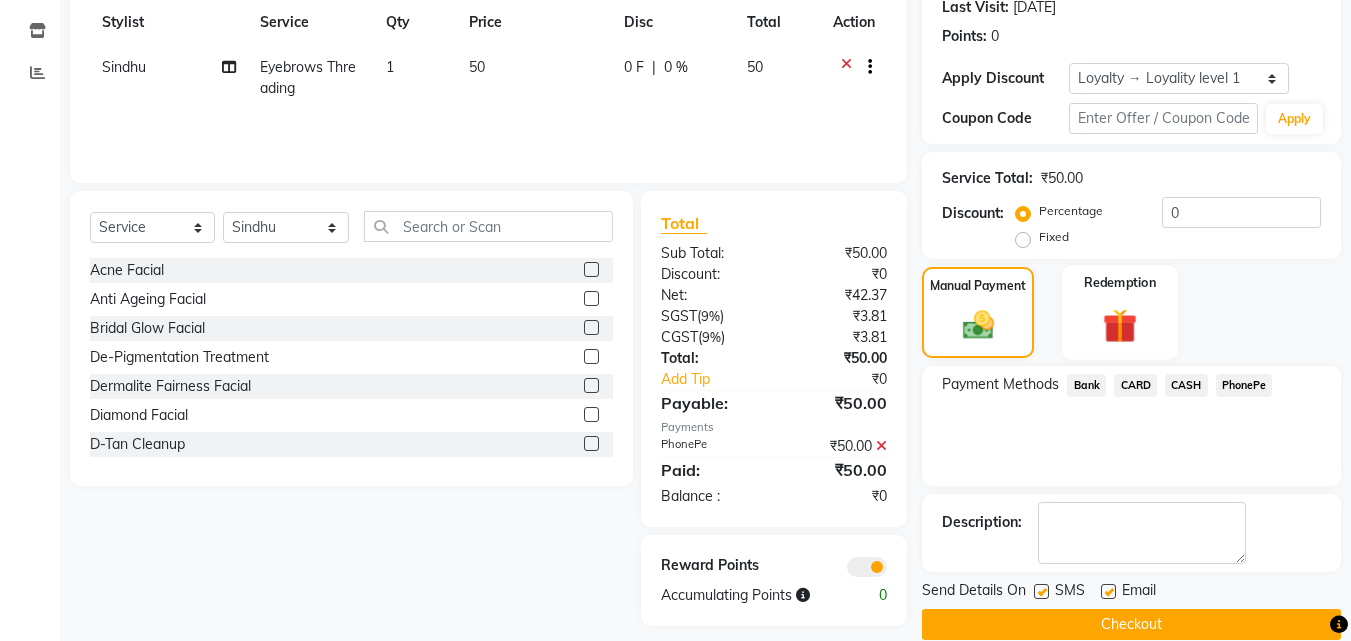 scroll, scrollTop: 314, scrollLeft: 0, axis: vertical 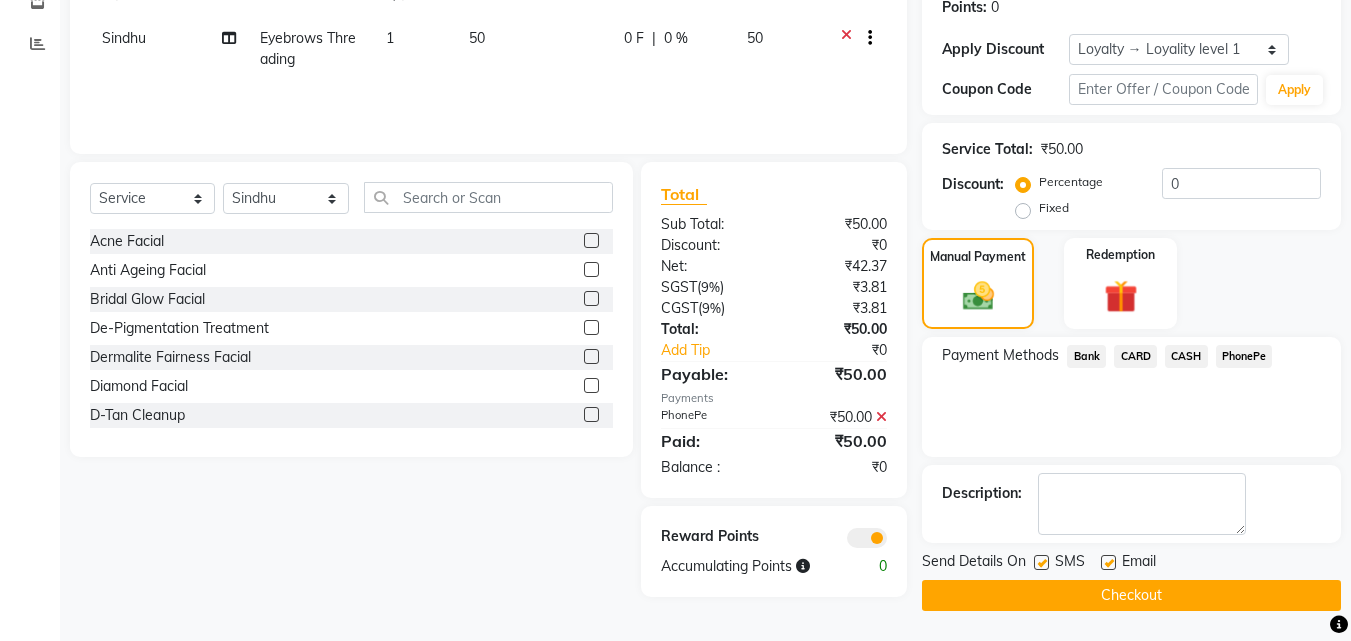 click 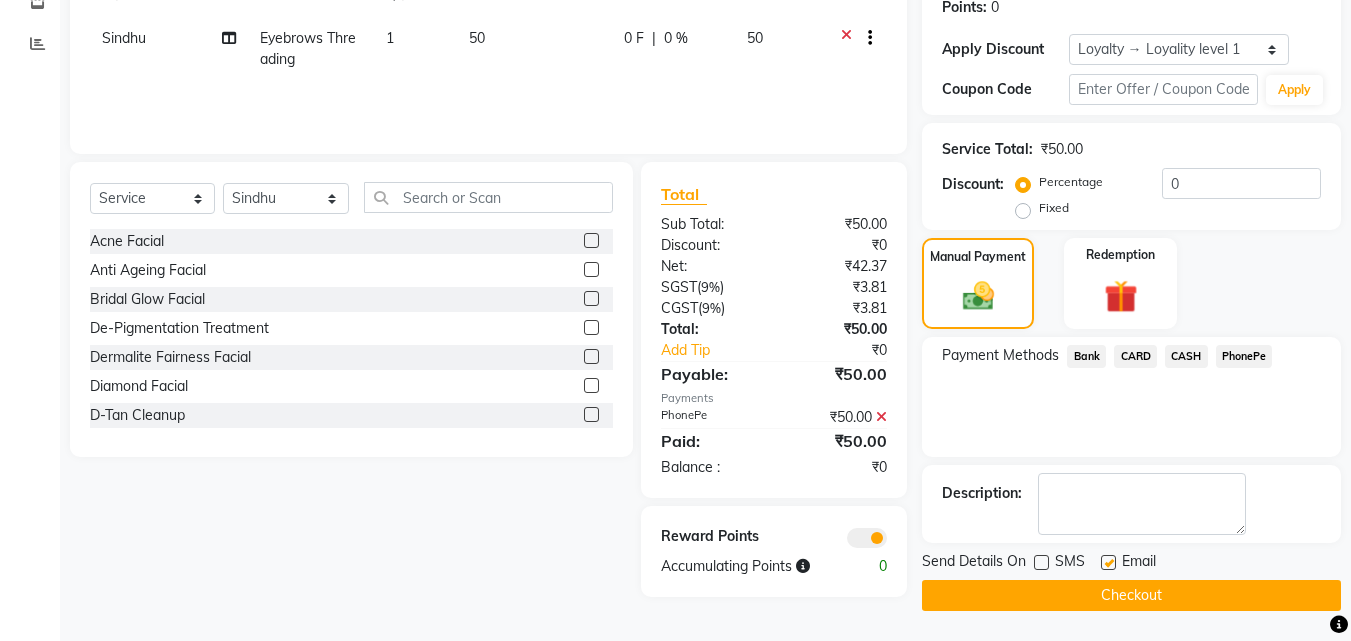 drag, startPoint x: 1109, startPoint y: 556, endPoint x: 1136, endPoint y: 571, distance: 30.88689 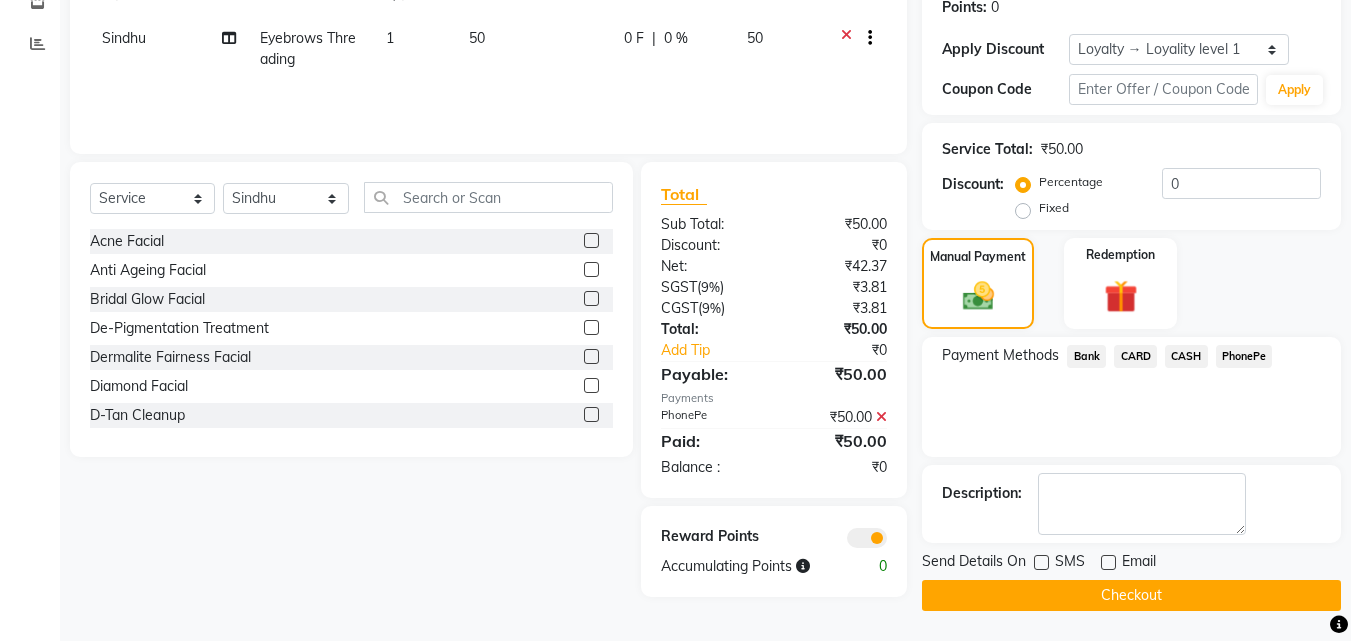 click on "Checkout" 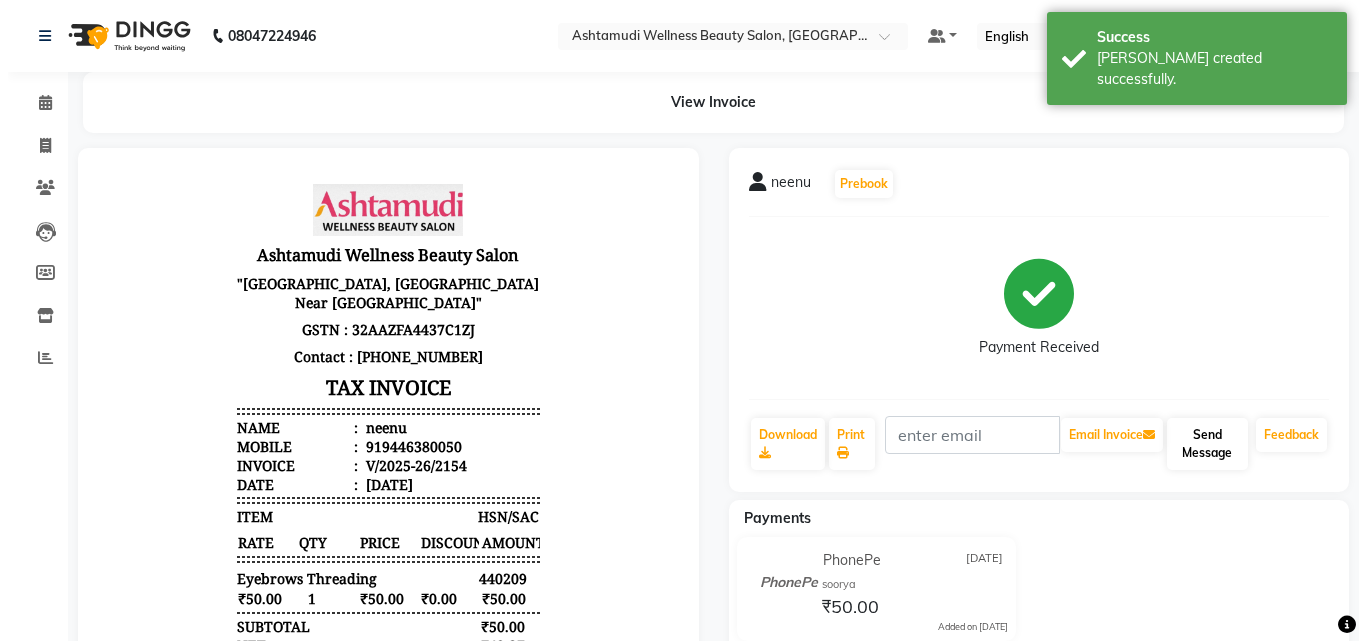 scroll, scrollTop: 0, scrollLeft: 0, axis: both 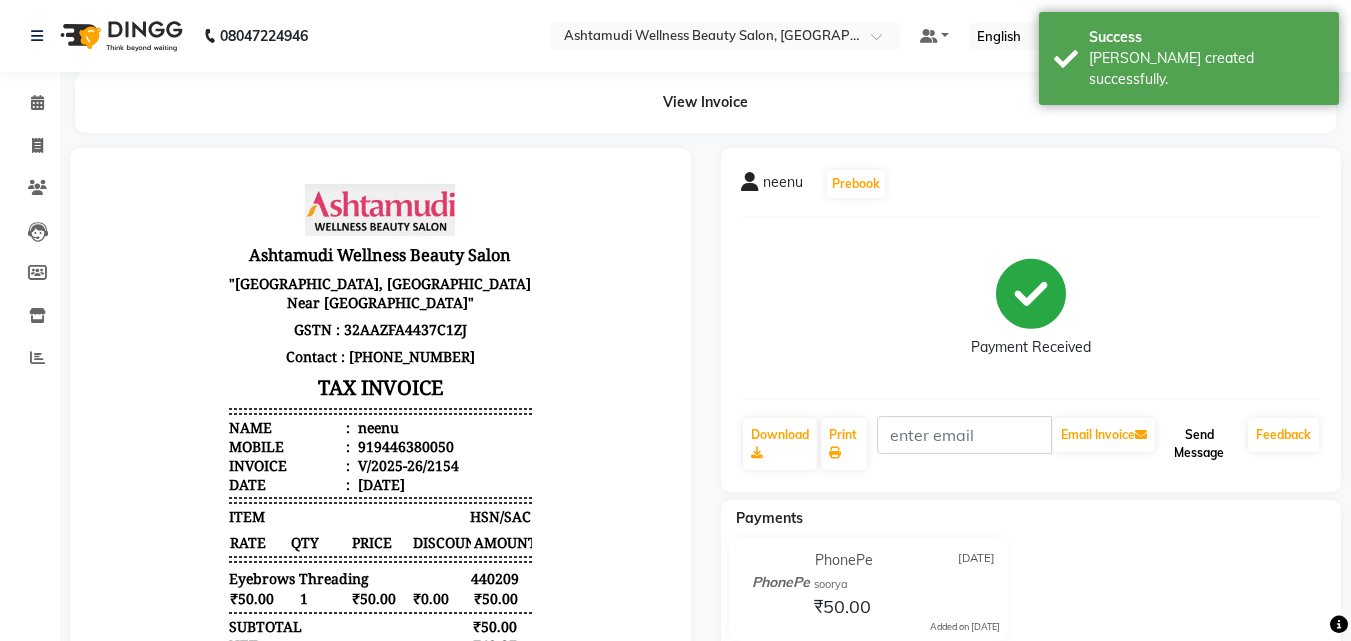 click on "Send Message" 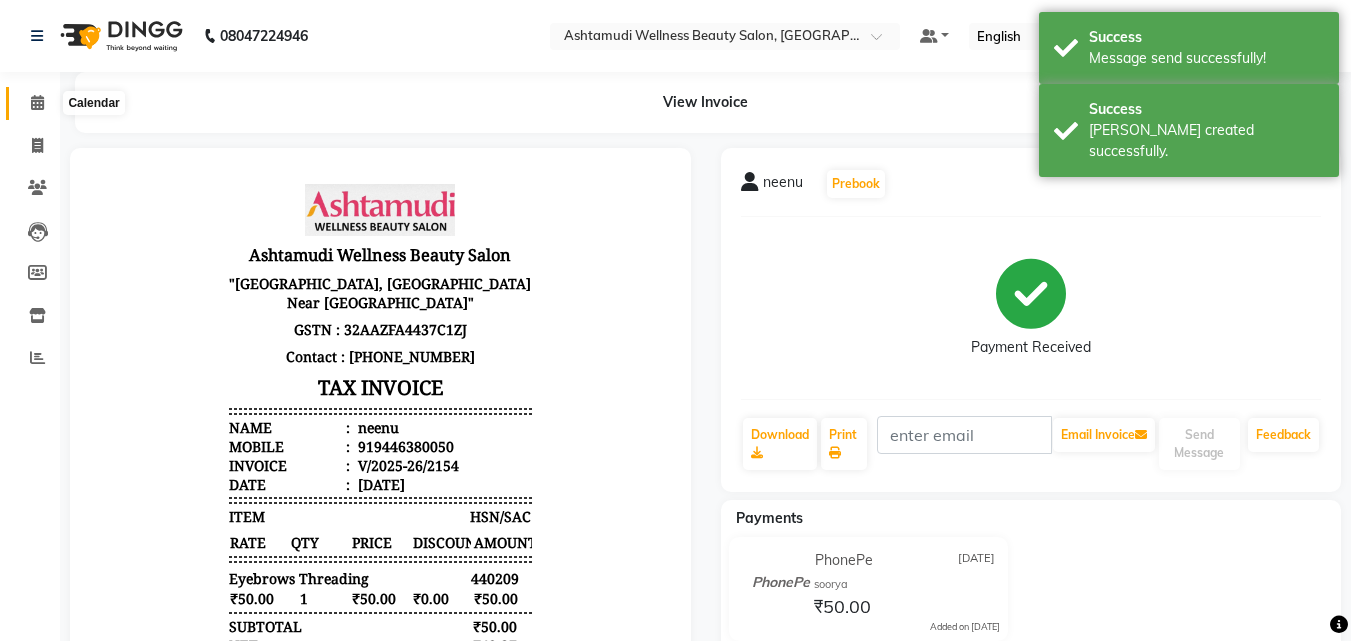 click 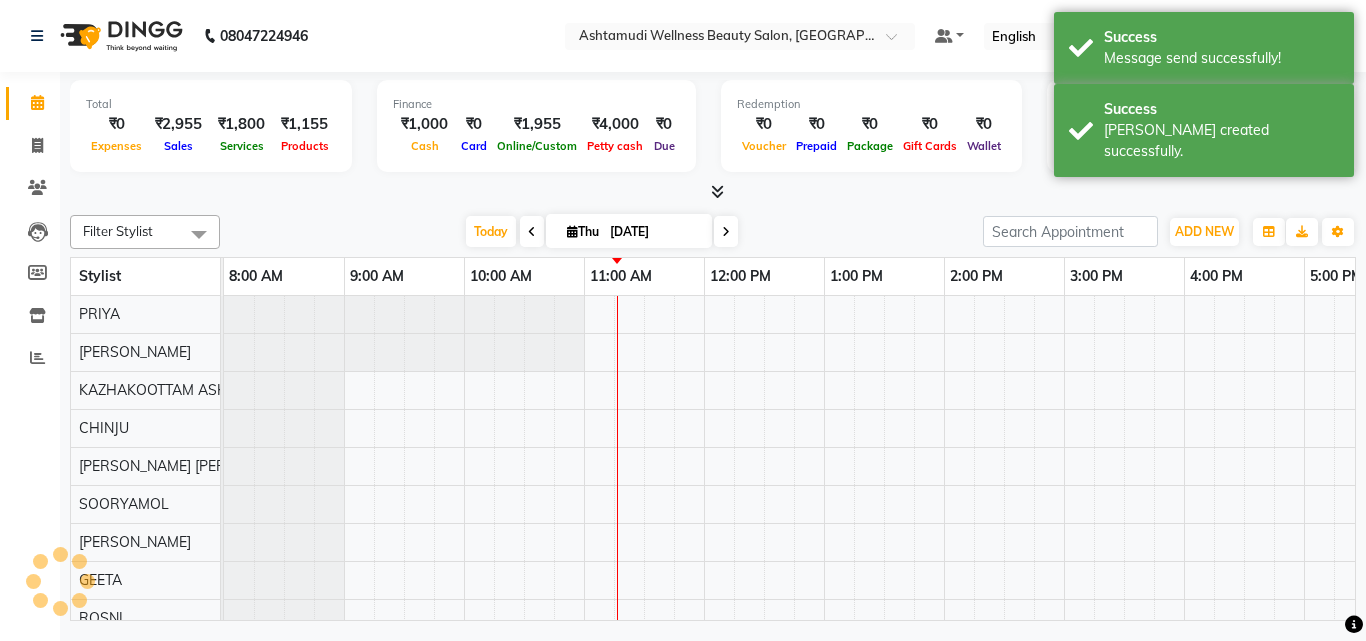scroll, scrollTop: 0, scrollLeft: 0, axis: both 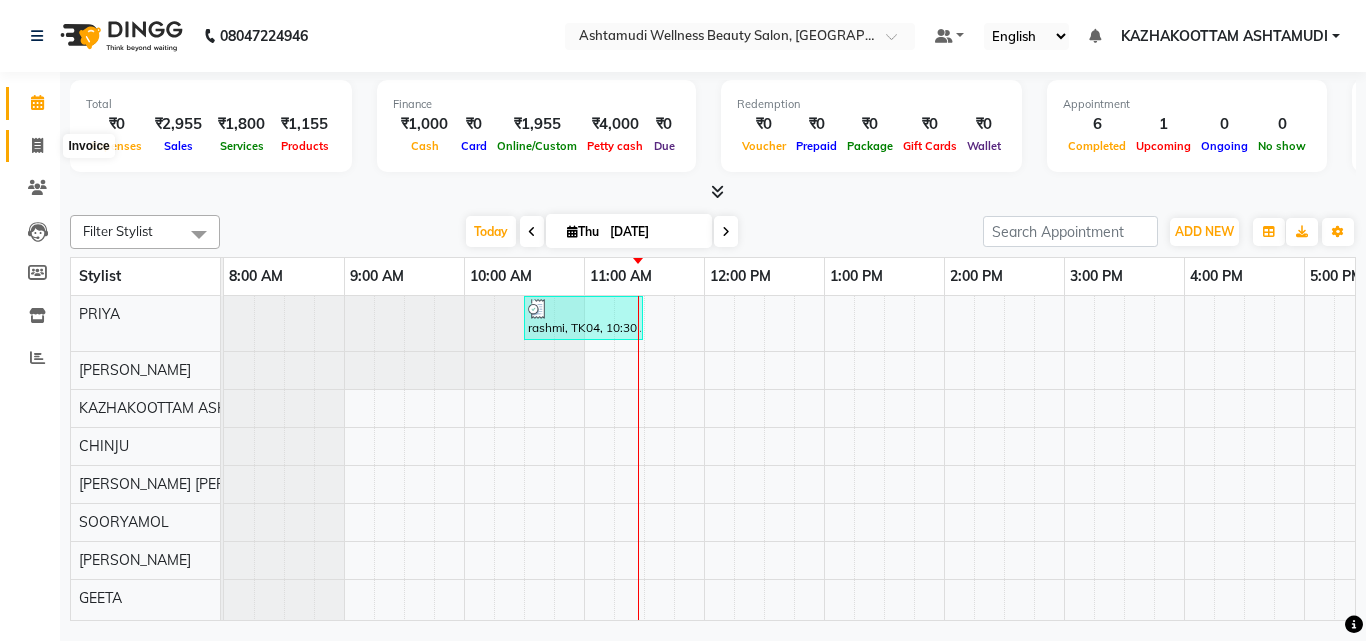 click 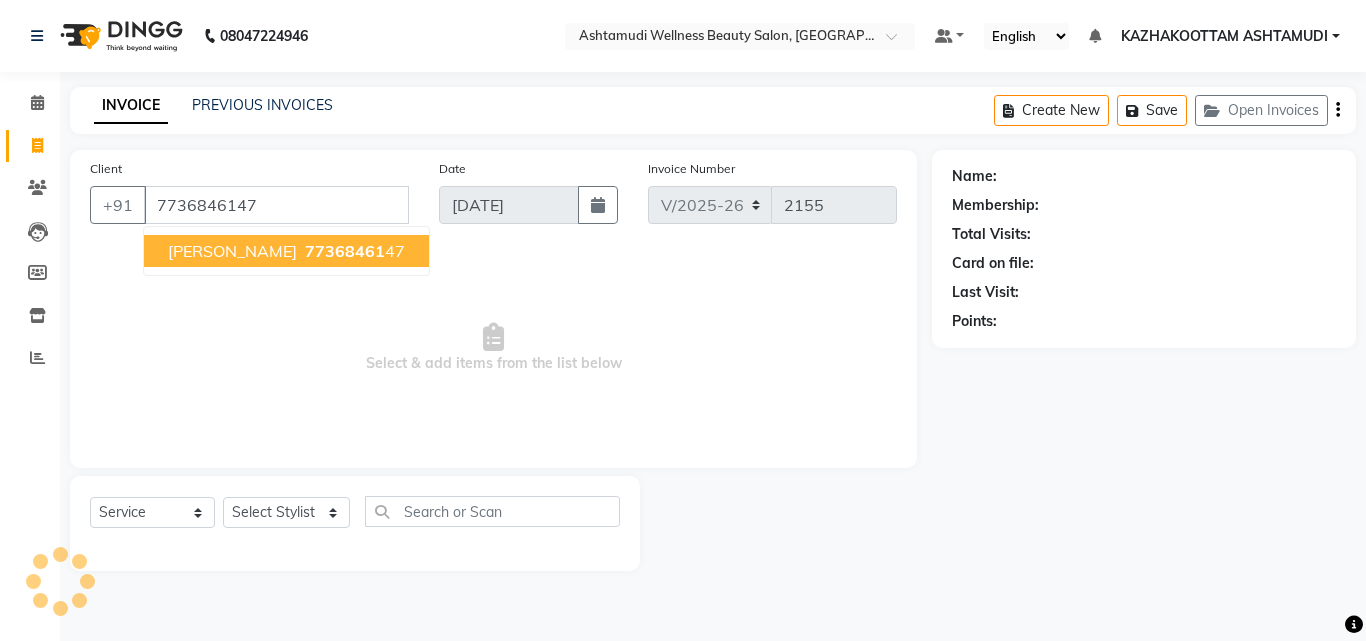 type on "7736846147" 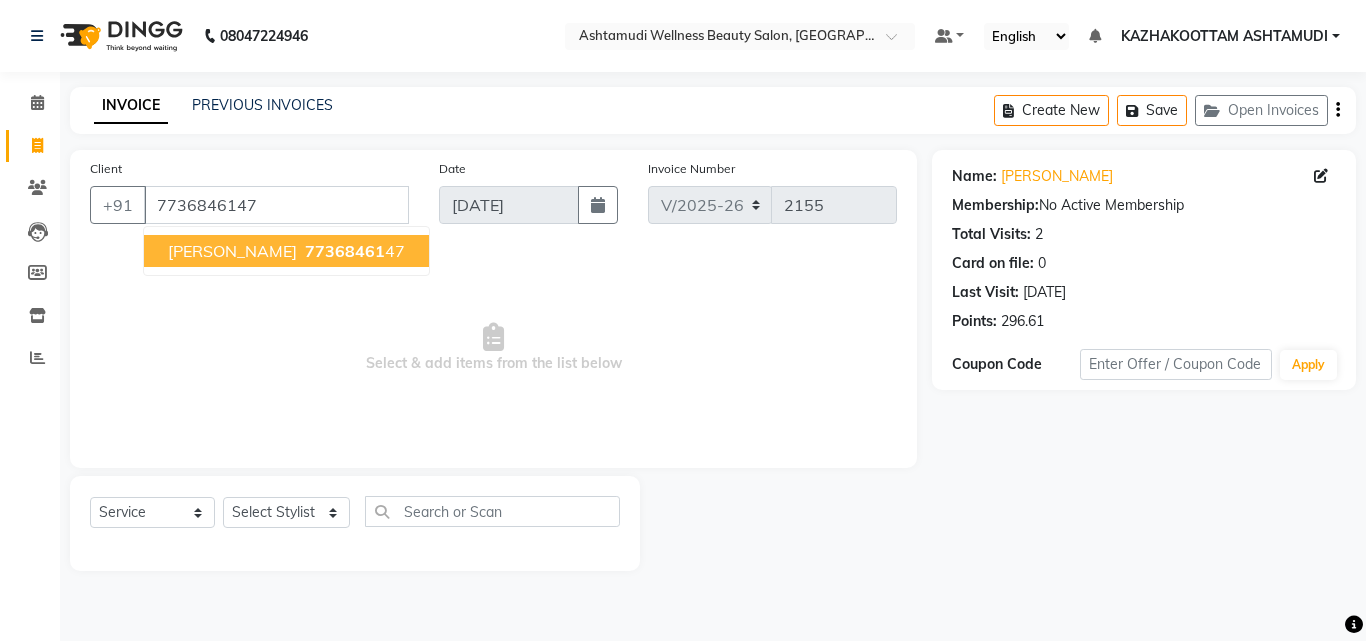 click on "77368461 47" at bounding box center [353, 251] 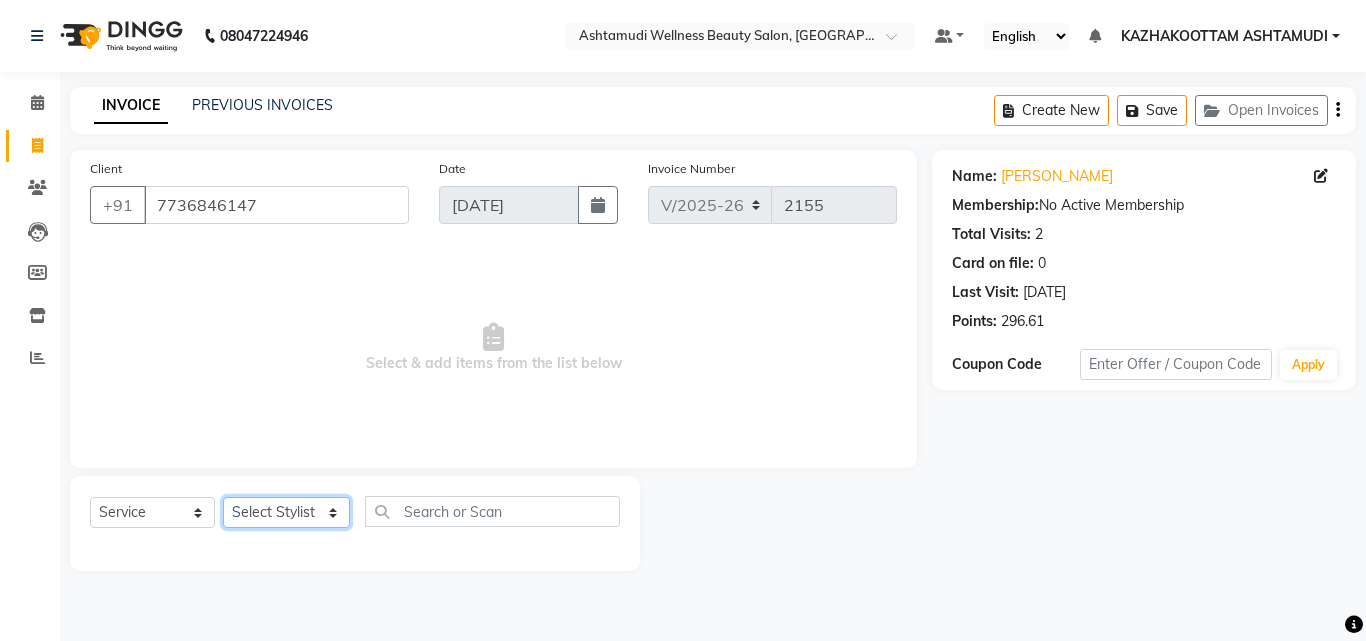 click on "Select Stylist Arya  CHINJU GEETA KAZHAKOOTTAM ASHTAMUDI [PERSON_NAME] [PERSON_NAME] [PERSON_NAME] [PERSON_NAME] SOORYAMOL" 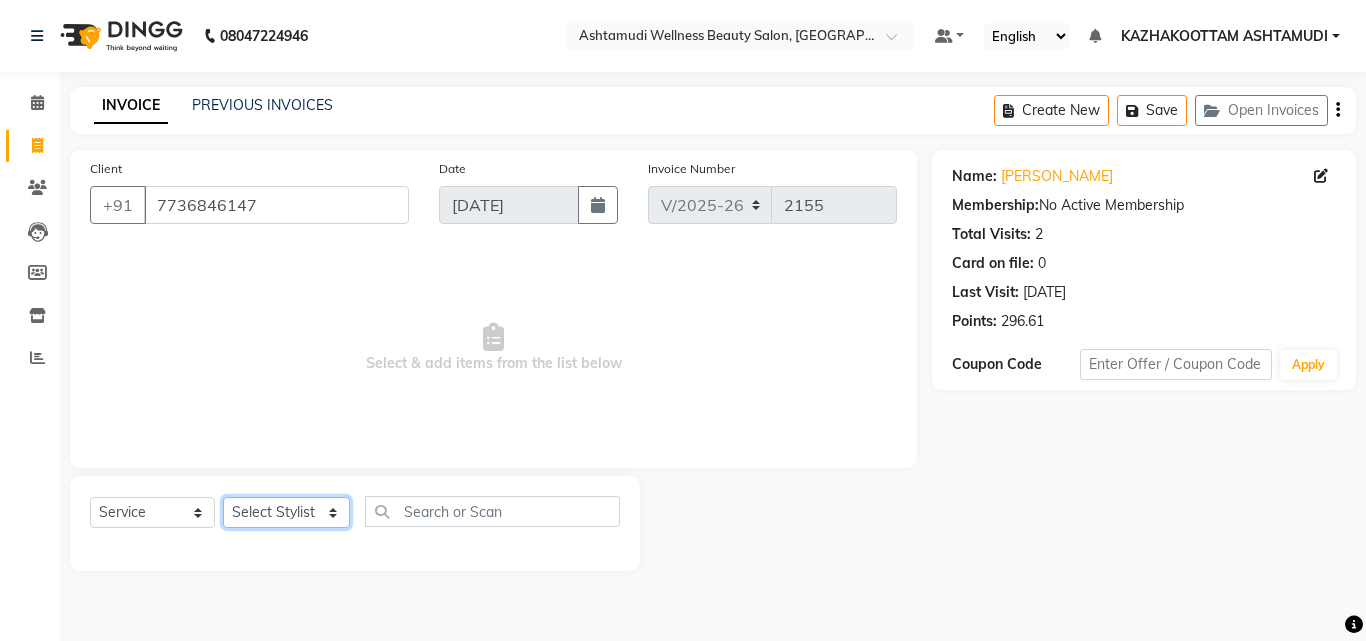 select on "27528" 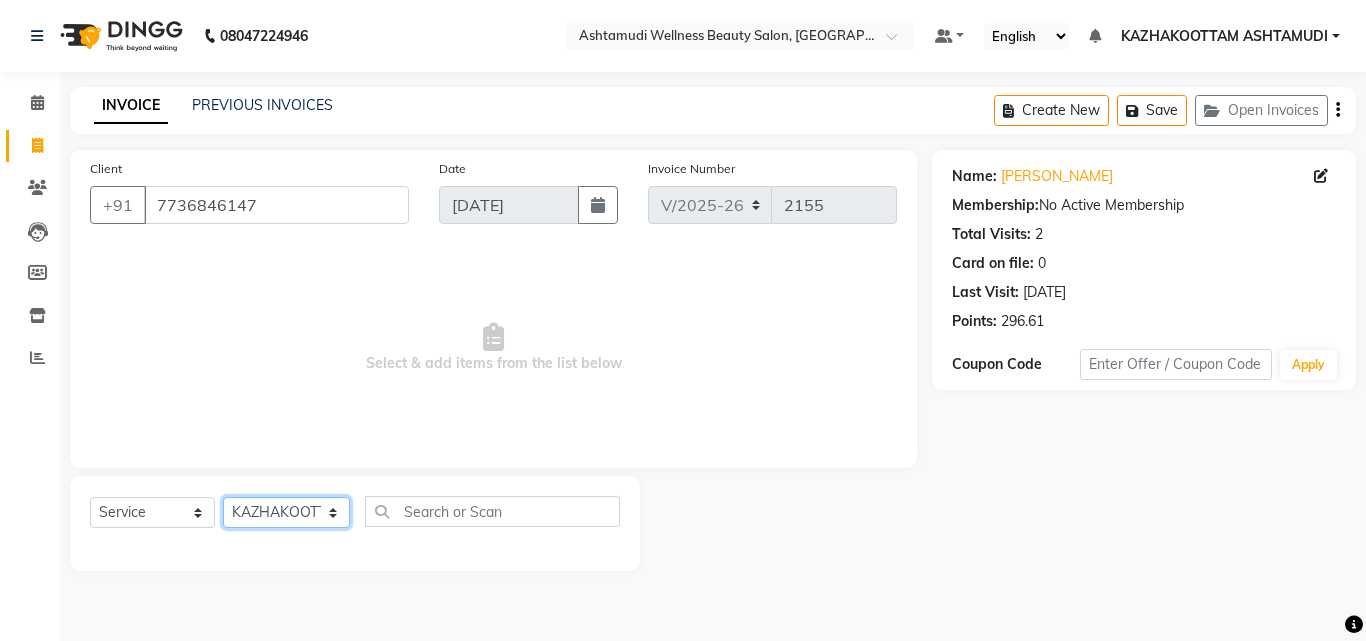 click on "Select Stylist Arya  CHINJU GEETA KAZHAKOOTTAM ASHTAMUDI [PERSON_NAME] [PERSON_NAME] [PERSON_NAME] [PERSON_NAME] SOORYAMOL" 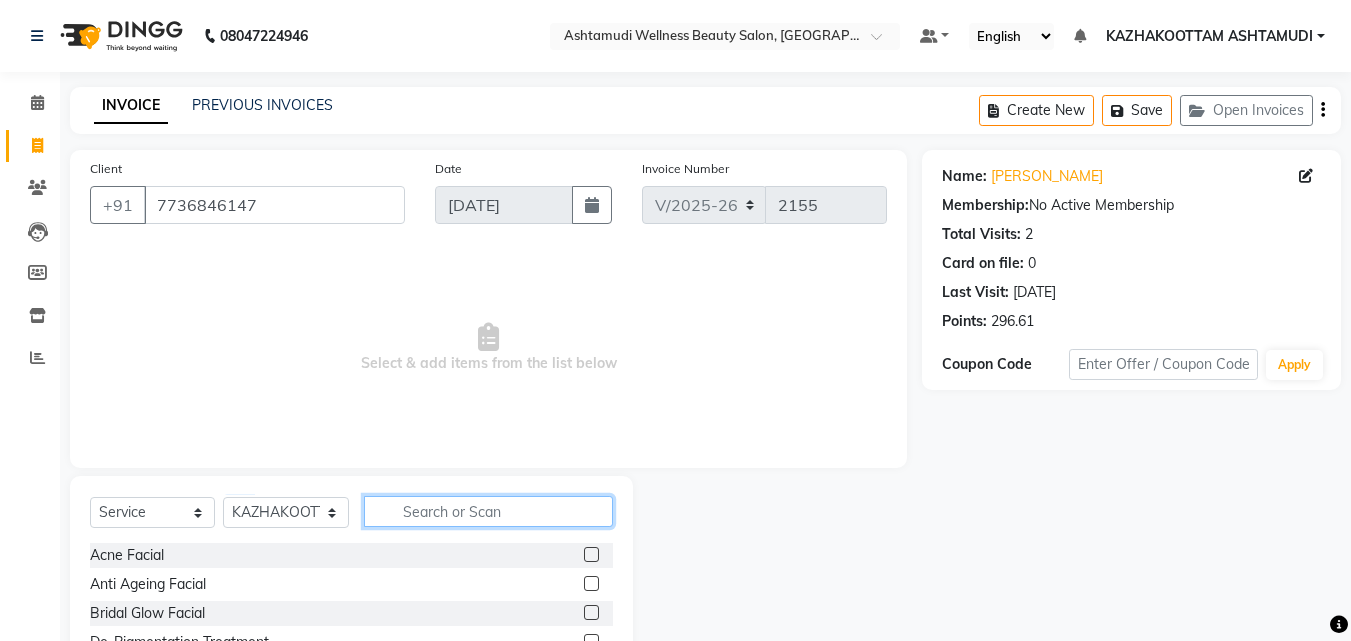 click 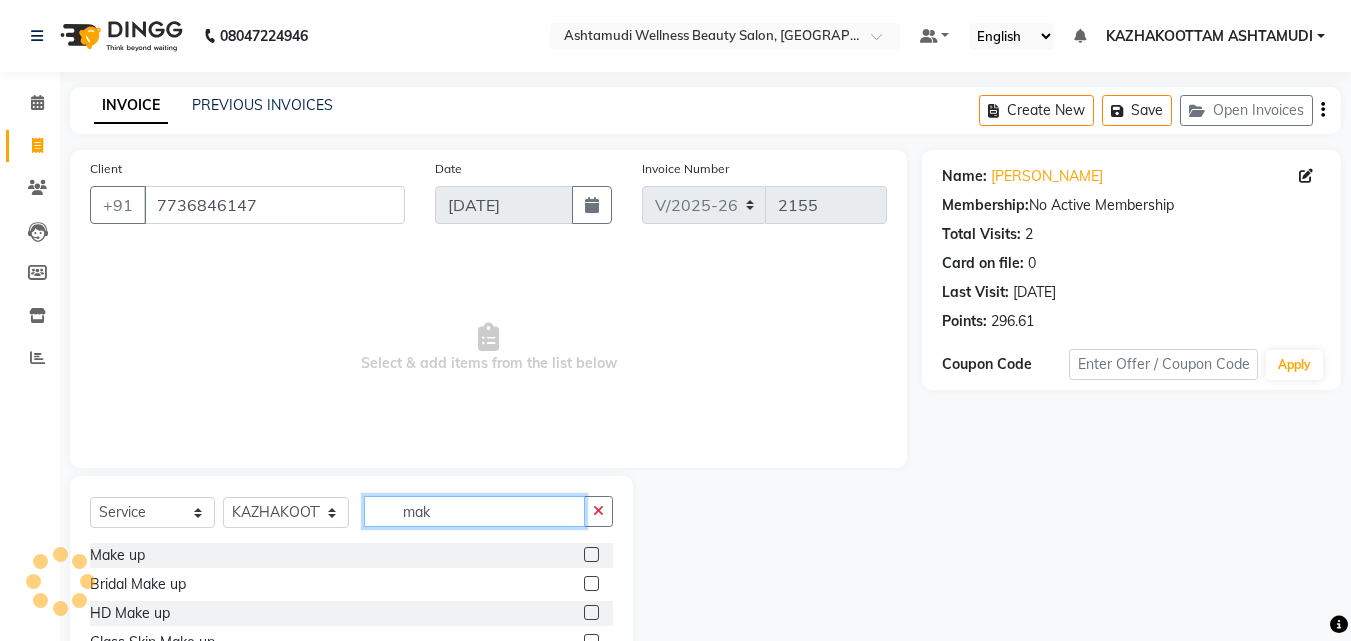 type on "mak" 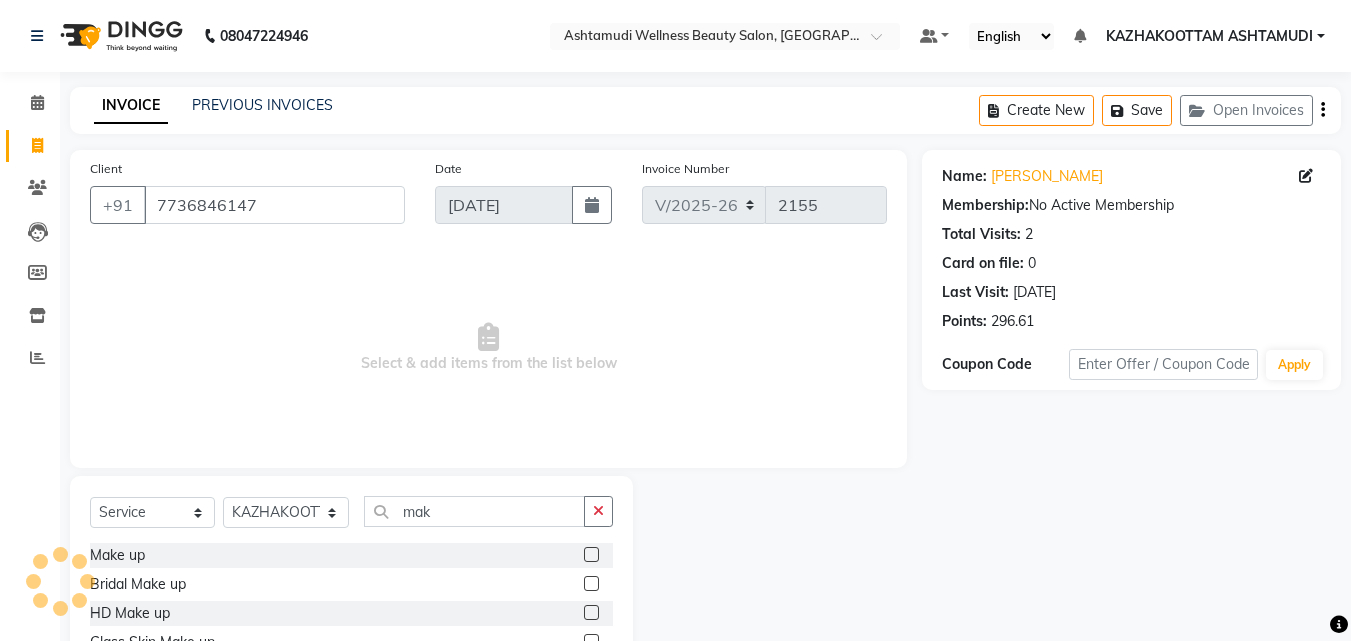 click 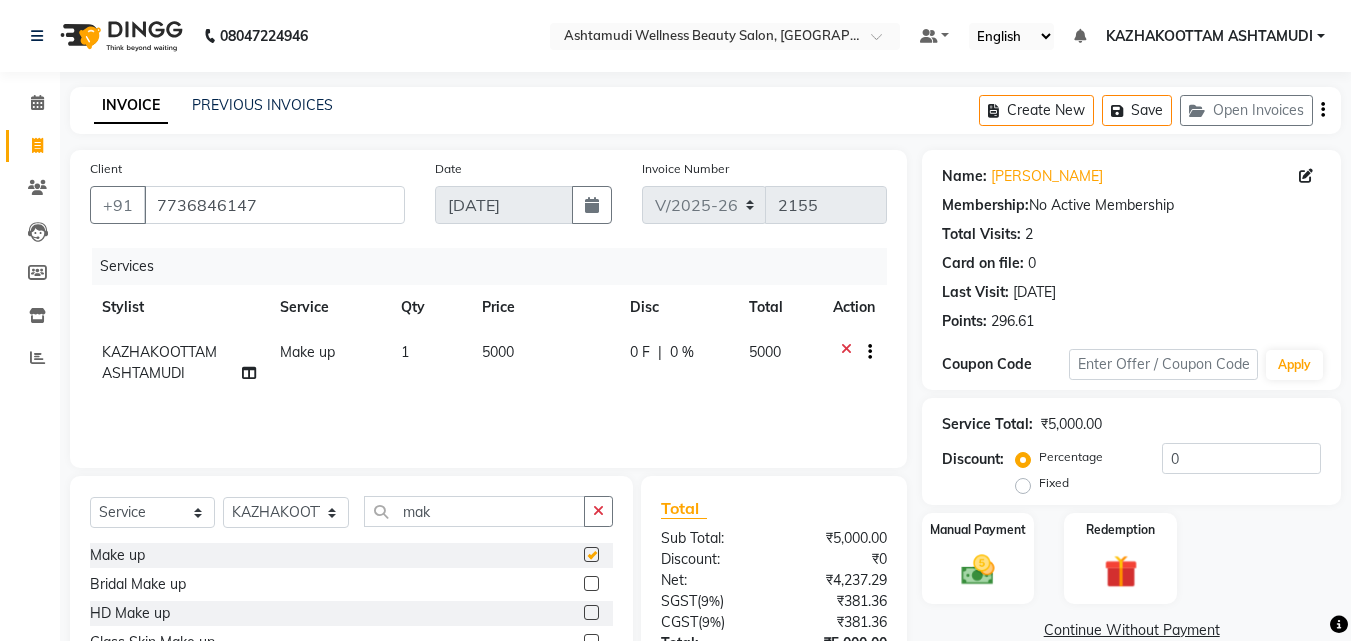 checkbox on "false" 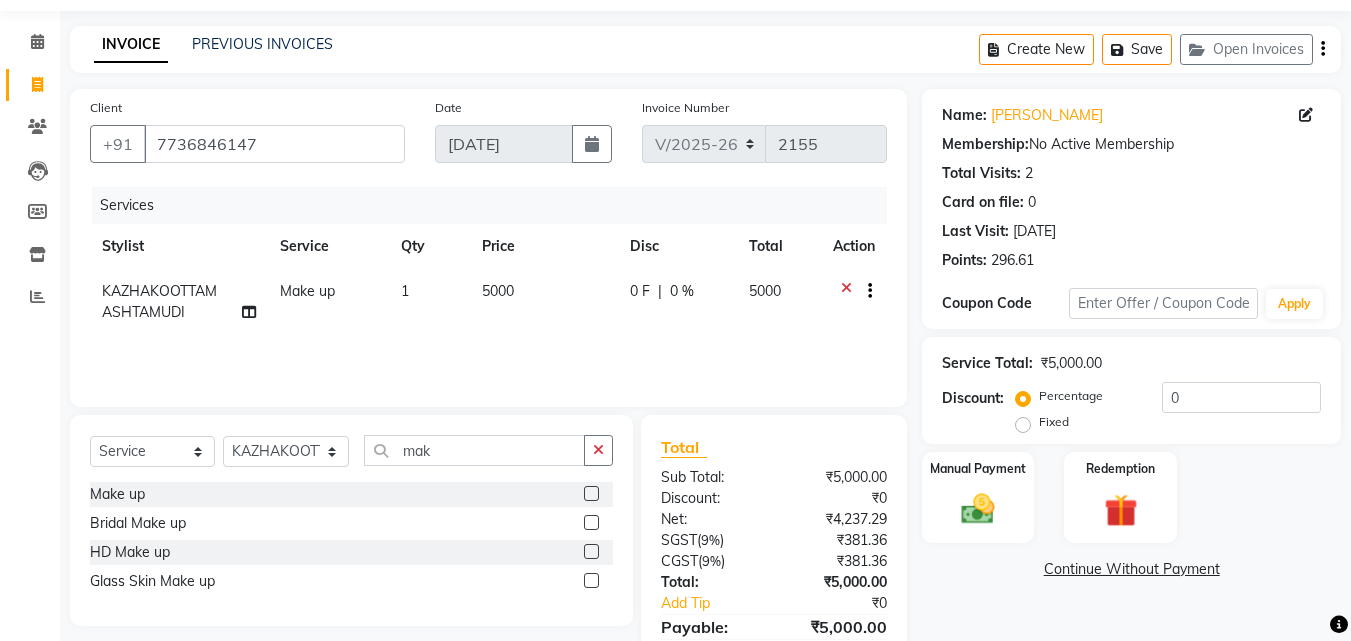 scroll, scrollTop: 159, scrollLeft: 0, axis: vertical 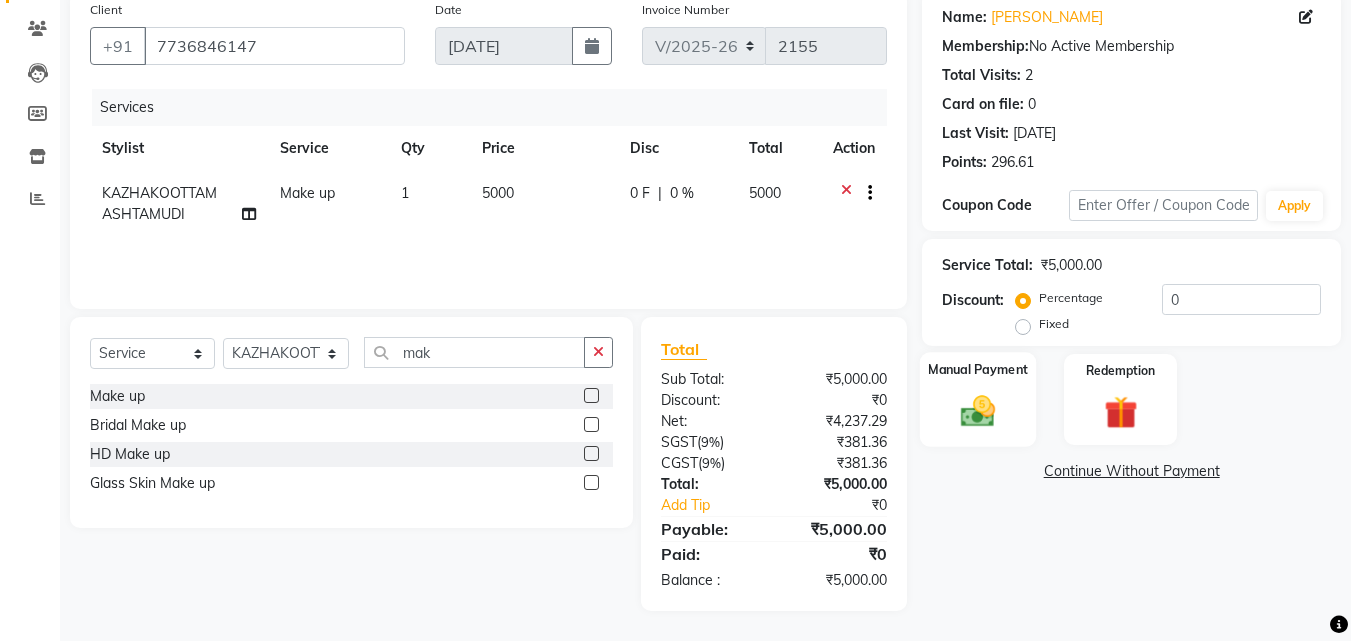click 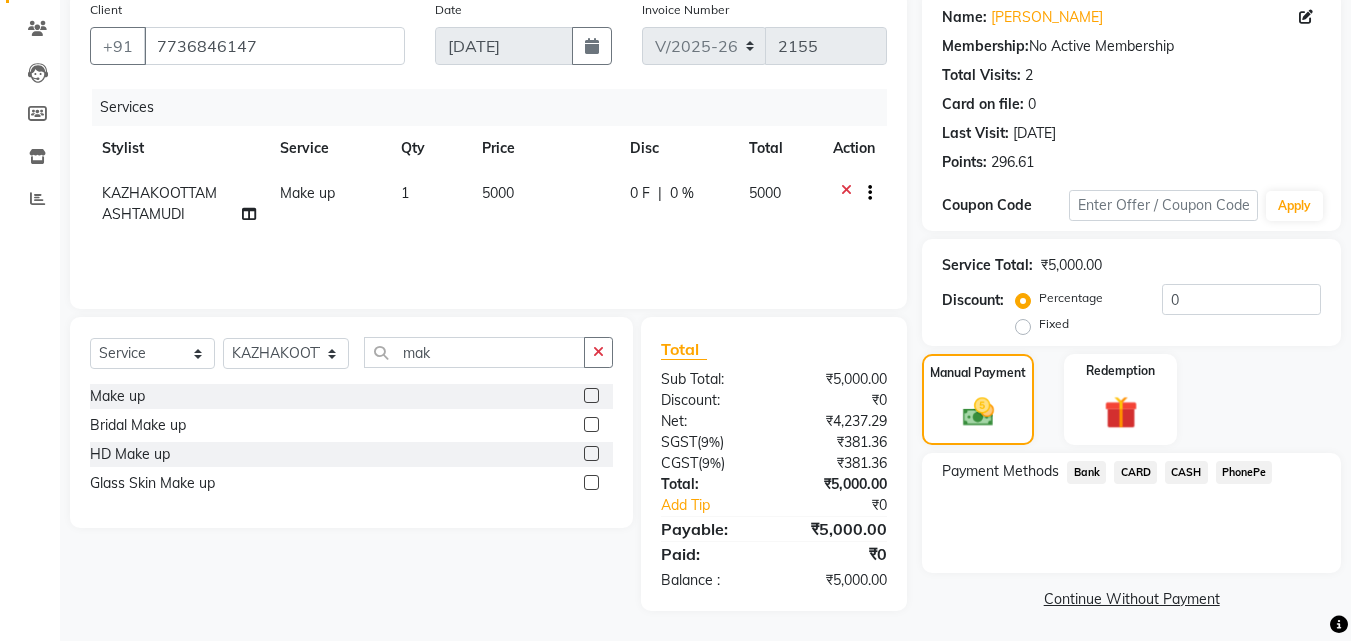 click on "PhonePe" 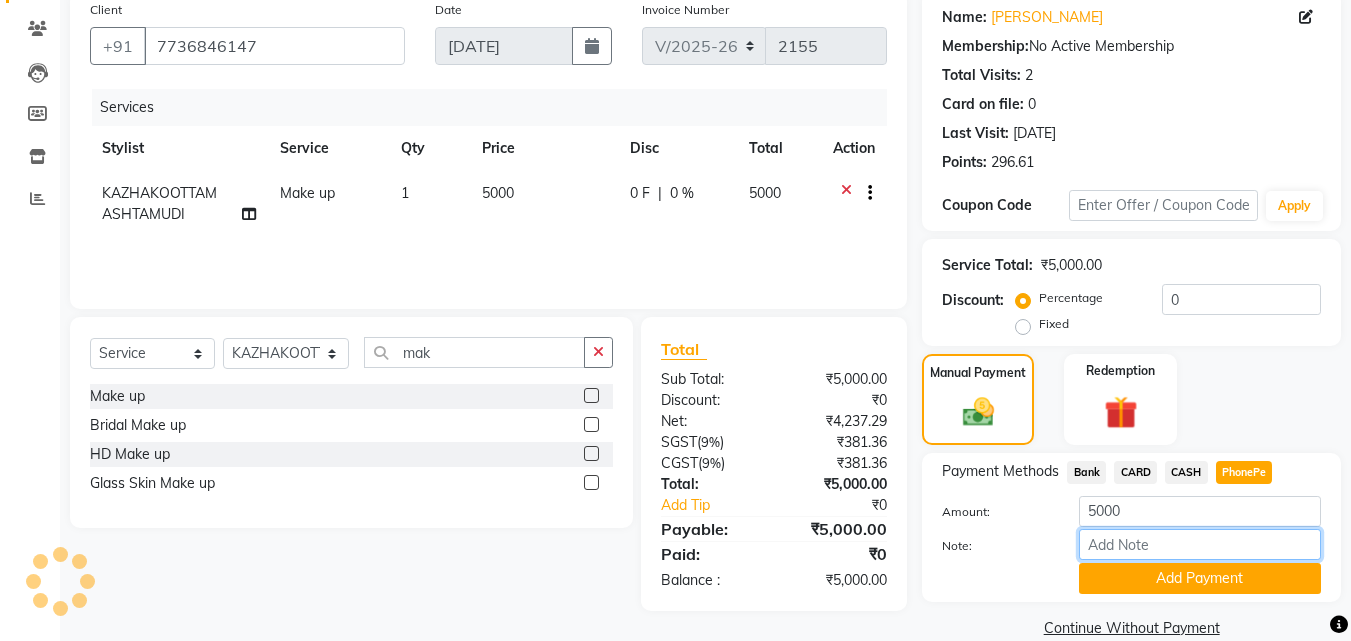 click on "Note:" at bounding box center [1200, 544] 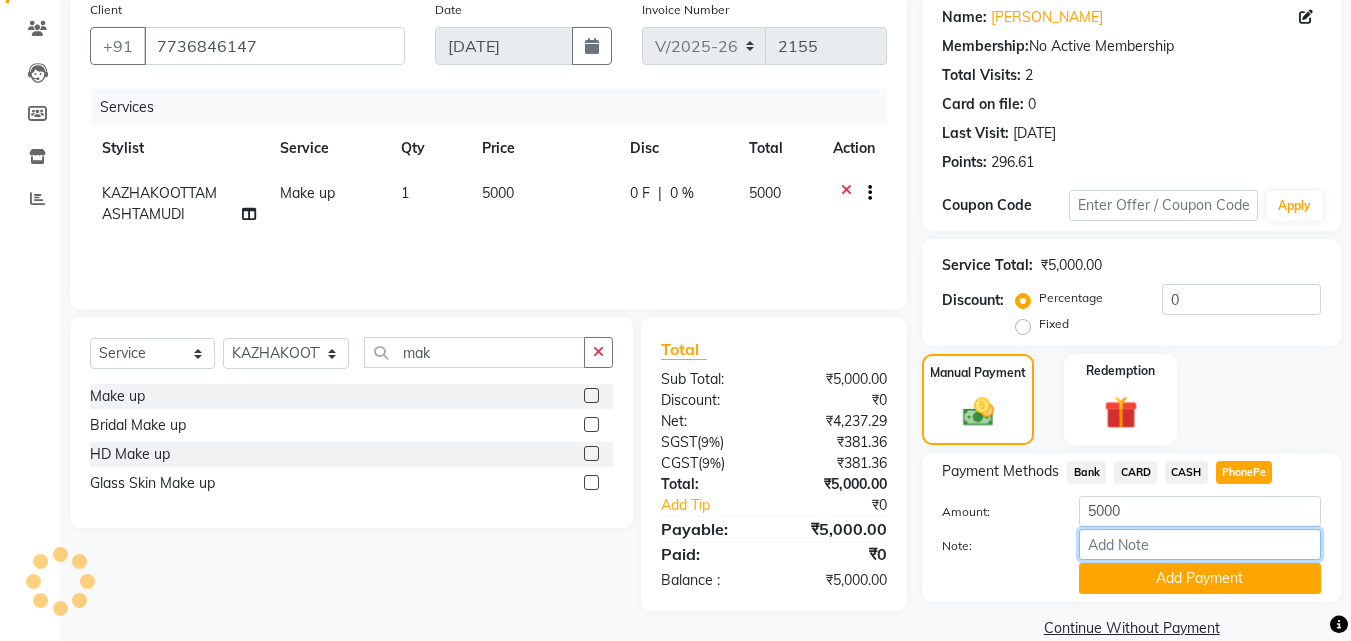 type on "soorya" 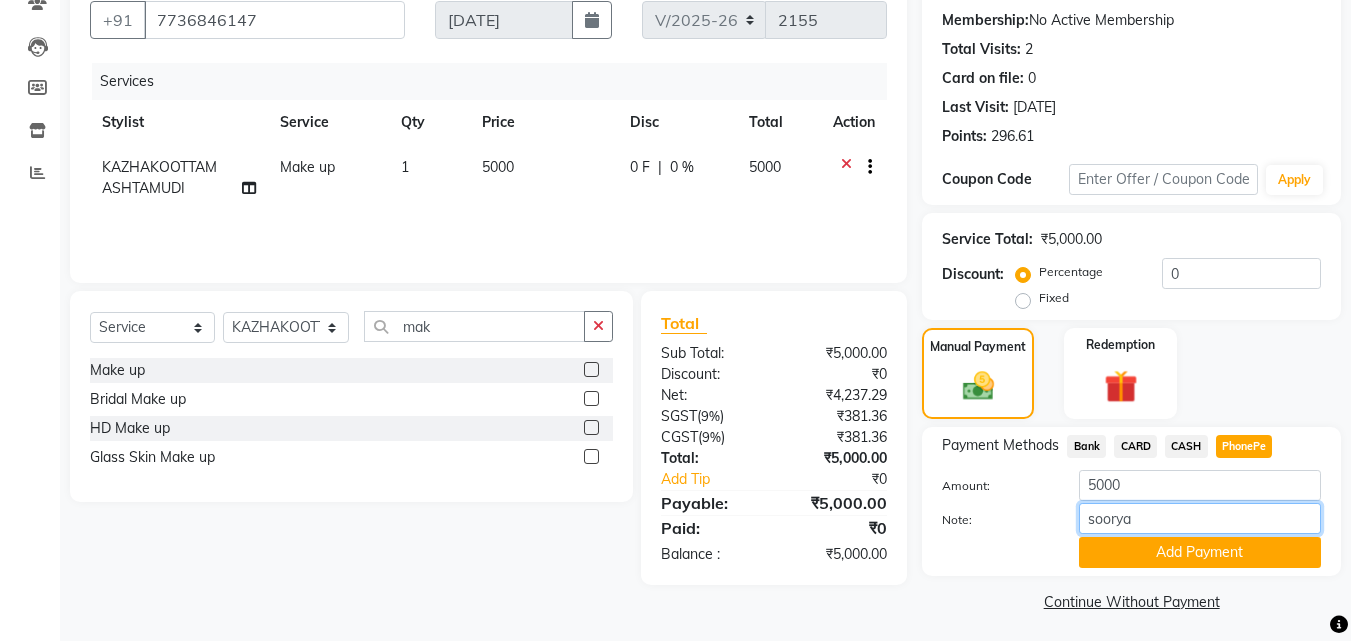 scroll, scrollTop: 191, scrollLeft: 0, axis: vertical 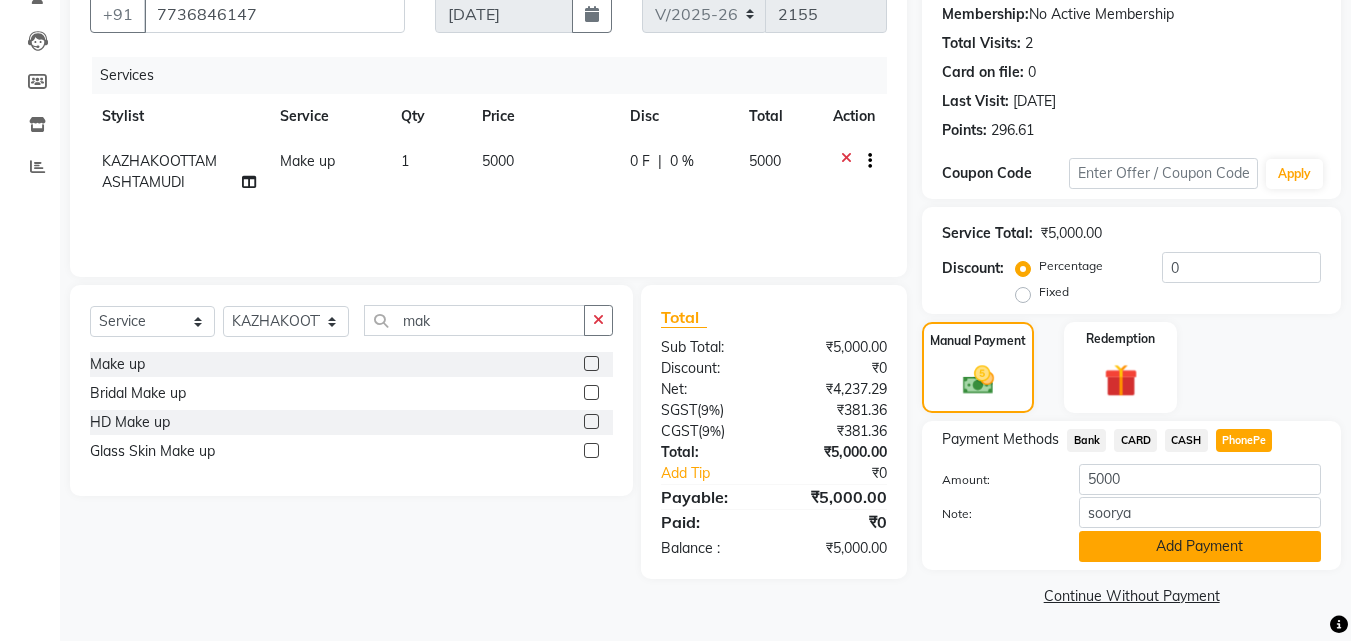 click on "Add Payment" 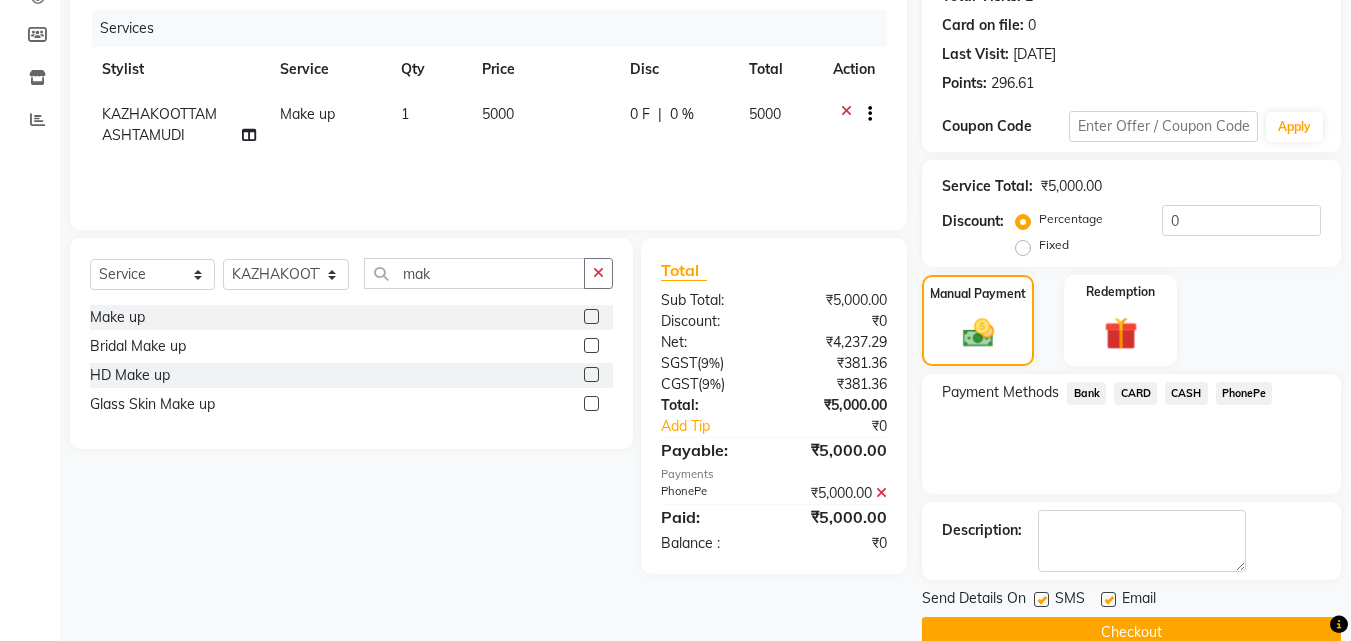 scroll, scrollTop: 275, scrollLeft: 0, axis: vertical 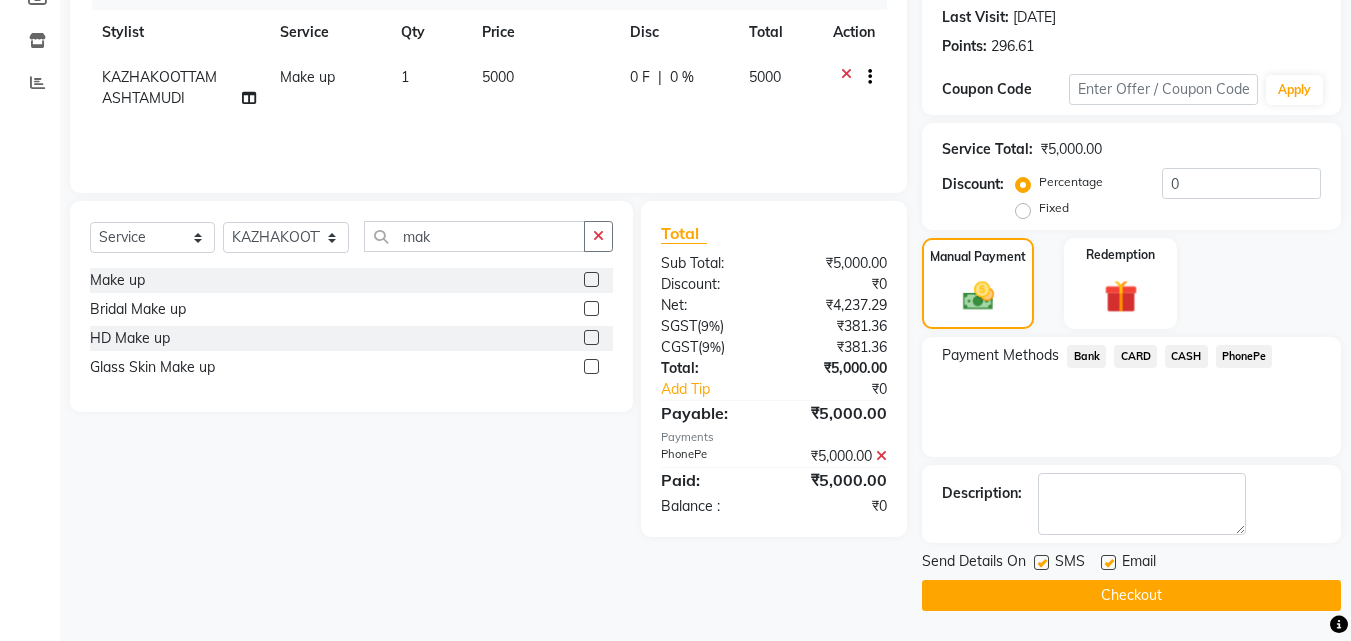 drag, startPoint x: 1036, startPoint y: 560, endPoint x: 1083, endPoint y: 559, distance: 47.010635 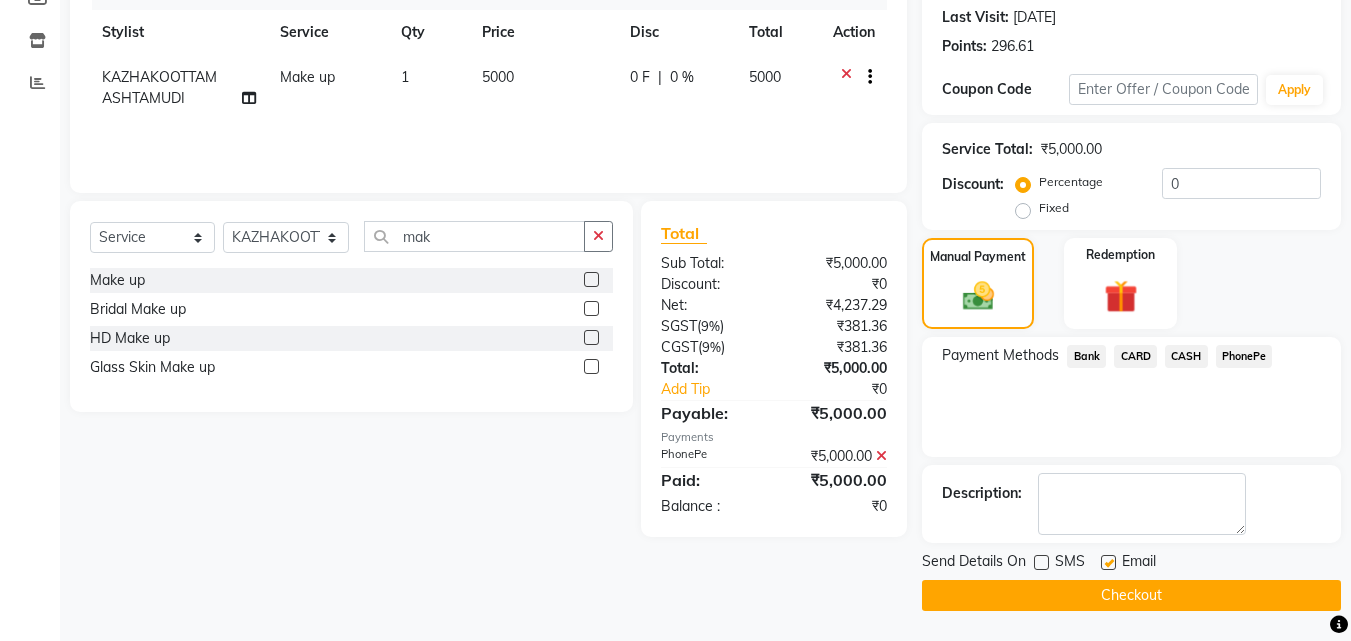 click 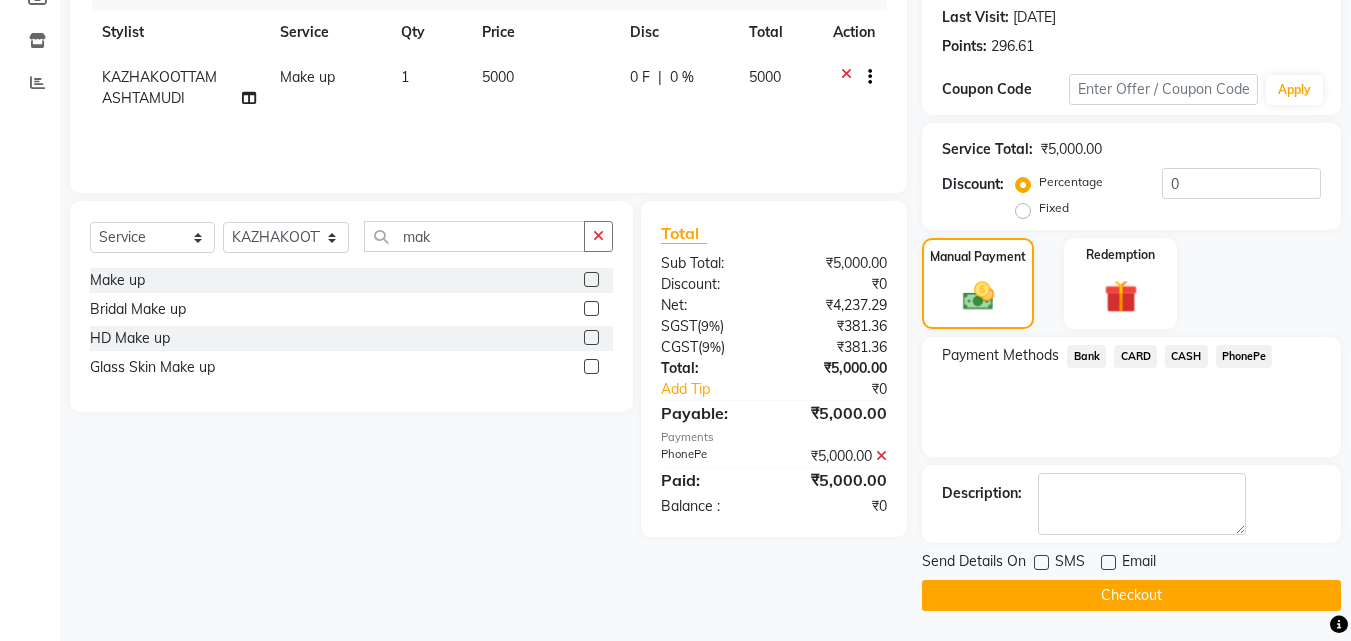 click on "Checkout" 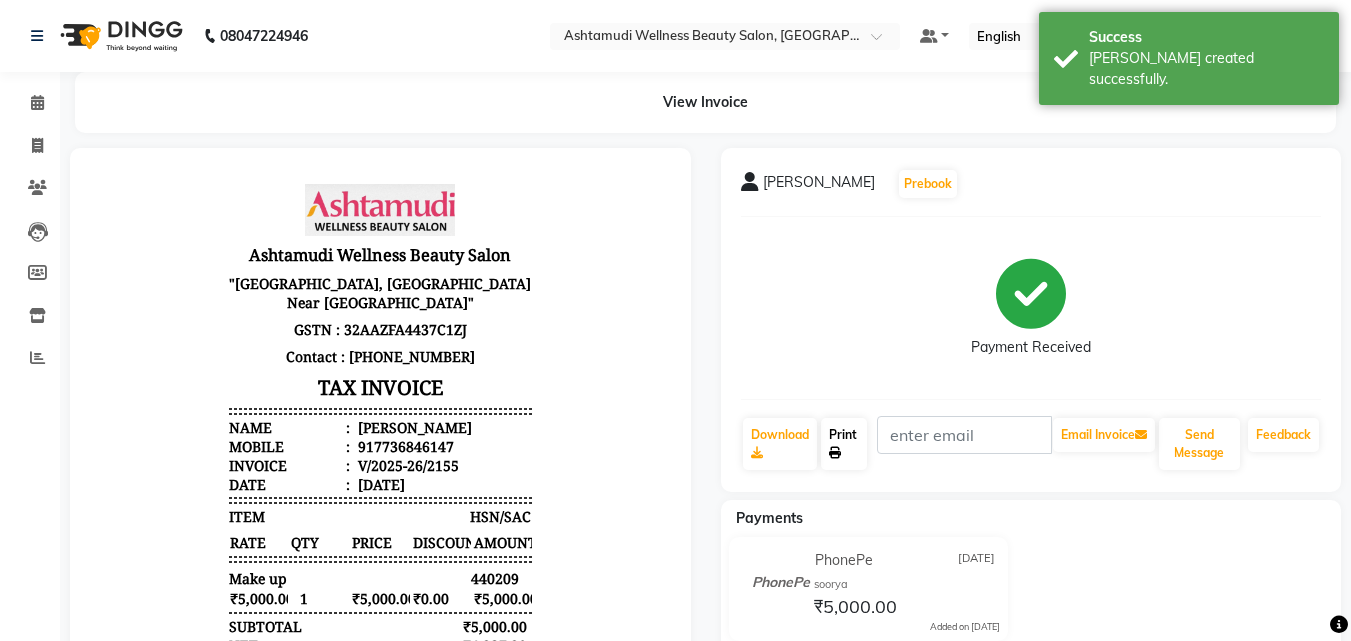 scroll, scrollTop: 0, scrollLeft: 0, axis: both 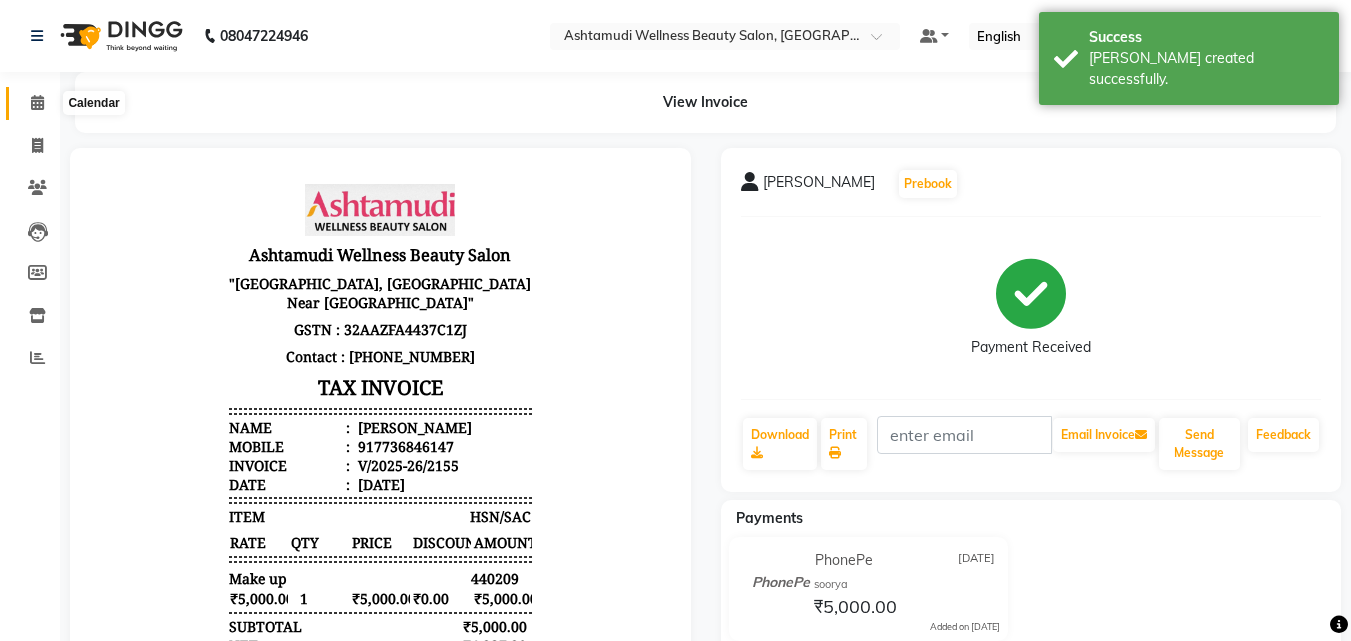 click 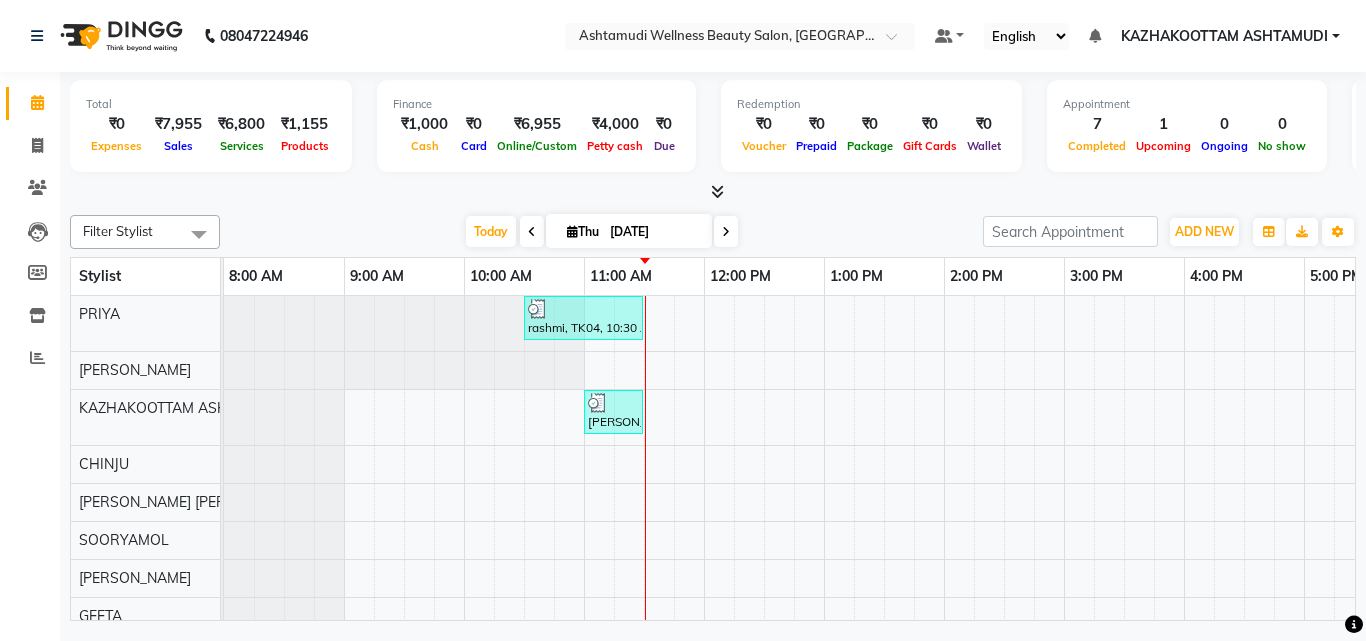 click at bounding box center [717, 191] 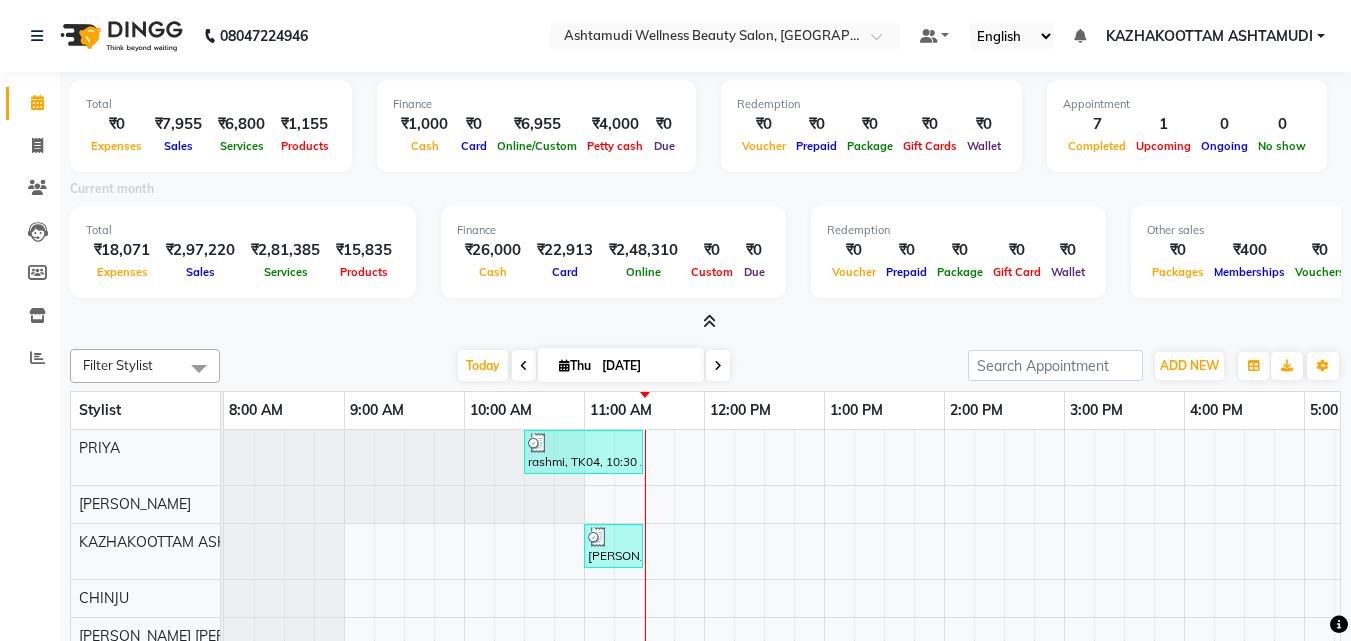 click at bounding box center [709, 321] 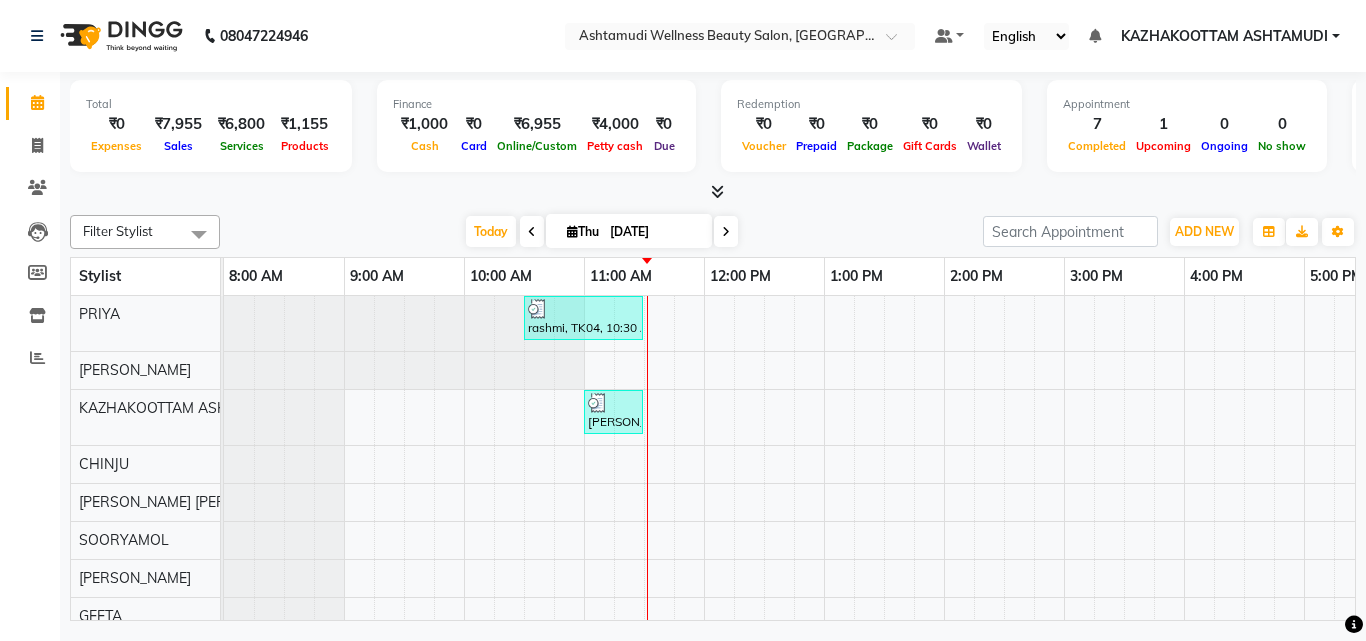click at bounding box center (717, 191) 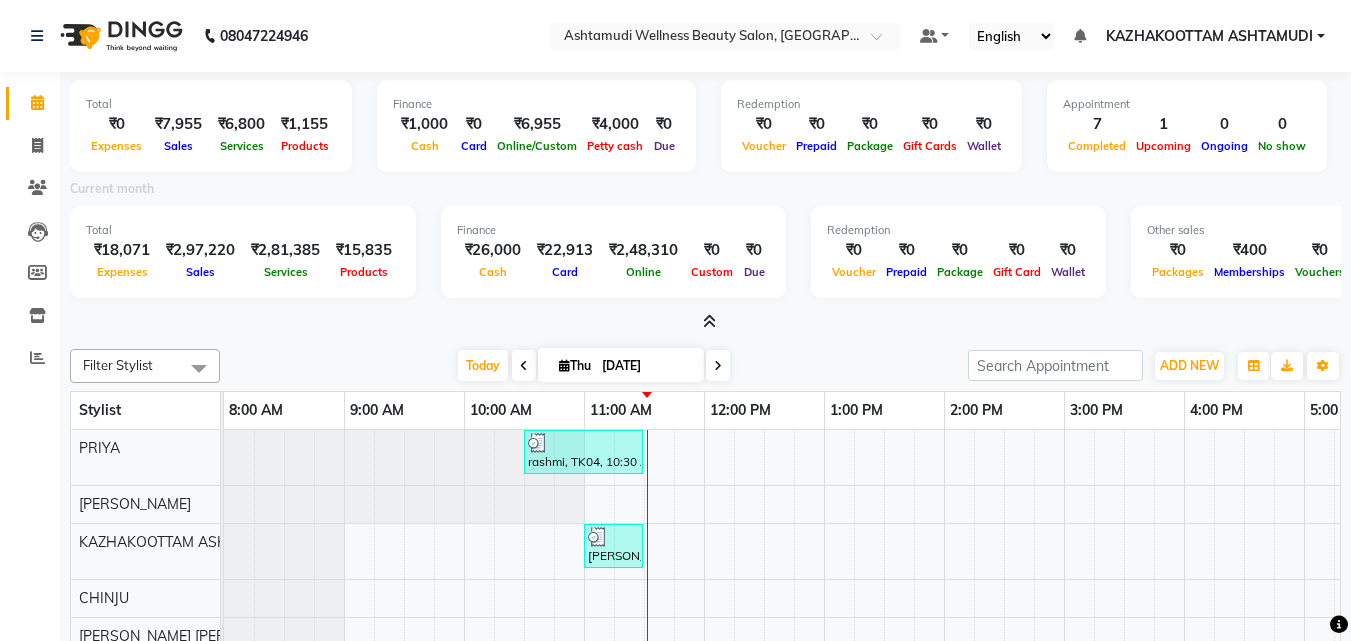 click at bounding box center (709, 321) 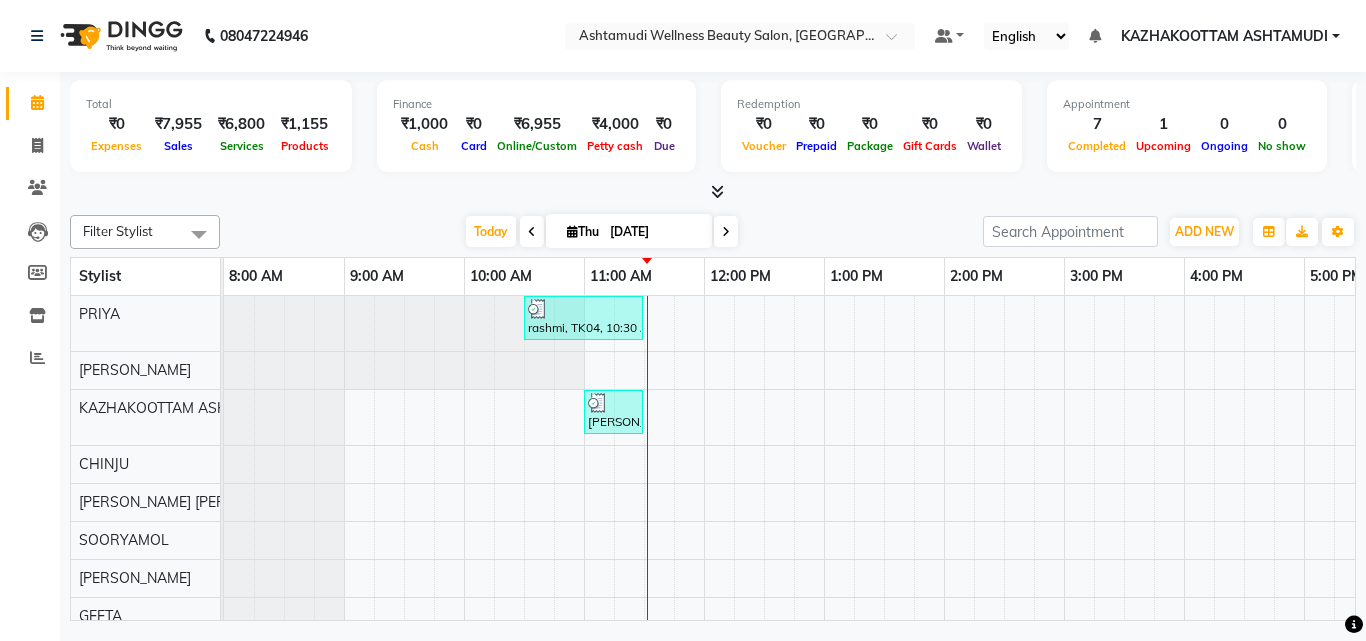 click at bounding box center [717, 191] 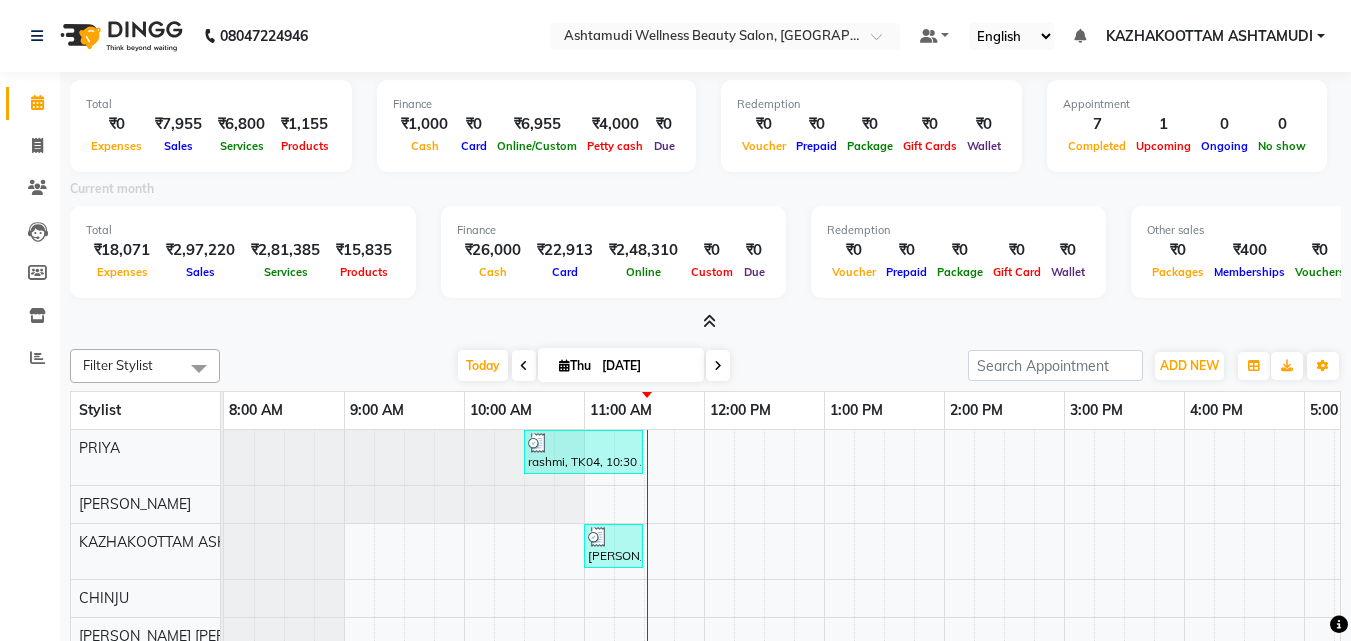 click at bounding box center [709, 321] 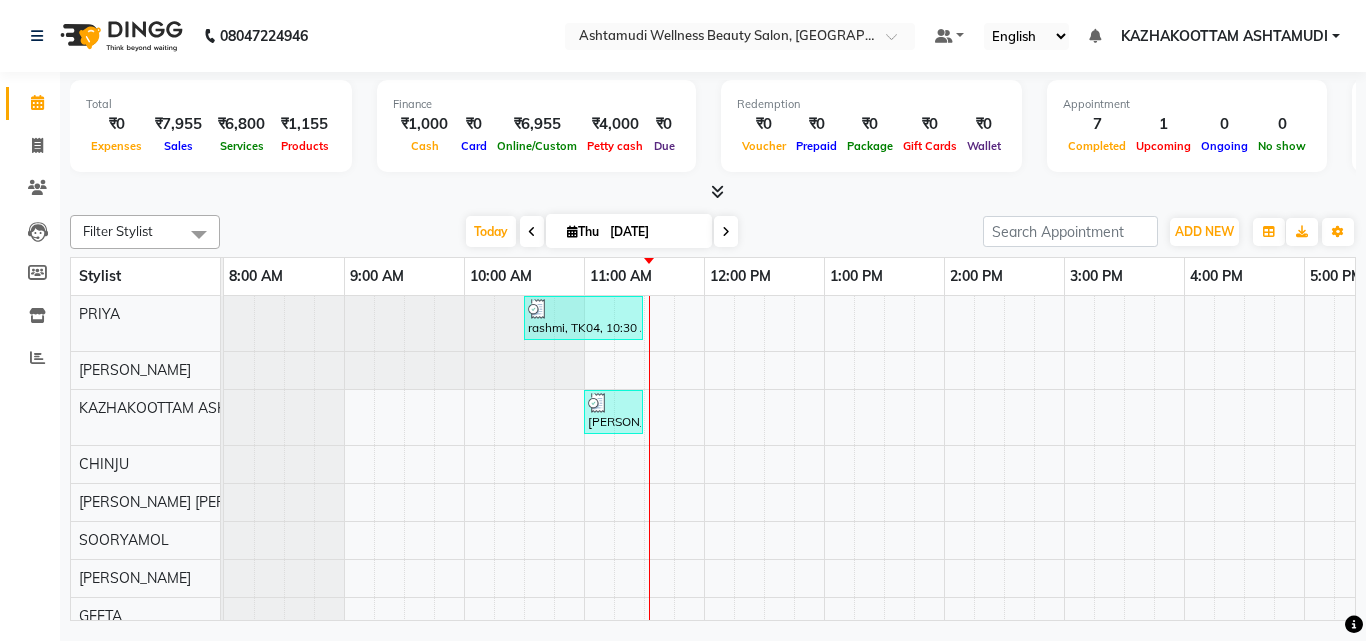 click at bounding box center (717, 191) 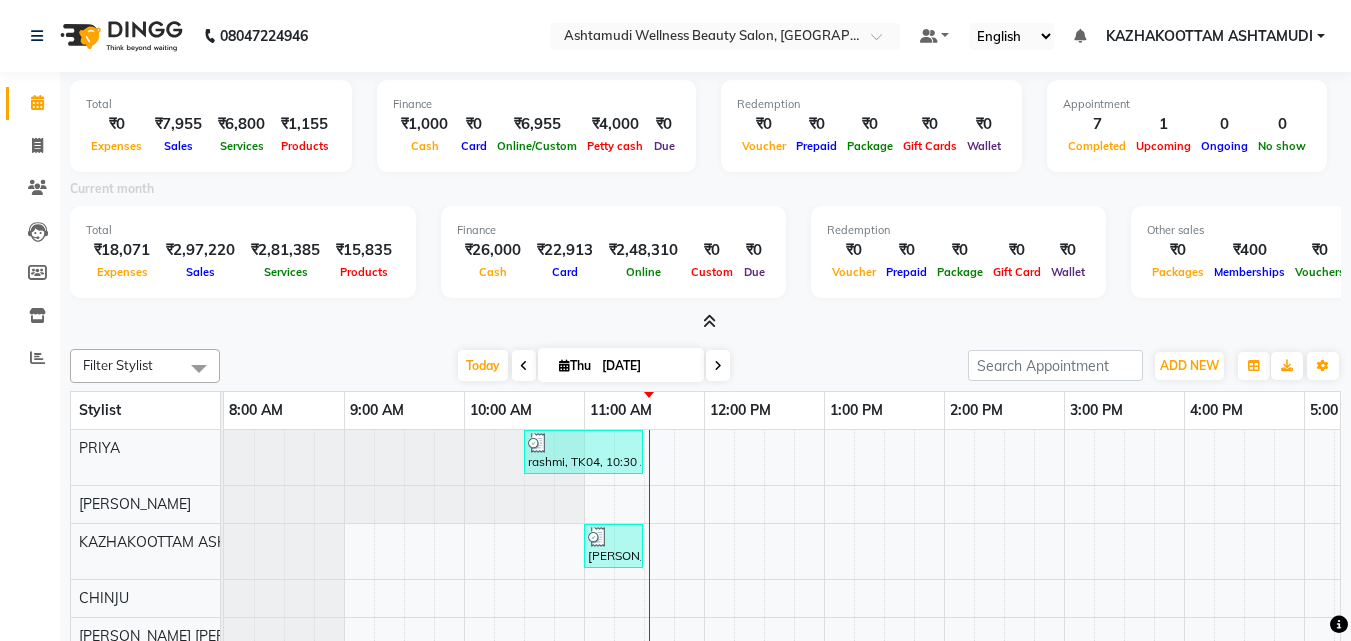 click at bounding box center (709, 321) 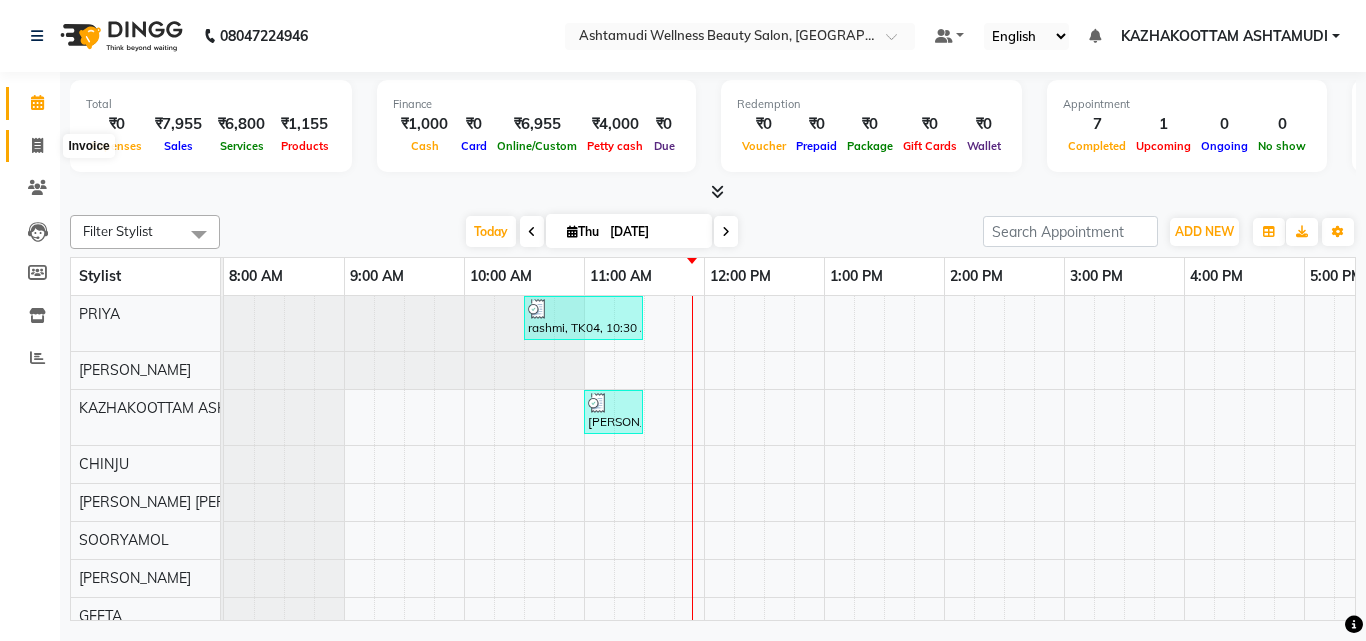 click 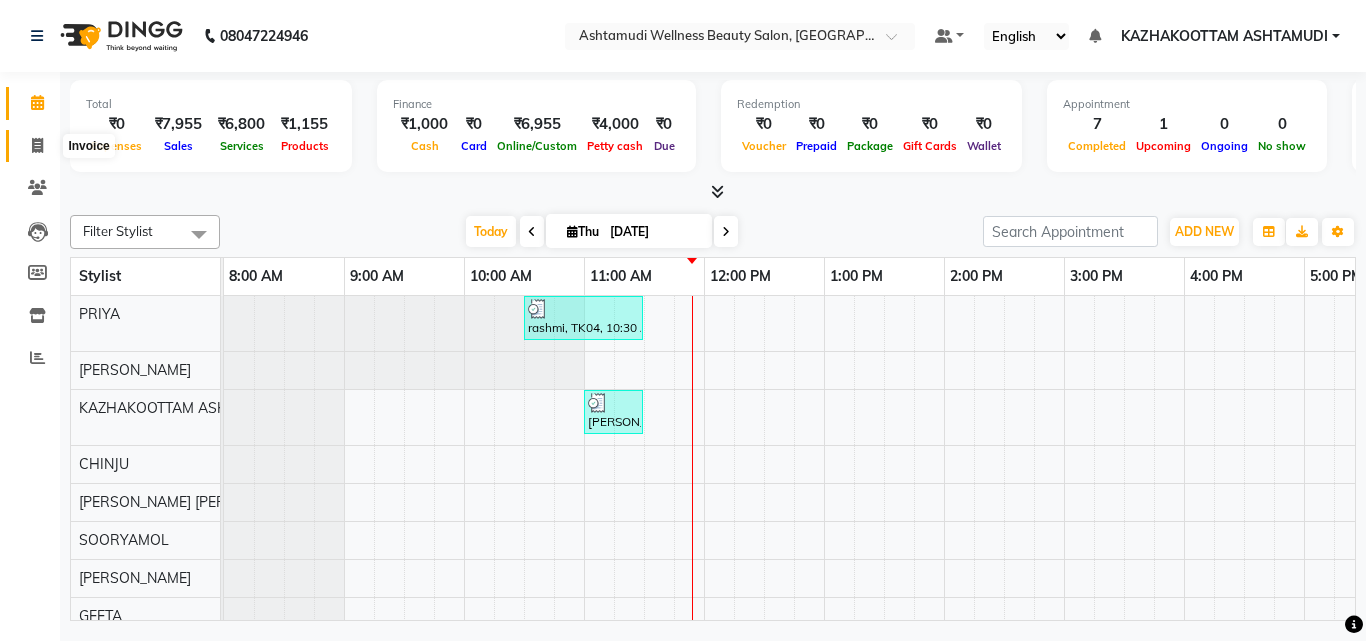 click 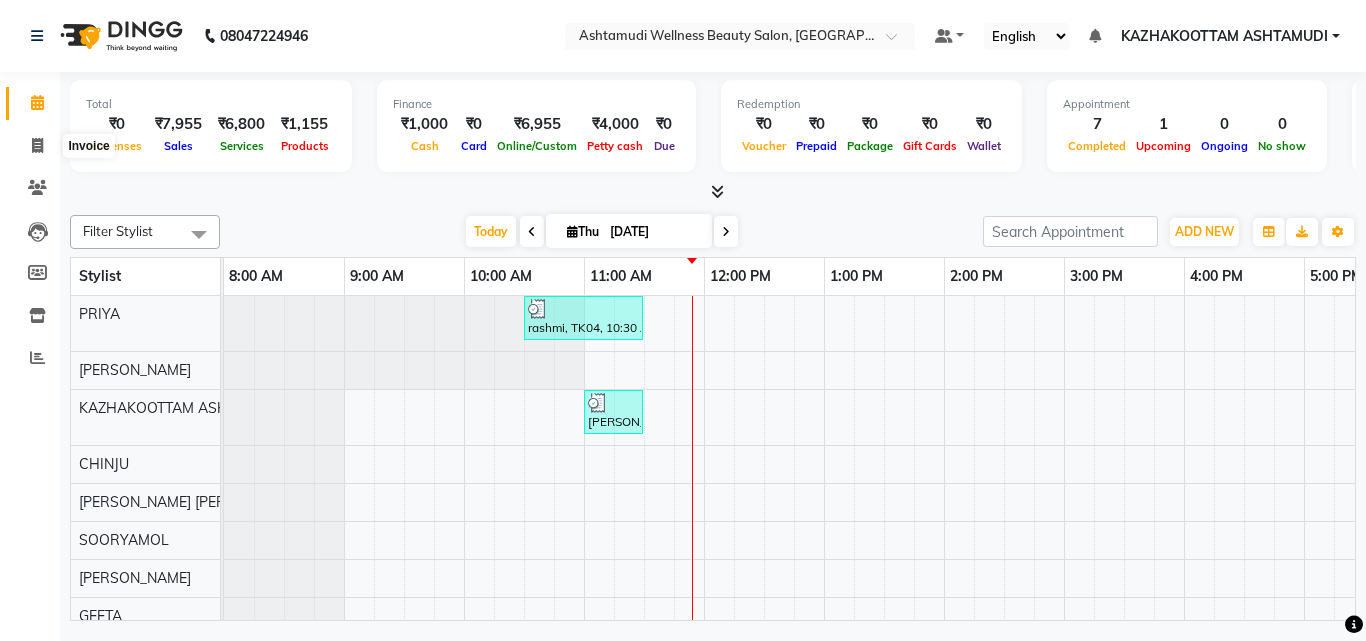 select on "service" 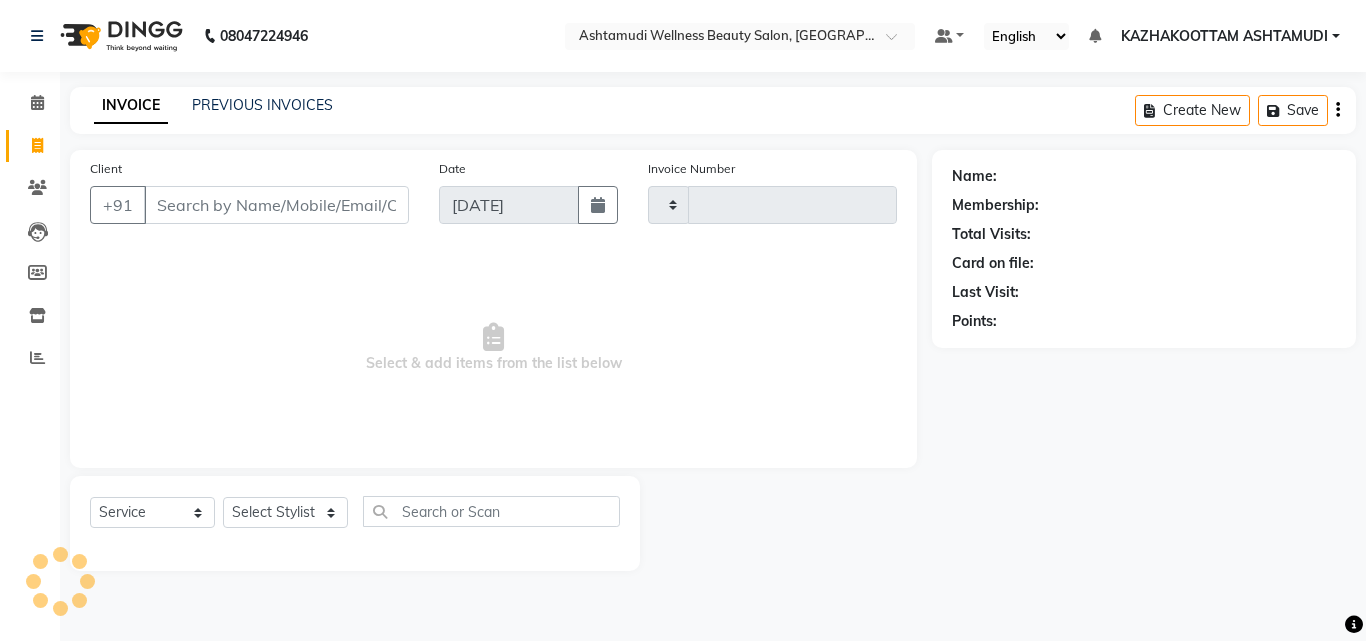 type on "2156" 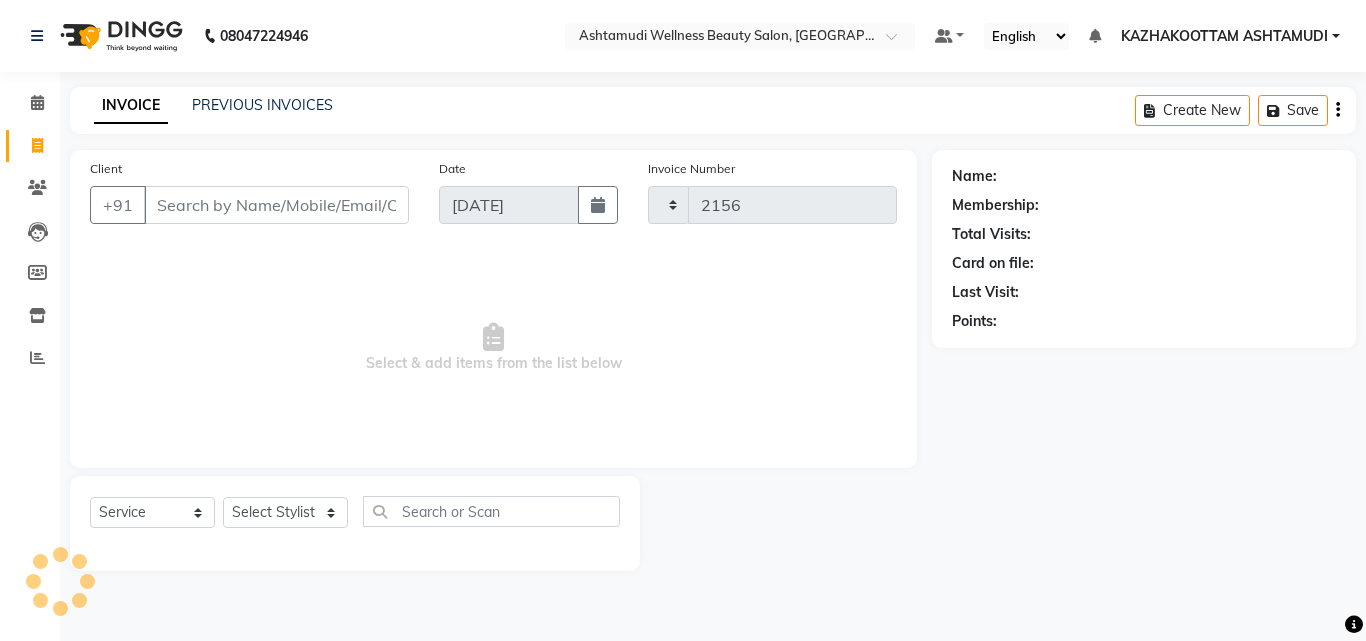 select on "4662" 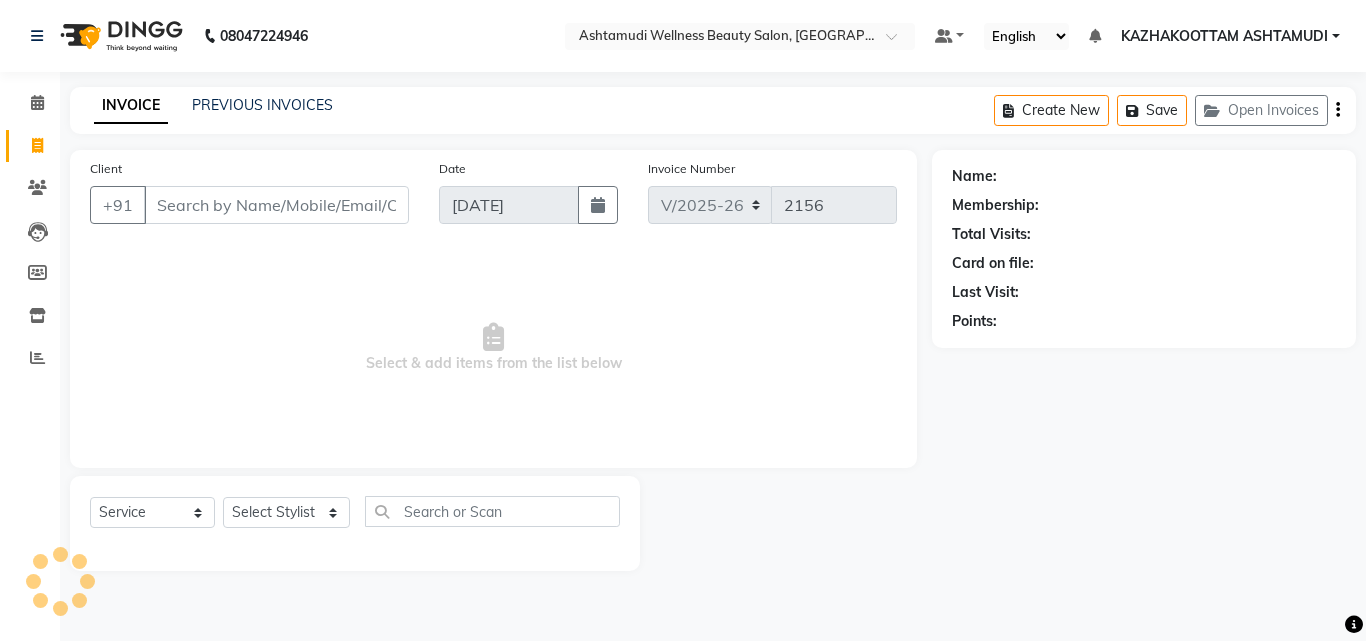 click on "Client" at bounding box center (276, 205) 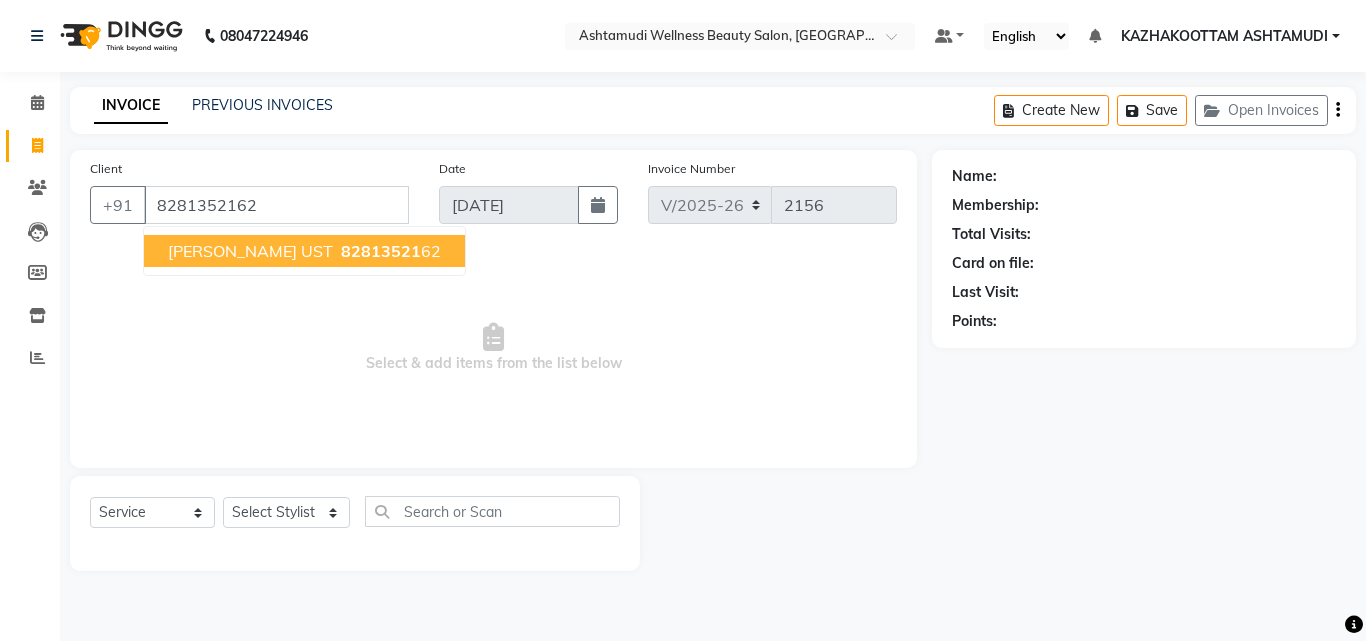 type on "8281352162" 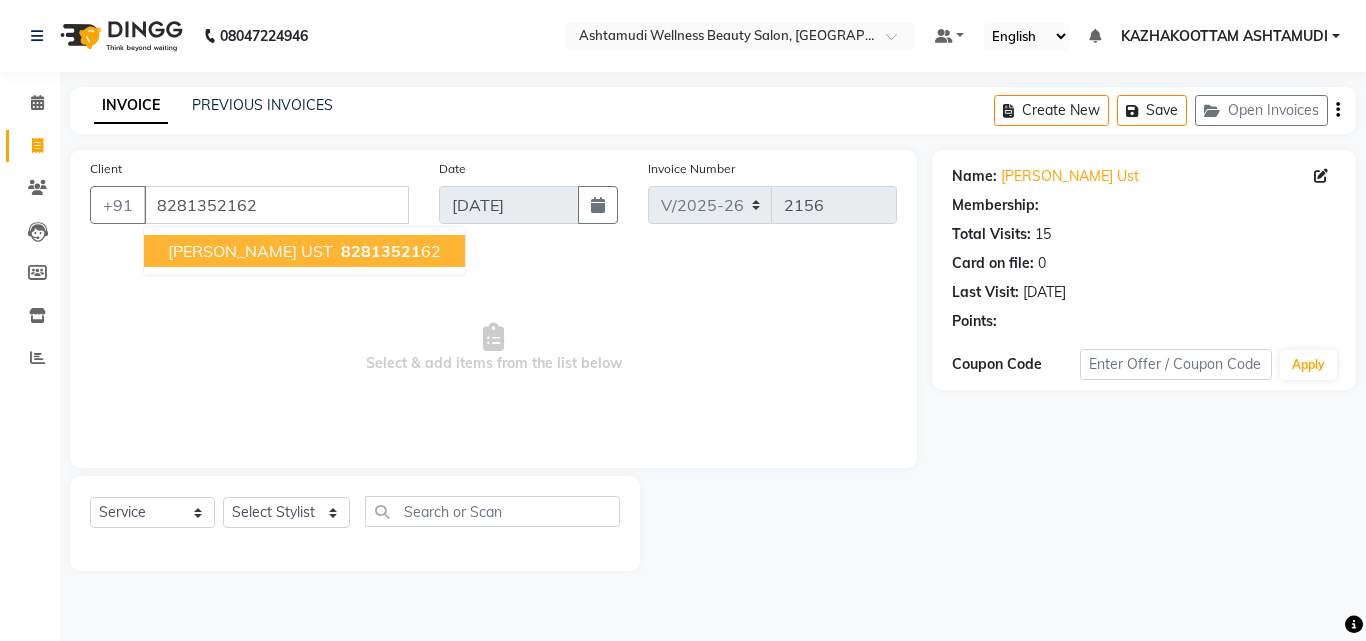 select on "1: Object" 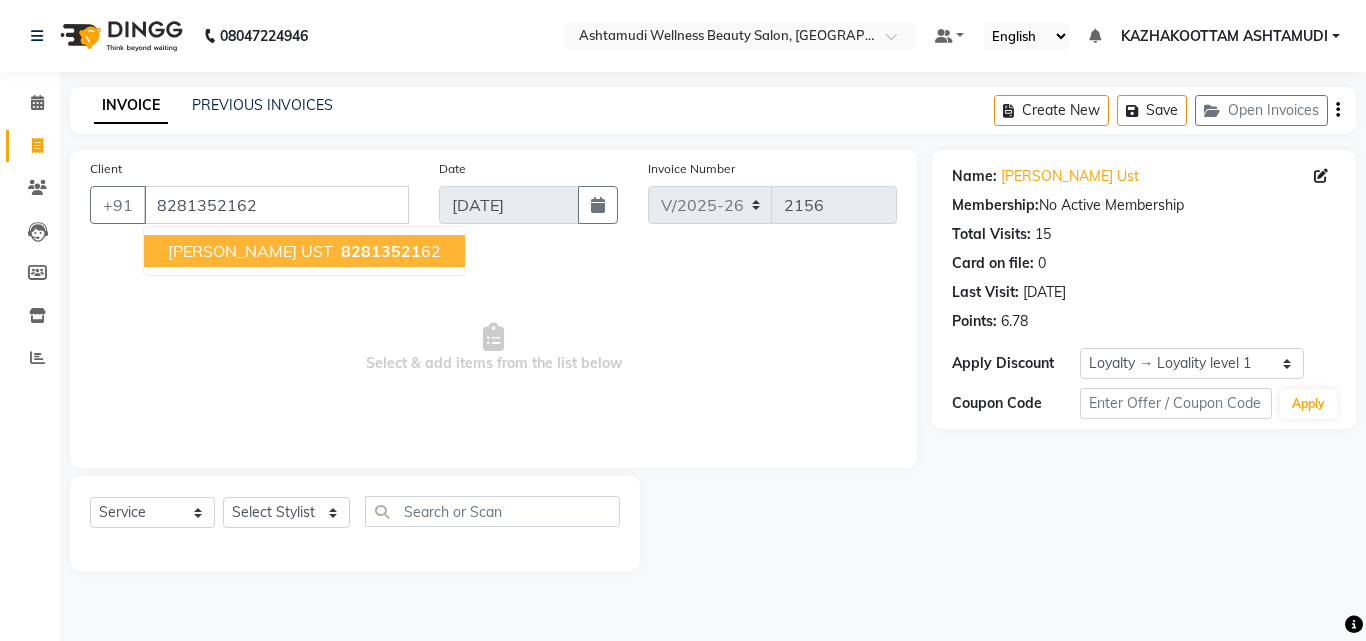 click on "[PERSON_NAME] UST   82813521 62" at bounding box center (304, 251) 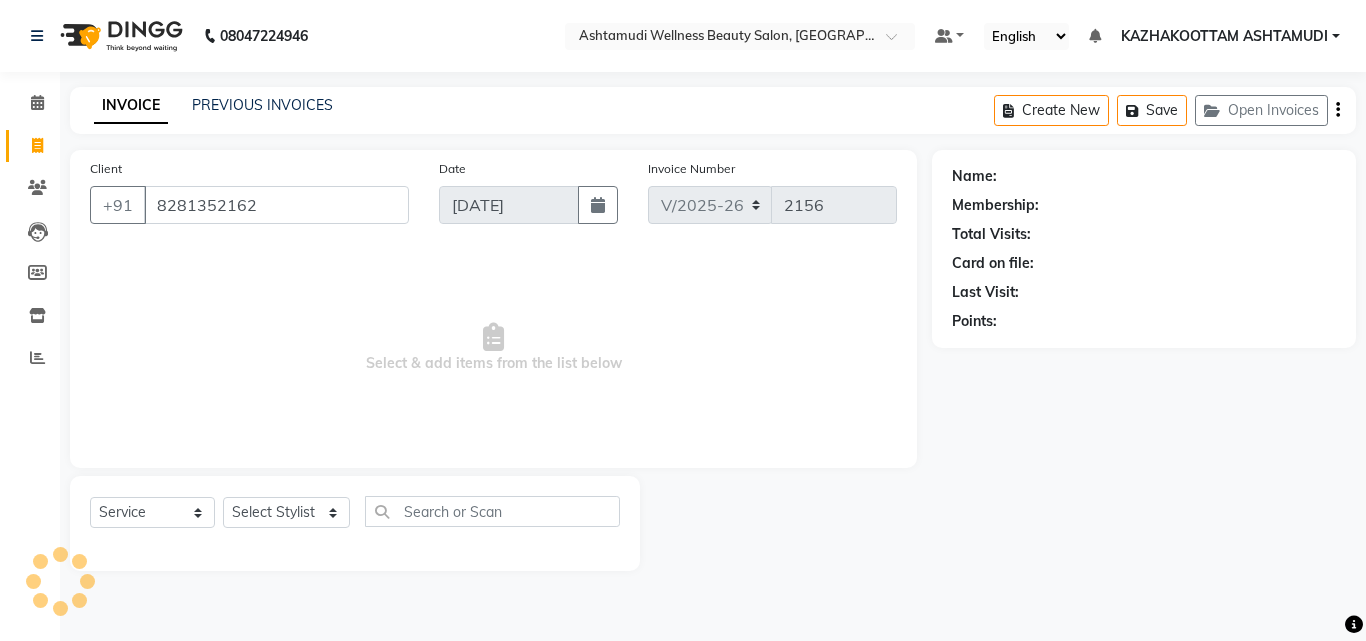 select on "1: Object" 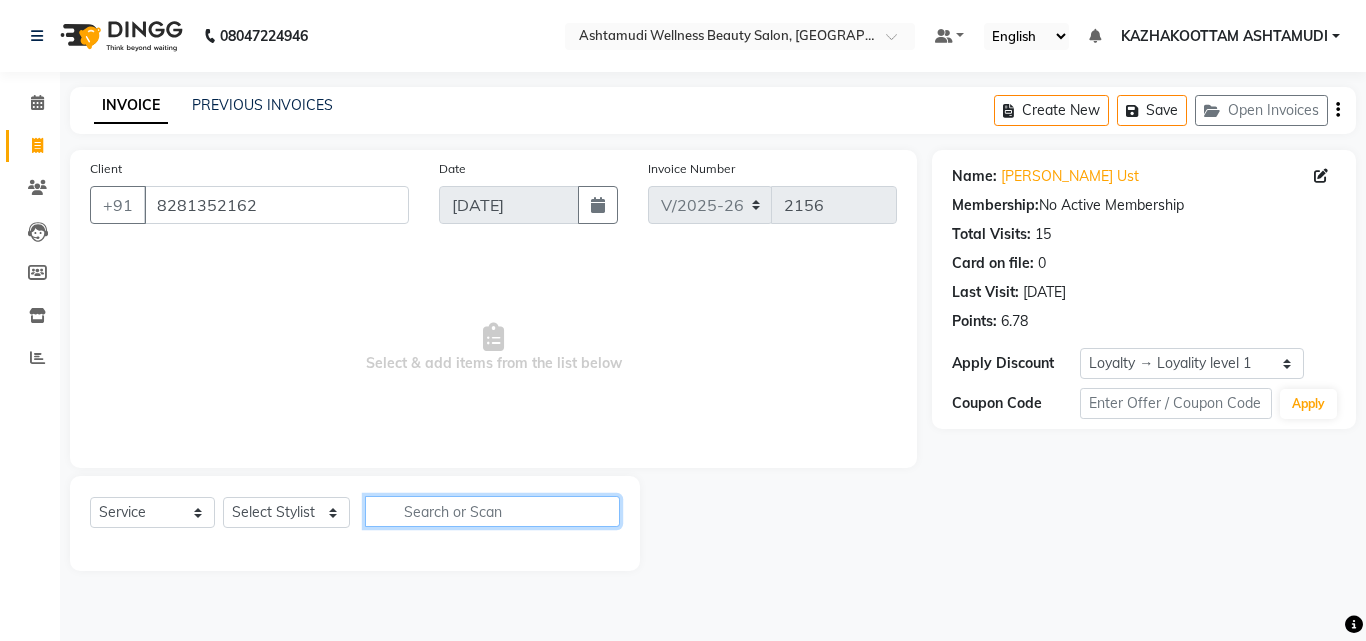 click 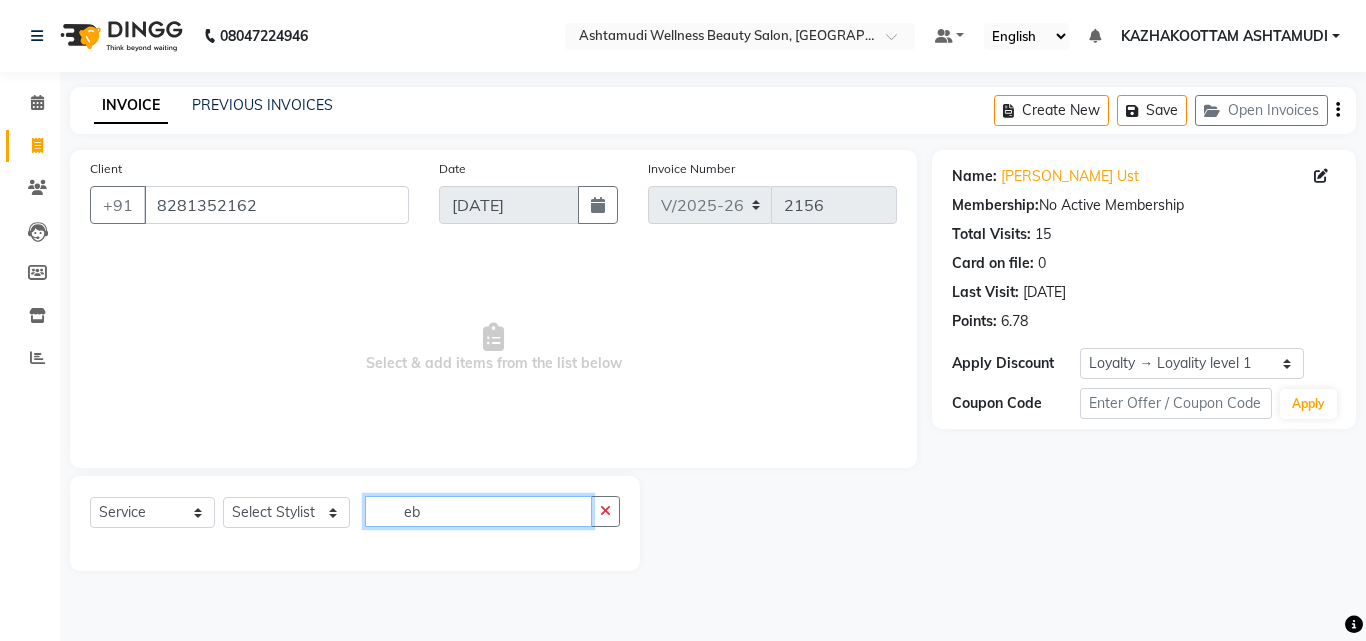 type on "eb" 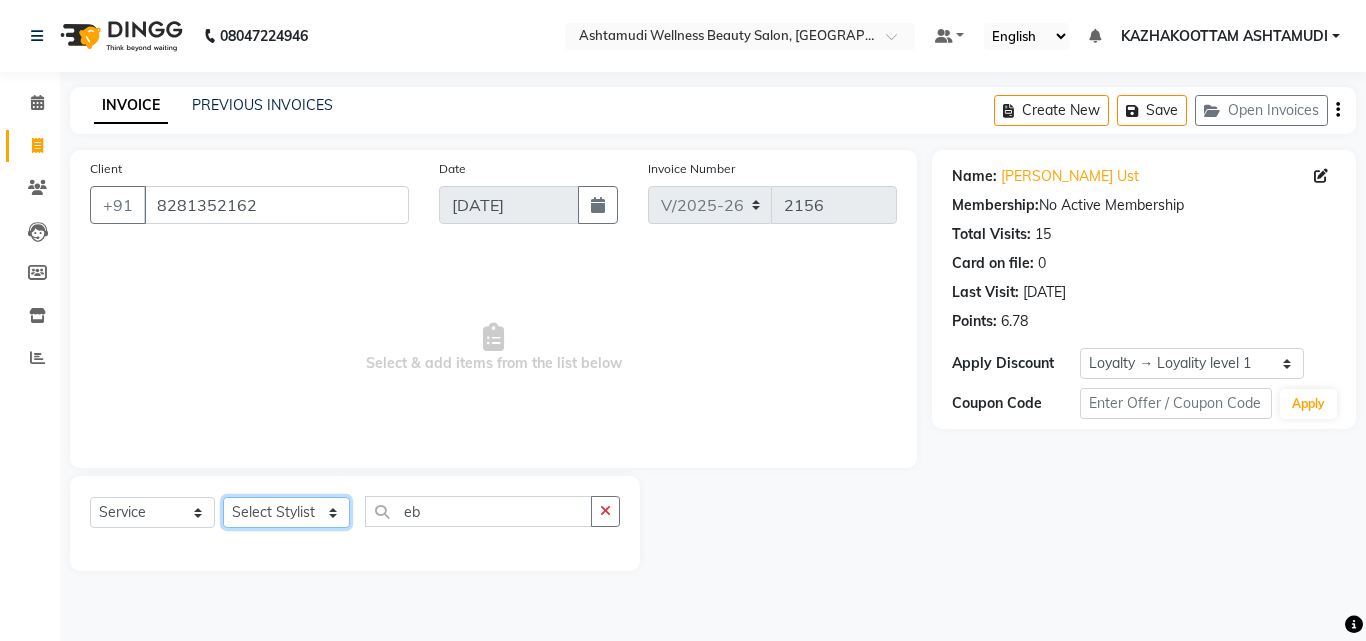 click on "Select Stylist Arya  CHINJU GEETA KAZHAKOOTTAM ASHTAMUDI [PERSON_NAME] [PERSON_NAME] [PERSON_NAME] [PERSON_NAME] SOORYAMOL" 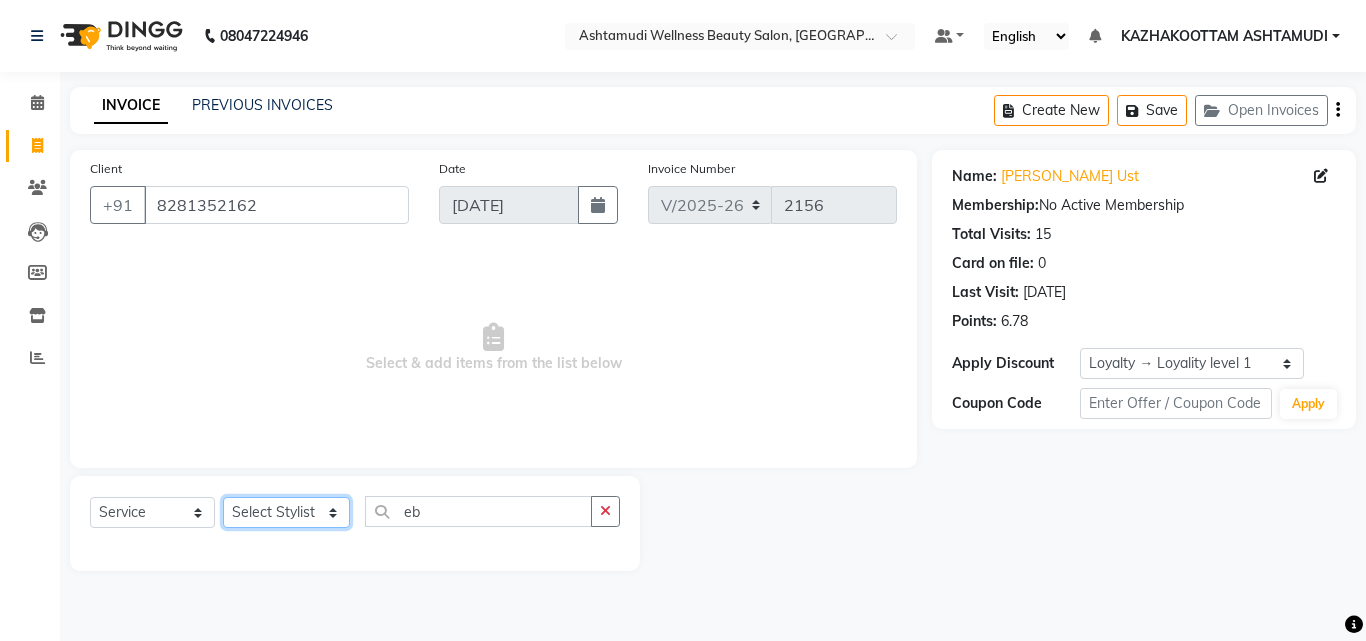 select on "49525" 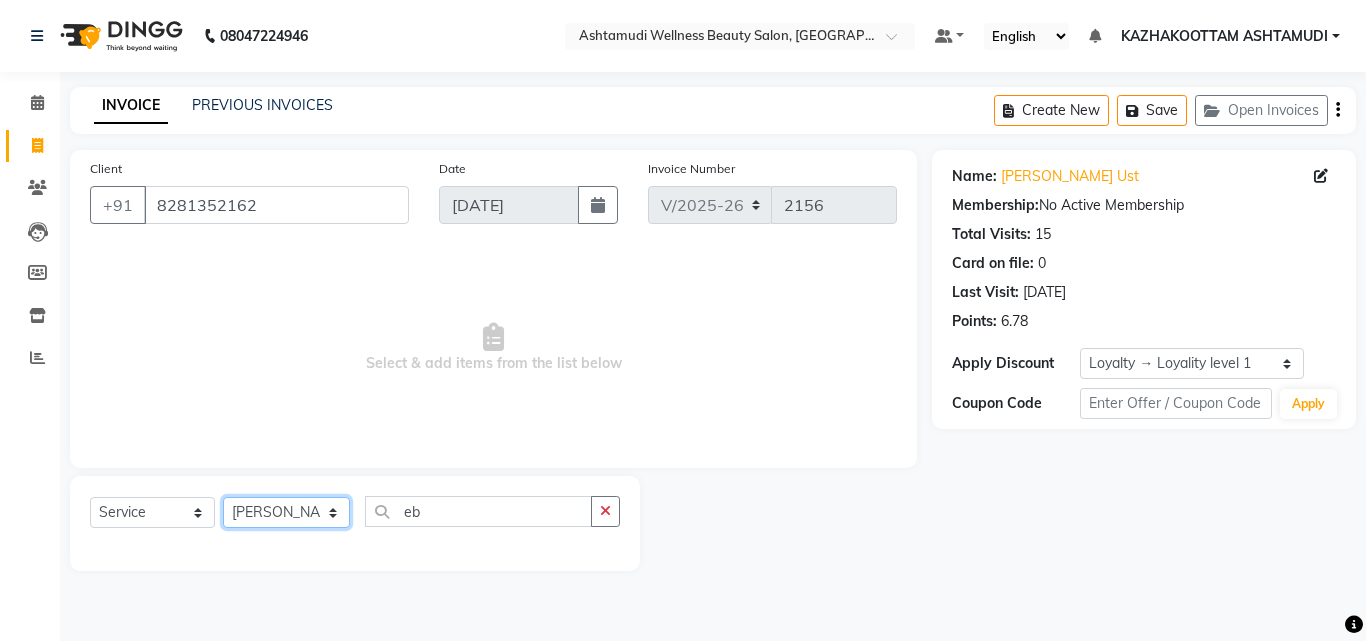 click on "Select Stylist Arya  CHINJU GEETA KAZHAKOOTTAM ASHTAMUDI [PERSON_NAME] [PERSON_NAME] [PERSON_NAME] [PERSON_NAME] SOORYAMOL" 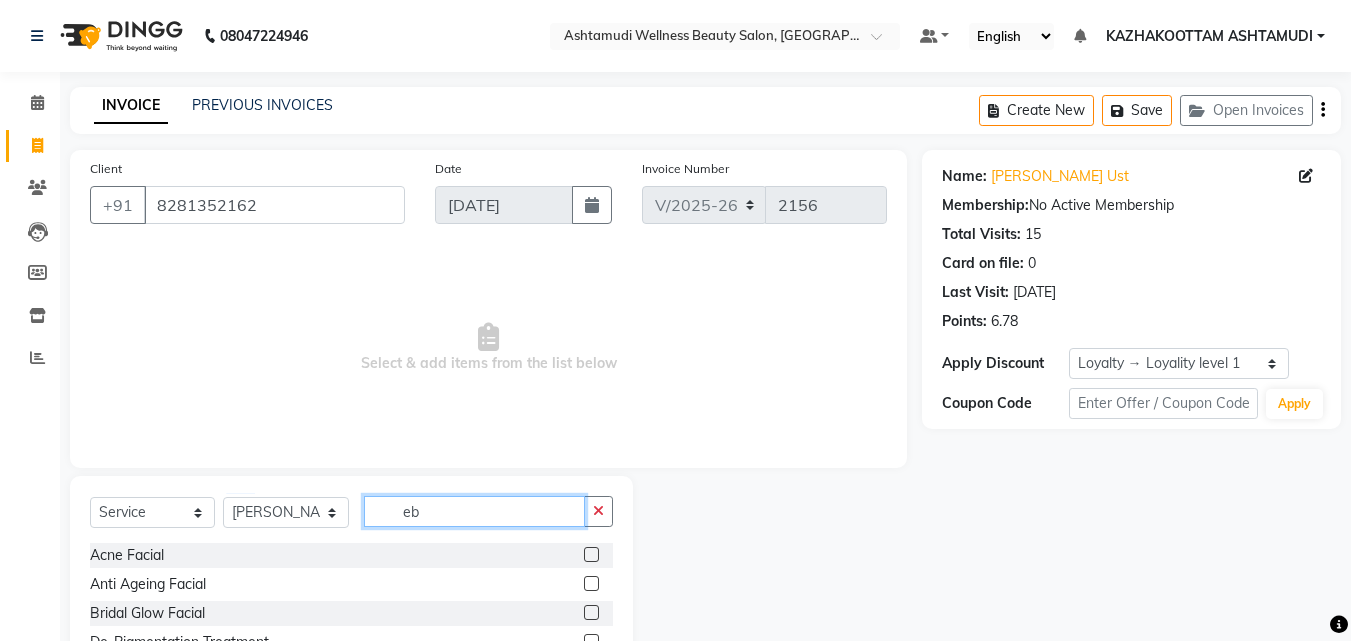 click on "eb" 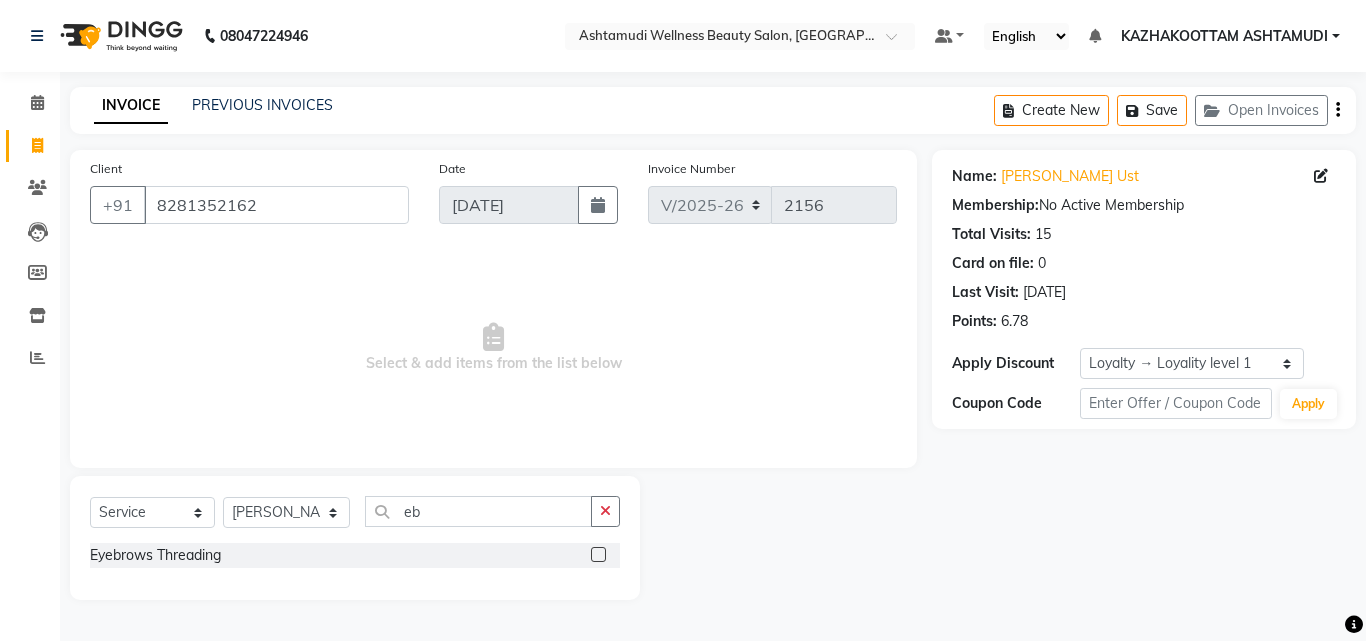 click 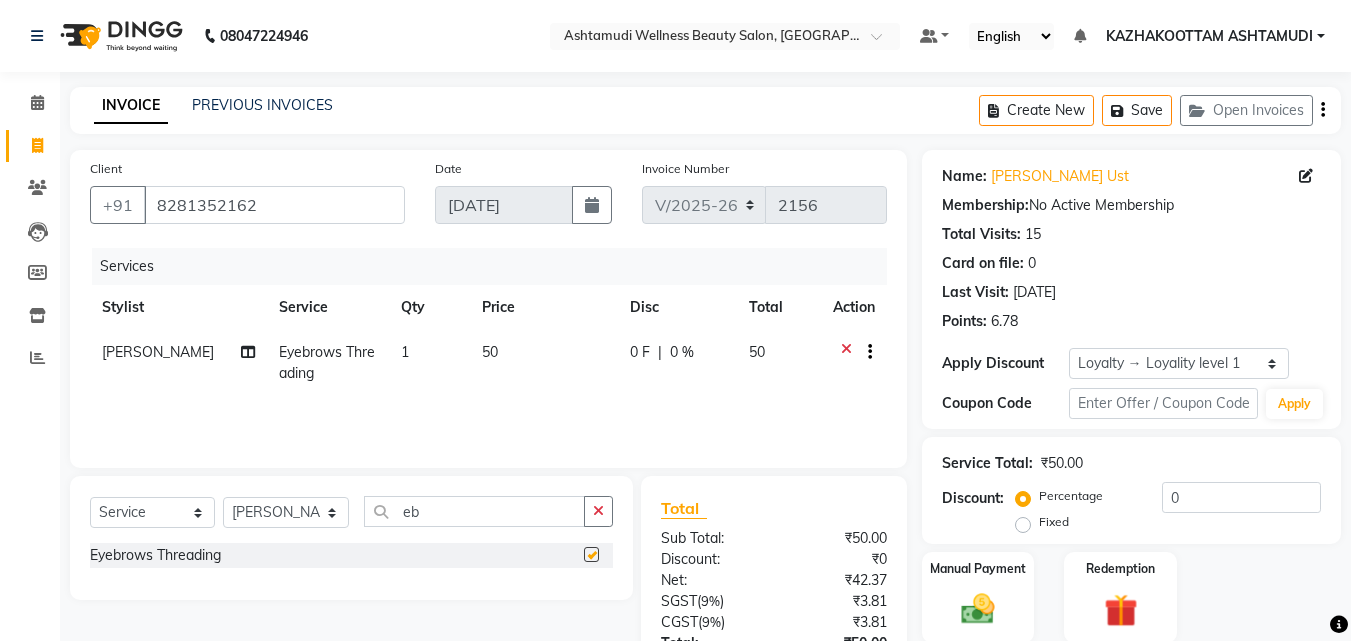 checkbox on "false" 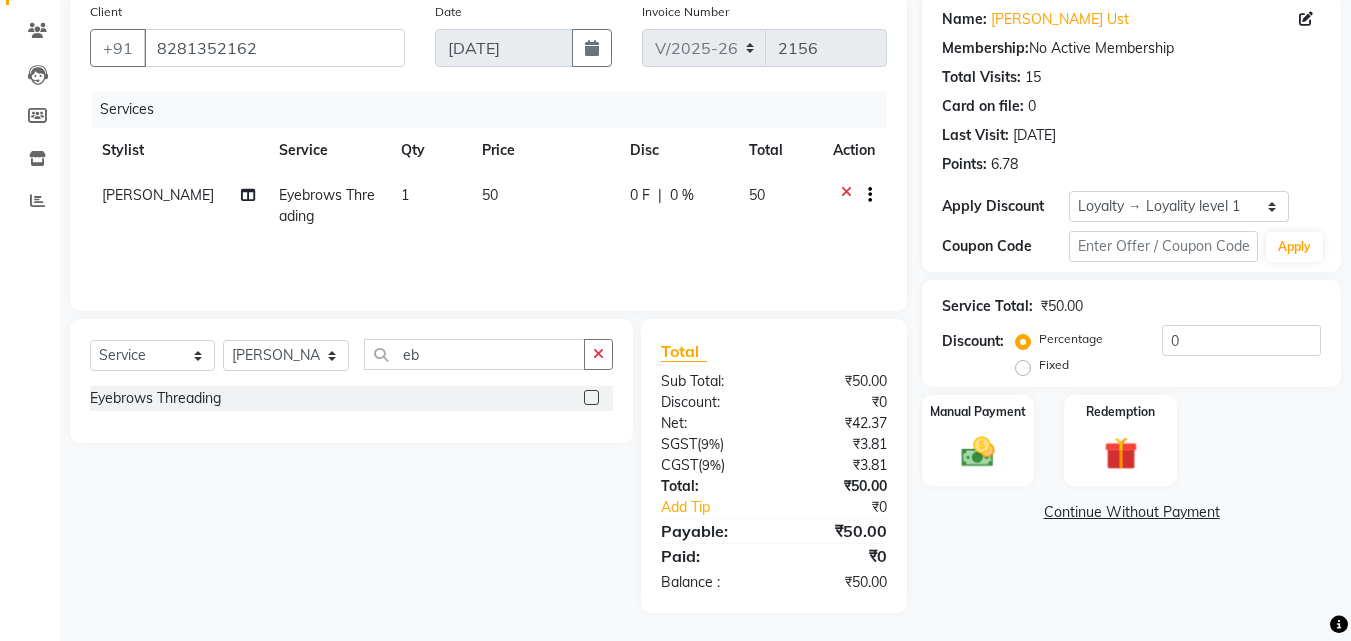 scroll, scrollTop: 159, scrollLeft: 0, axis: vertical 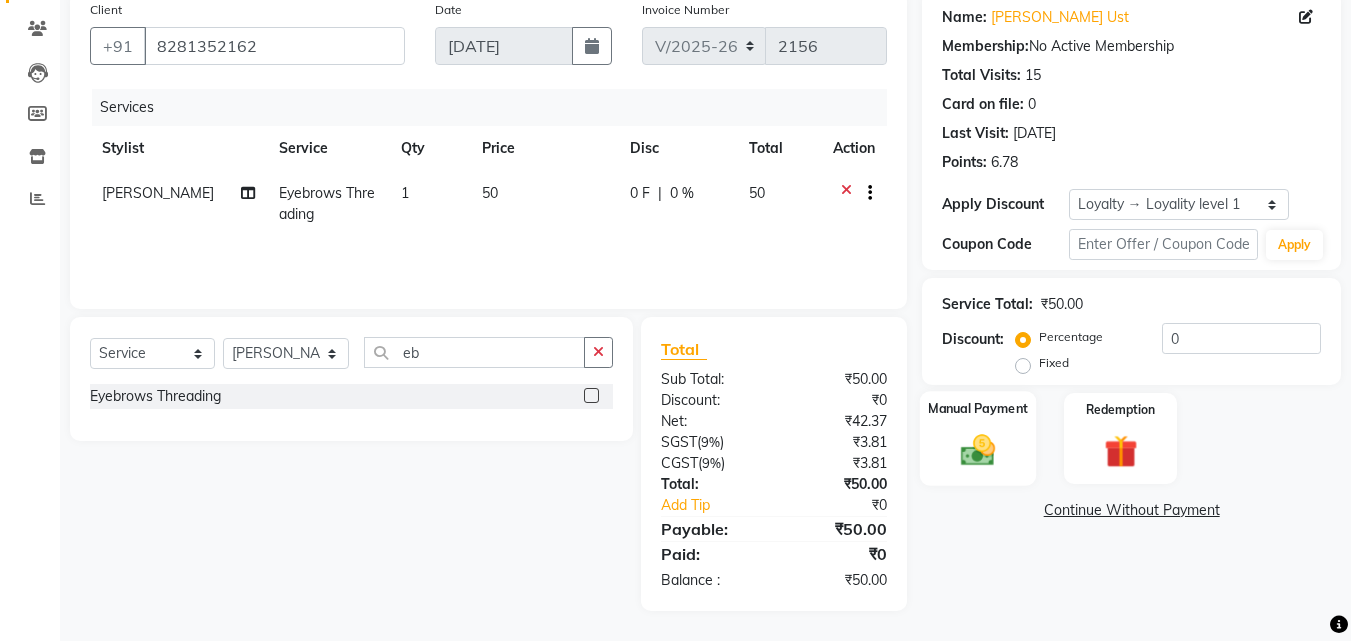 click 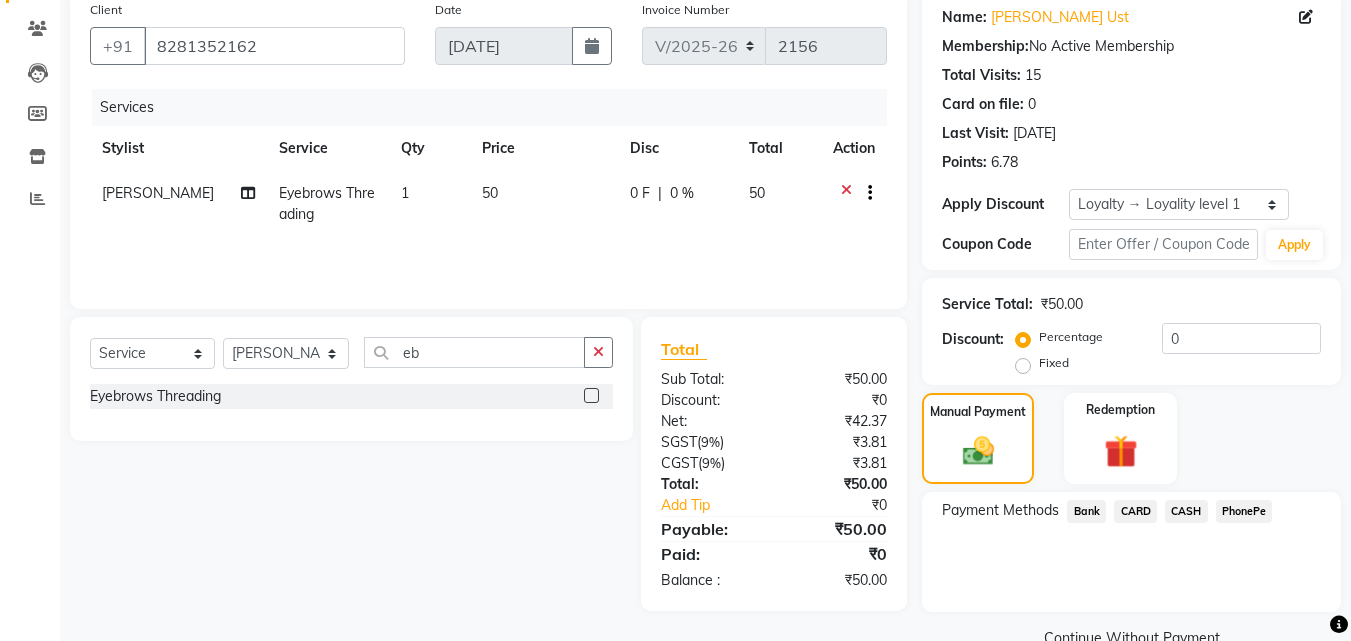 click on "Percentage   Fixed" 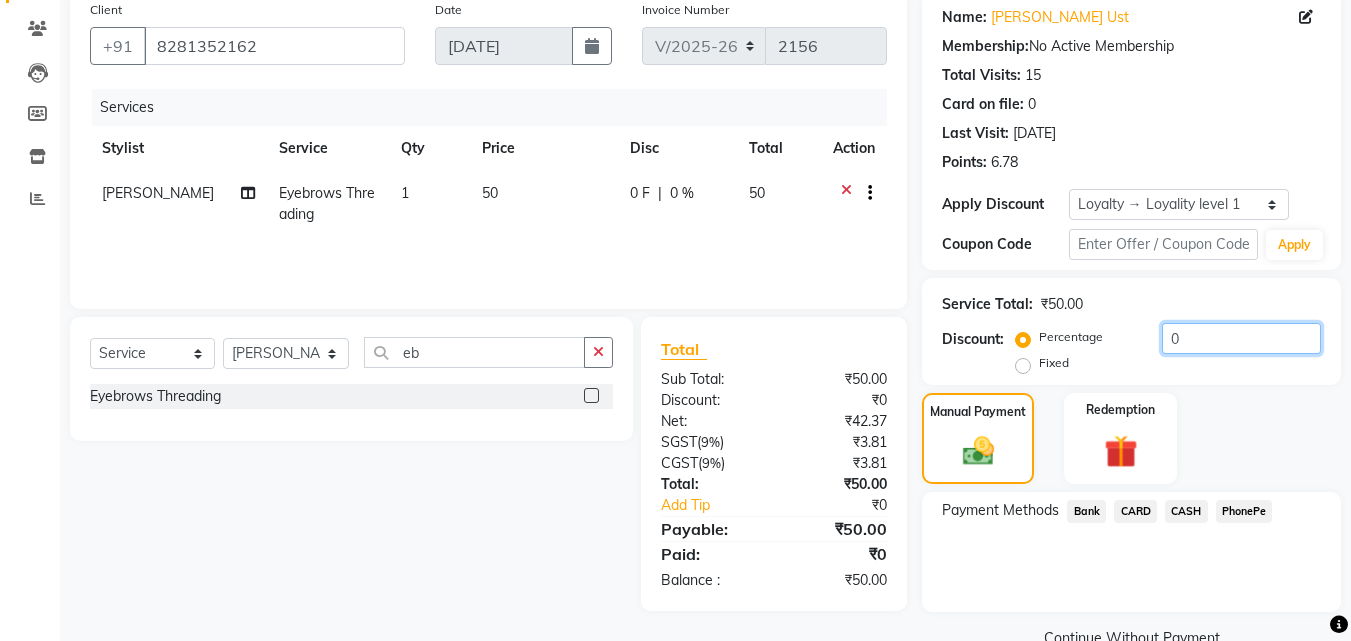 click on "0" 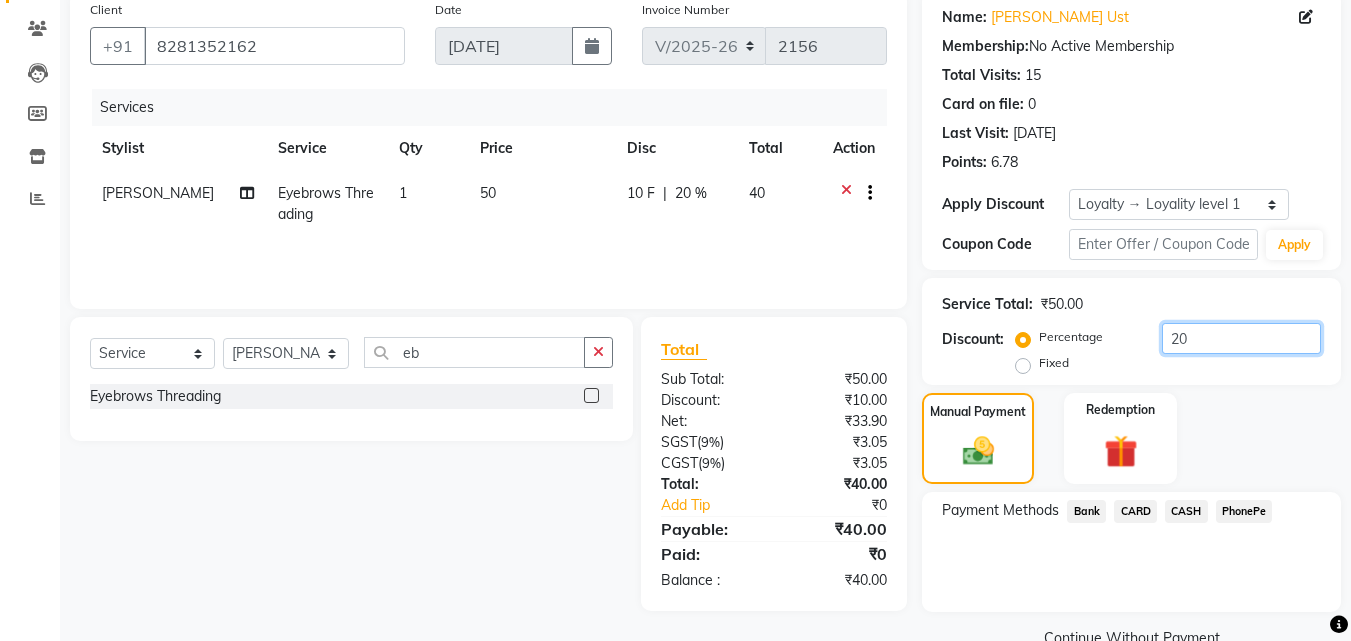 type on "20" 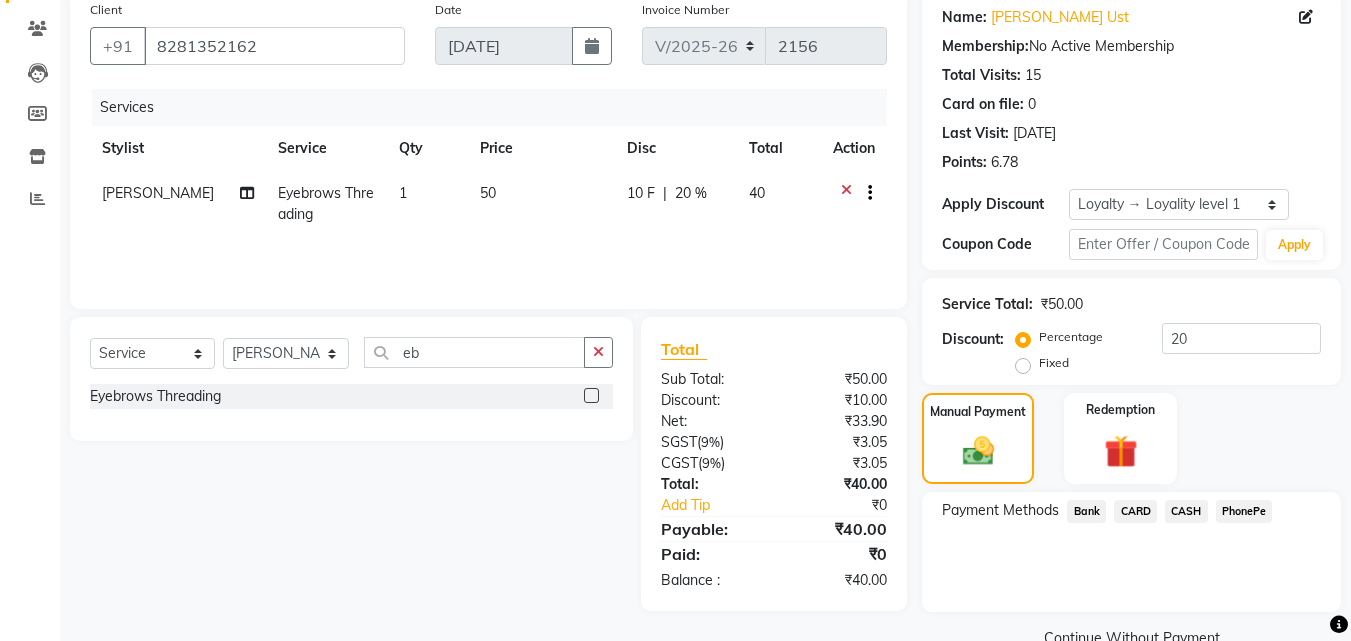 click on "PhonePe" 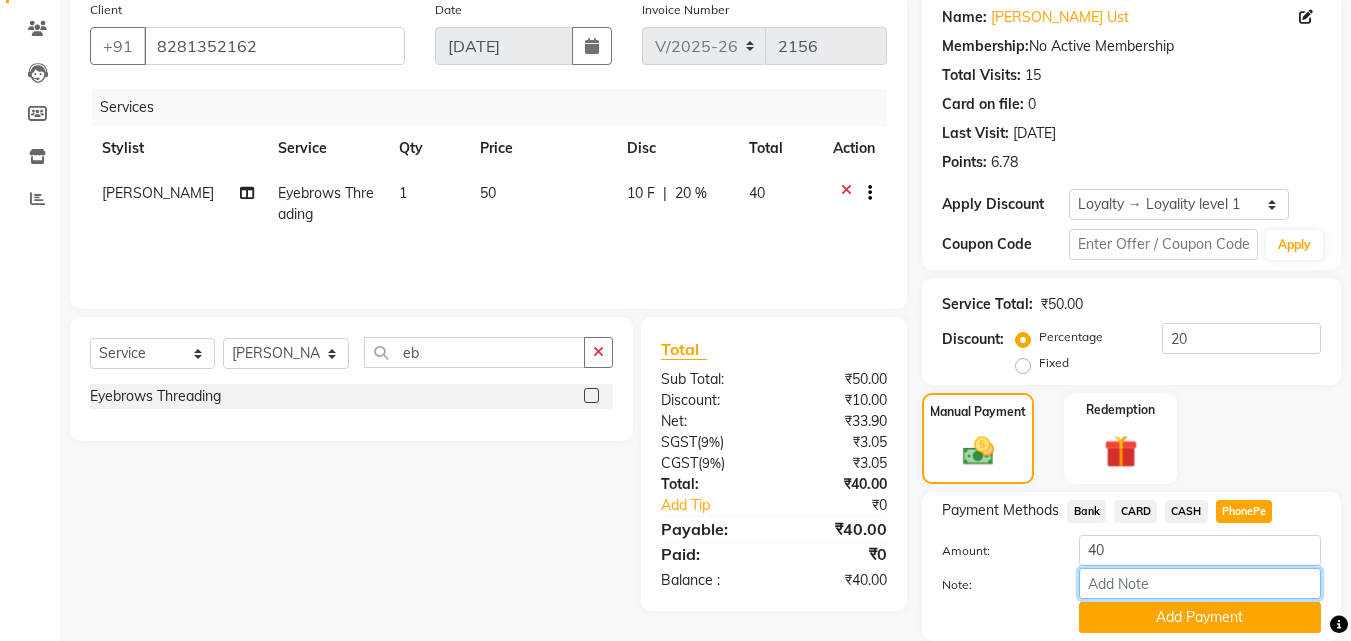 click on "Note:" at bounding box center [1200, 583] 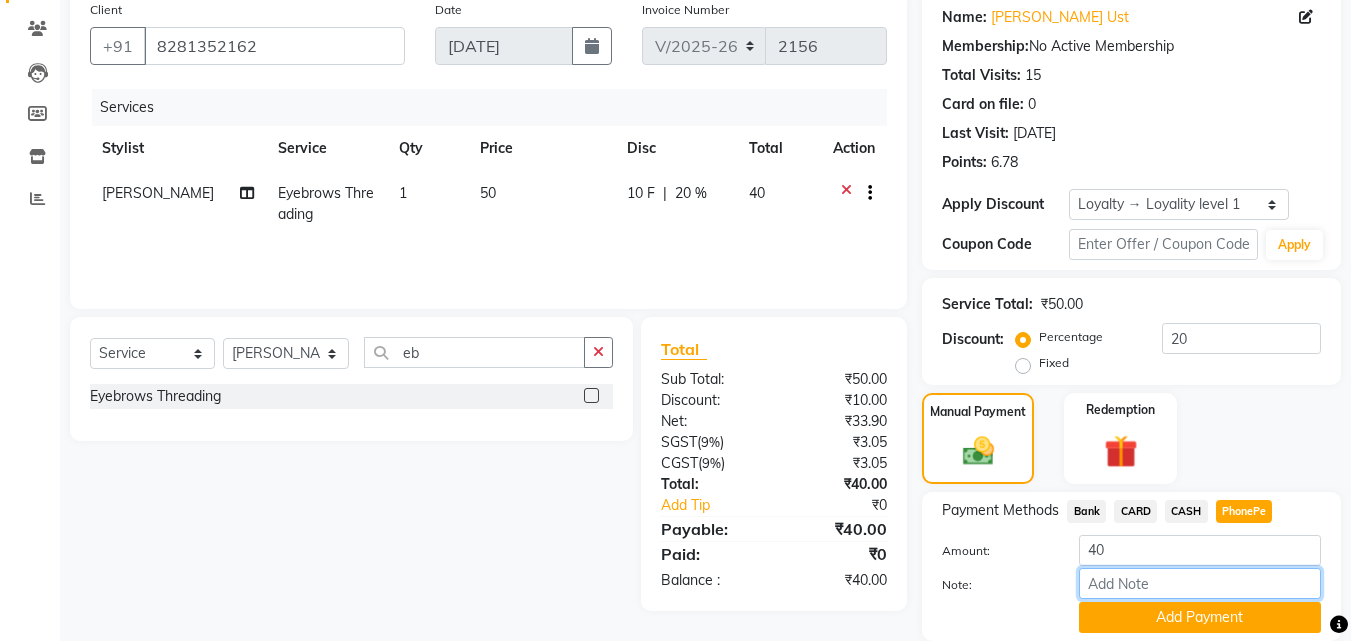 type on "arya" 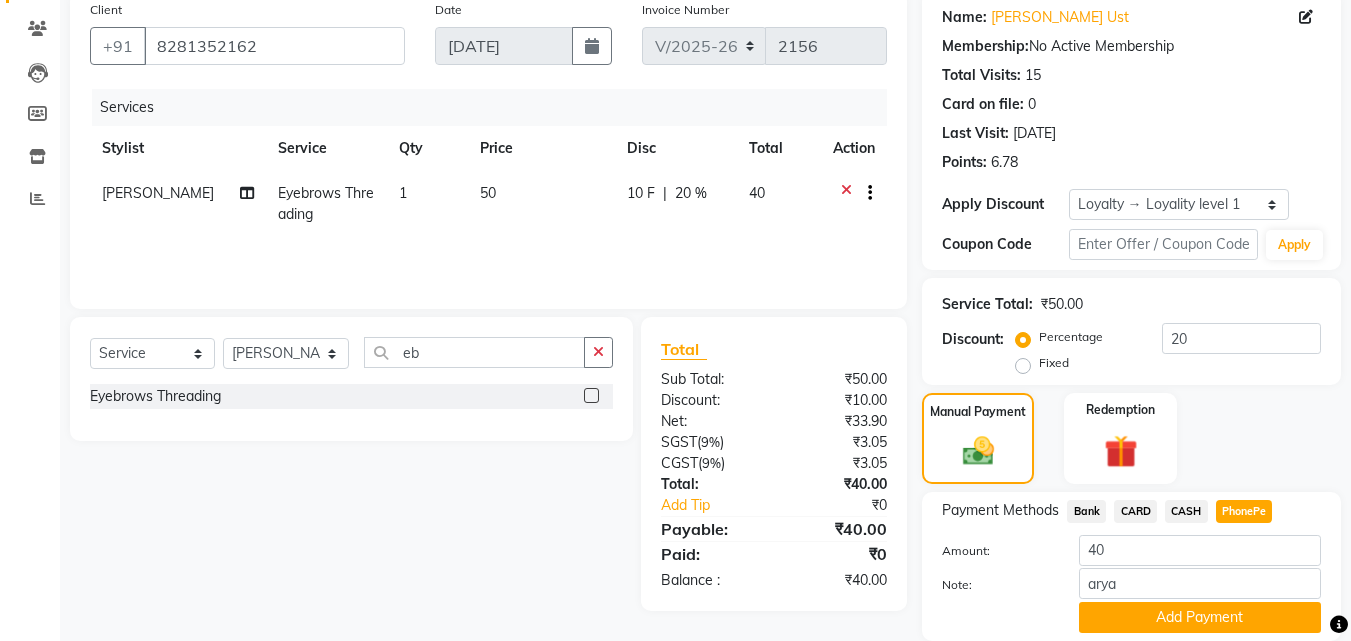 click on "Add Payment" 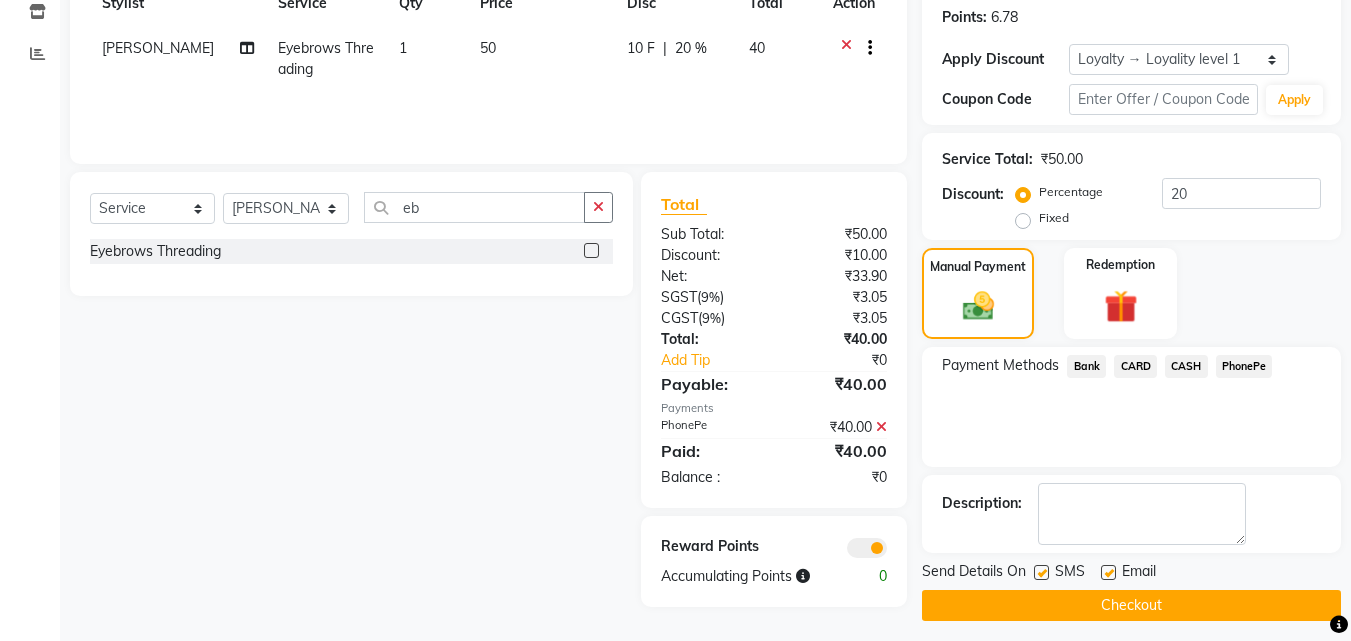 scroll, scrollTop: 314, scrollLeft: 0, axis: vertical 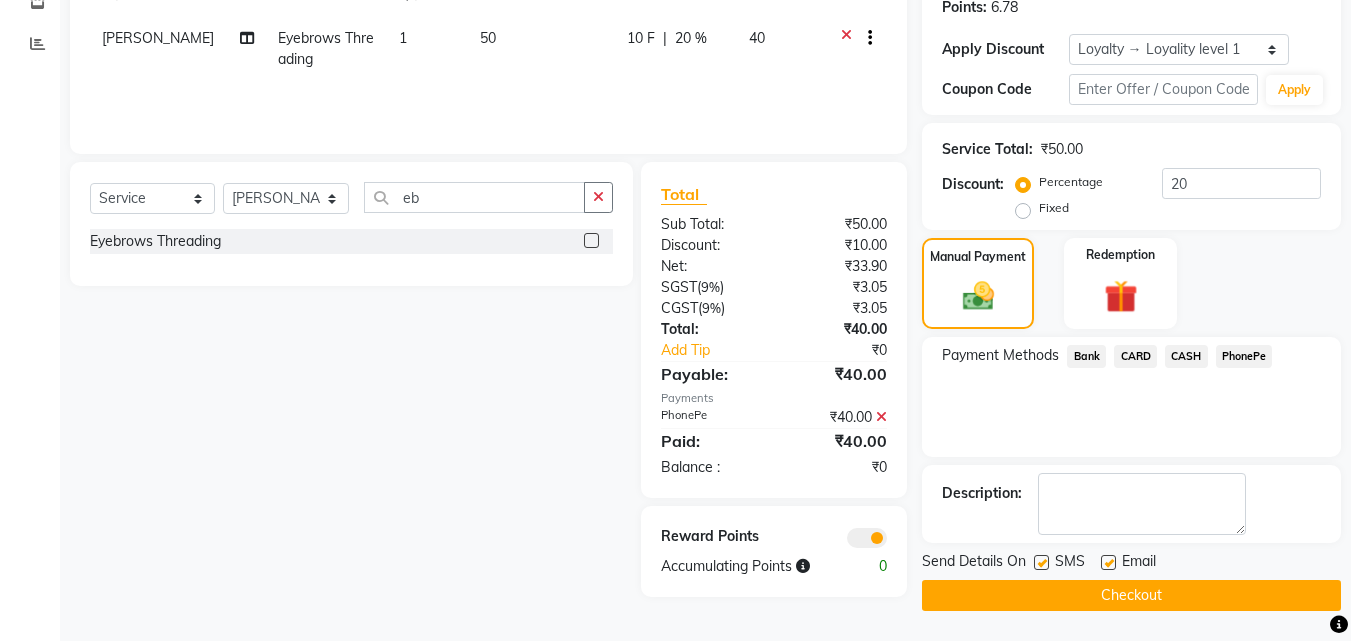 click 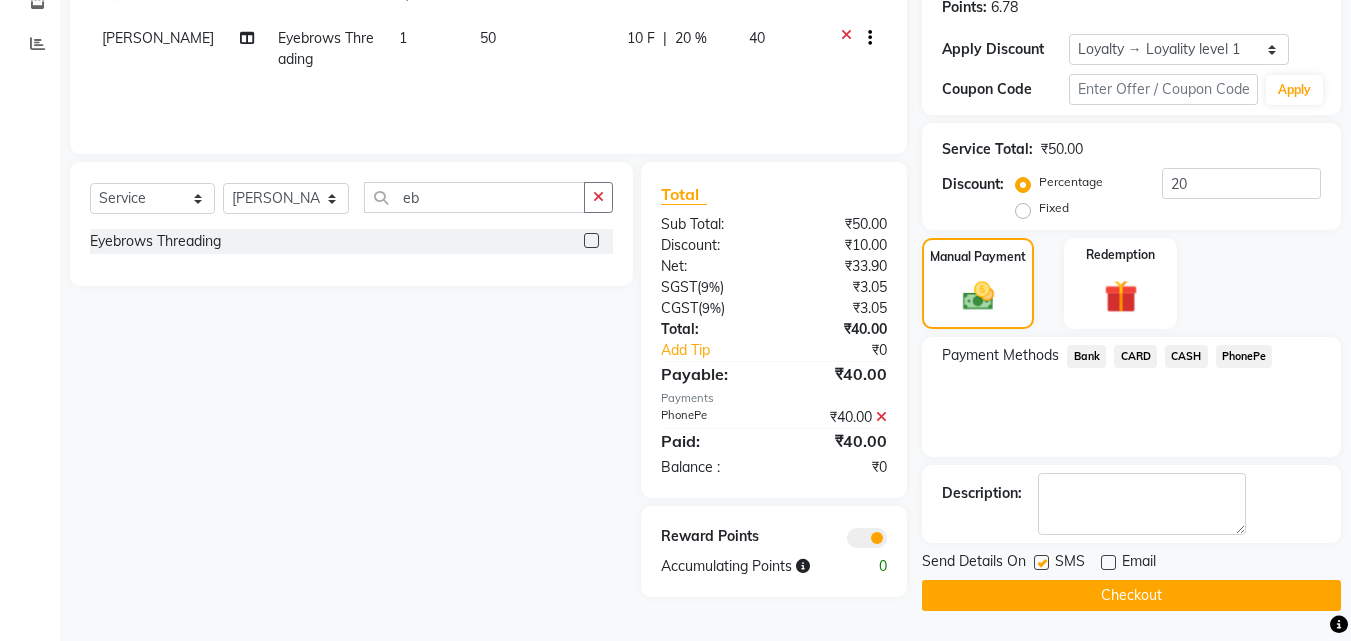 click 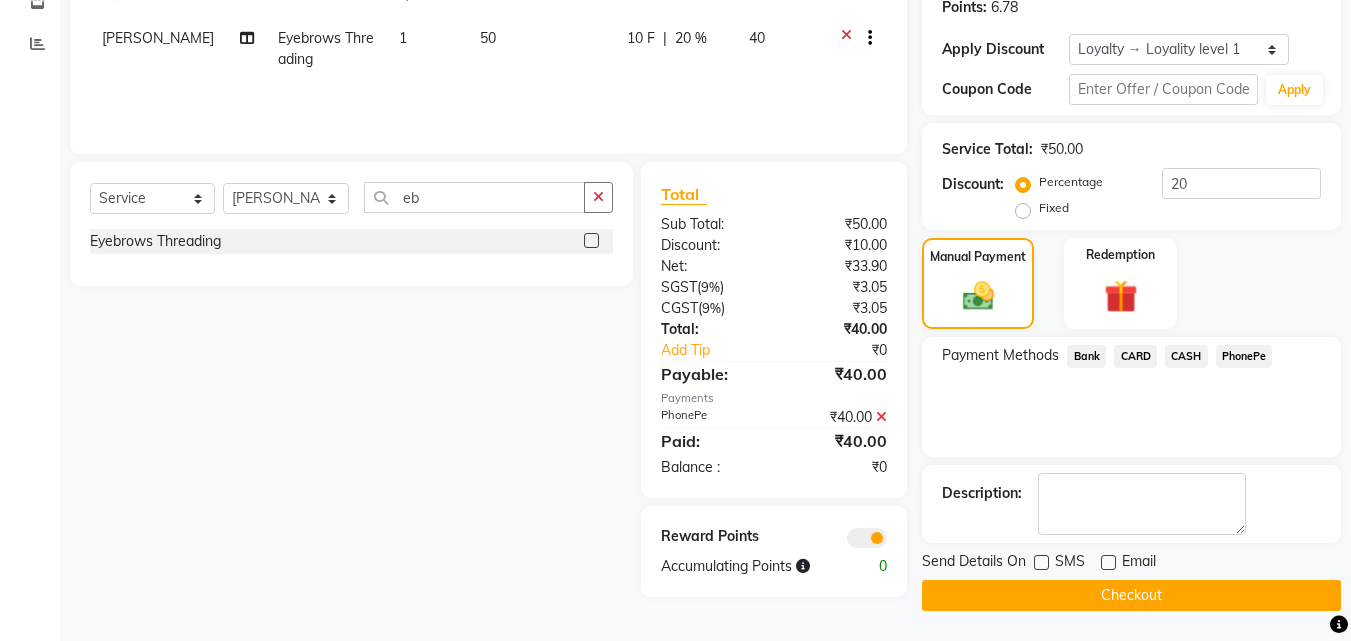 click on "Checkout" 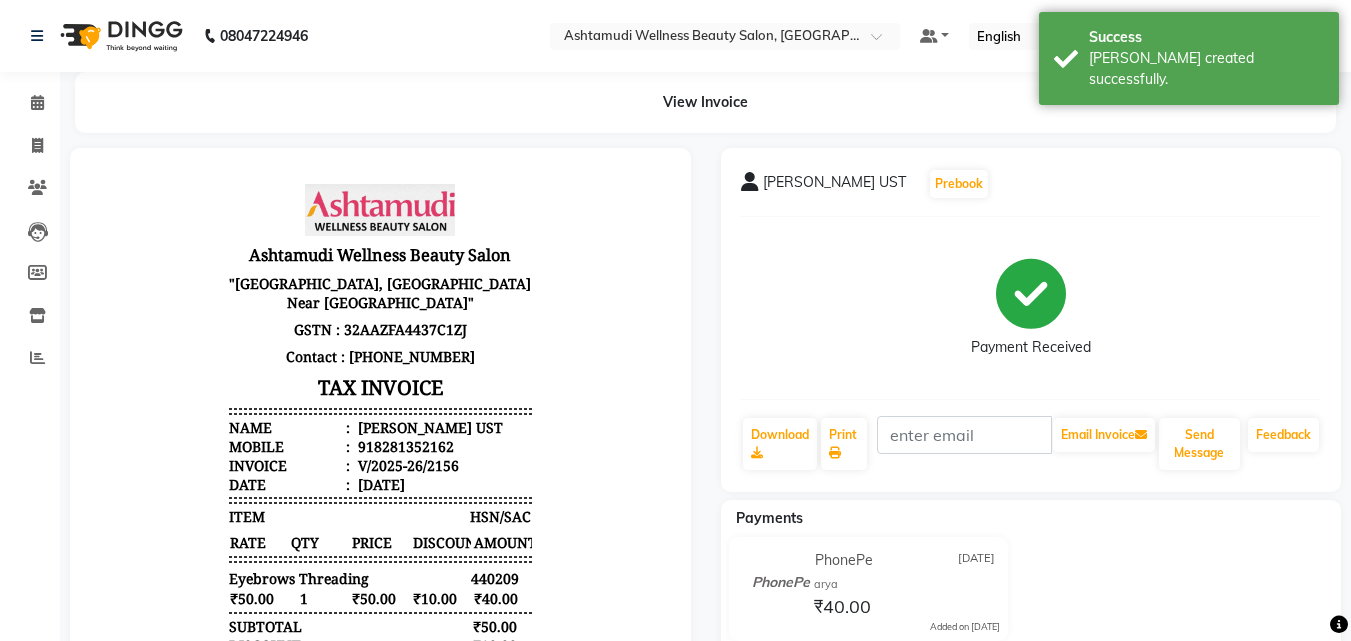 scroll, scrollTop: 0, scrollLeft: 0, axis: both 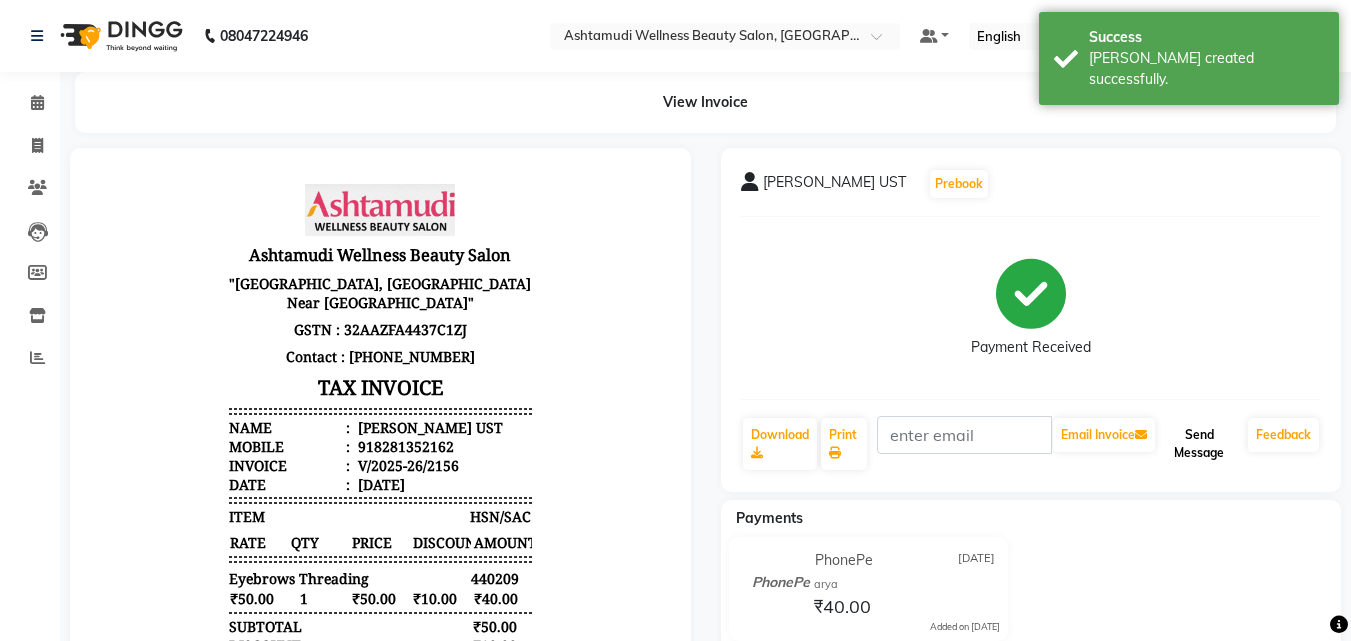 drag, startPoint x: 1209, startPoint y: 446, endPoint x: 1198, endPoint y: 458, distance: 16.27882 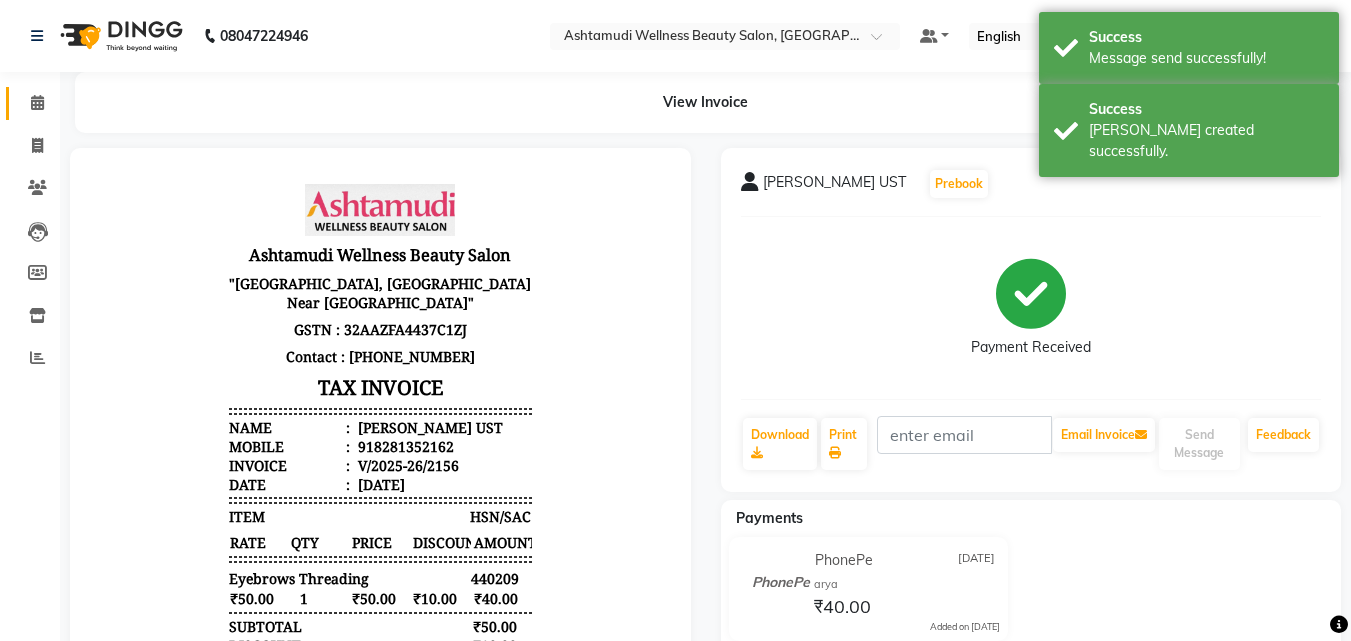 click on "Calendar" 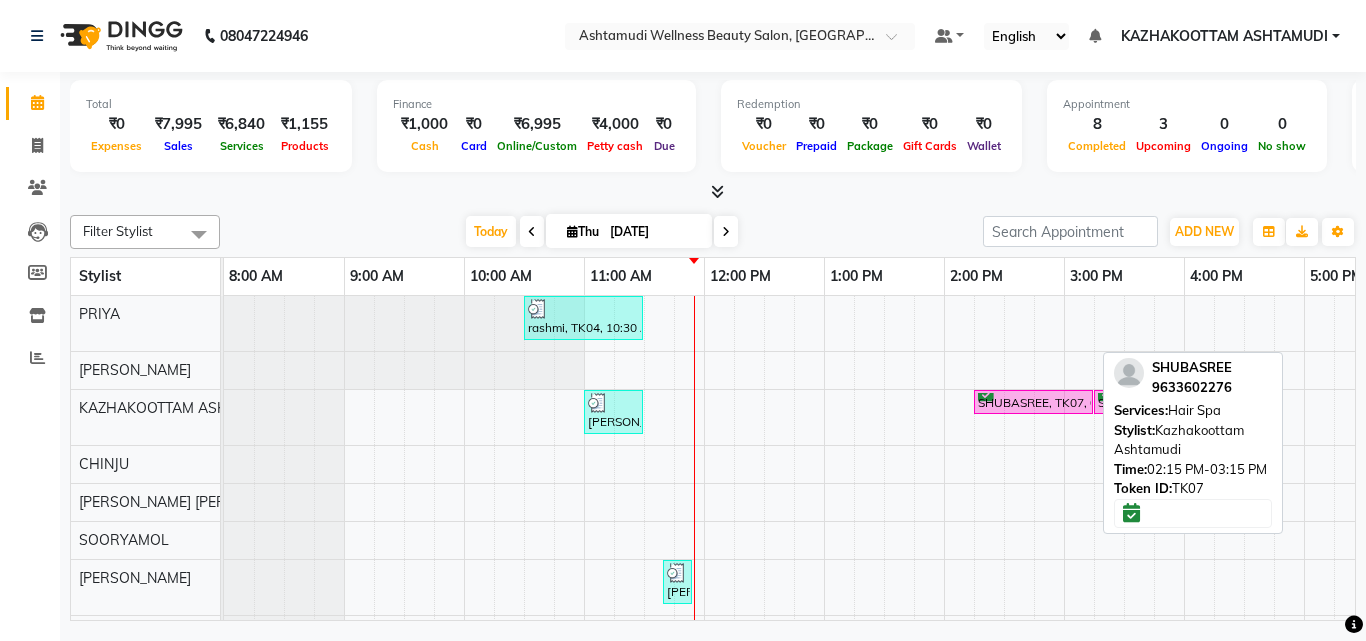 click on "SHUBASREE, TK07, 02:15 PM-03:15 PM, Hair Spa" at bounding box center [1033, 402] 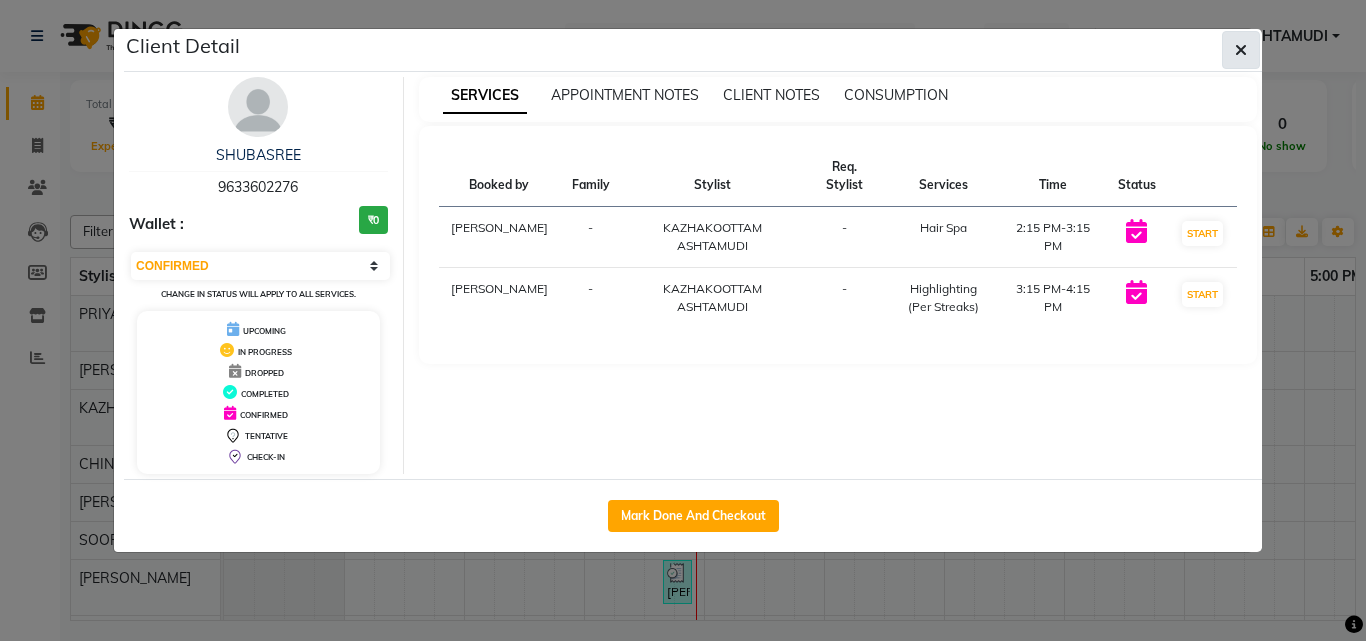 click 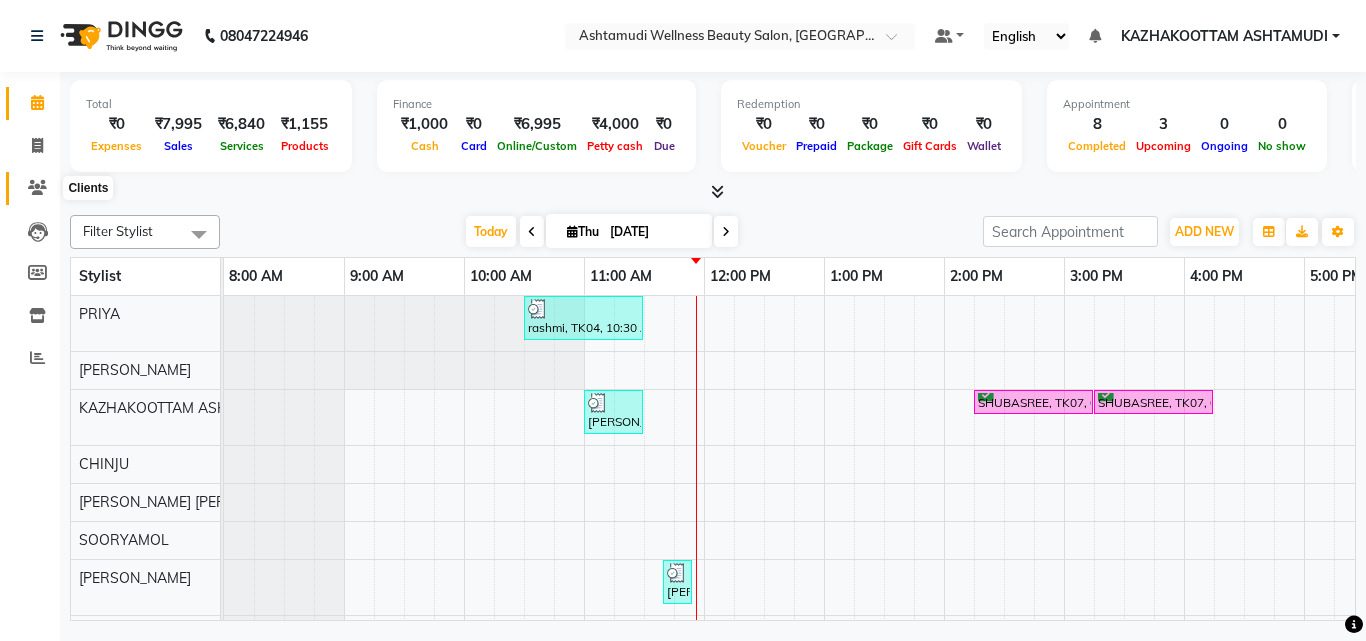 click 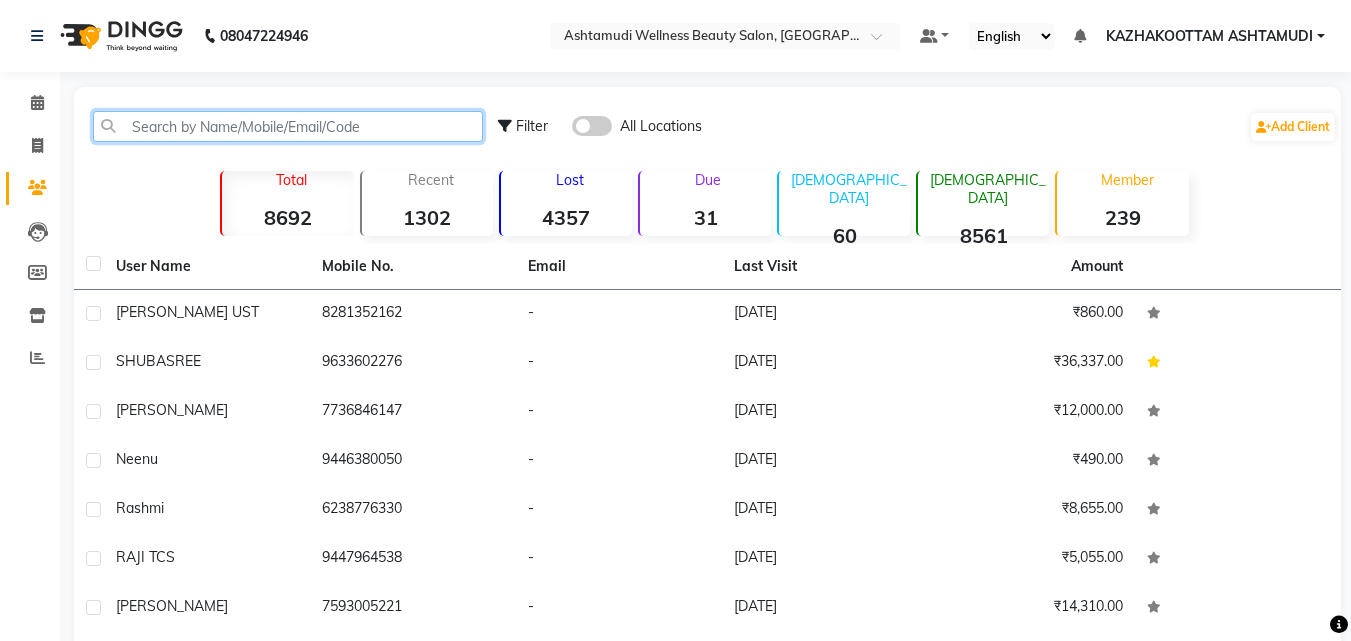 click 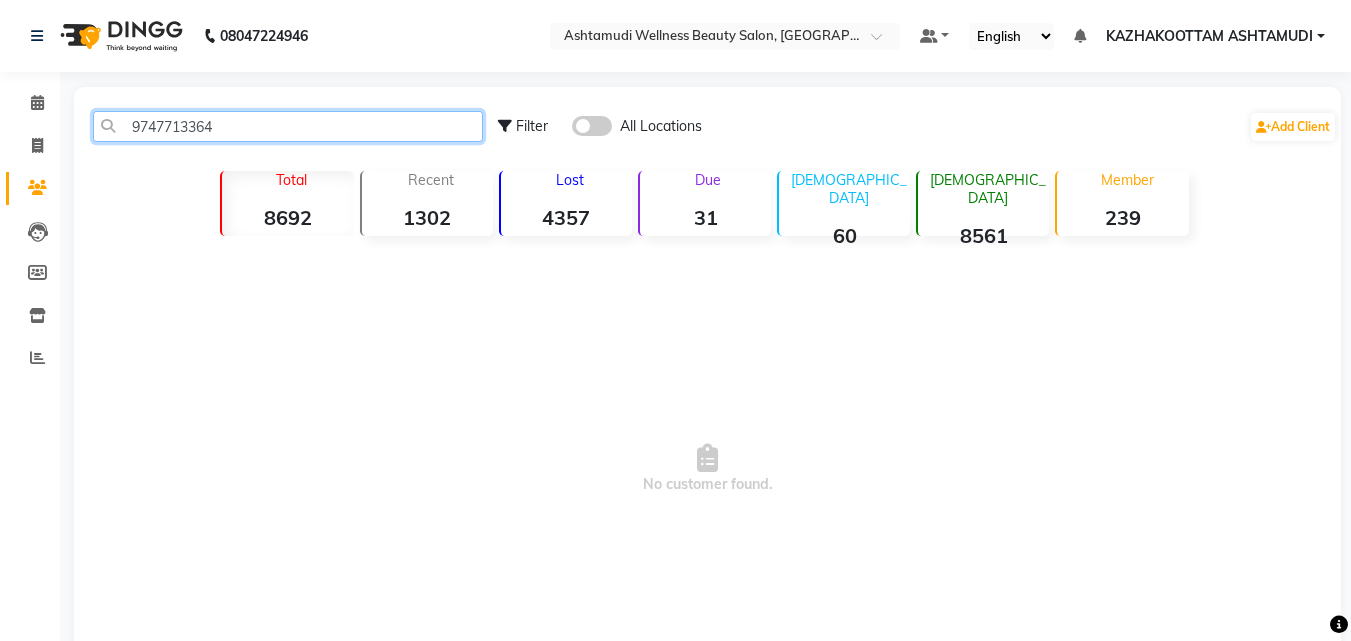 type on "9747713364" 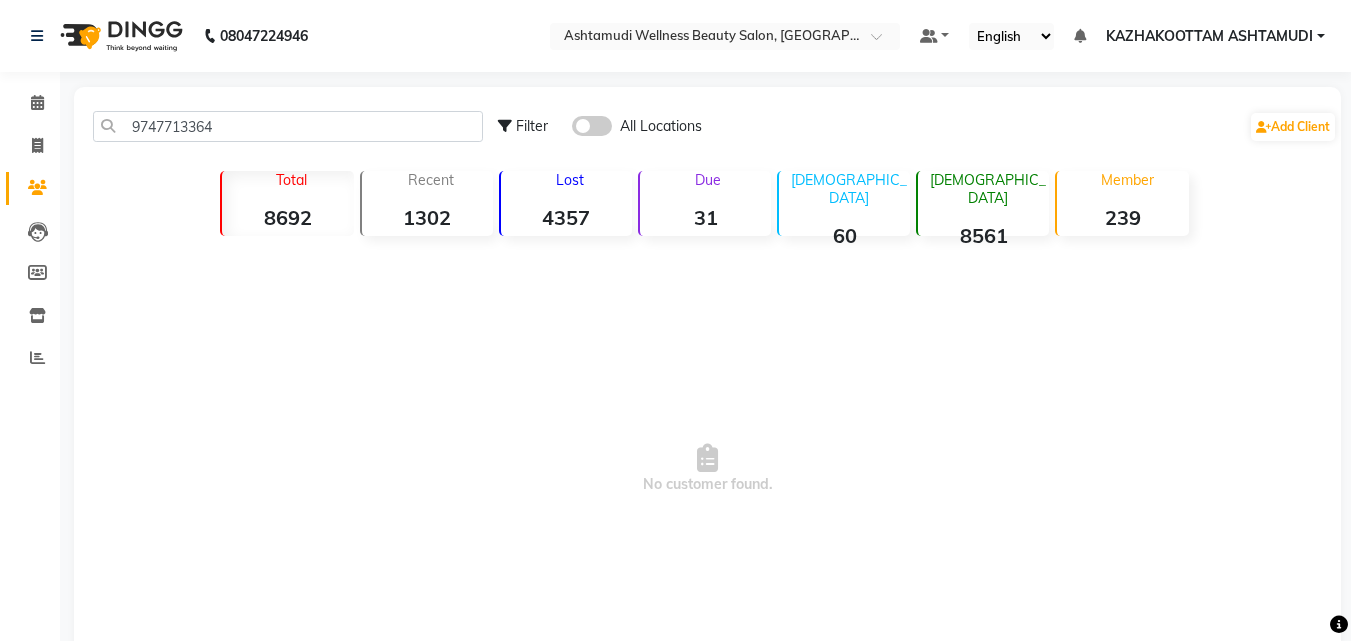 click 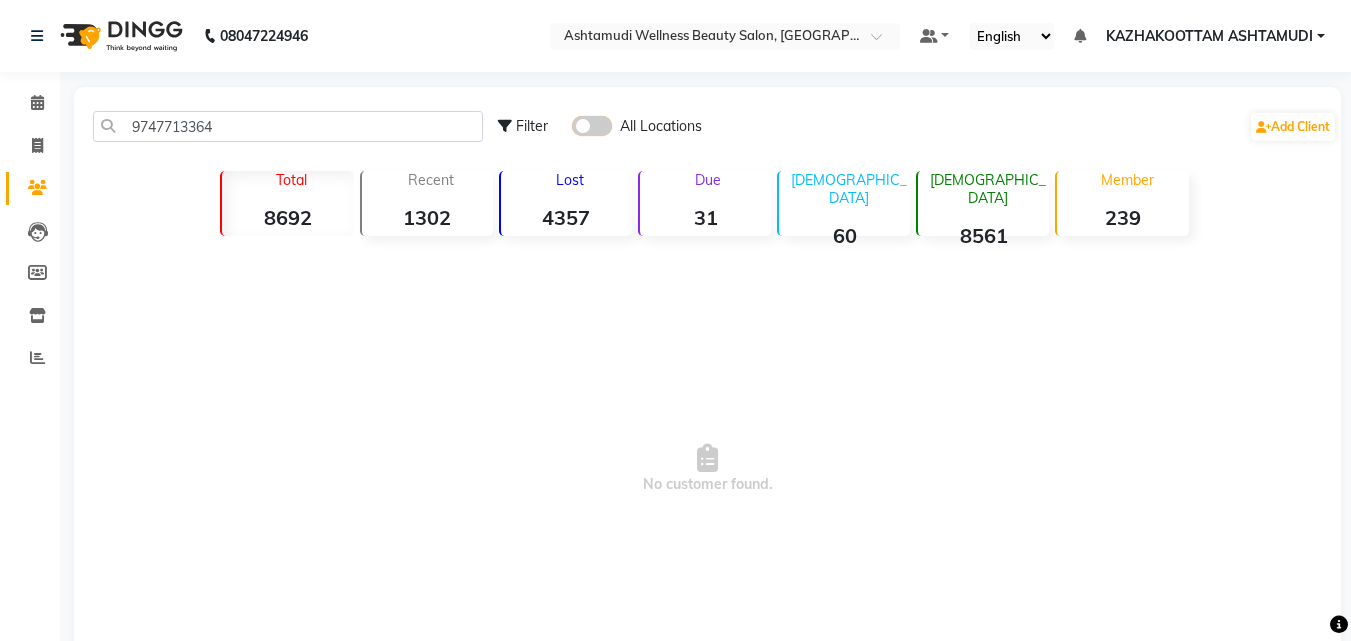 click 